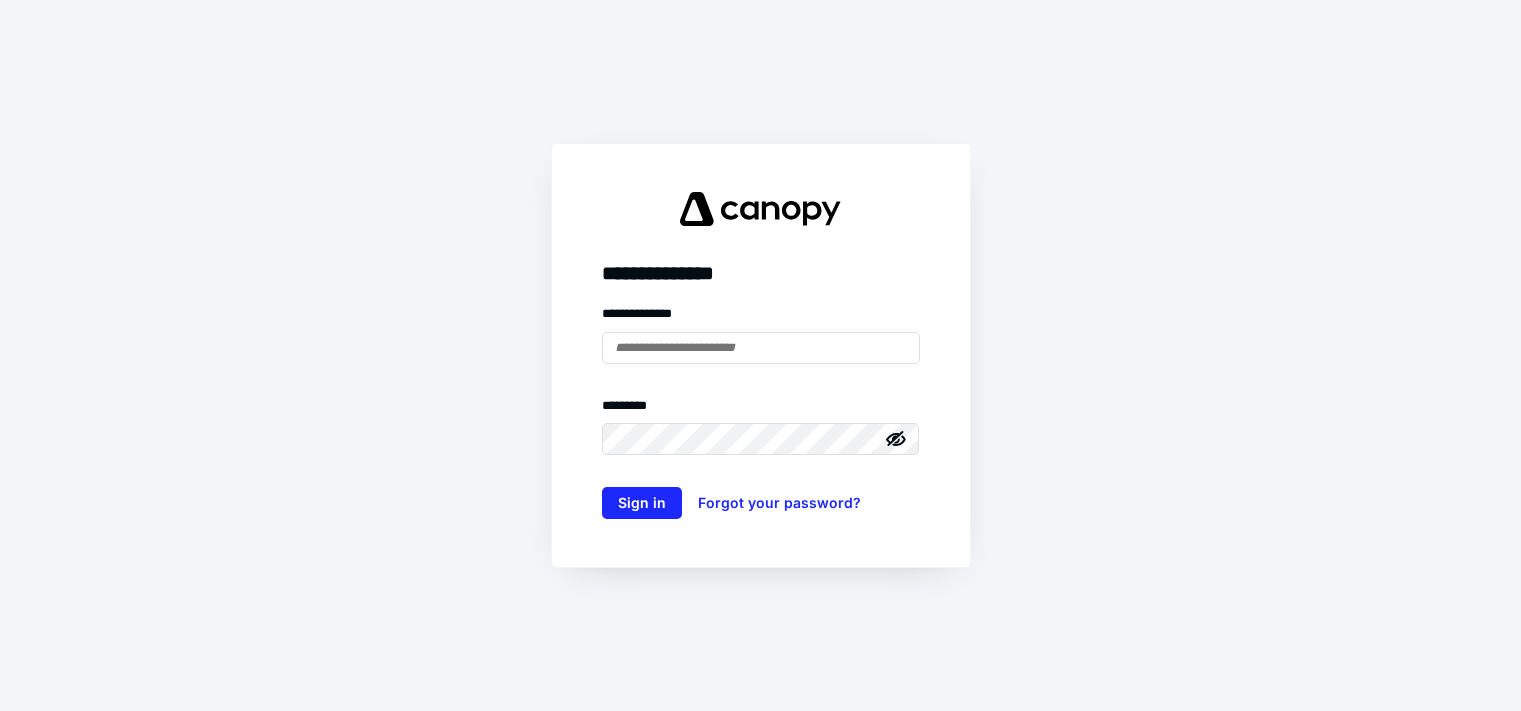scroll, scrollTop: 0, scrollLeft: 0, axis: both 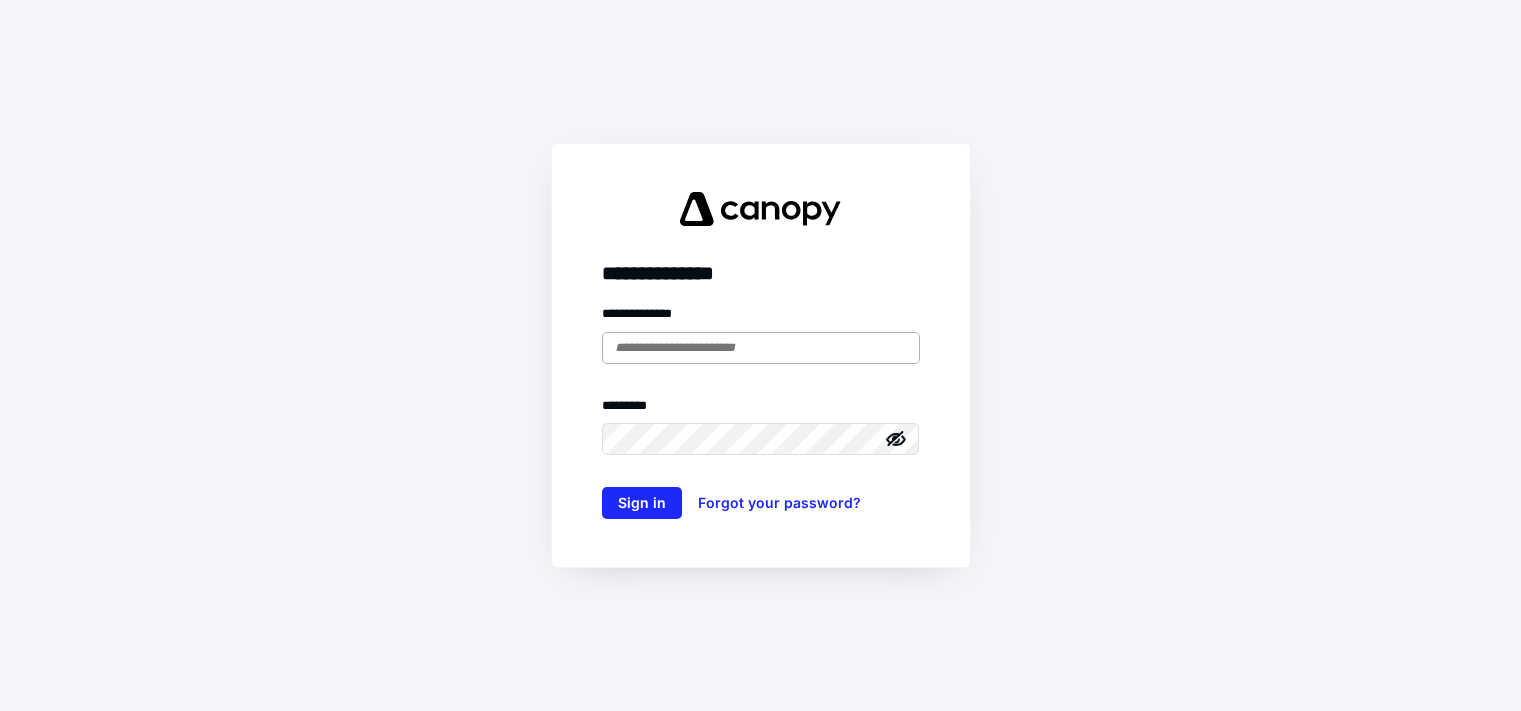 click at bounding box center [761, 348] 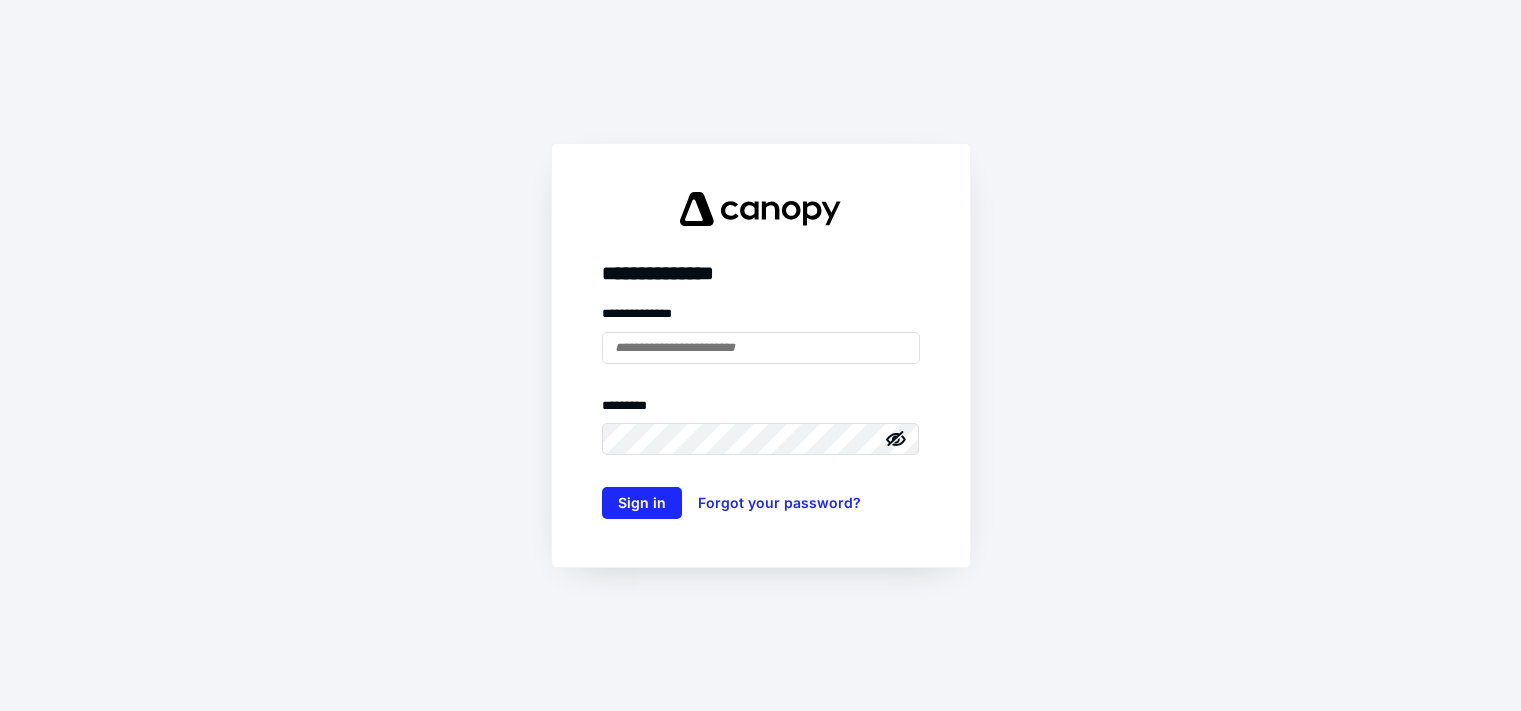 type on "**********" 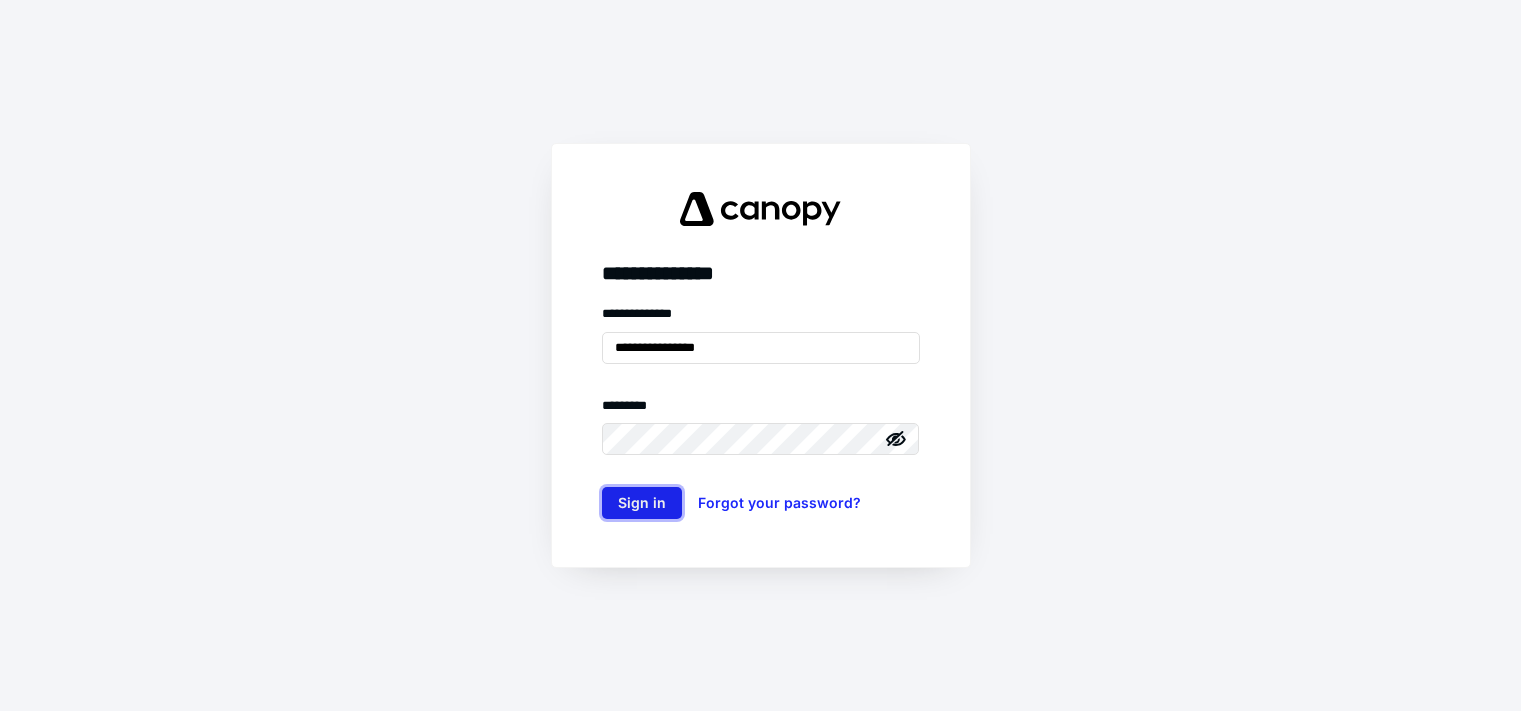 click on "Sign in" at bounding box center (642, 503) 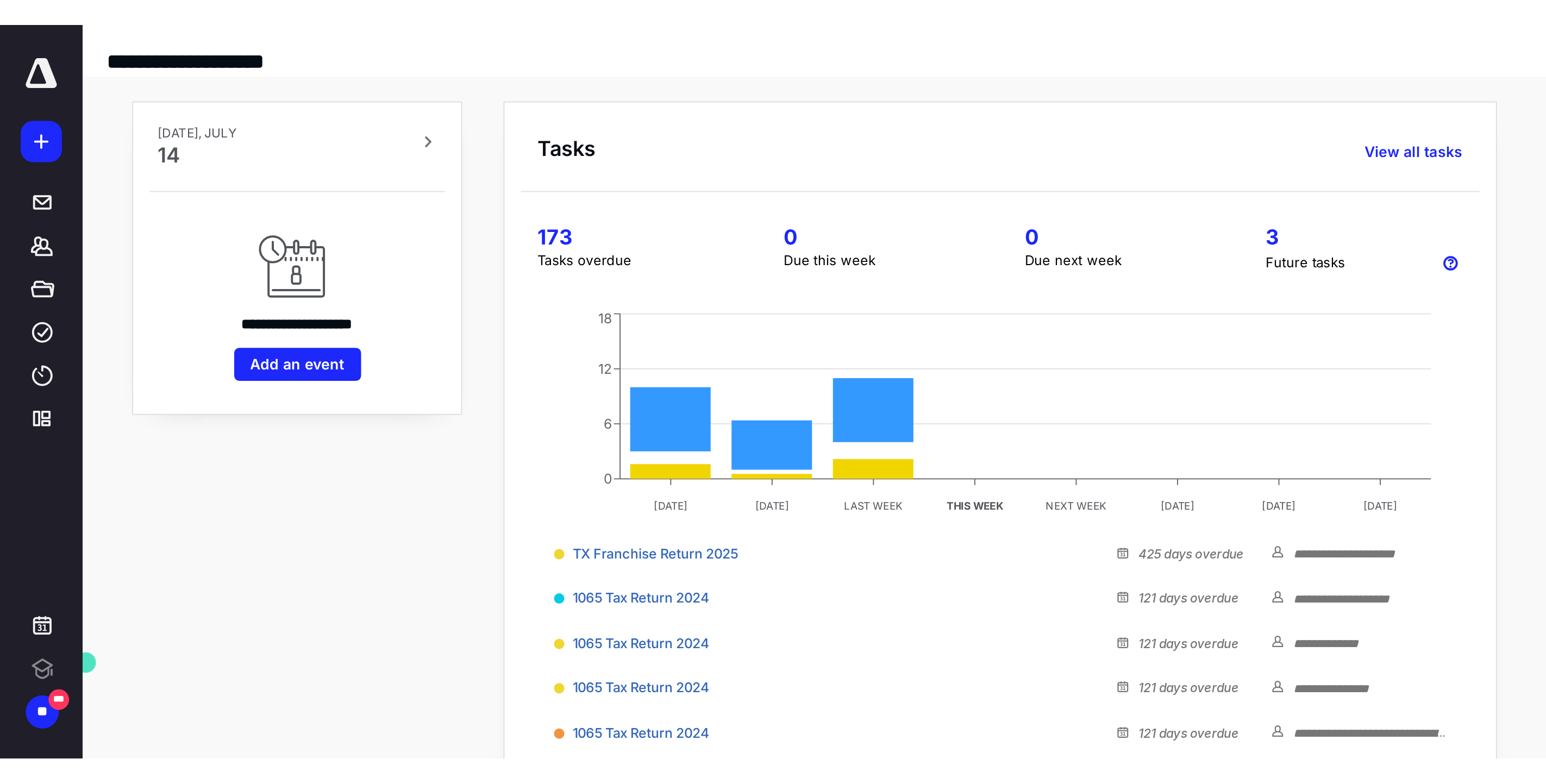 scroll, scrollTop: 0, scrollLeft: 0, axis: both 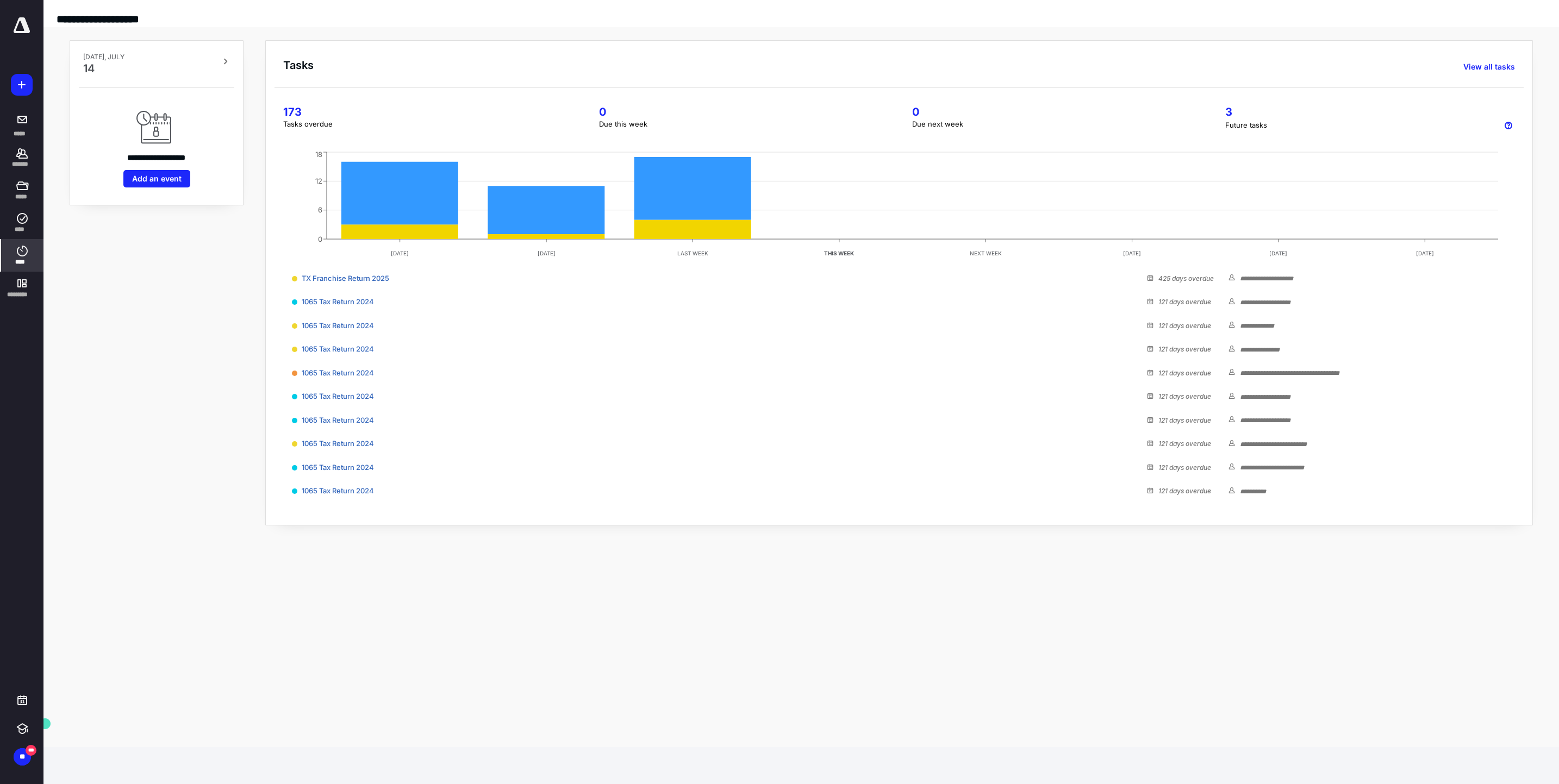 click 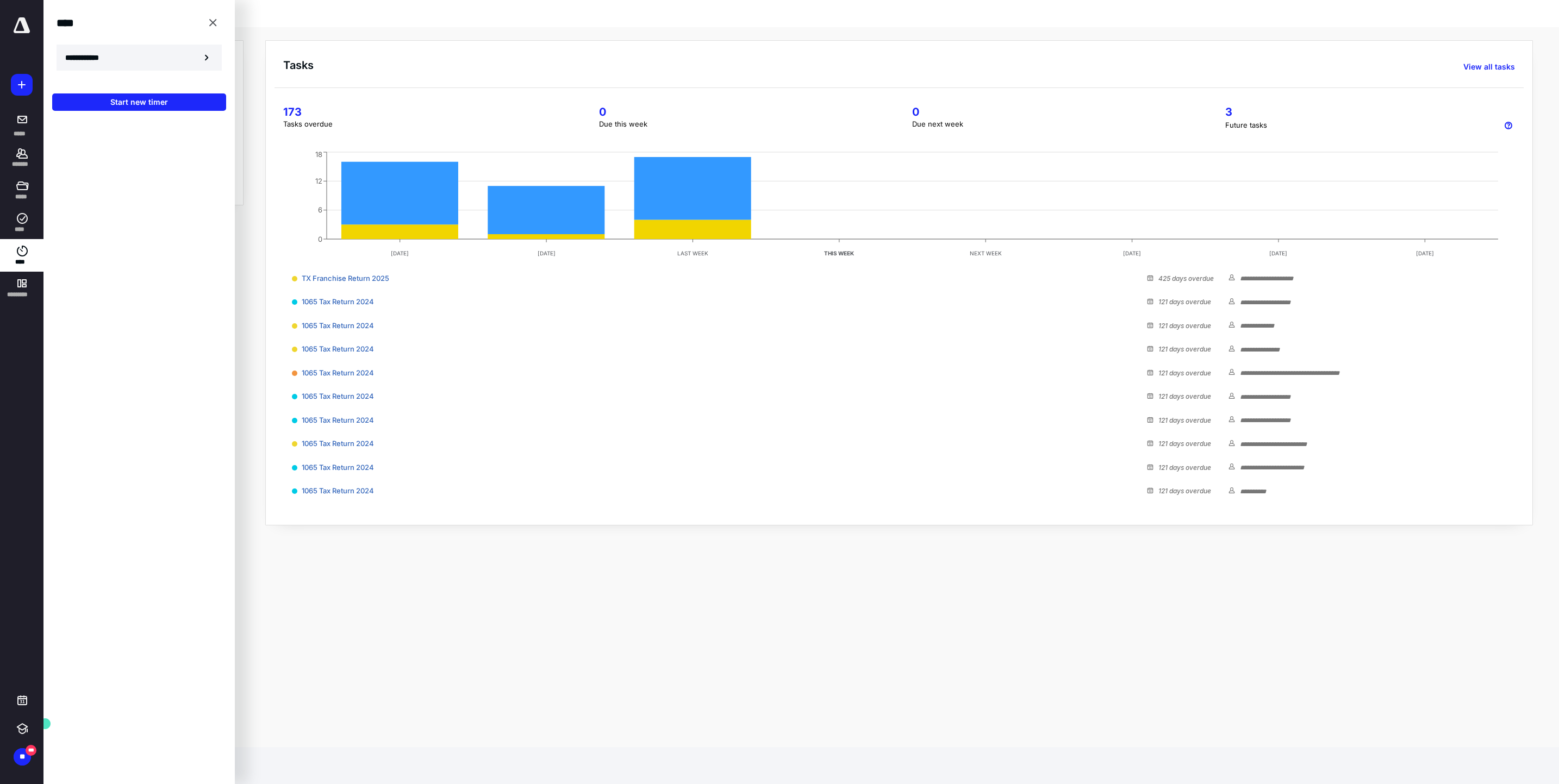 click on "**********" at bounding box center [139, 58] 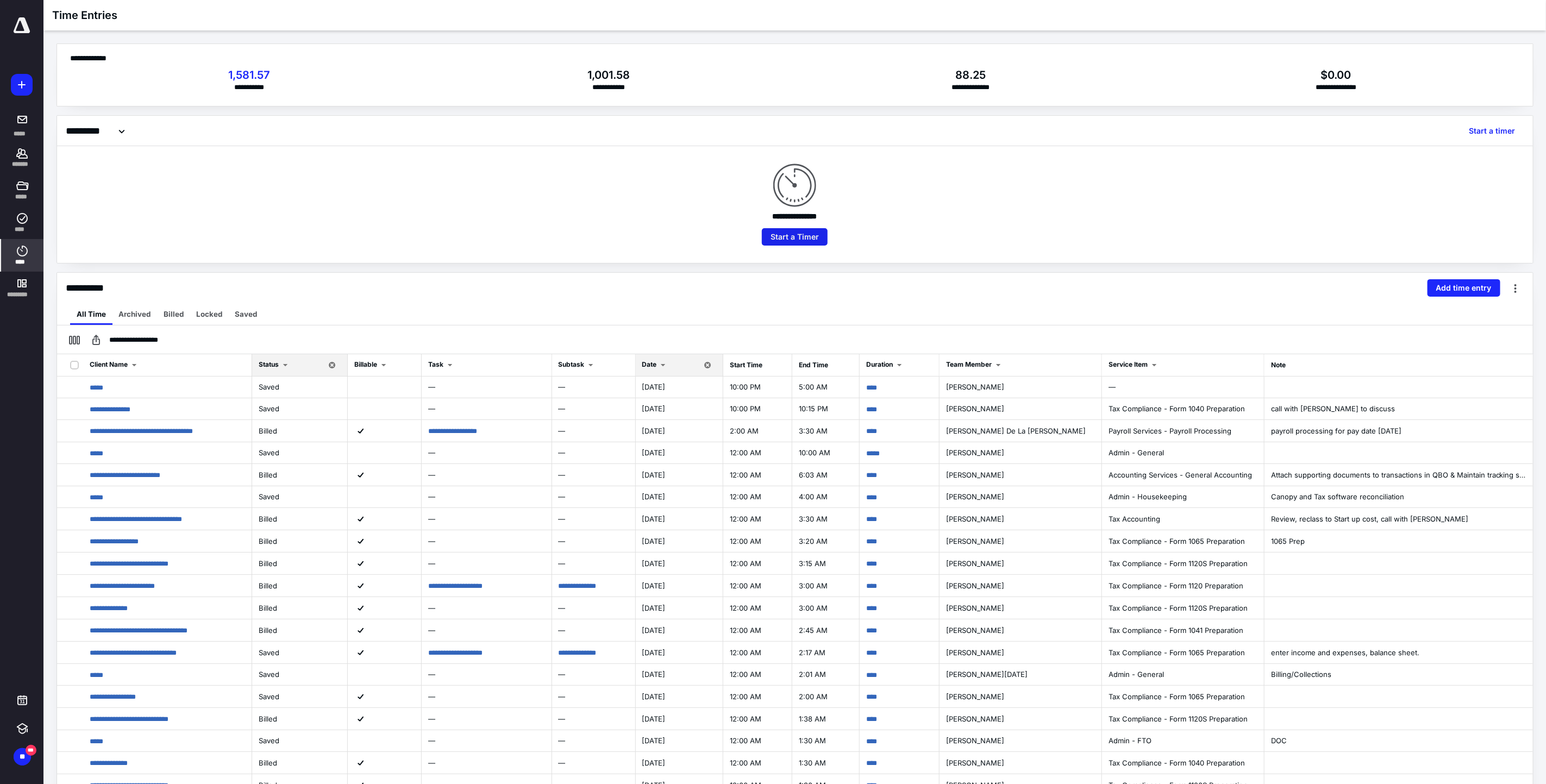 click on "Start a Timer" at bounding box center [794, 237] 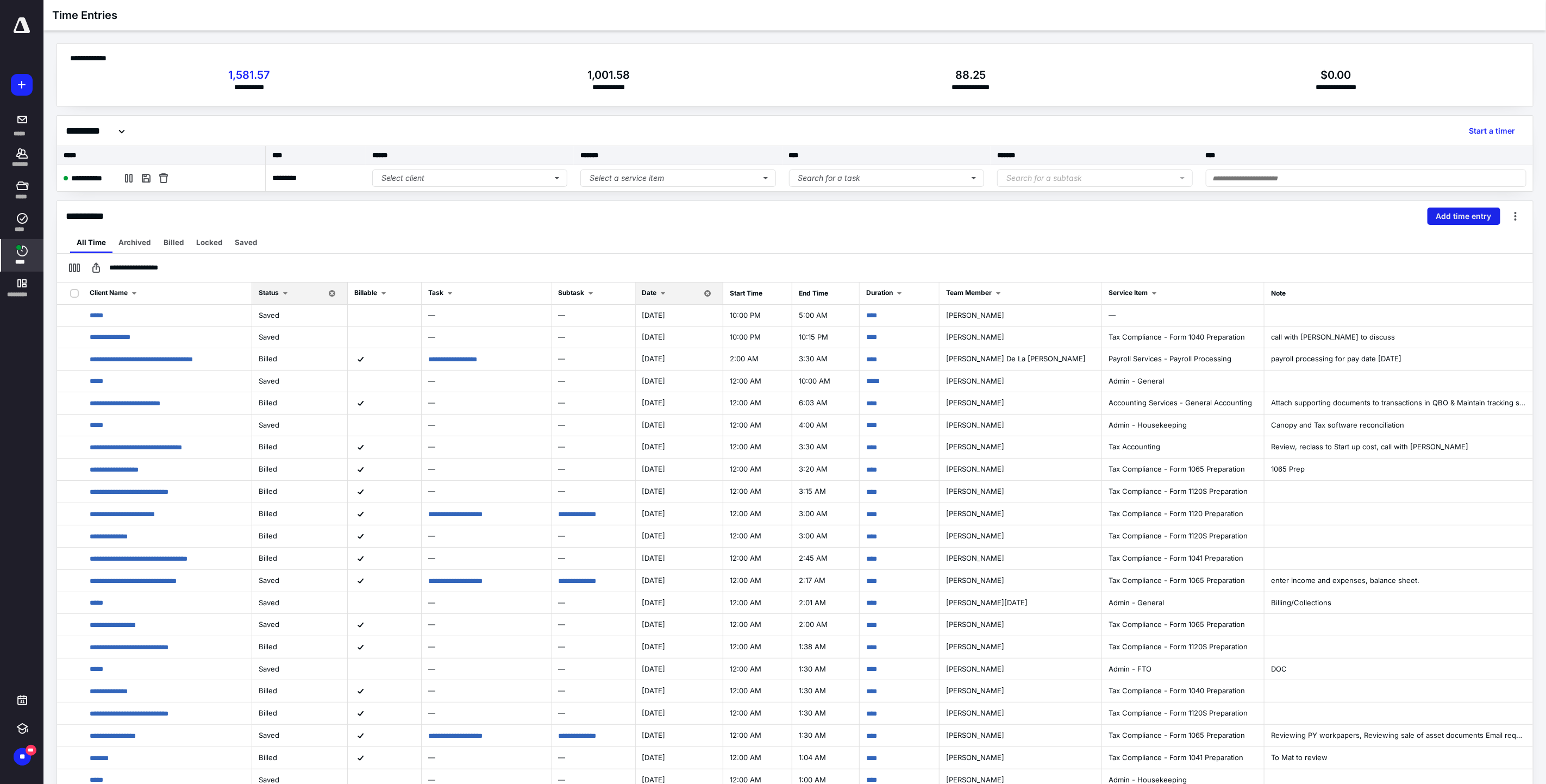 click on "Add time entry" at bounding box center (1464, 216) 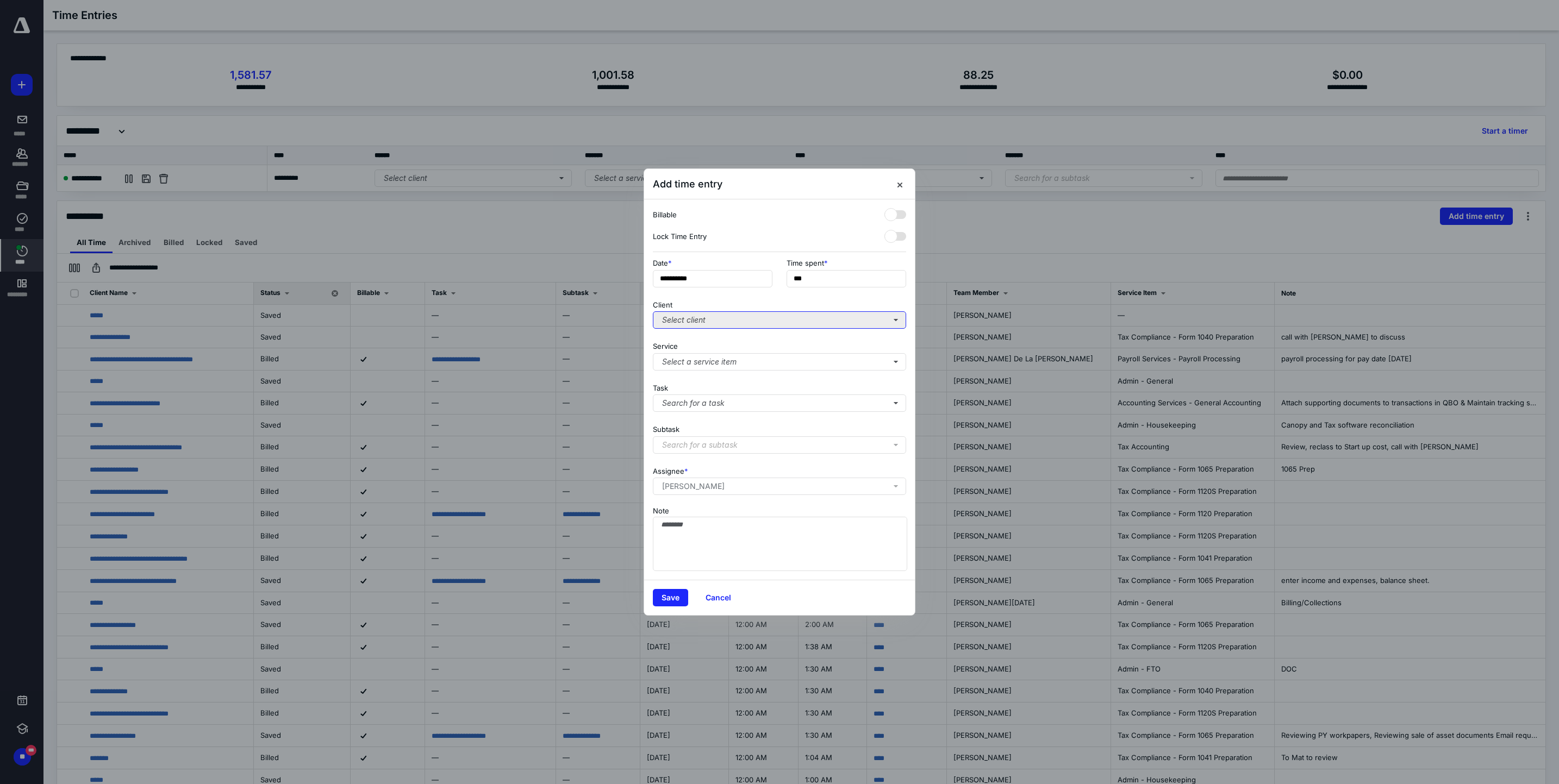 click on "Select client" at bounding box center [780, 320] 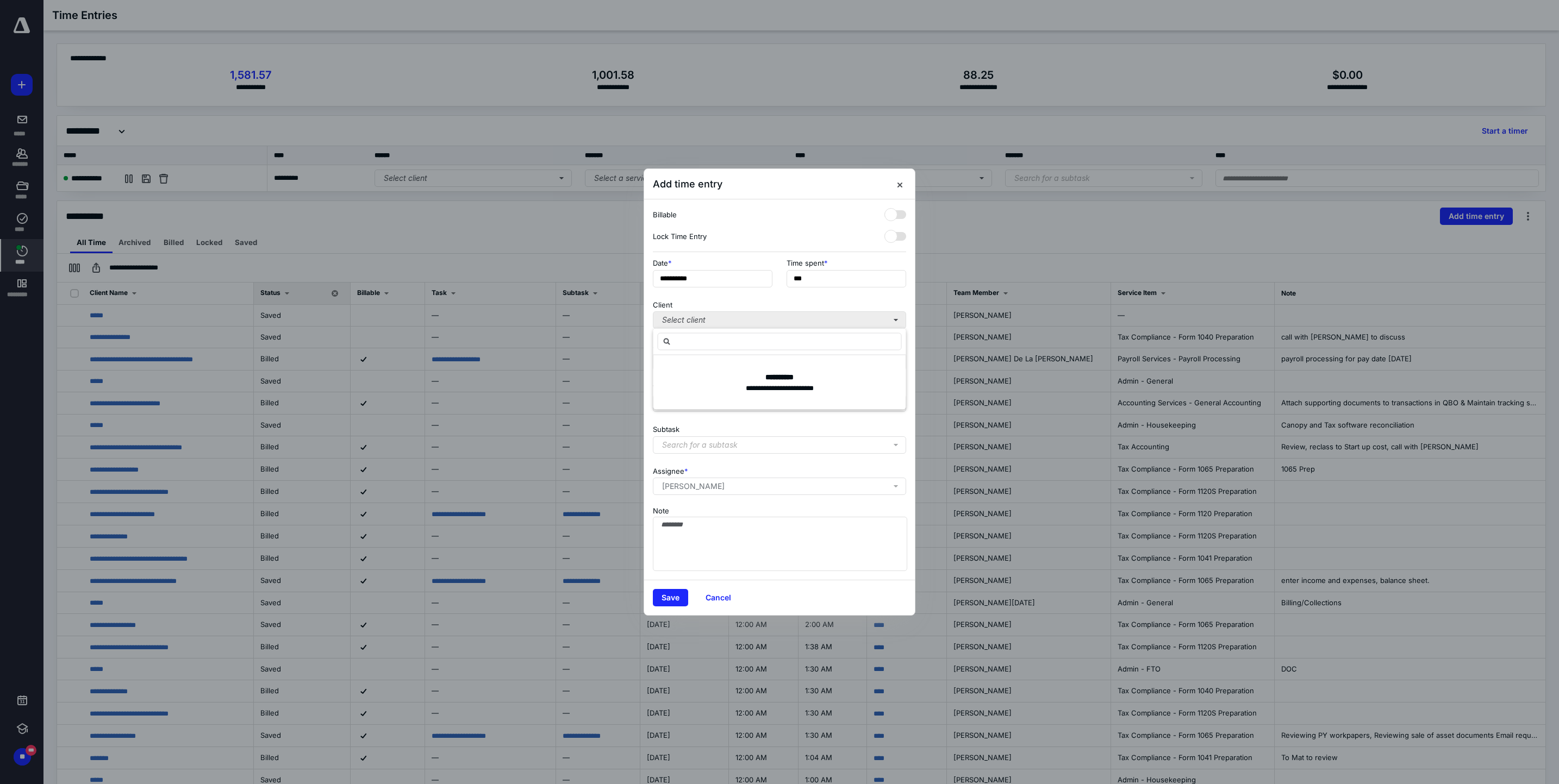 type on "*" 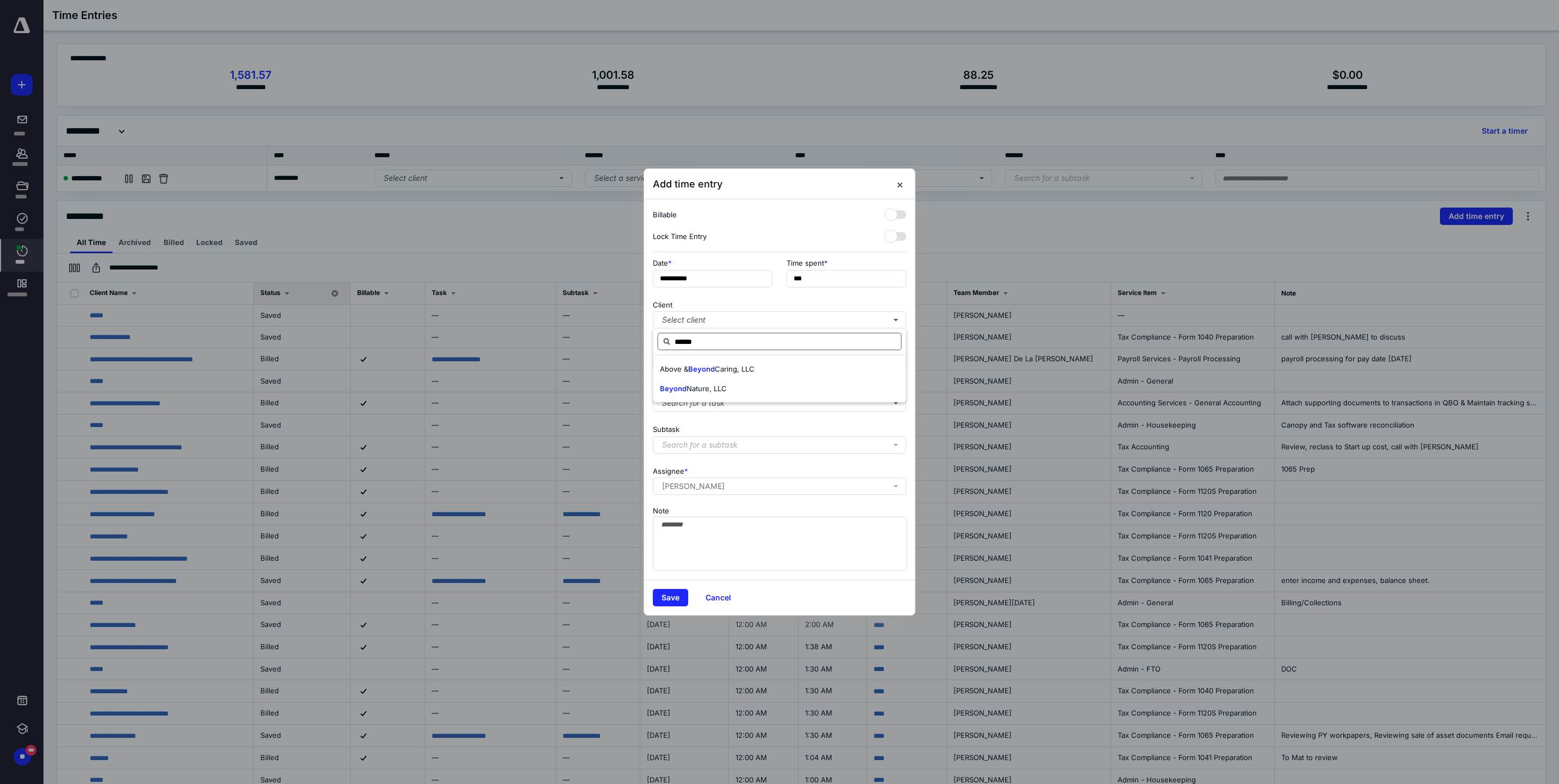 type on "**********" 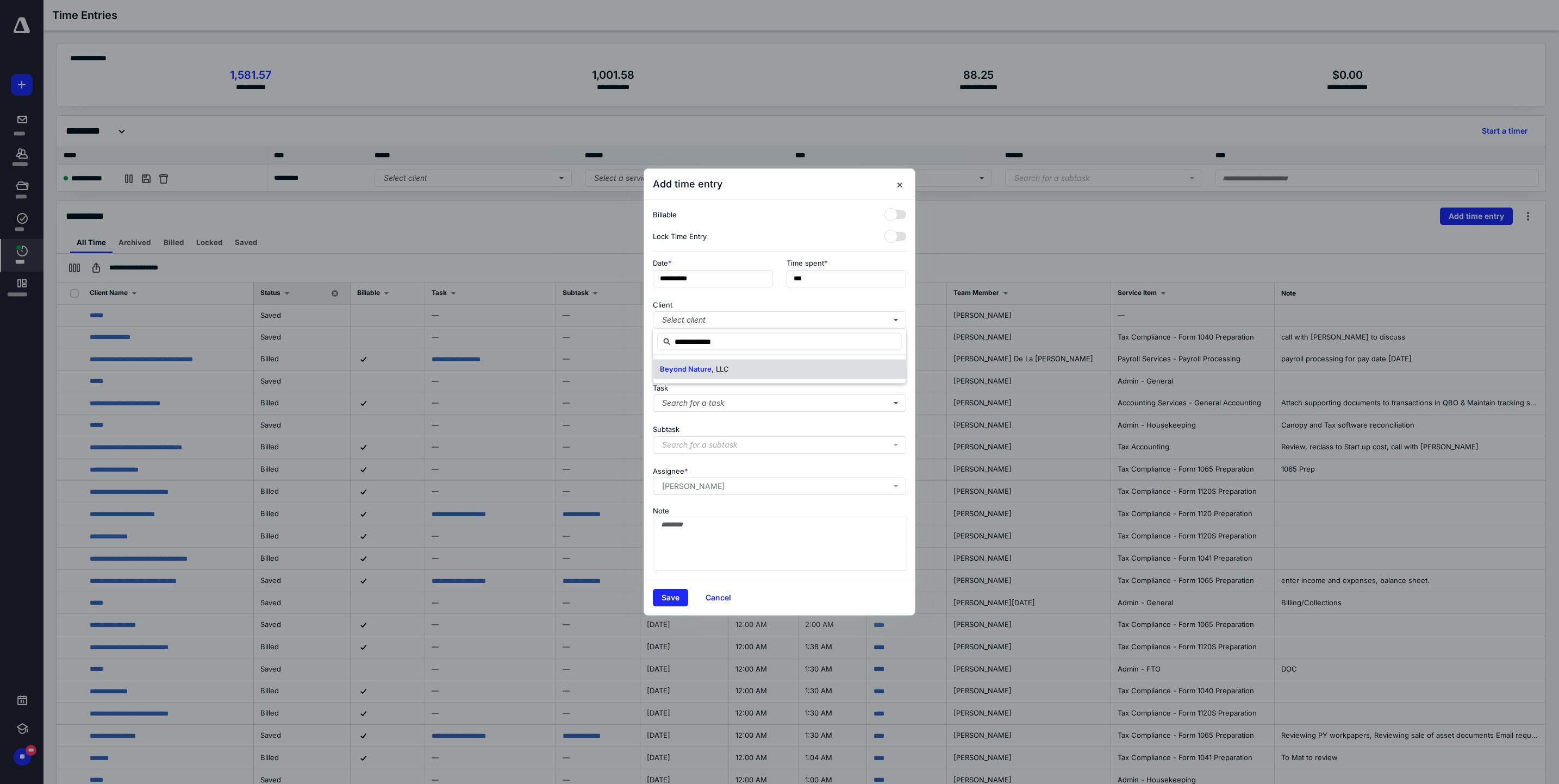 click on "Beyond Nature , LLC" at bounding box center [780, 369] 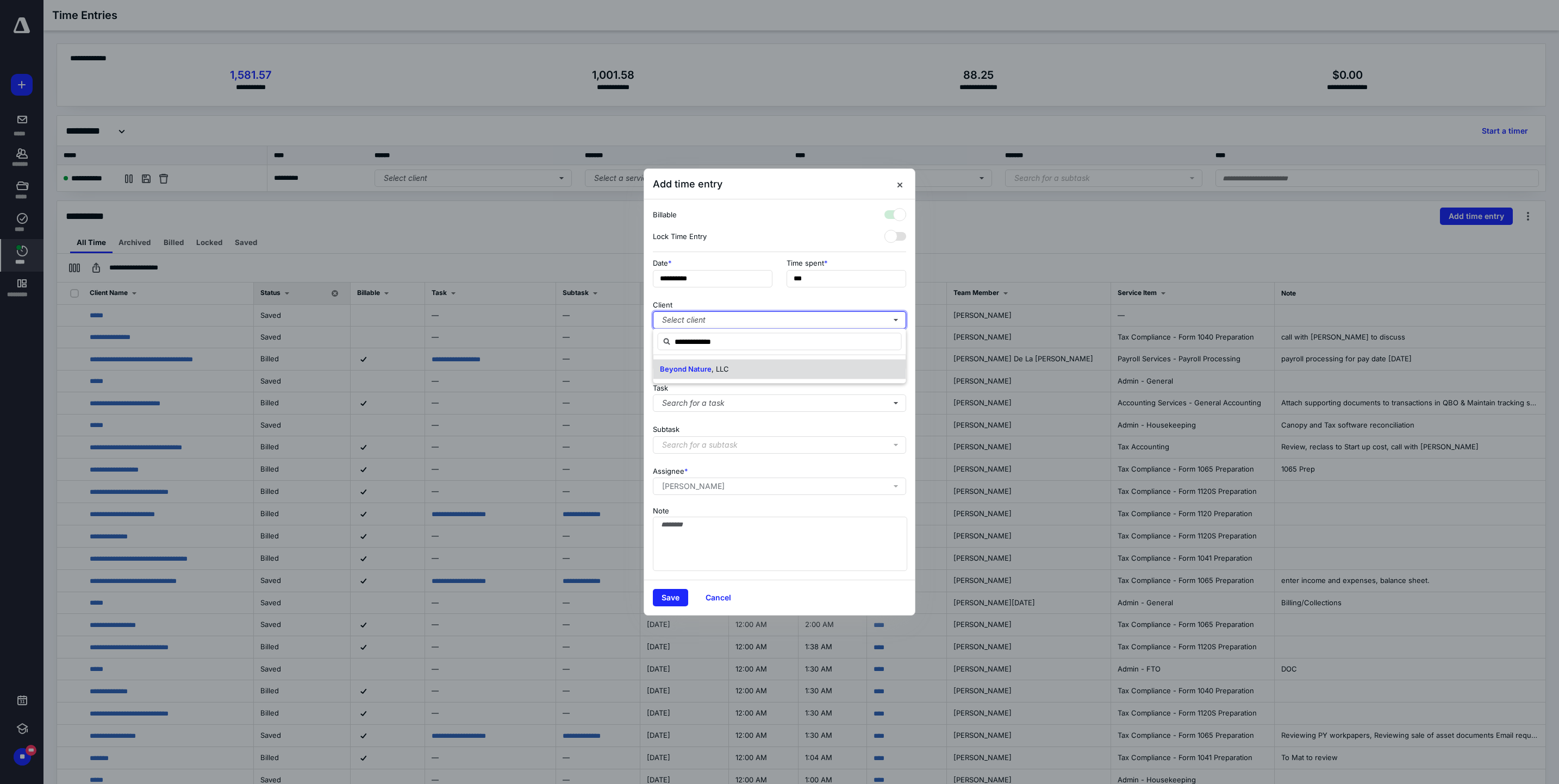checkbox on "true" 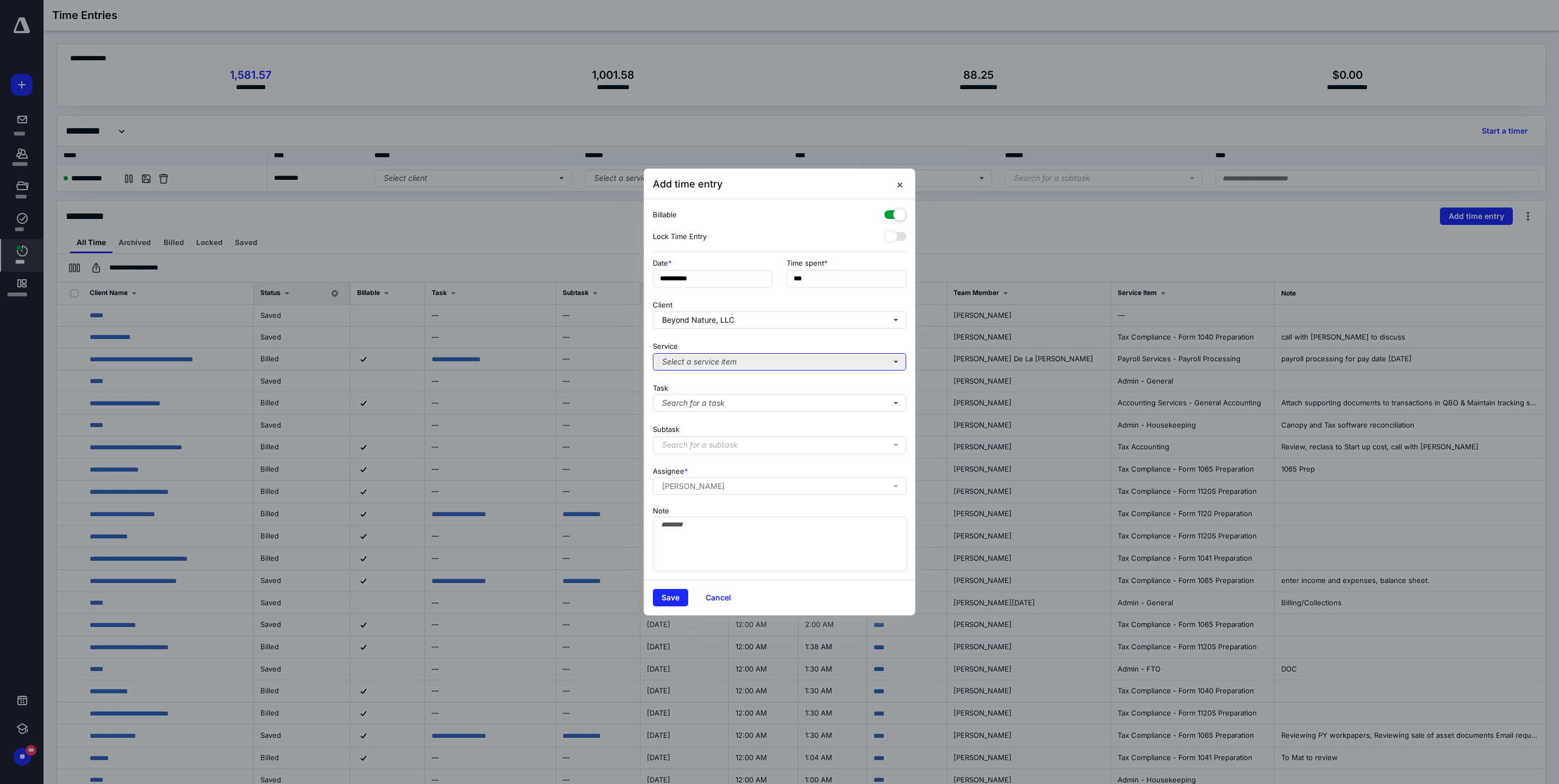 click on "Select a service item" at bounding box center (780, 362) 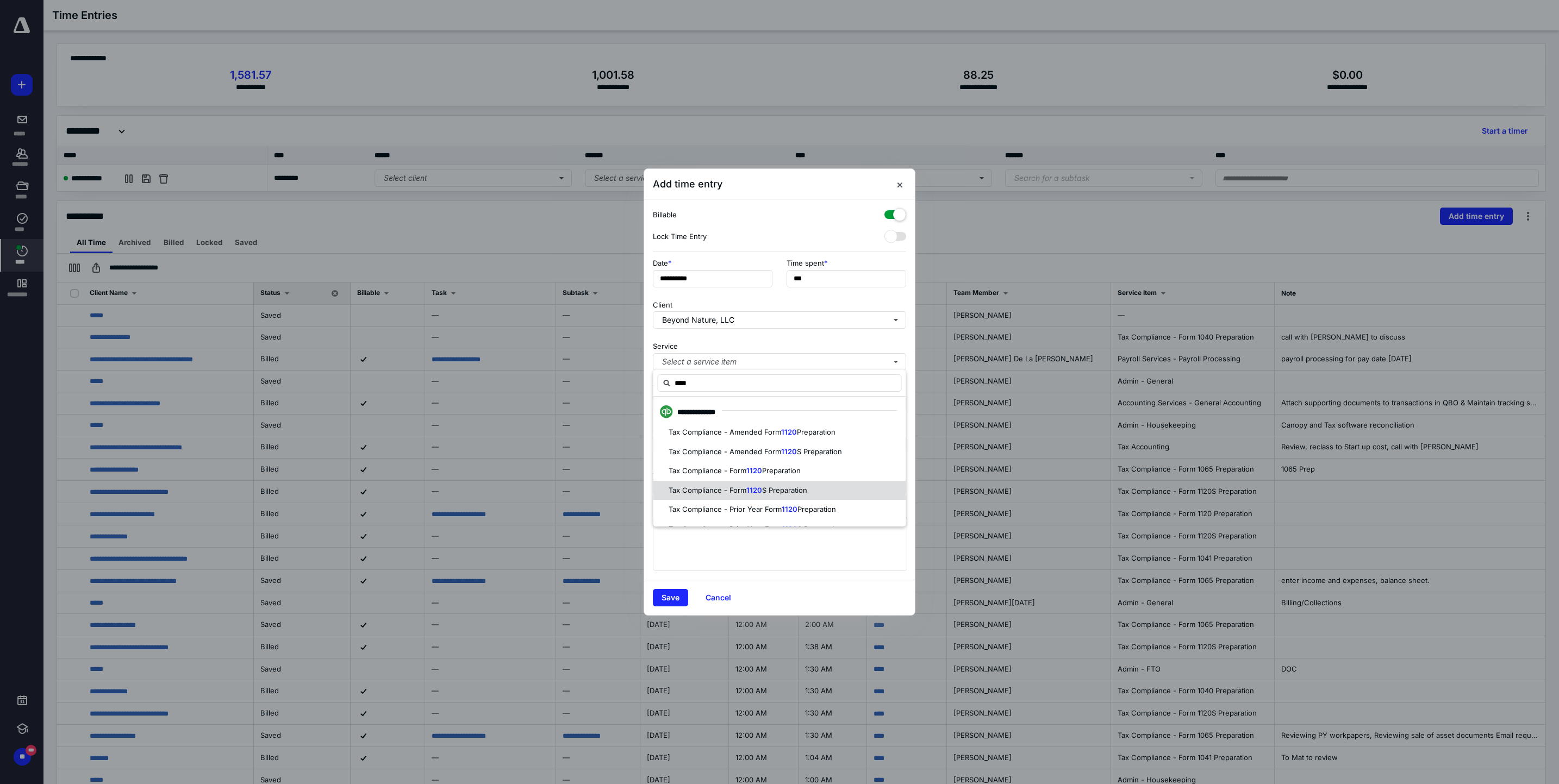 click on "1120" at bounding box center (754, 490) 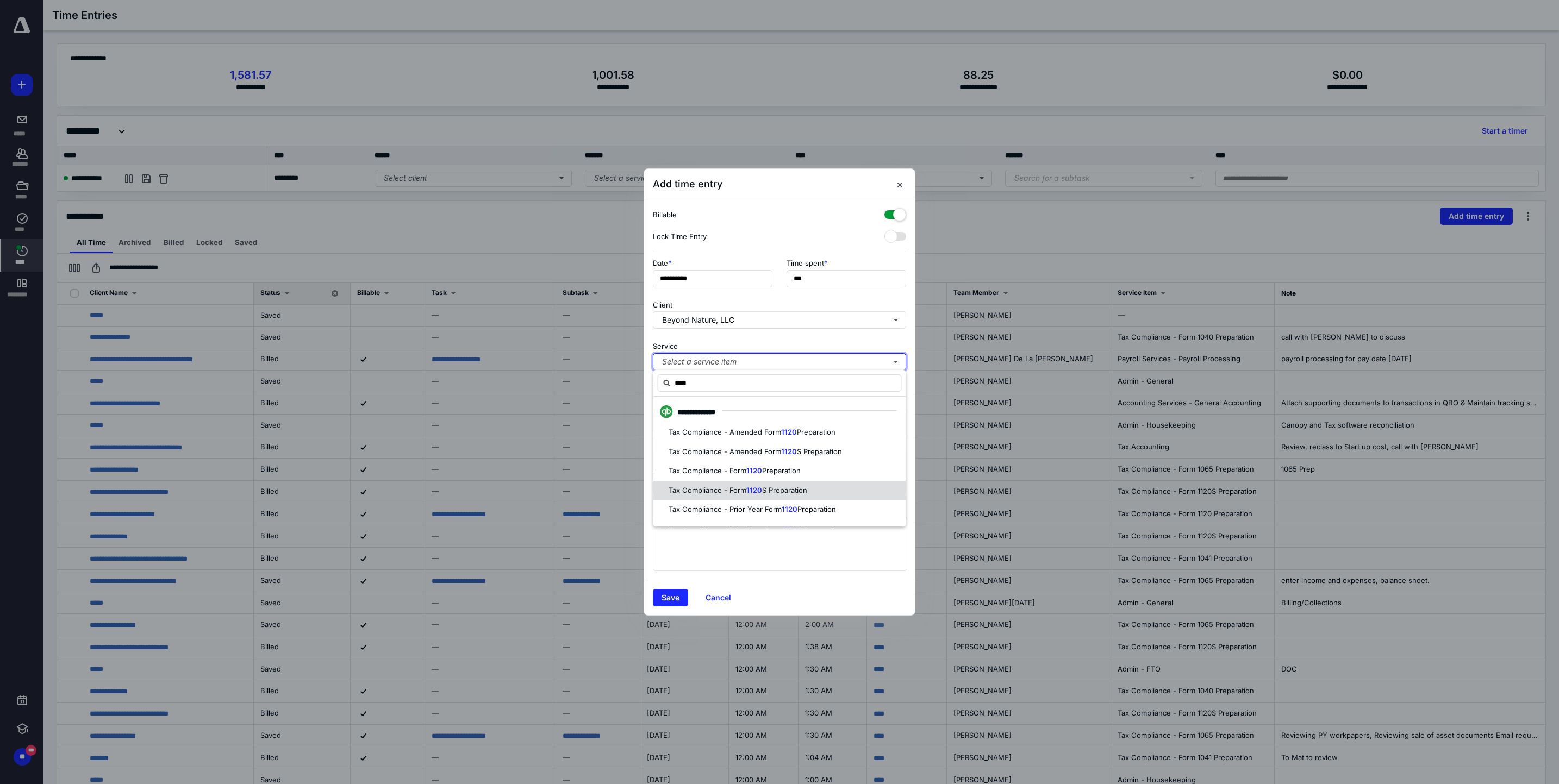 type 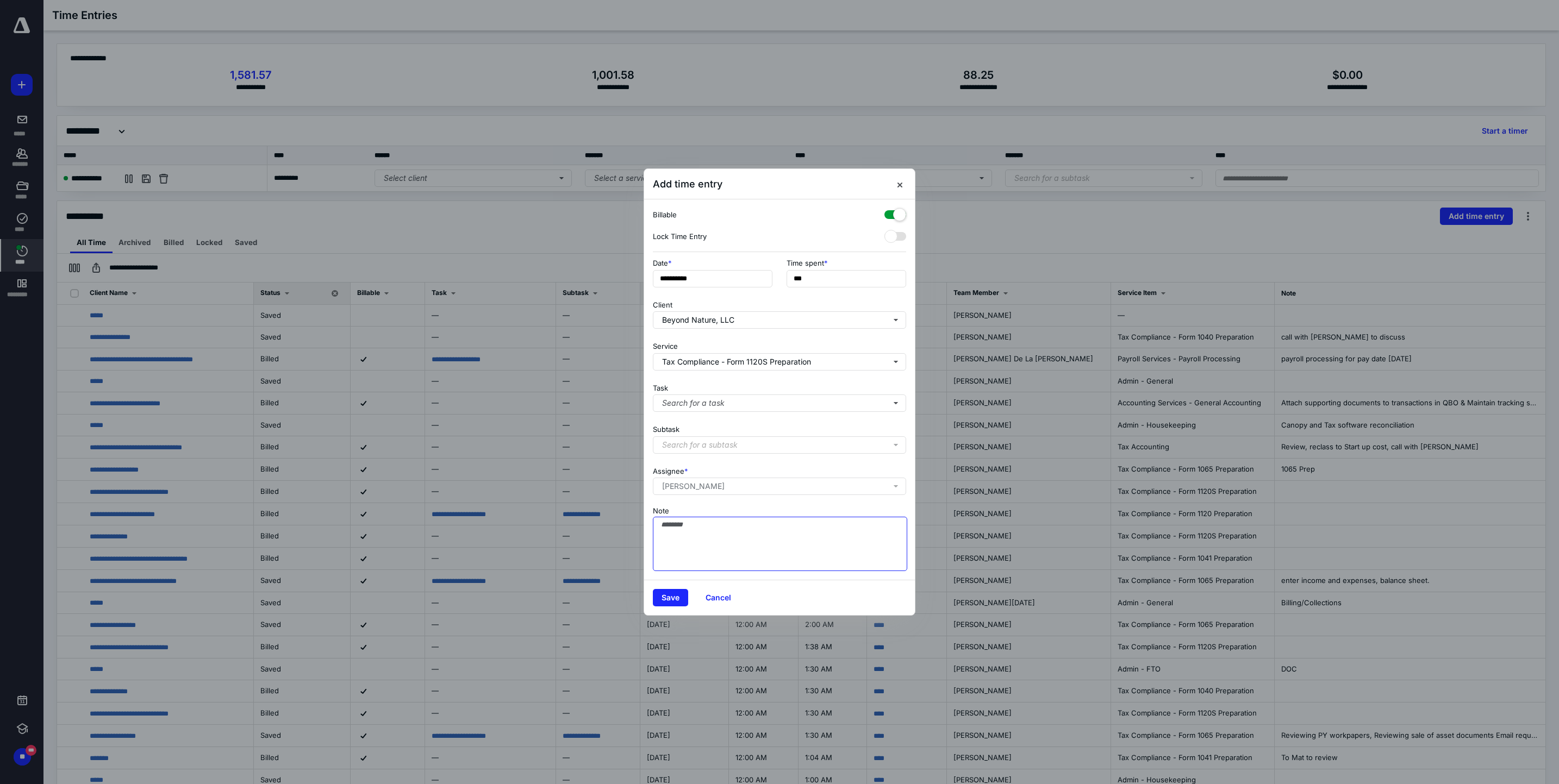 click on "Note" at bounding box center (780, 544) 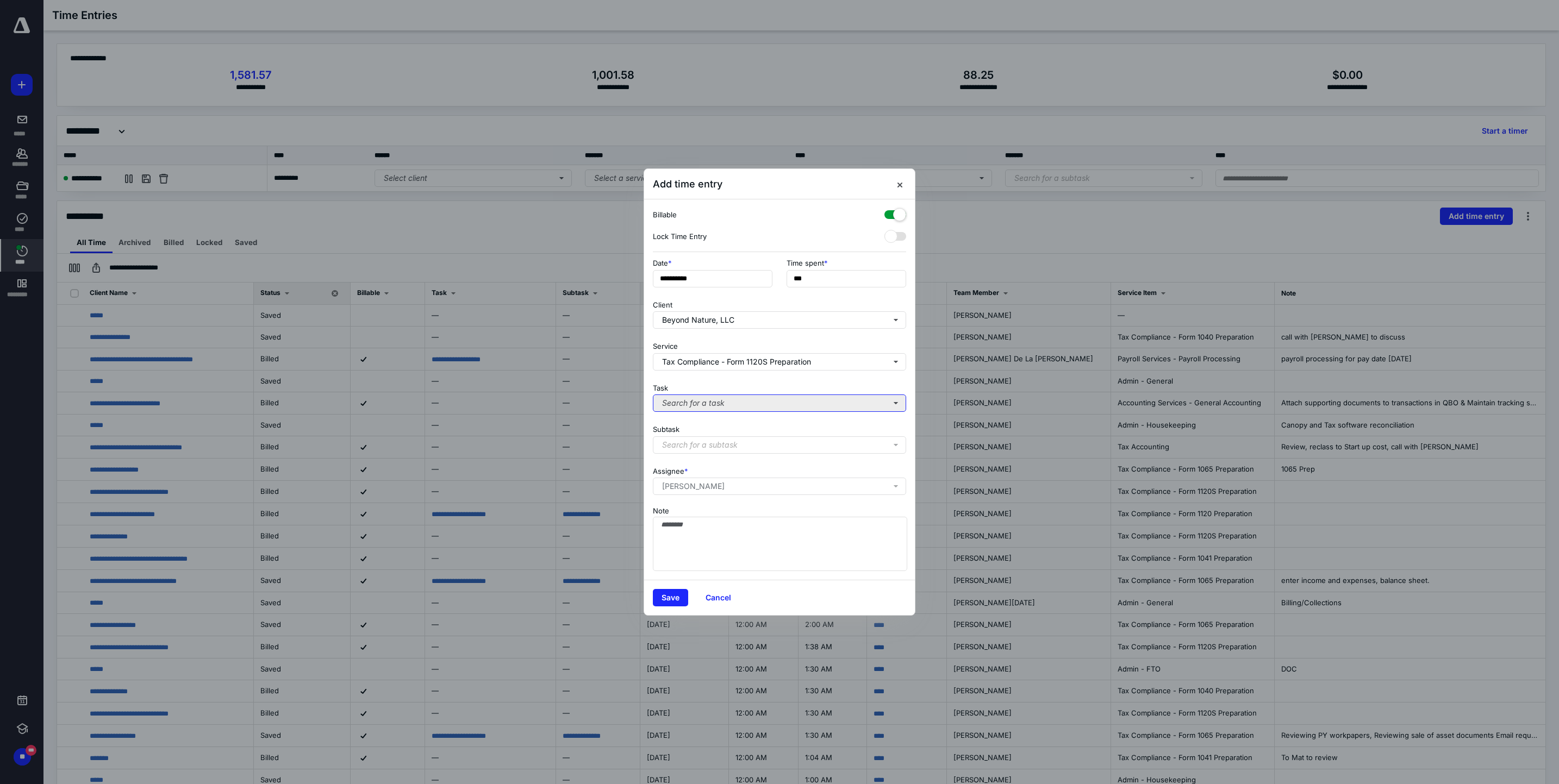 click on "Search for a task" at bounding box center (780, 403) 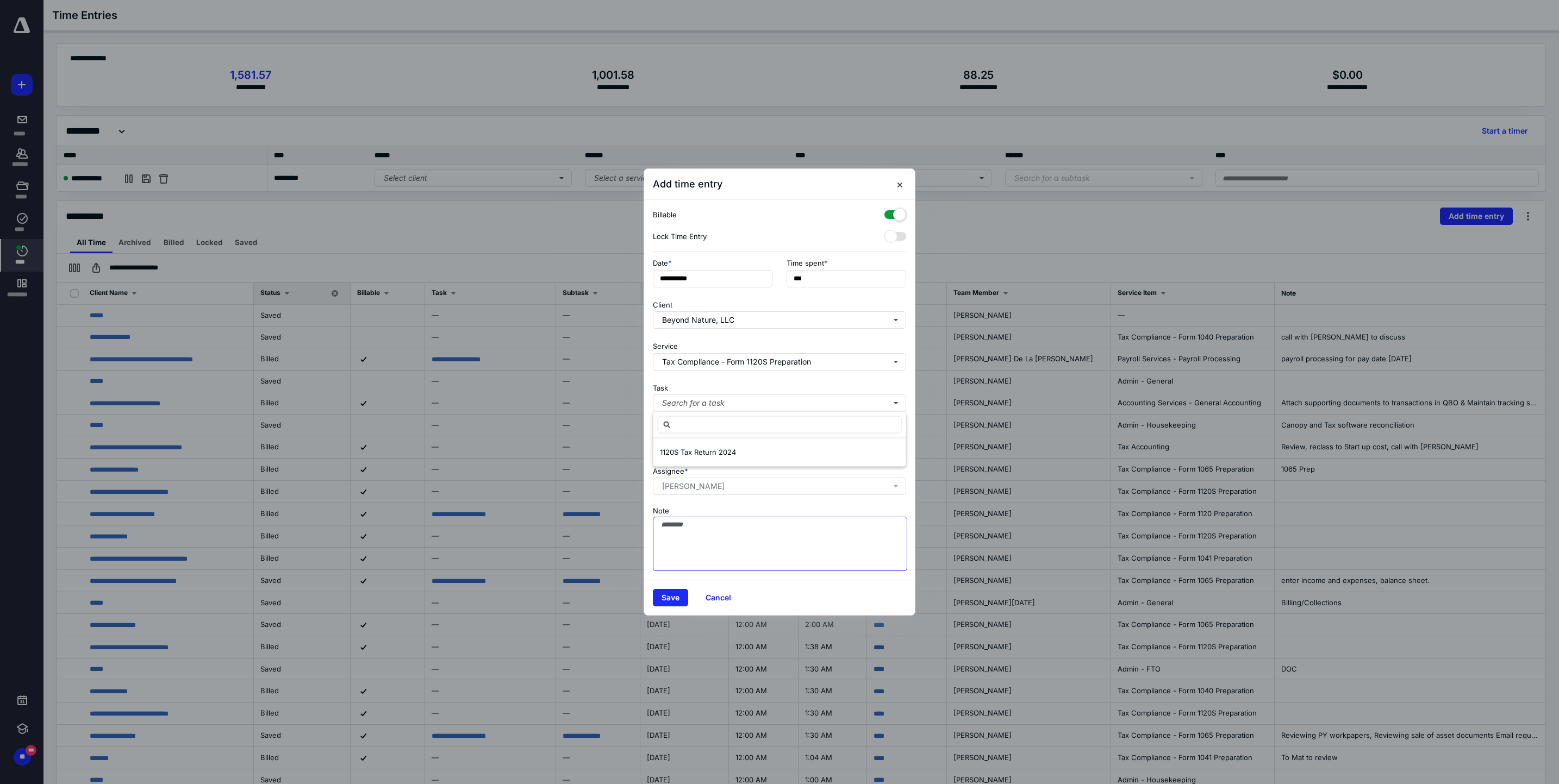 click on "Note" at bounding box center [780, 544] 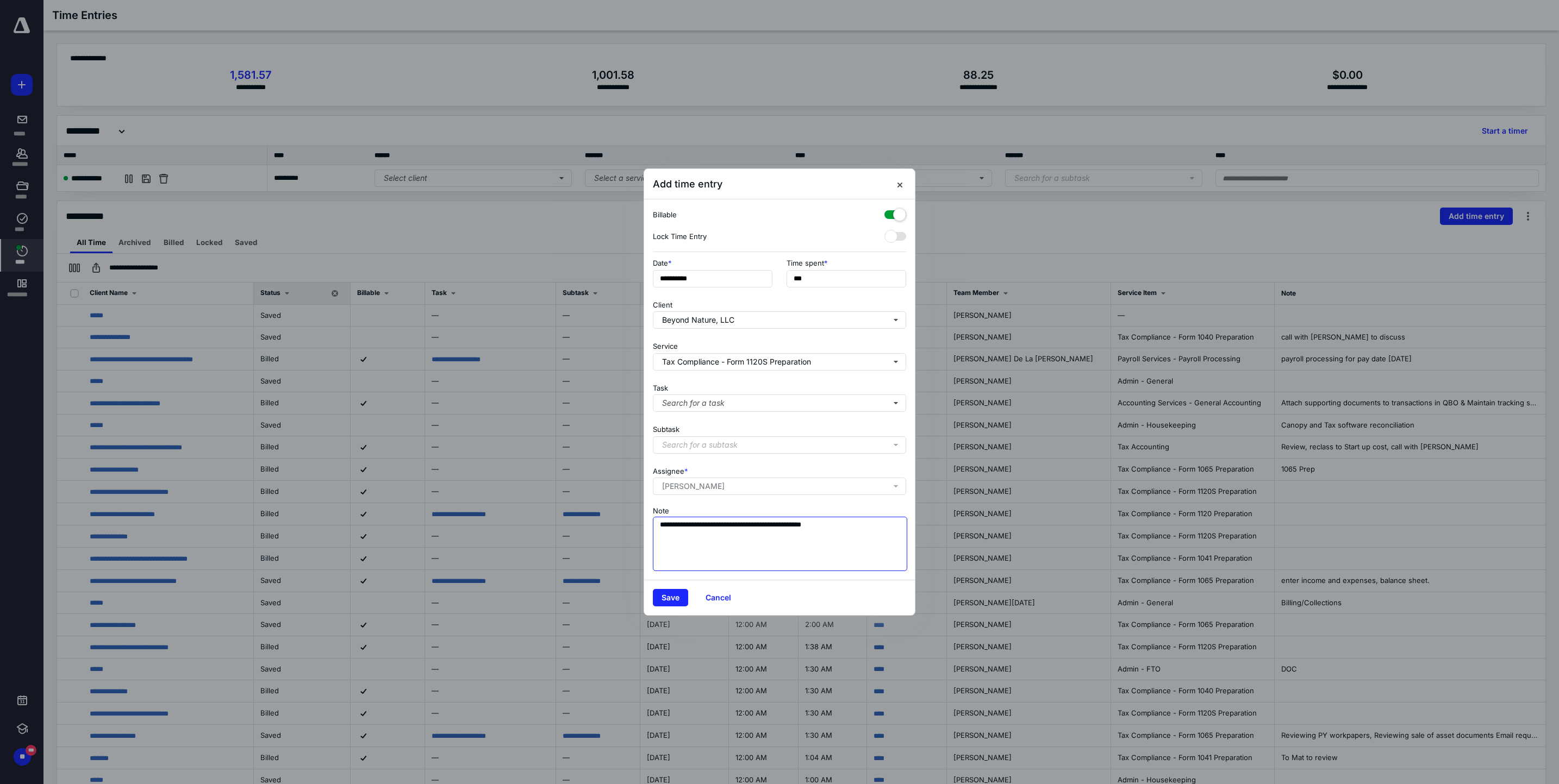 click on "**********" at bounding box center [780, 544] 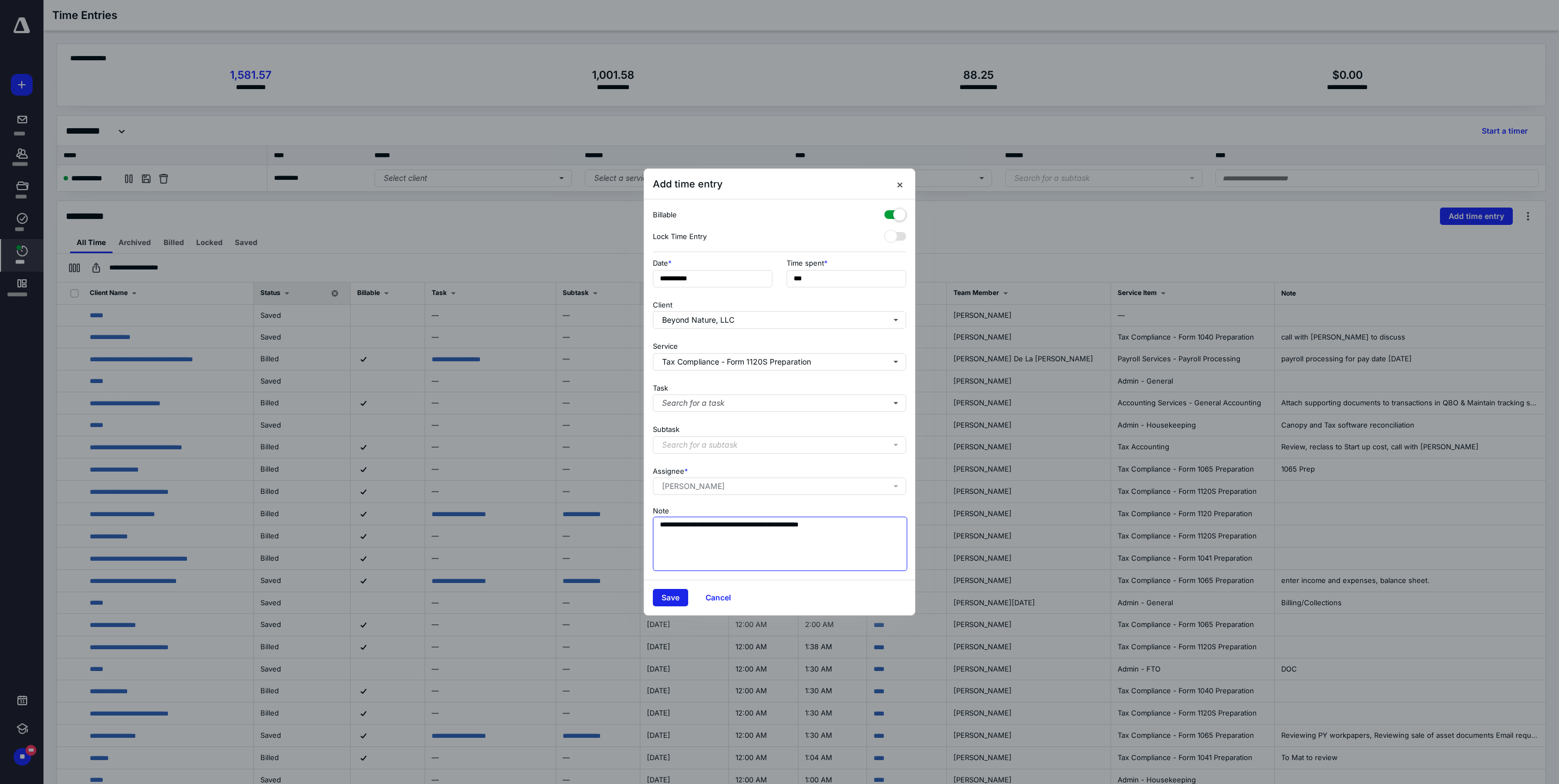 type on "**********" 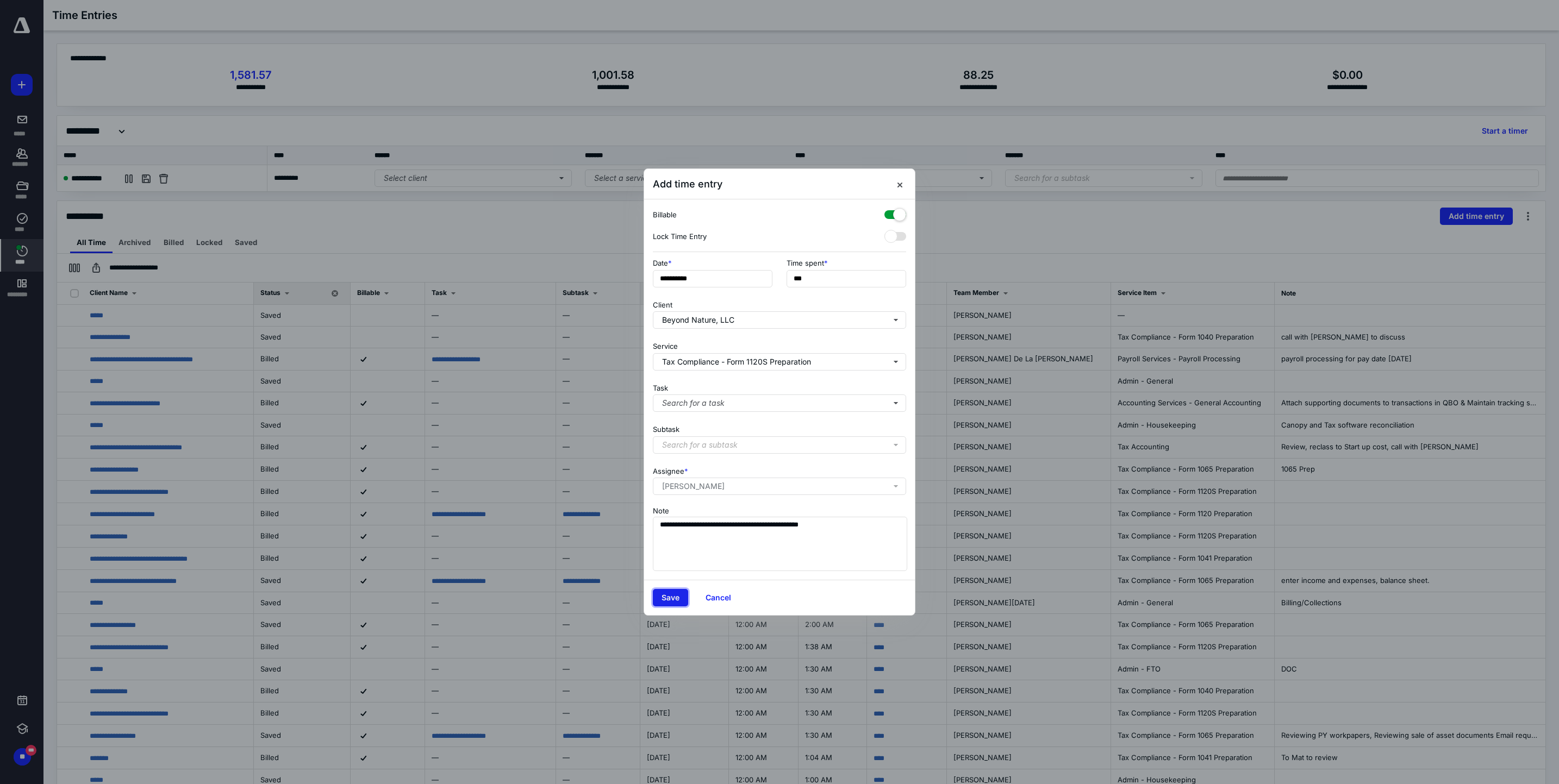 click on "Save" at bounding box center (670, 598) 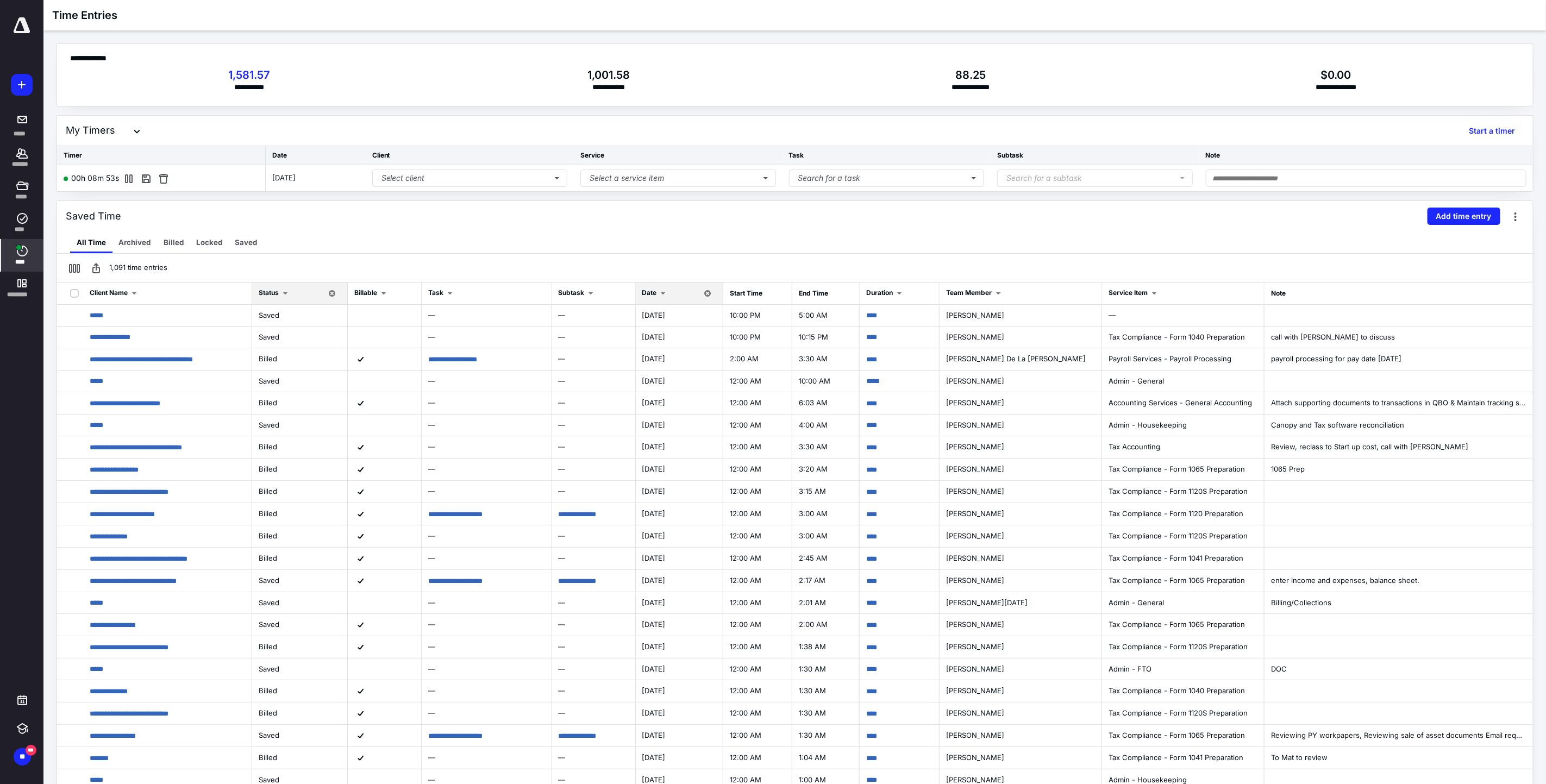 click on "Date" at bounding box center [649, 292] 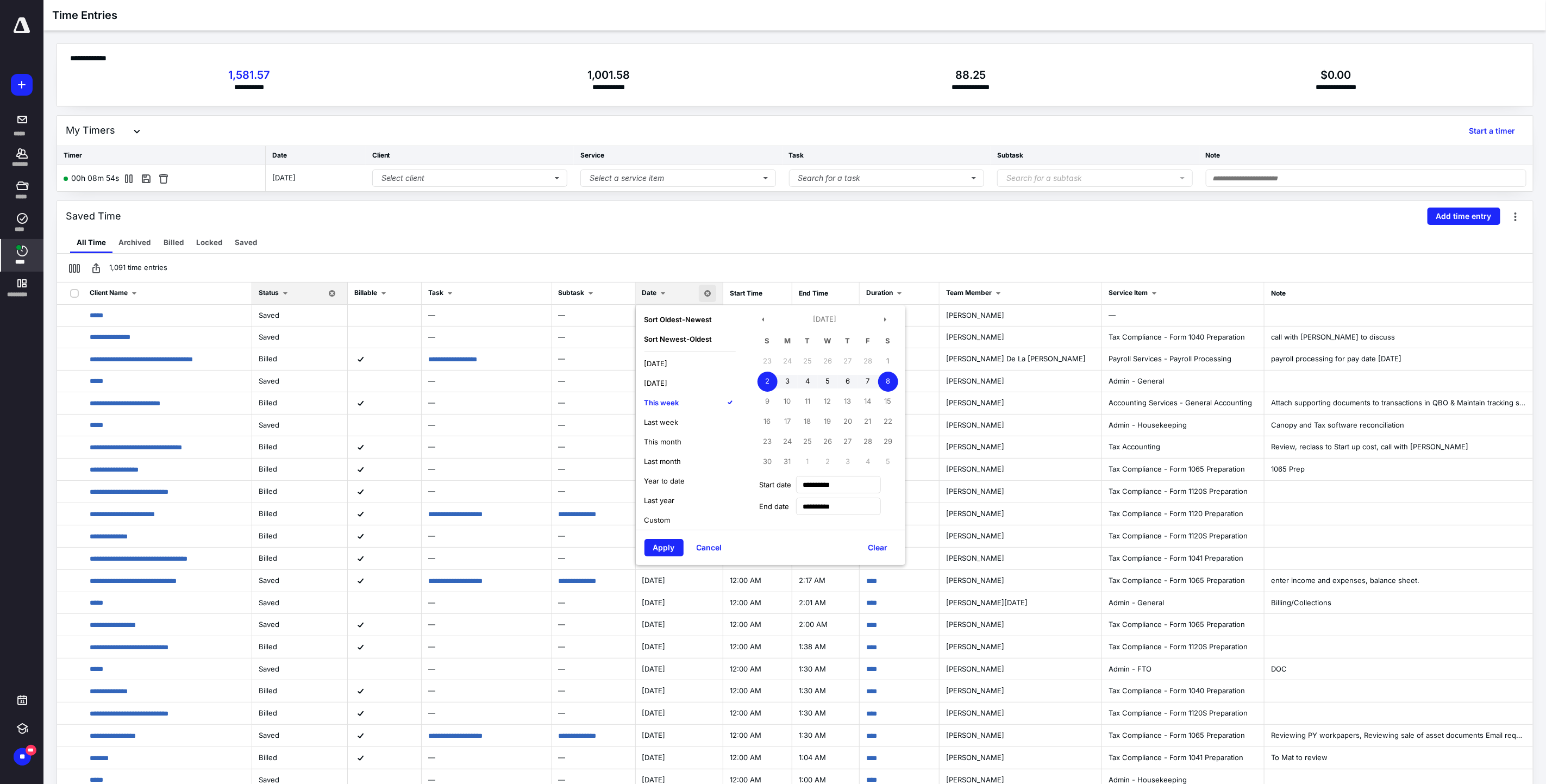 click on "**********" at bounding box center [795, 492] 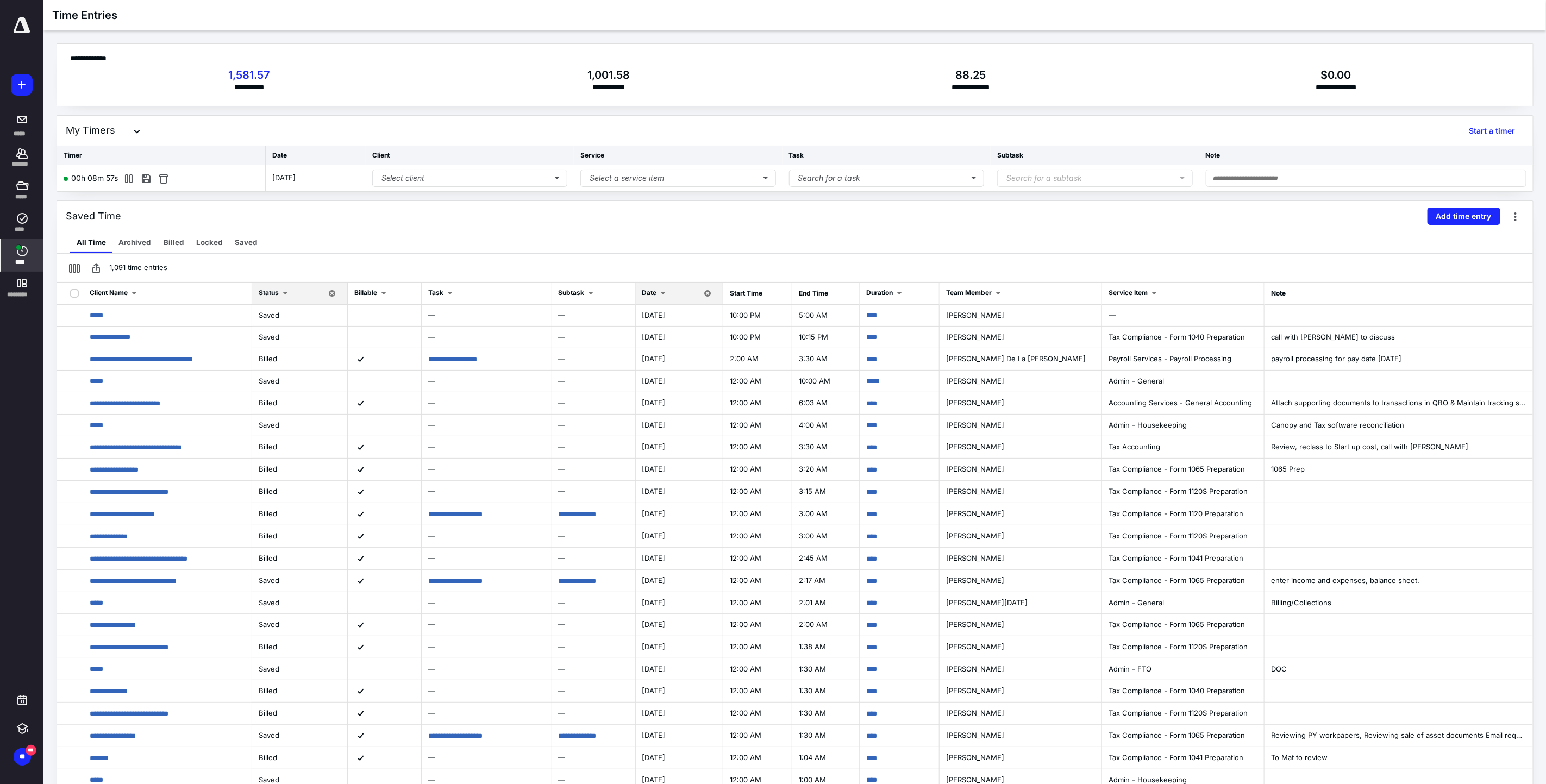 click on "****" at bounding box center (22, 262) 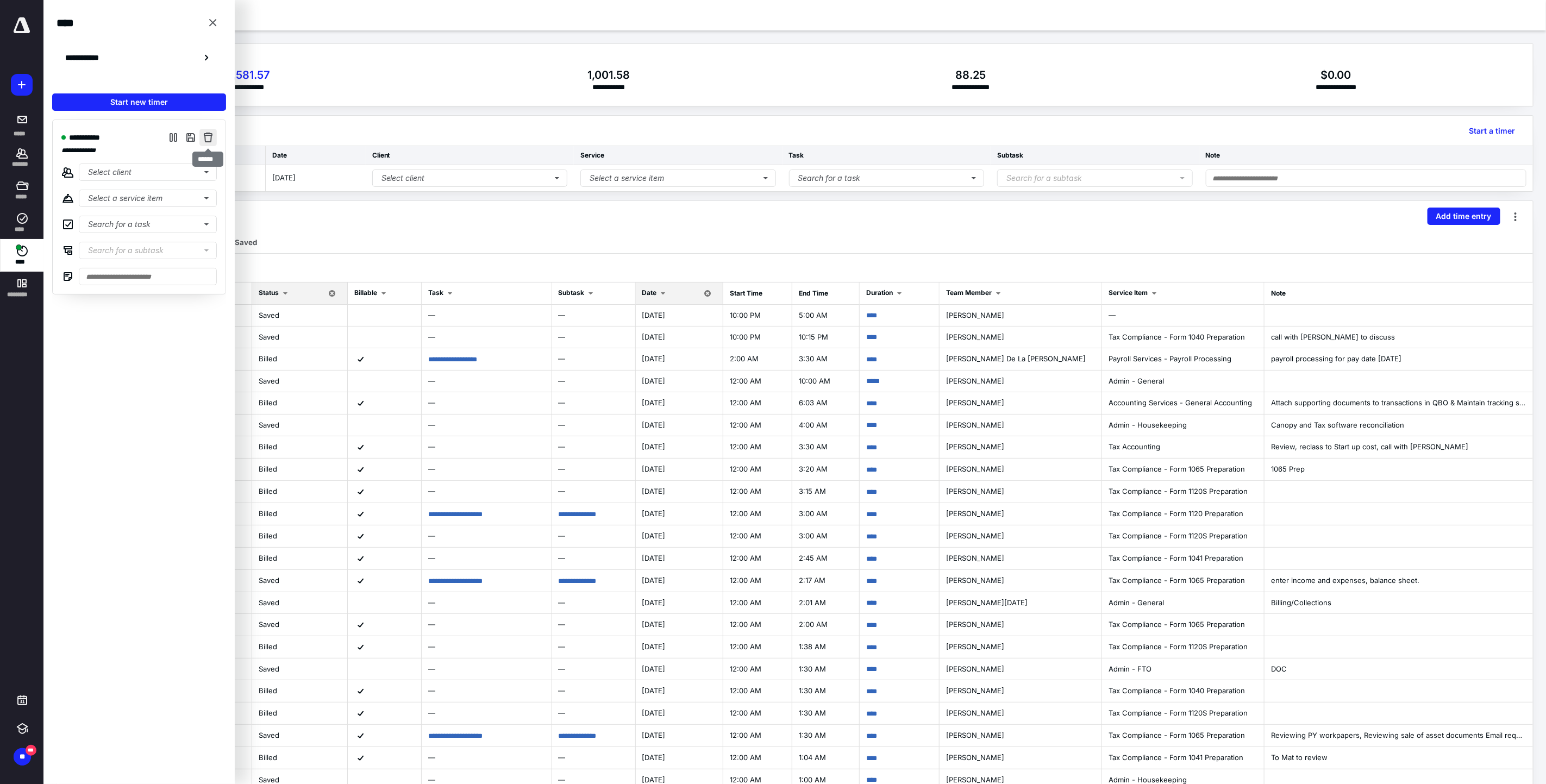 click at bounding box center [208, 137] 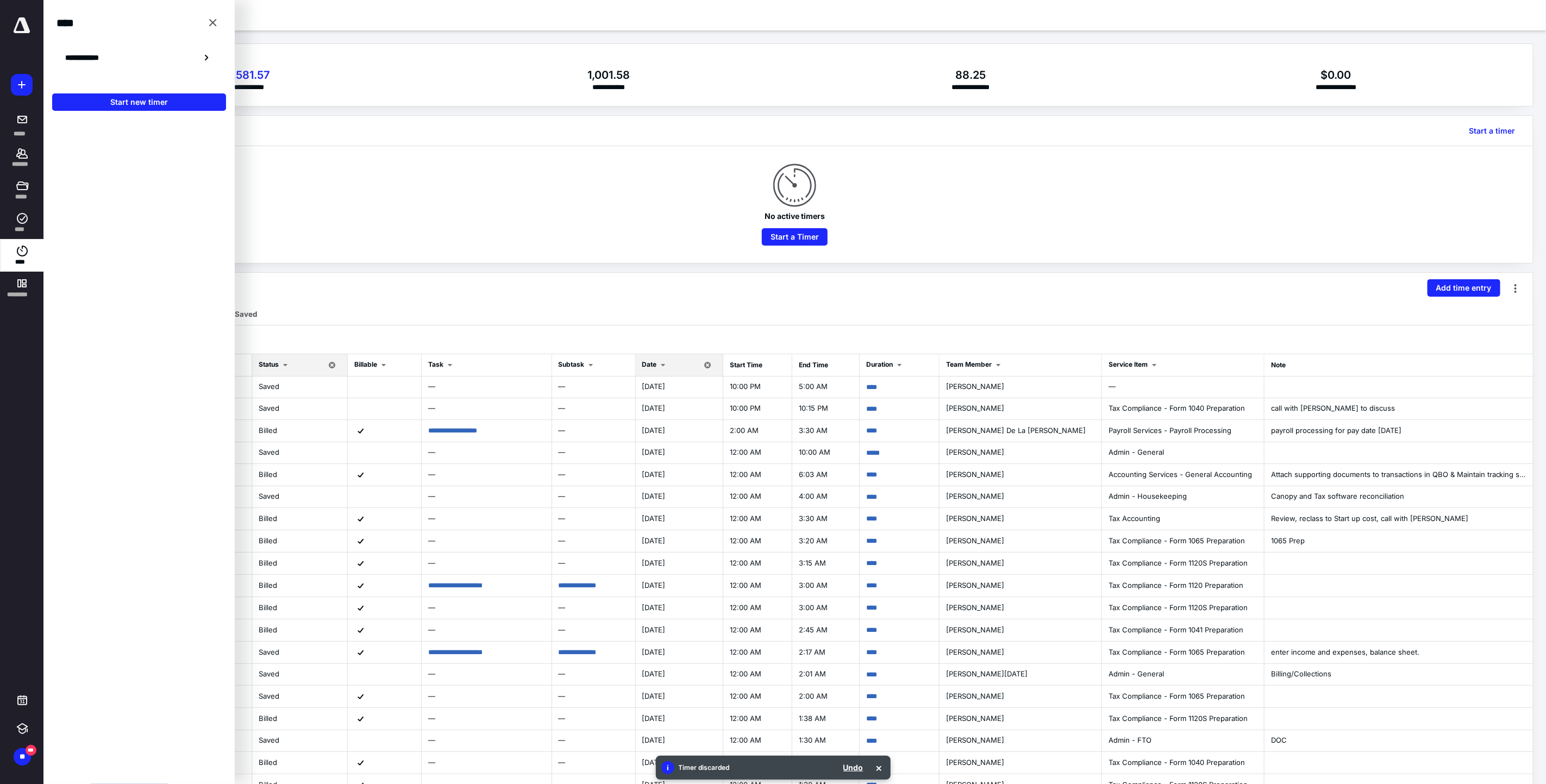 click on "No active timers Start a Timer" at bounding box center [795, 204] 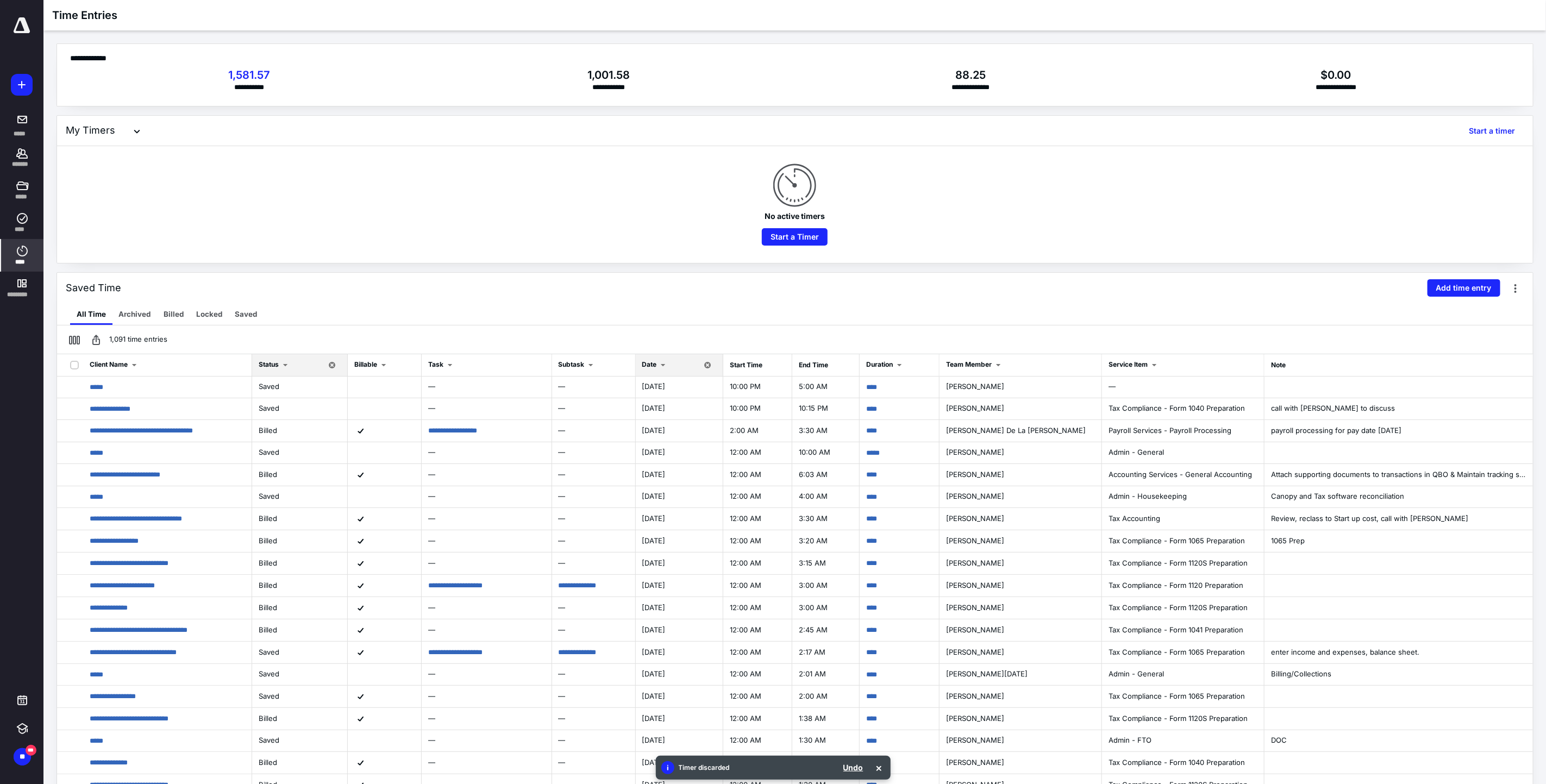 click on "Date" at bounding box center [679, 365] 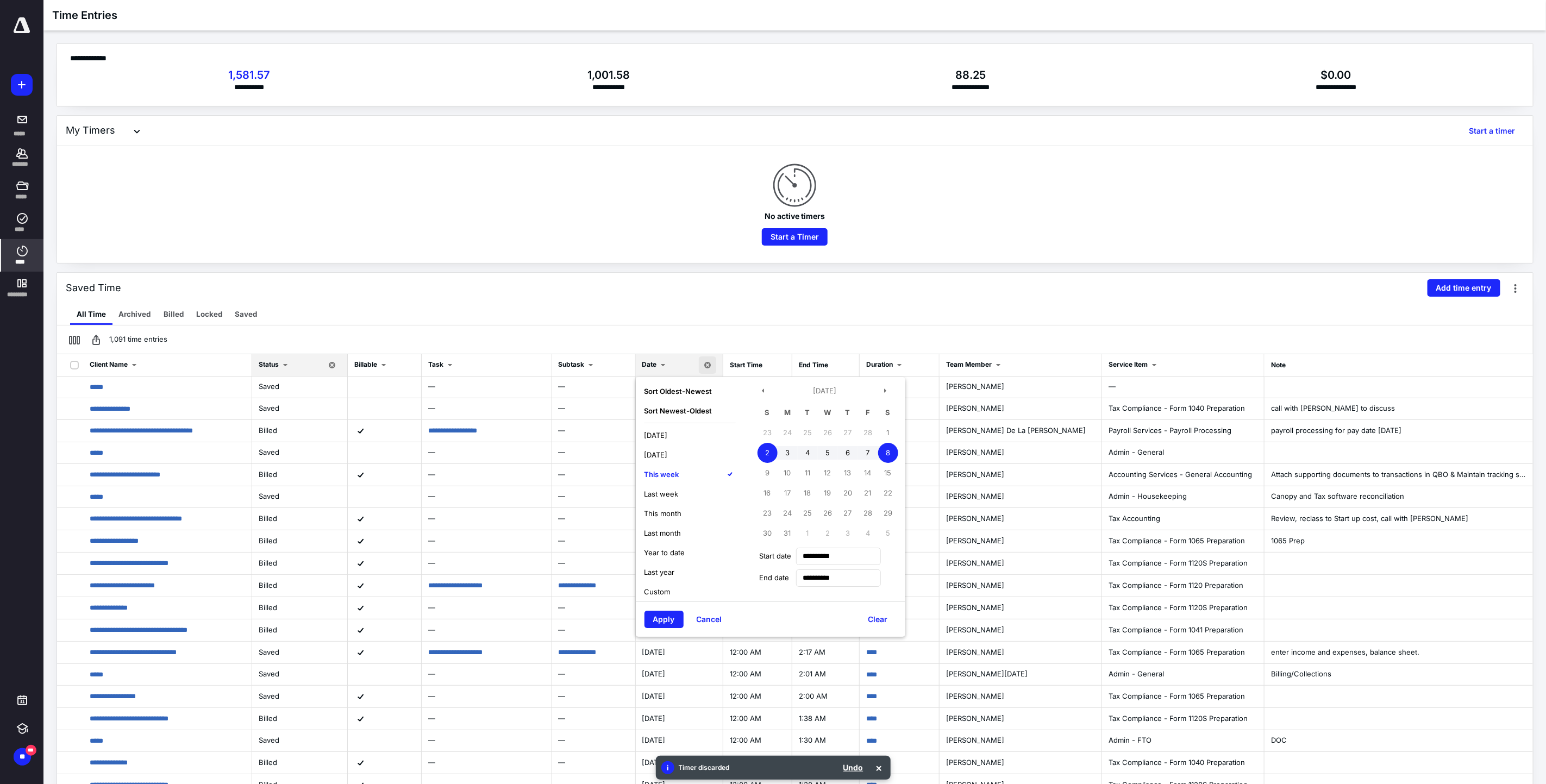 click on "This week" at bounding box center (662, 474) 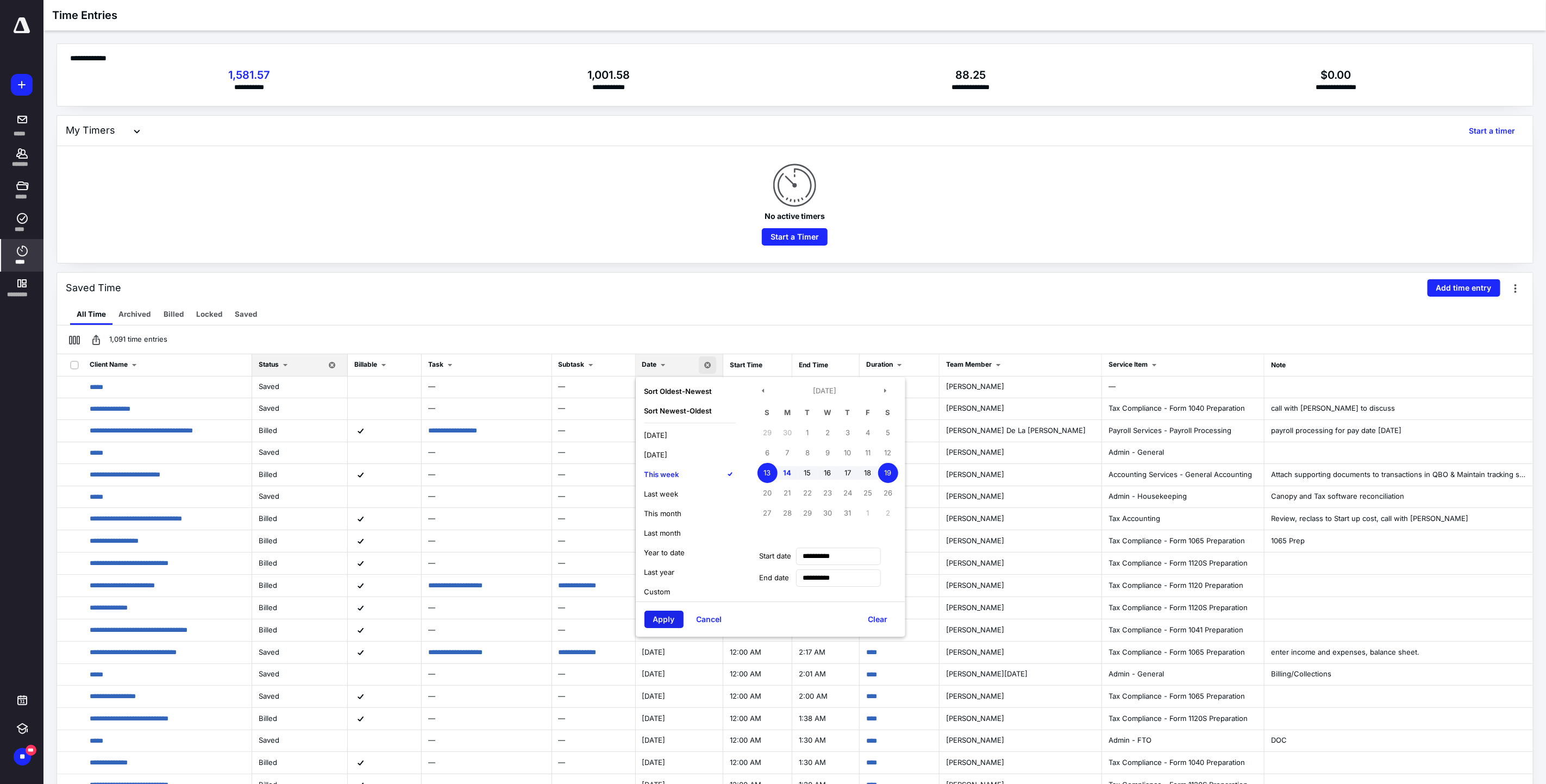 click on "Apply" at bounding box center (664, 619) 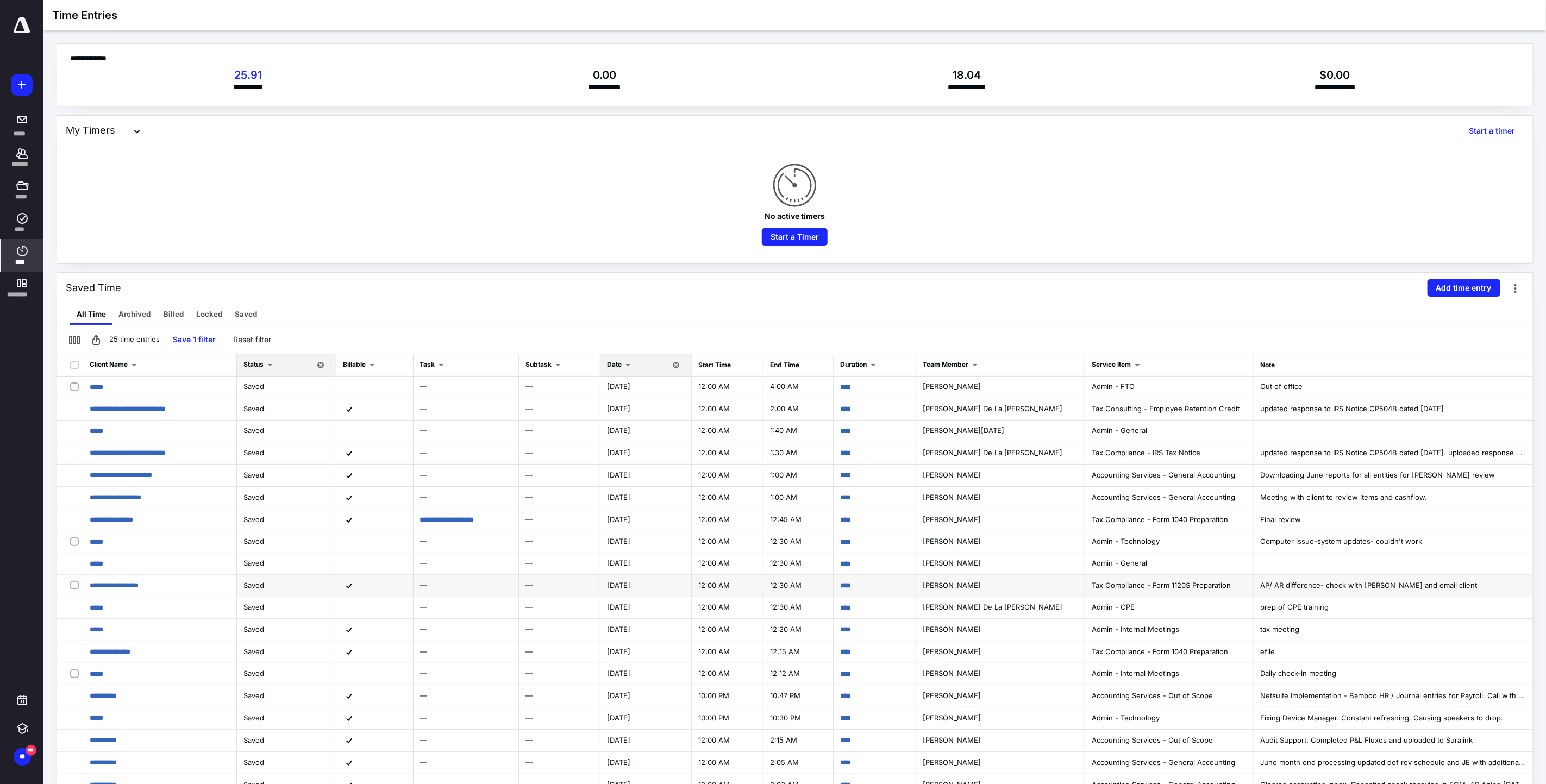click on "****" at bounding box center [846, 585] 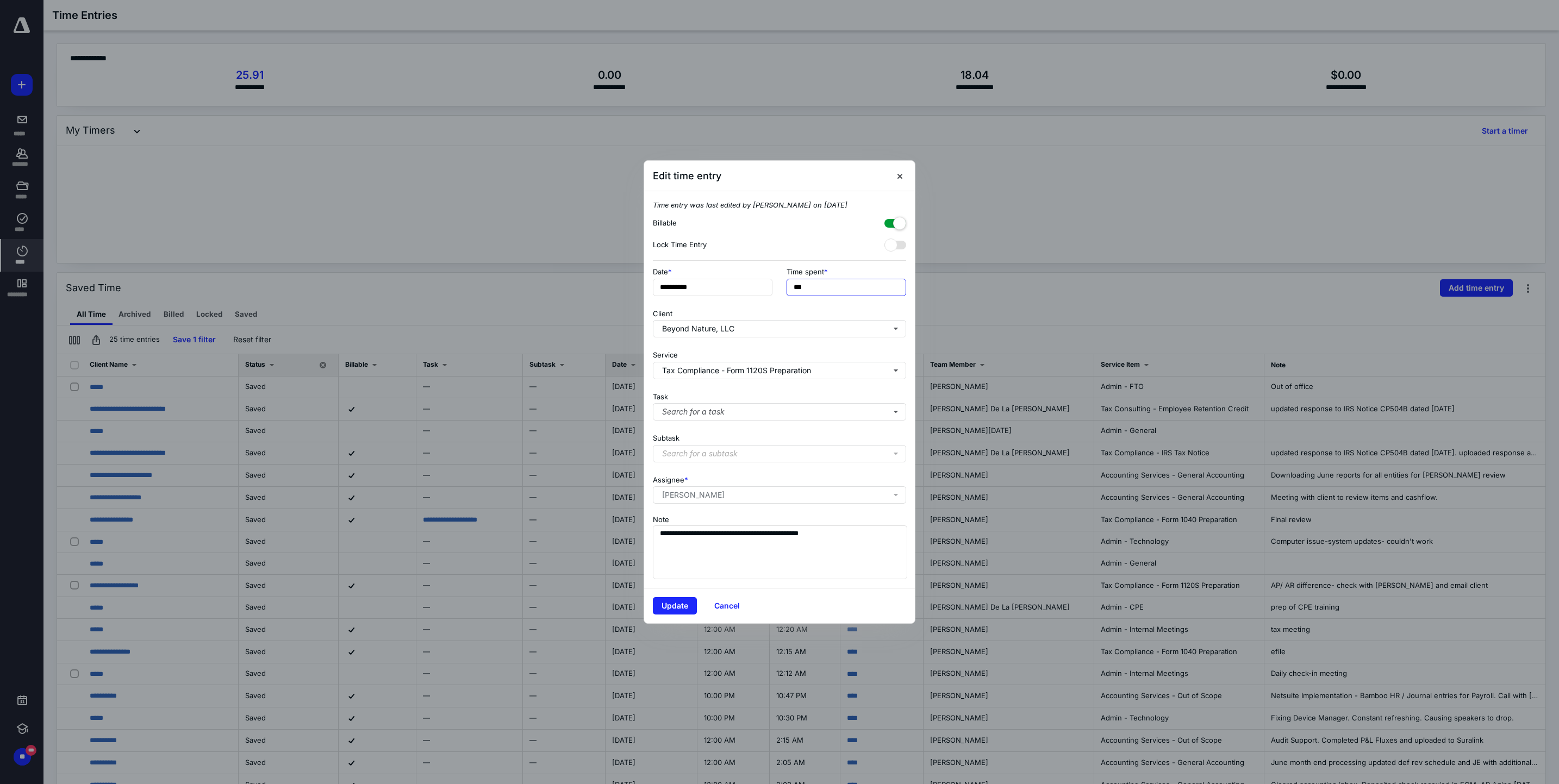 click on "***" at bounding box center (846, 287) 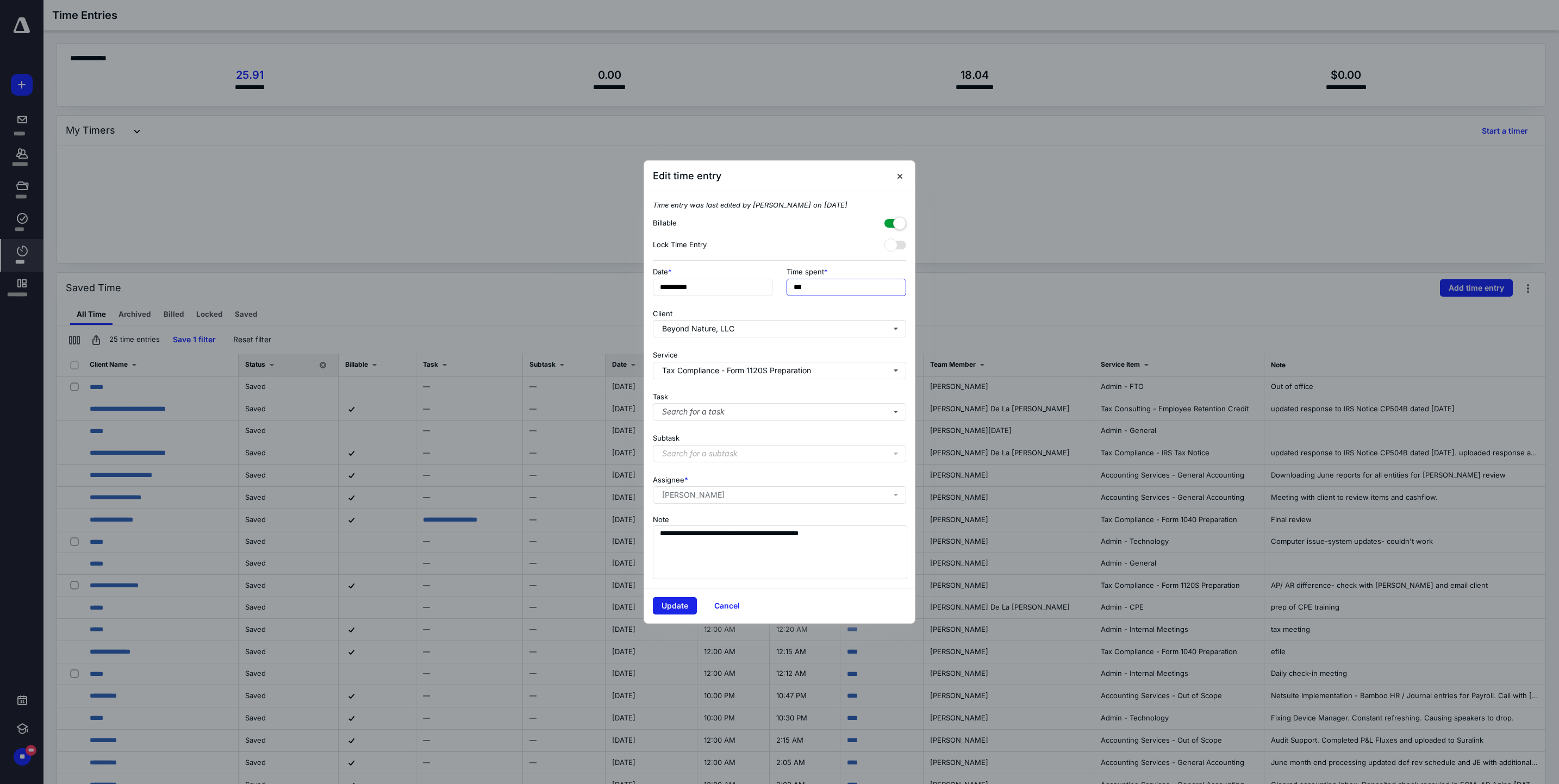 type on "***" 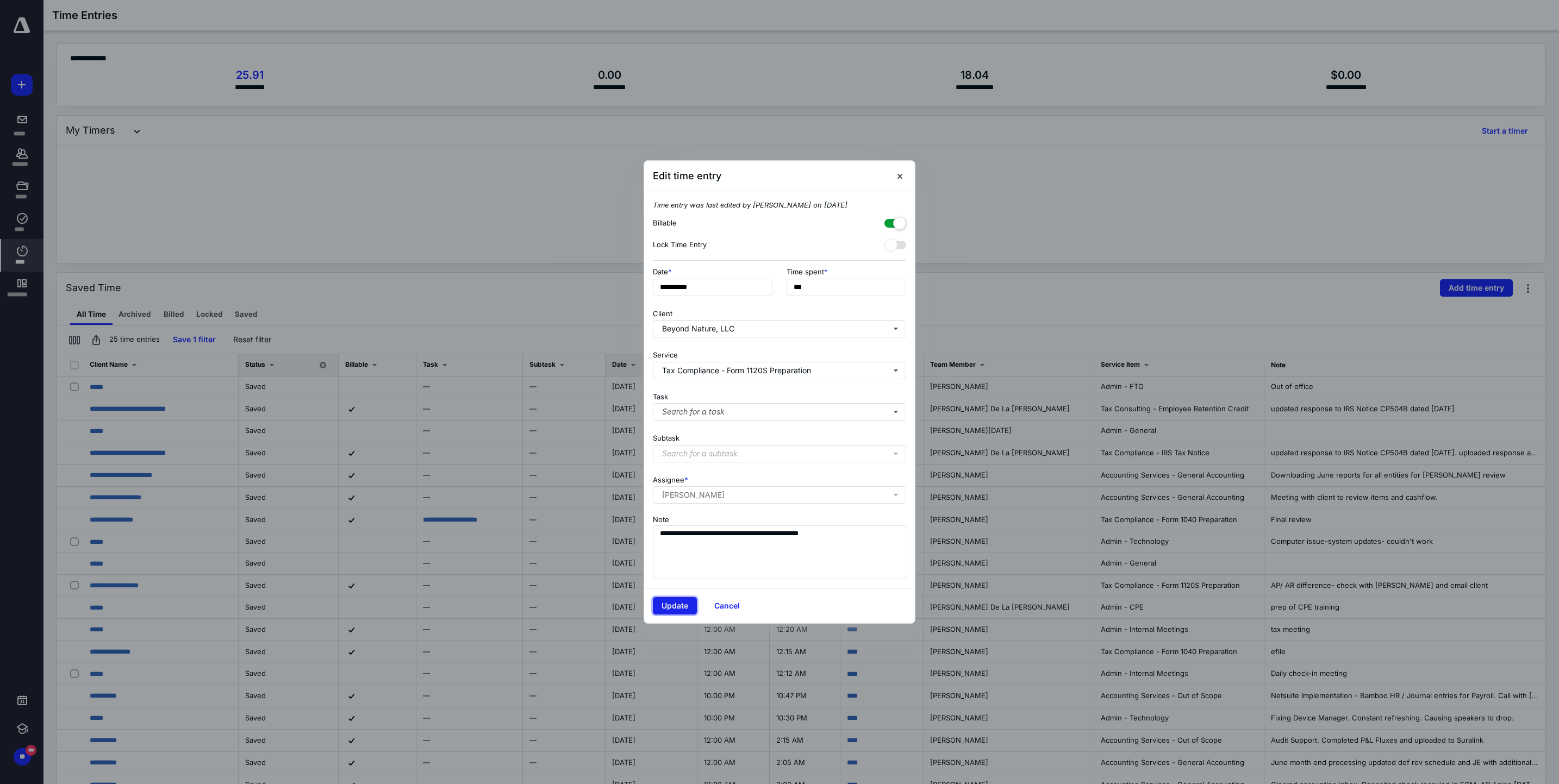 click on "Update" at bounding box center (675, 606) 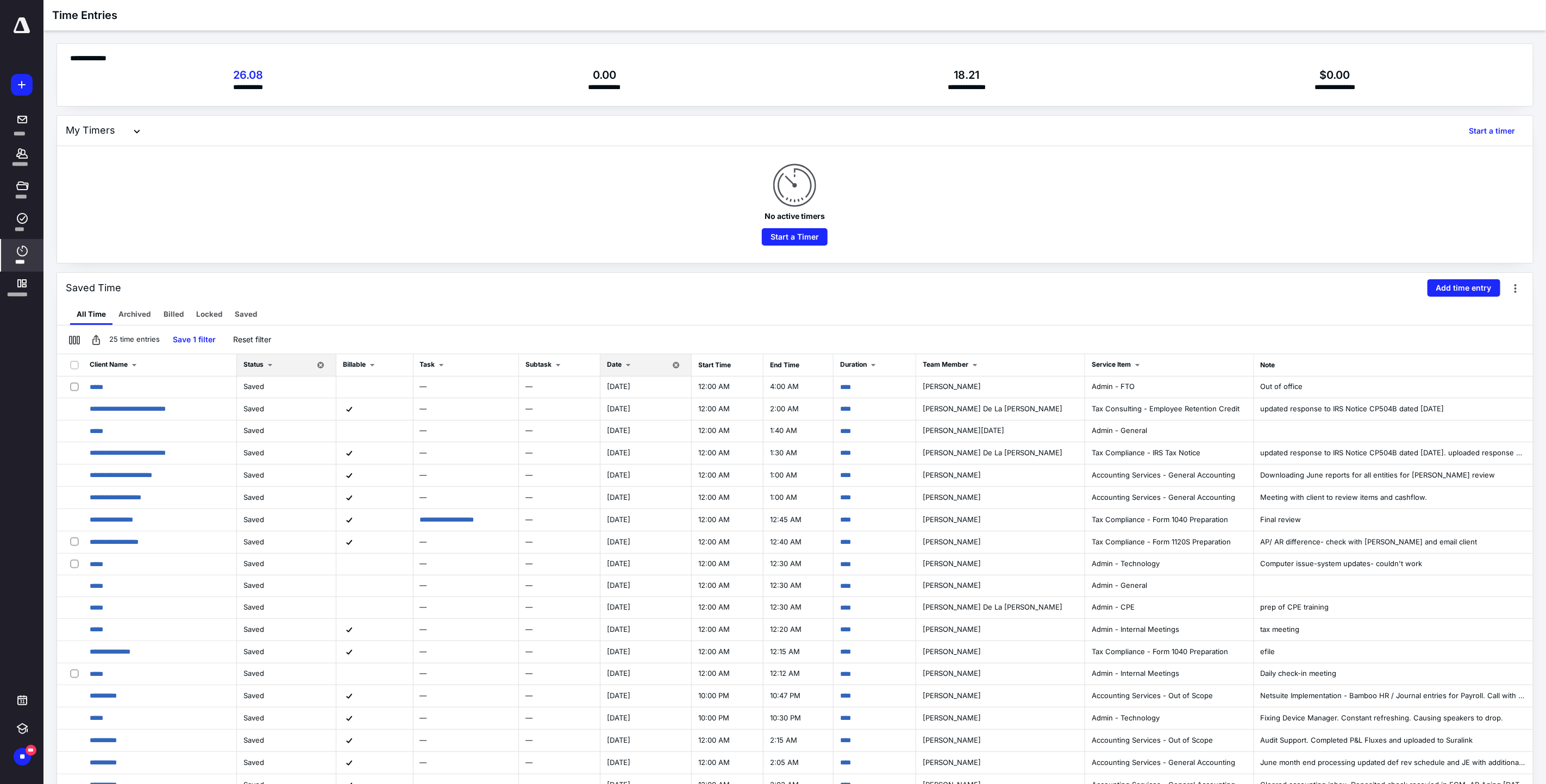 click on "Date" at bounding box center [646, 365] 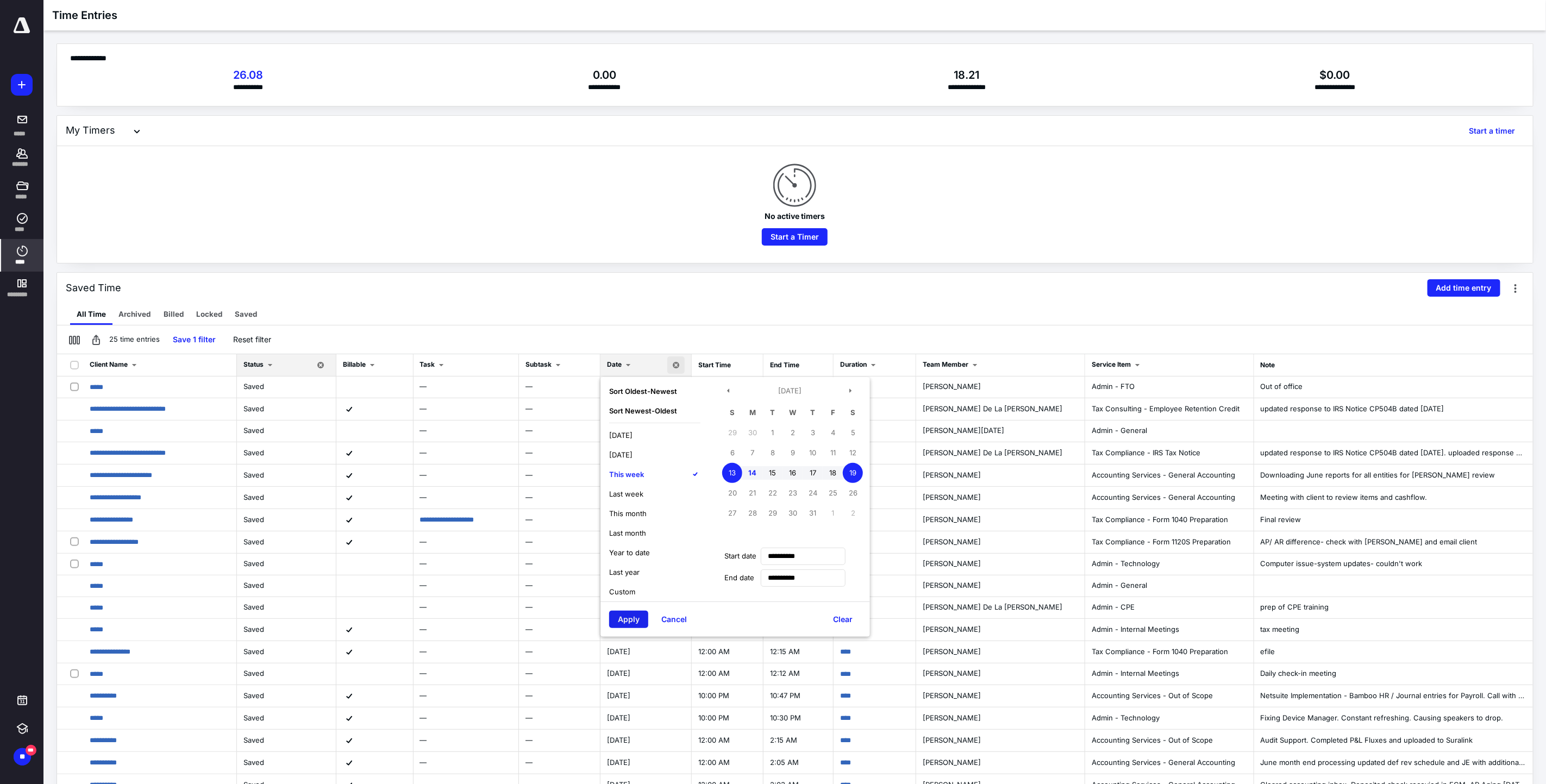 click on "Apply" at bounding box center (629, 619) 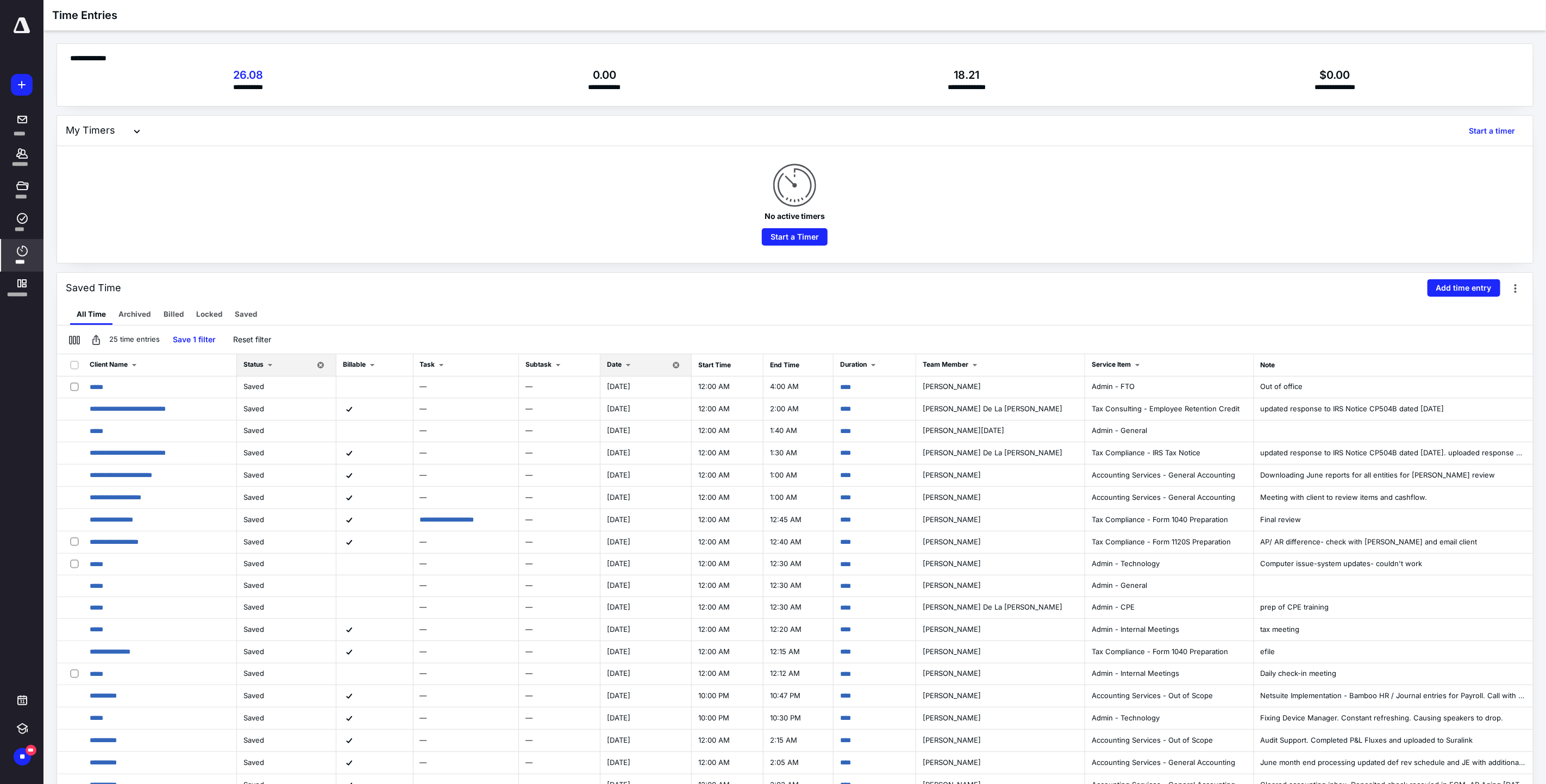 click on "Date" at bounding box center (646, 365) 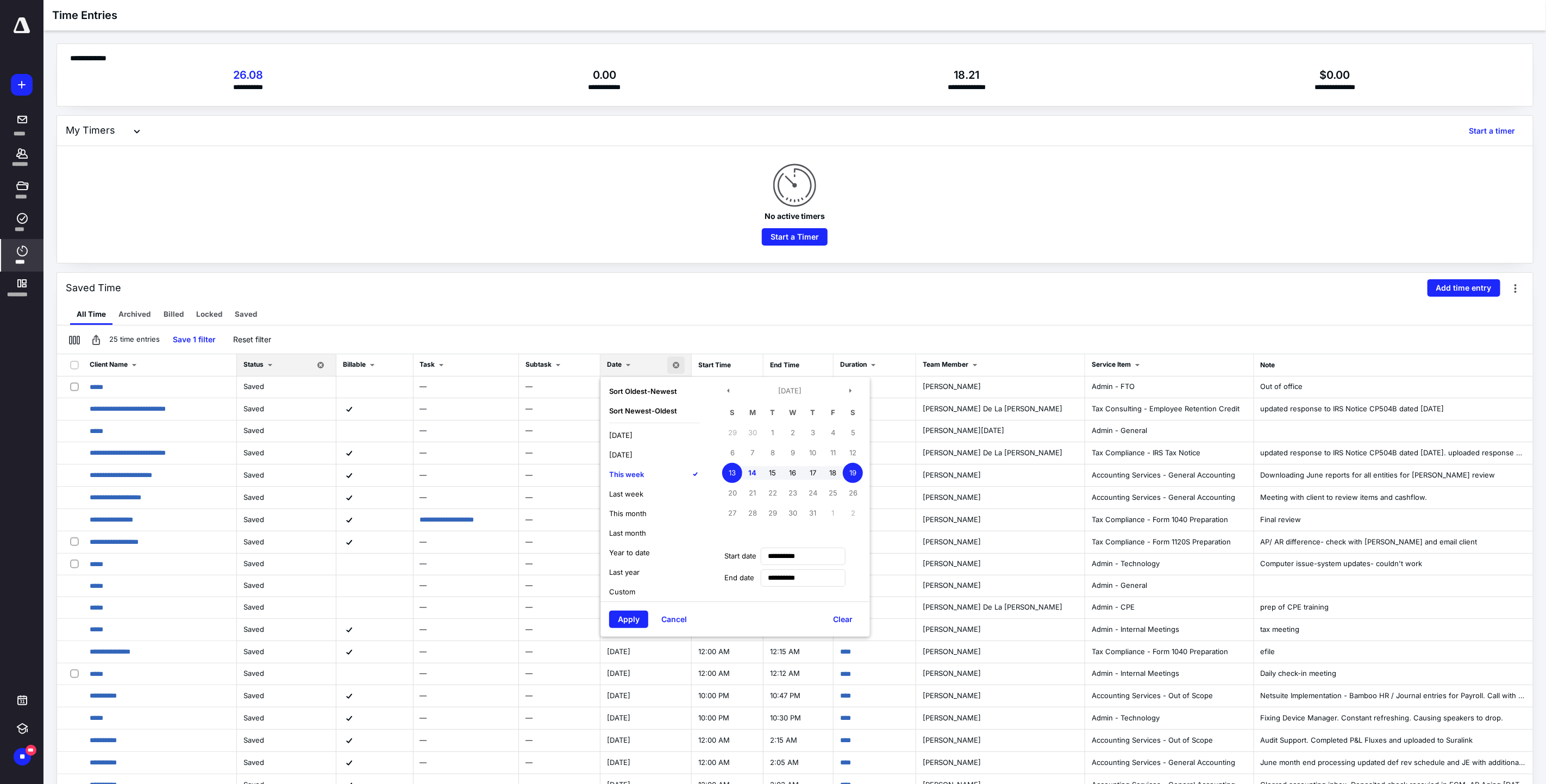click on "No active timers Start a Timer" at bounding box center (795, 204) 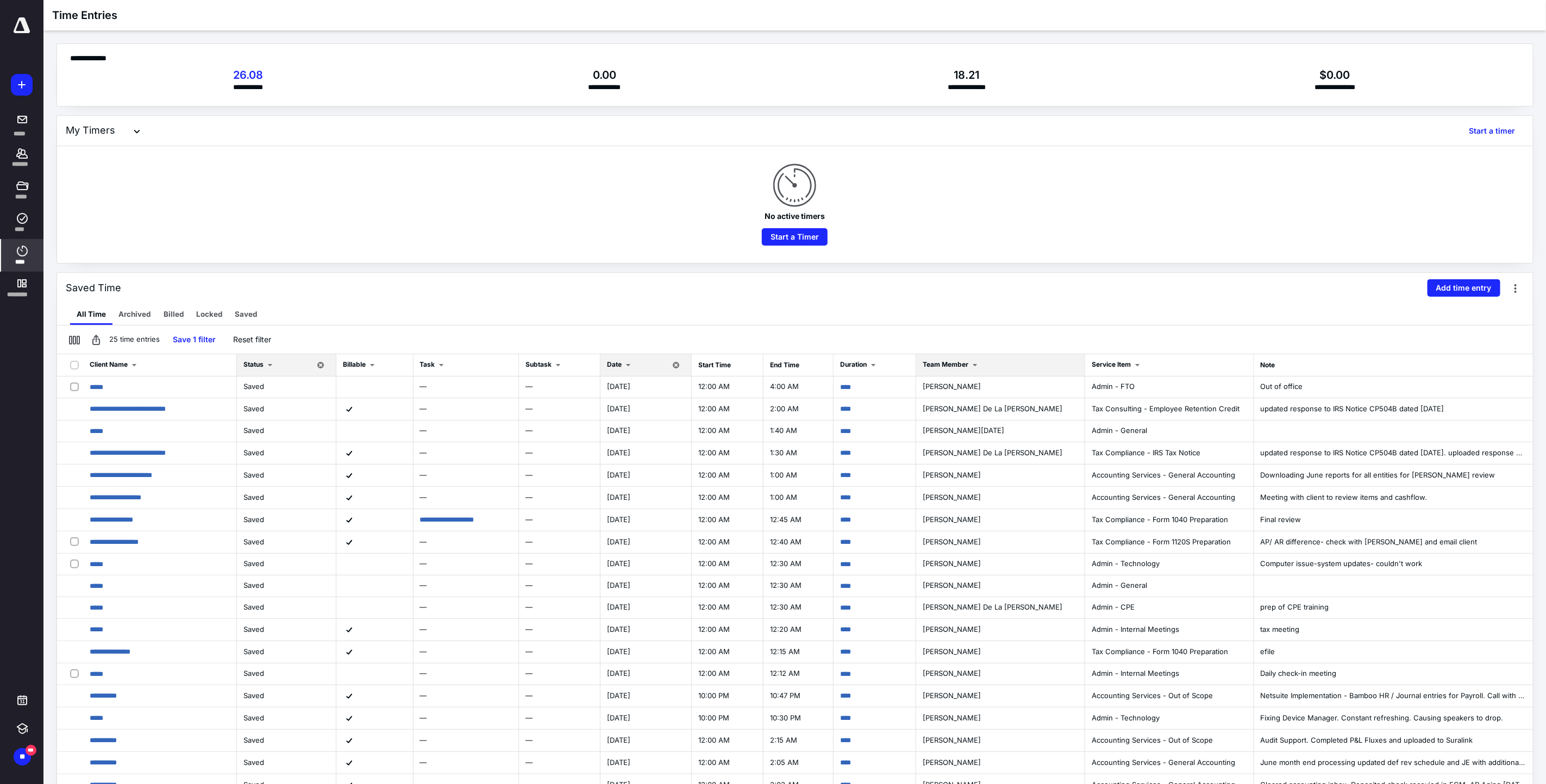 click on "Team Member" at bounding box center (946, 364) 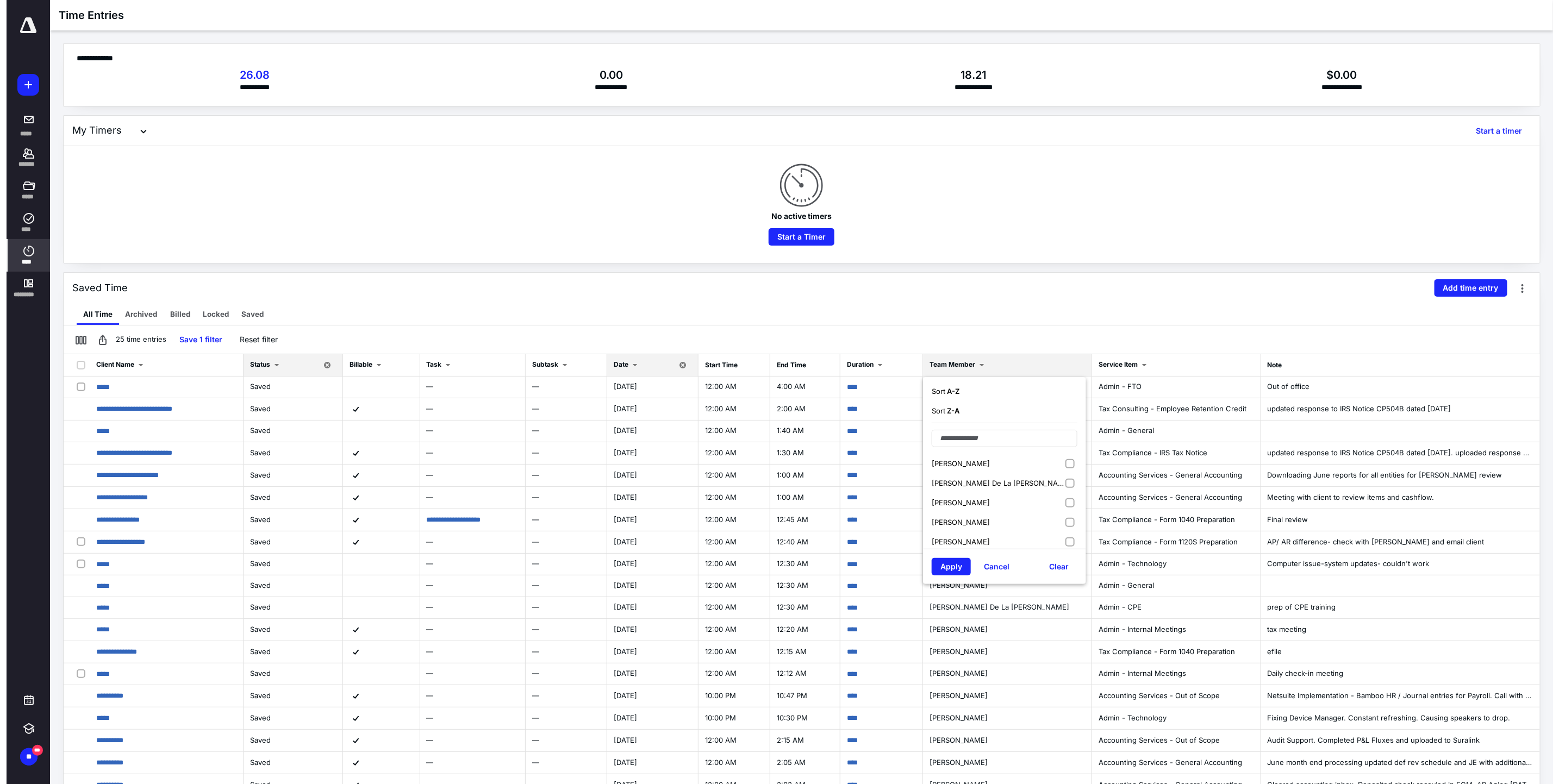 scroll, scrollTop: 120, scrollLeft: 0, axis: vertical 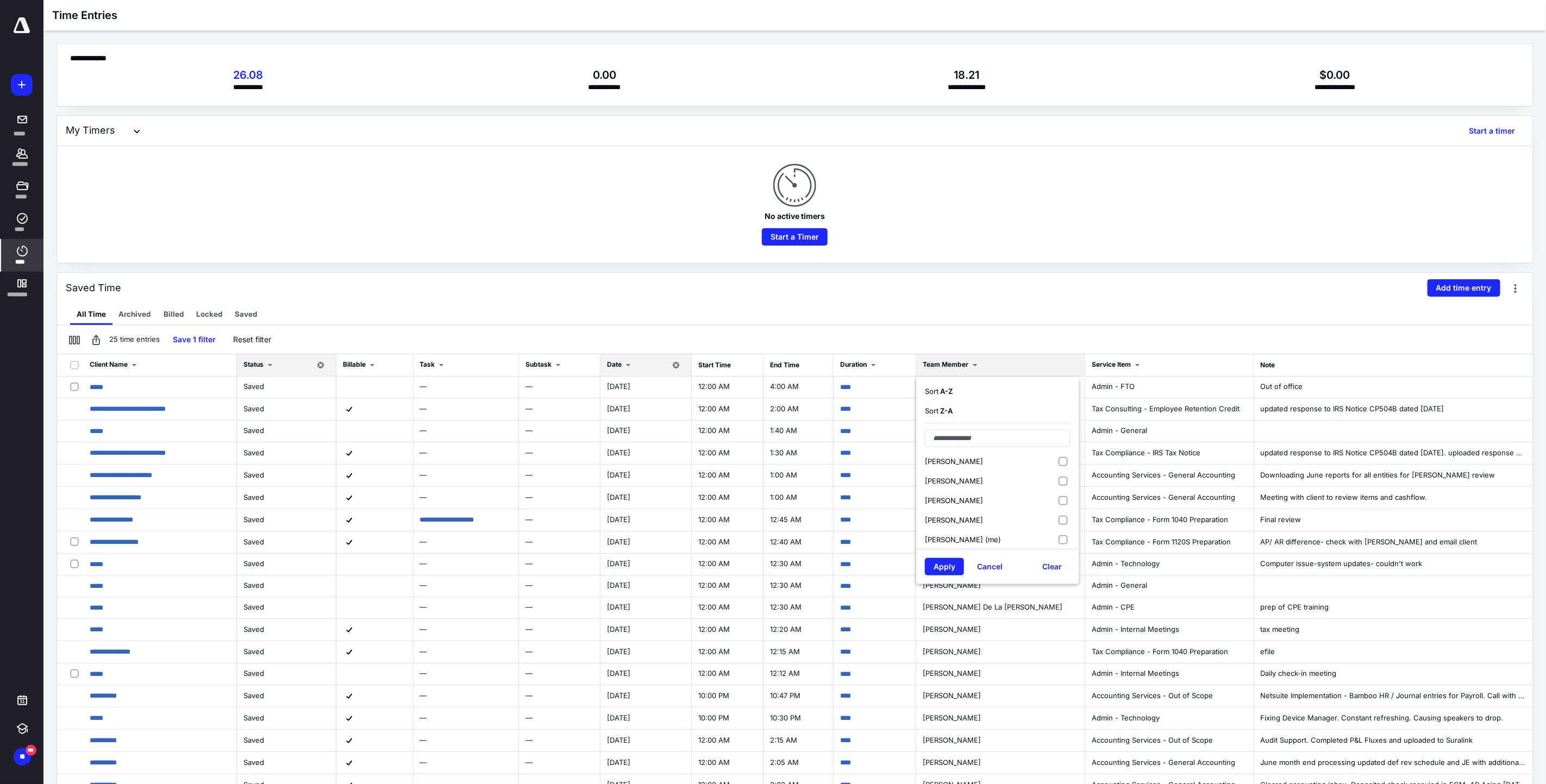 click on "[PERSON_NAME] (me)" at bounding box center [998, 540] 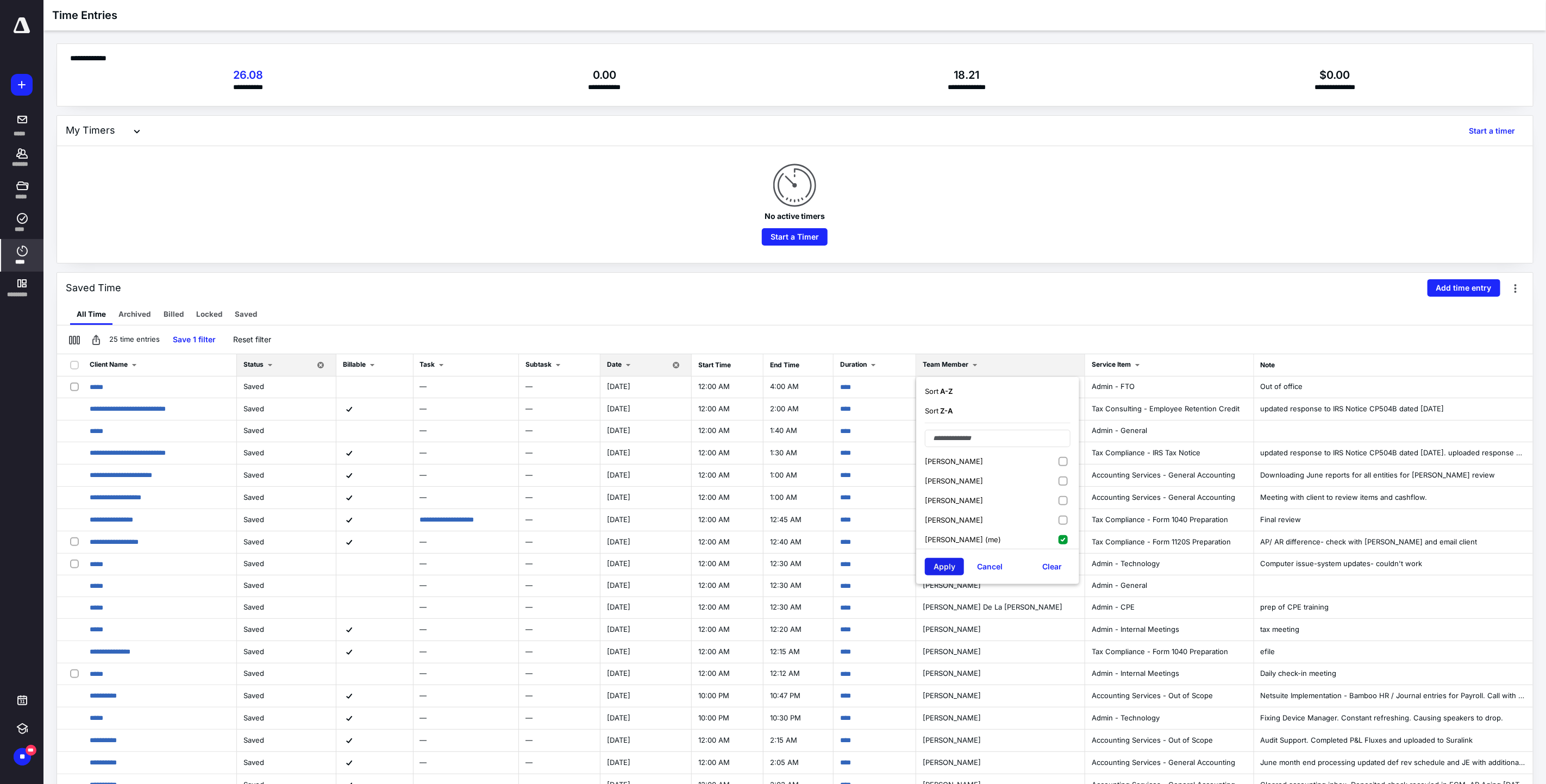 click on "Apply" at bounding box center (944, 567) 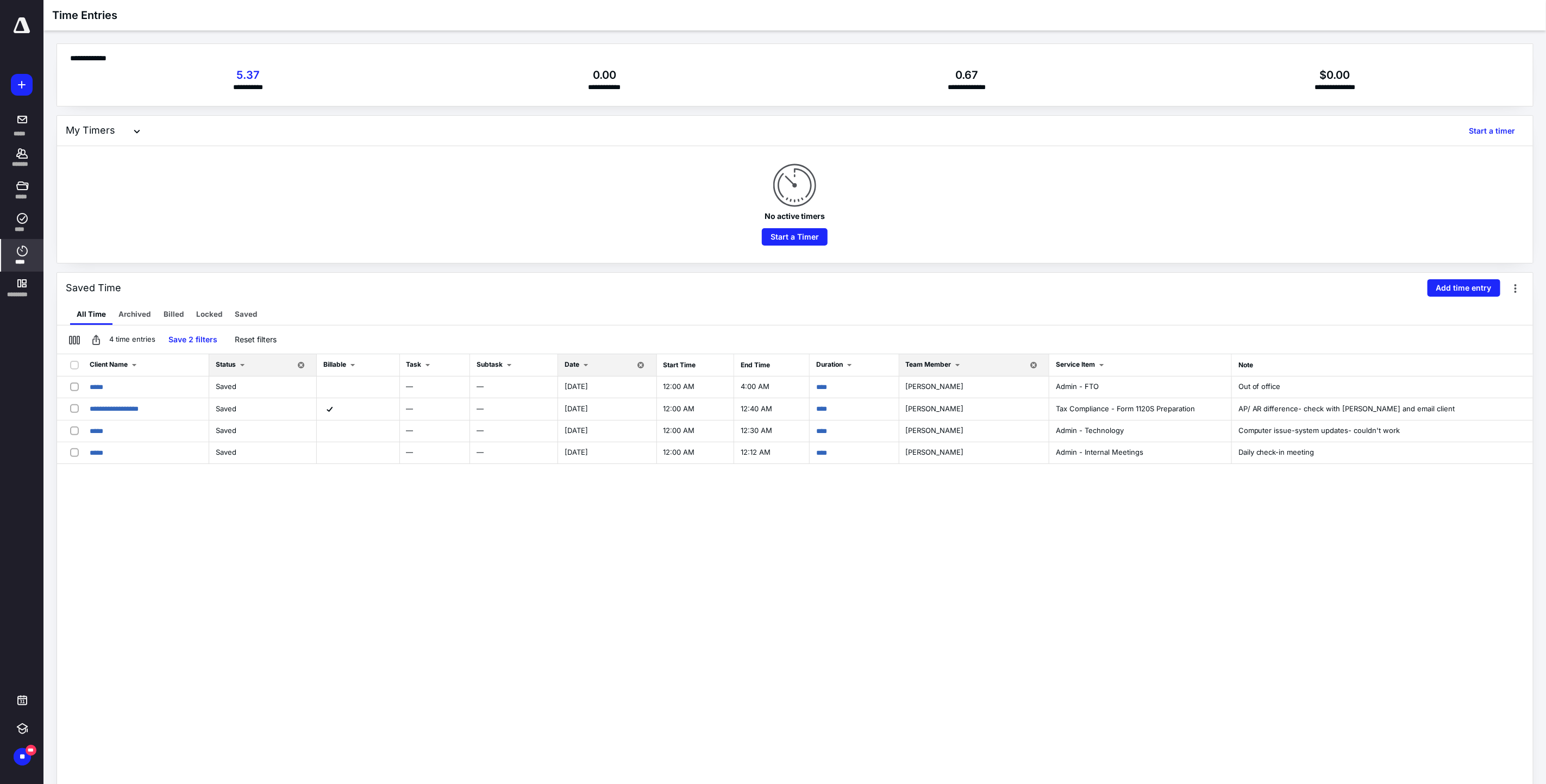click on "Saved Time Add time entry" at bounding box center (795, 288) 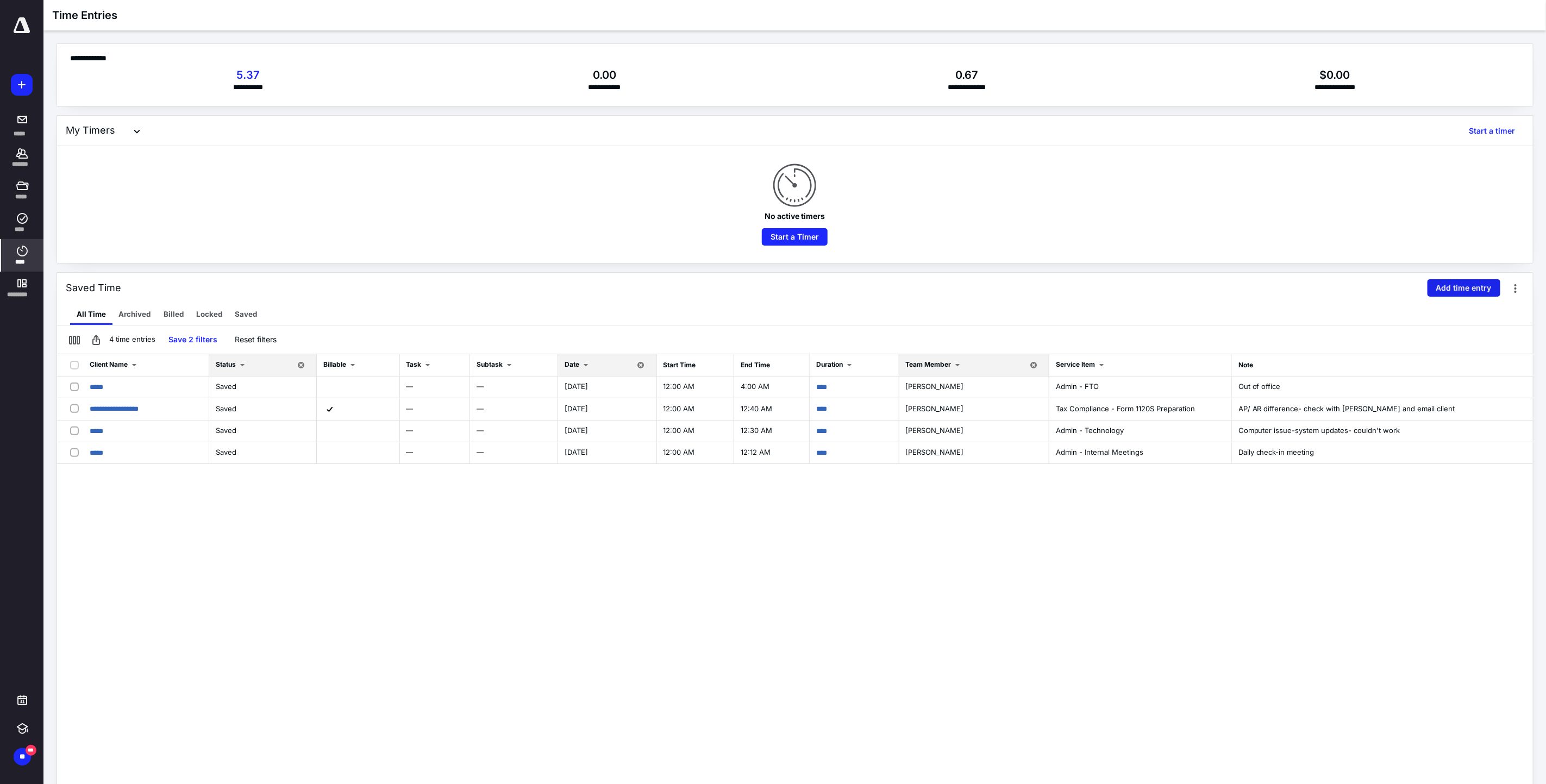 click on "Add time entry" at bounding box center (1464, 288) 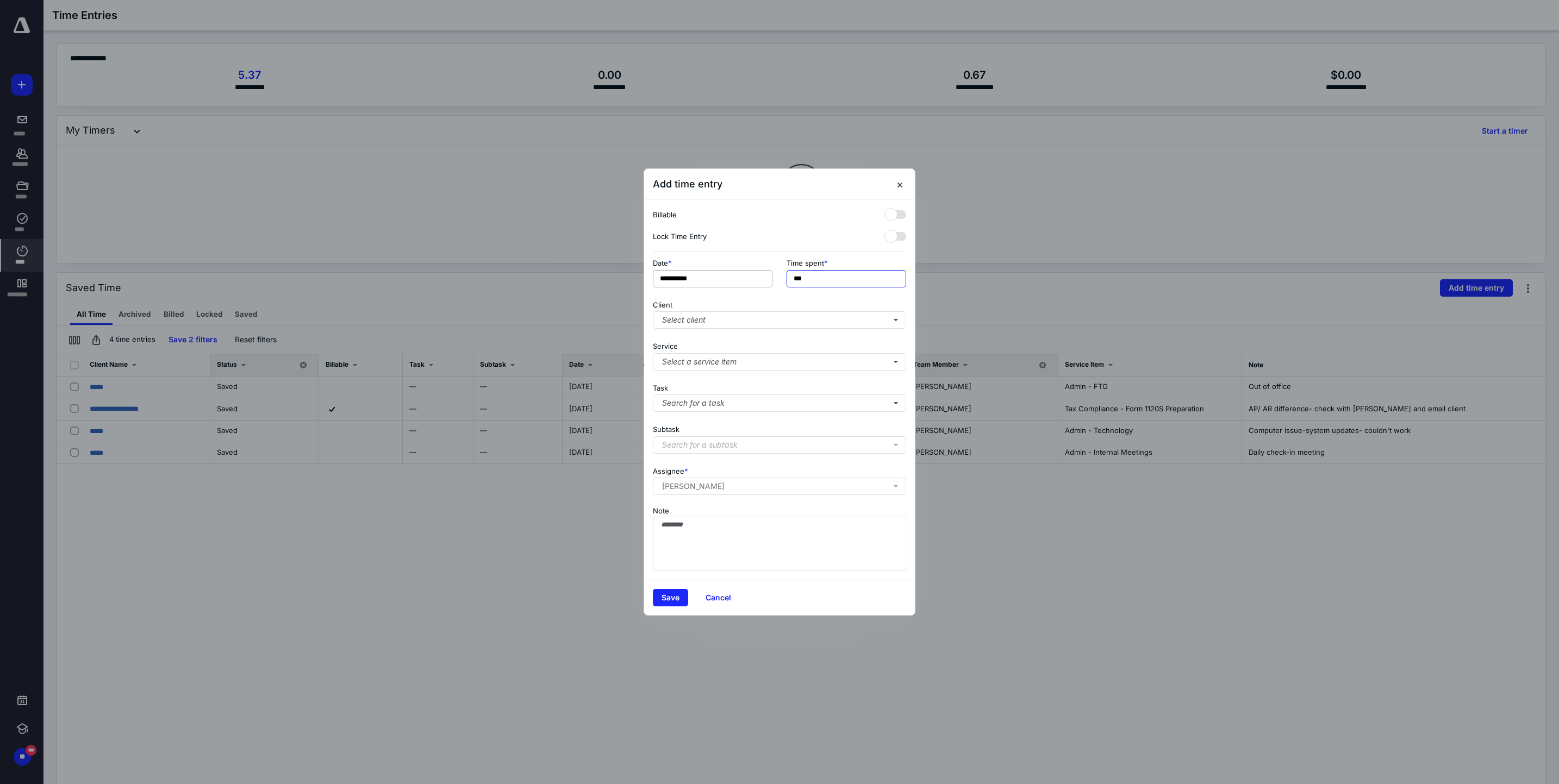 drag, startPoint x: 844, startPoint y: 284, endPoint x: 760, endPoint y: 285, distance: 84.00595 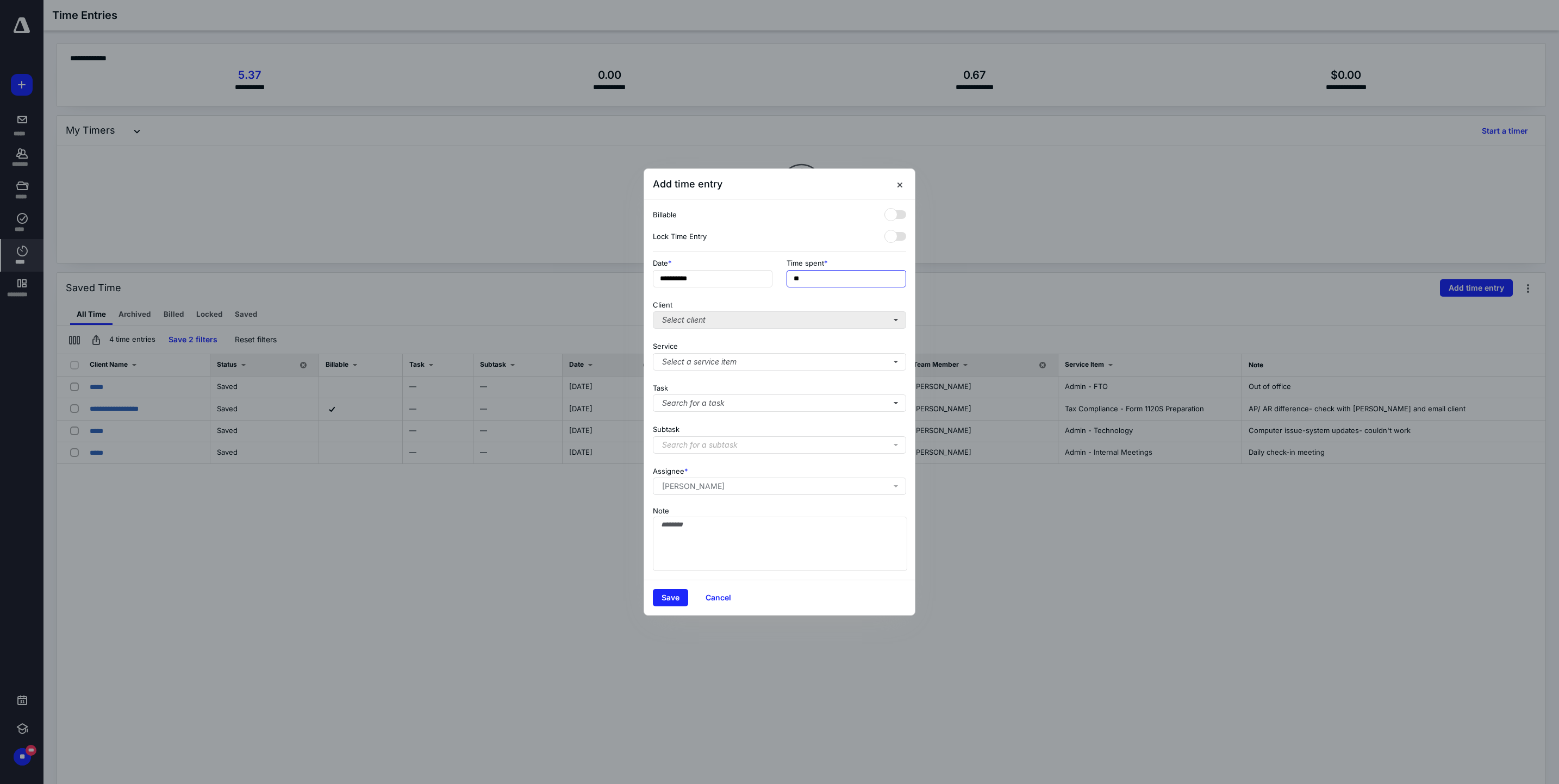 type on "**" 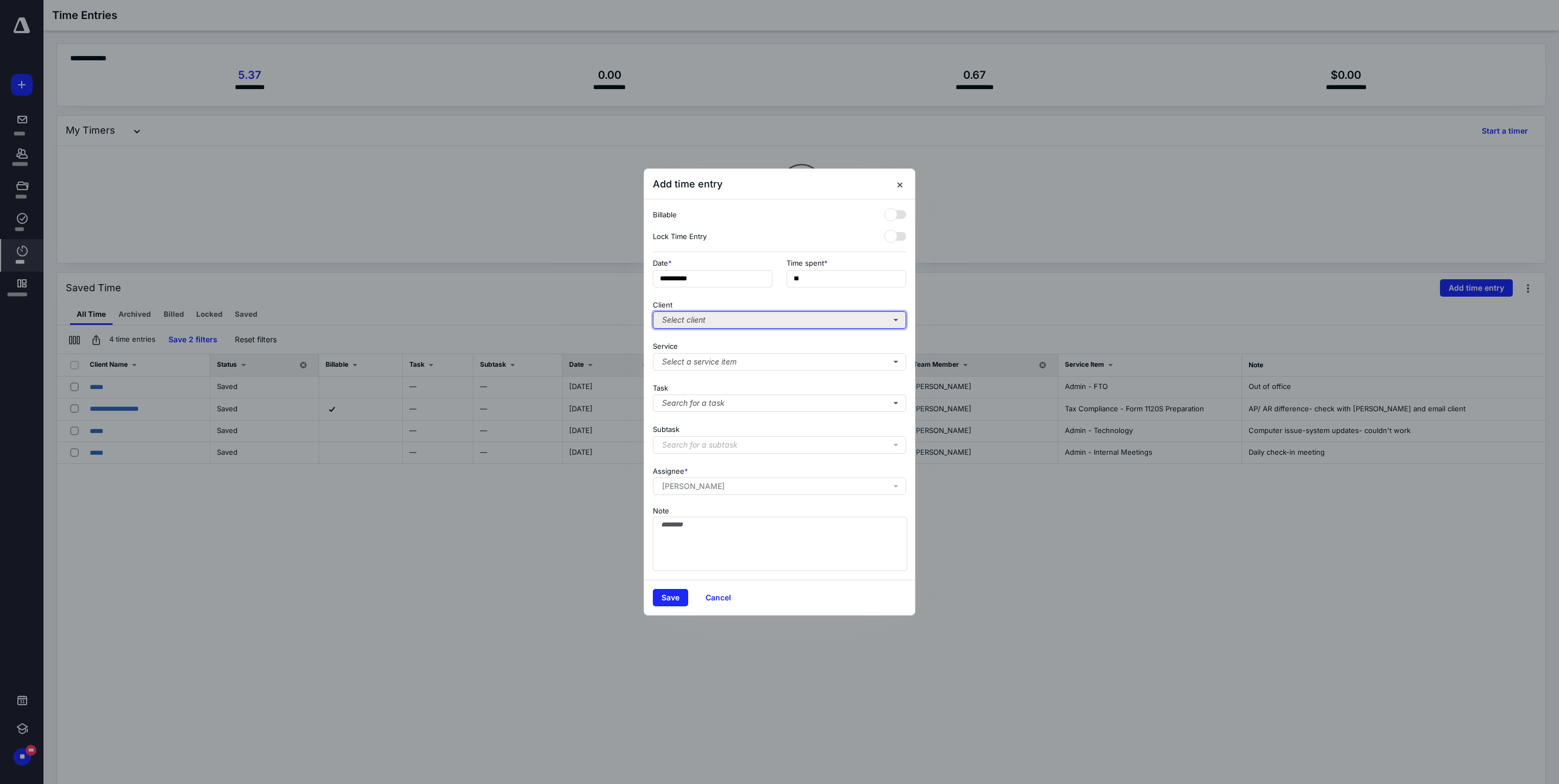 click on "Select client" at bounding box center [780, 320] 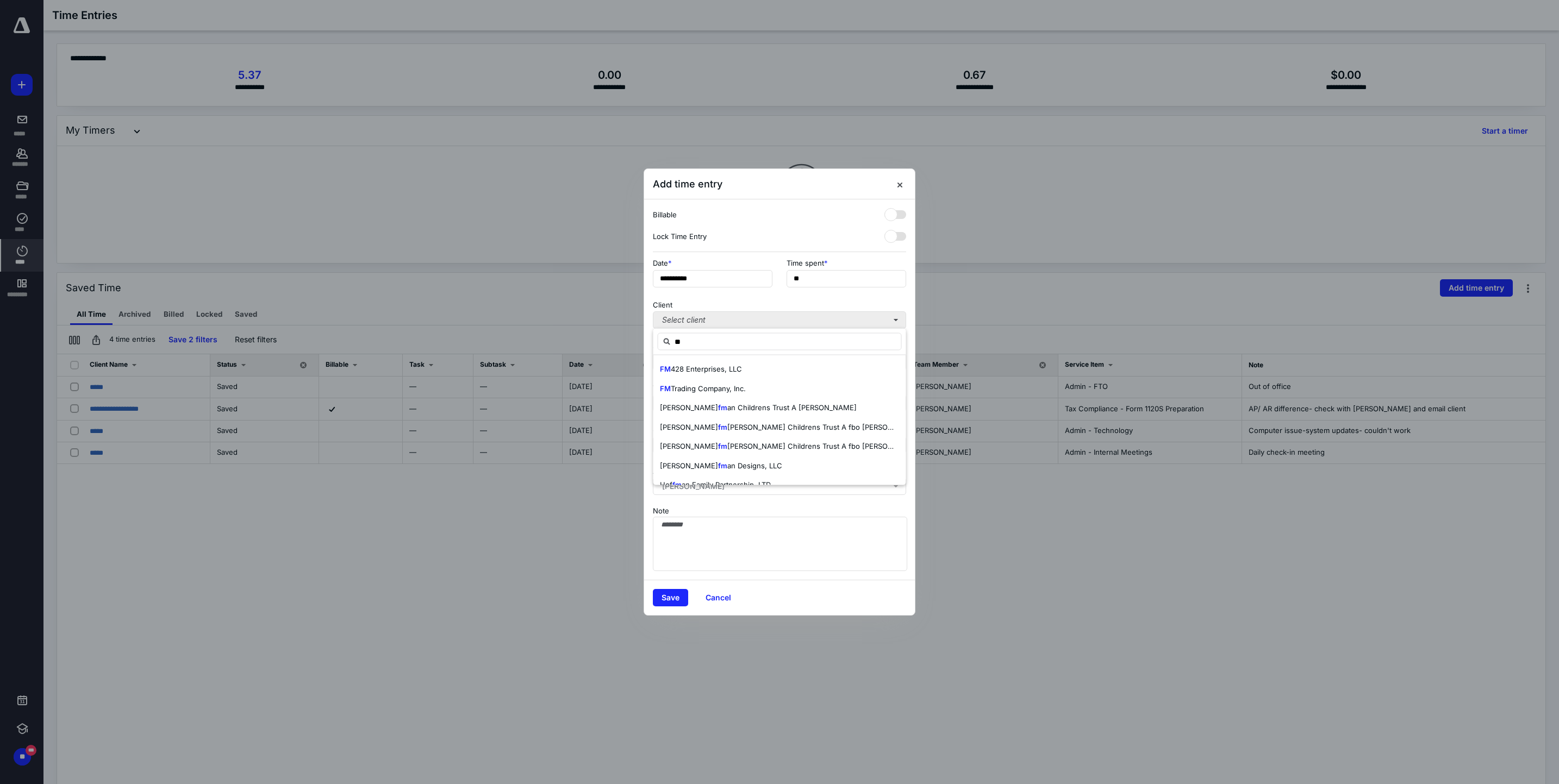 type on "*" 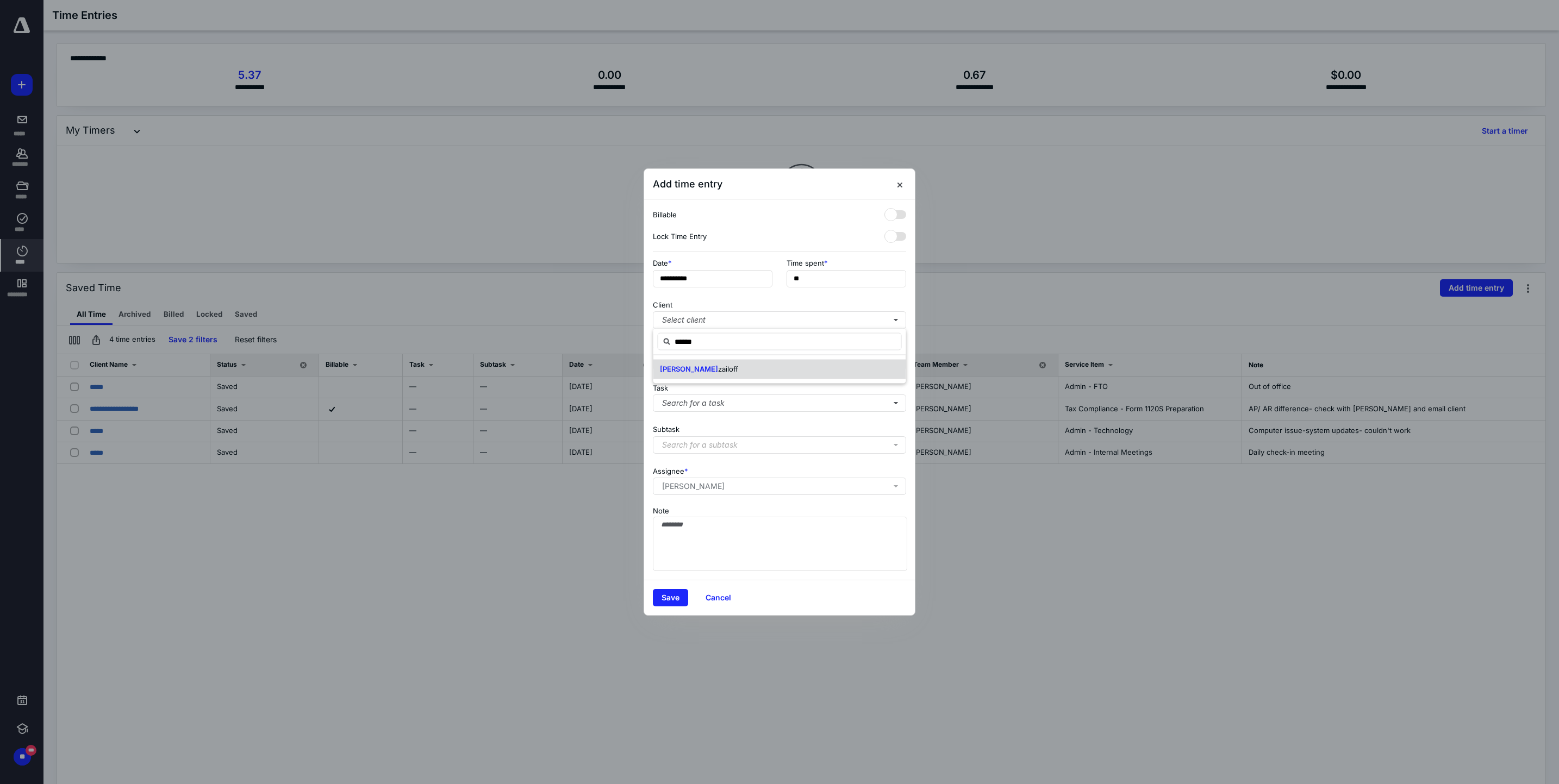 click on "[PERSON_NAME]" at bounding box center (780, 369) 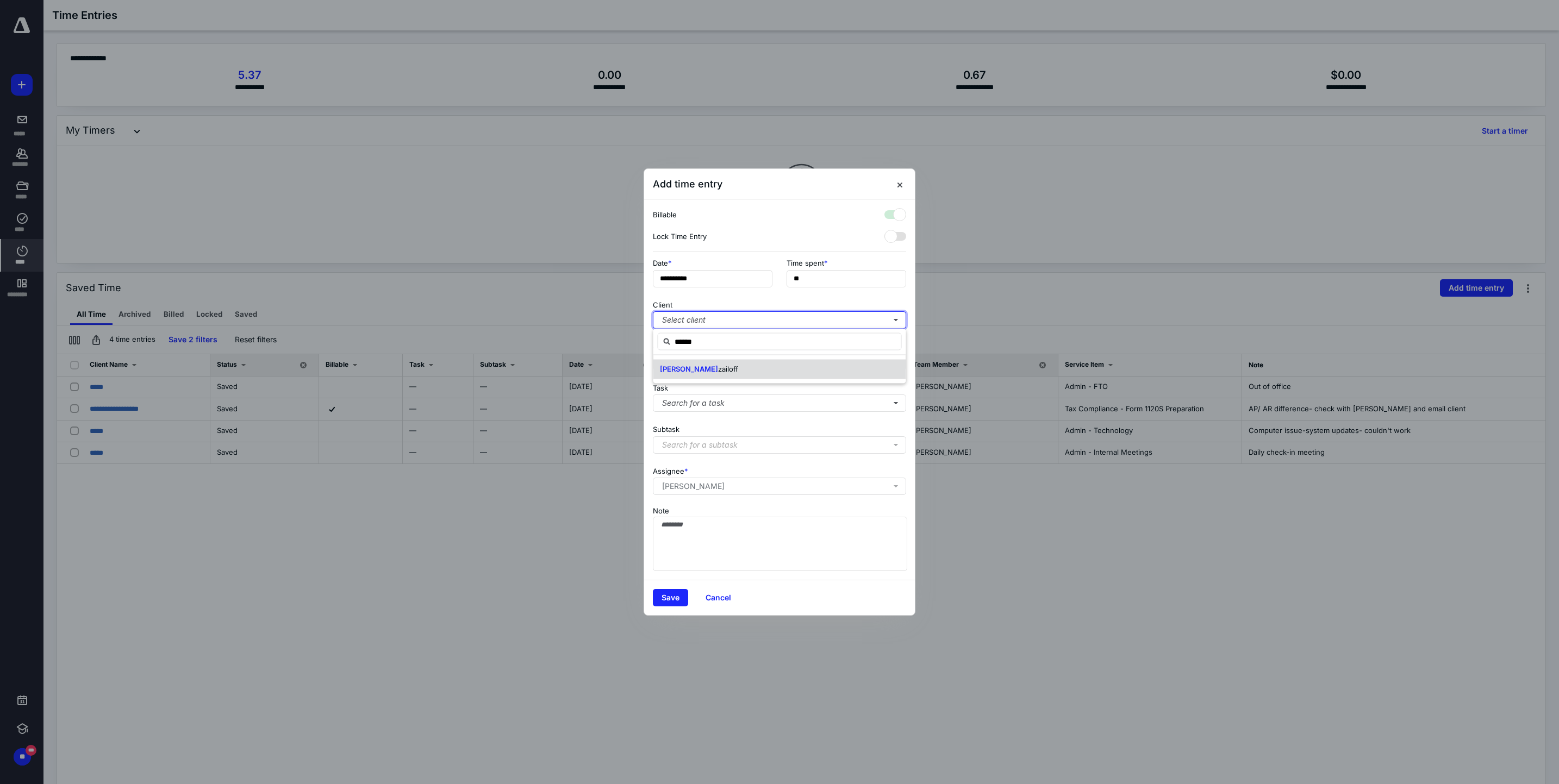 checkbox on "true" 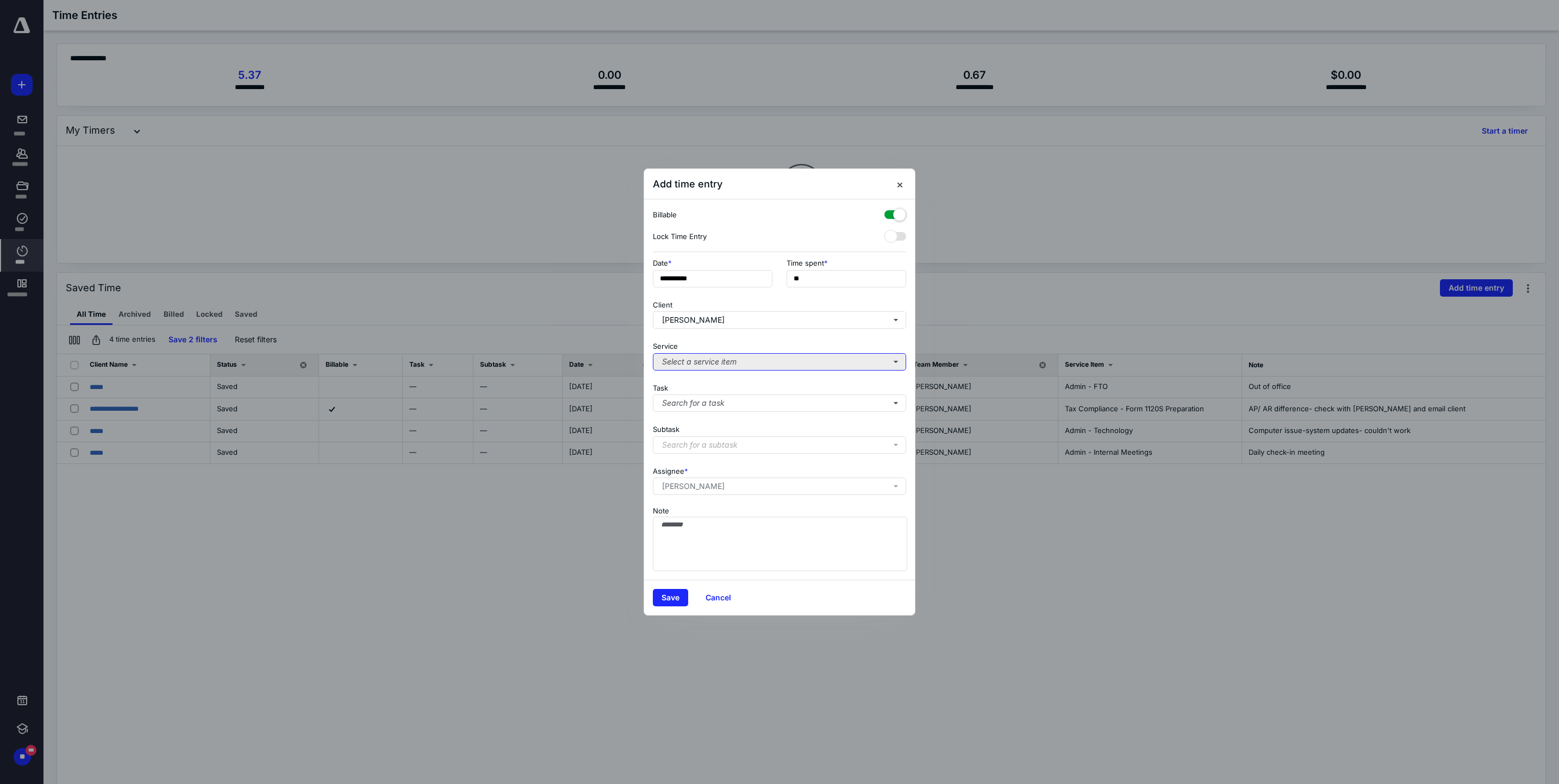 click on "Select a service item" at bounding box center (780, 362) 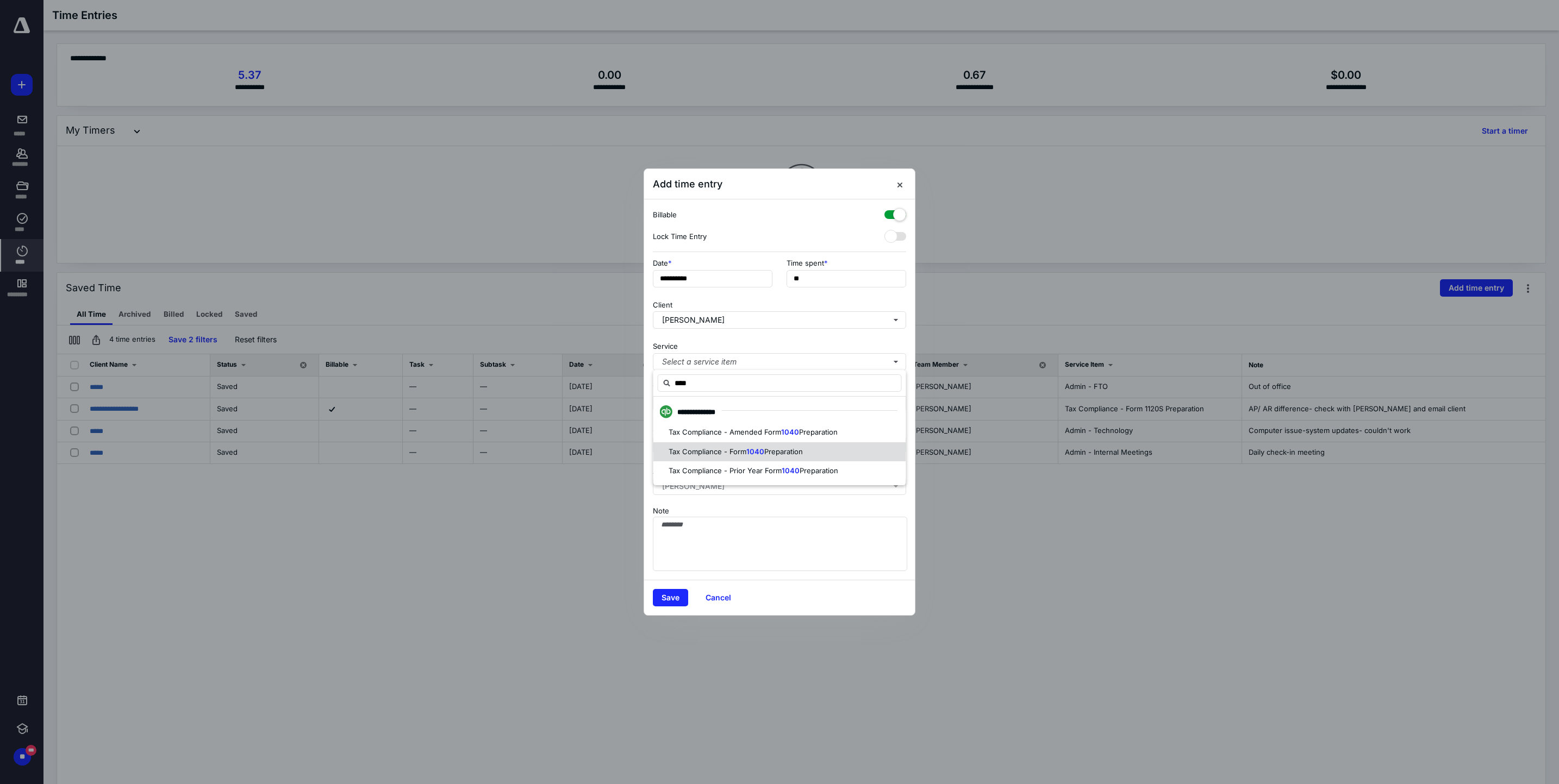click on "Tax Compliance - Form" at bounding box center [707, 451] 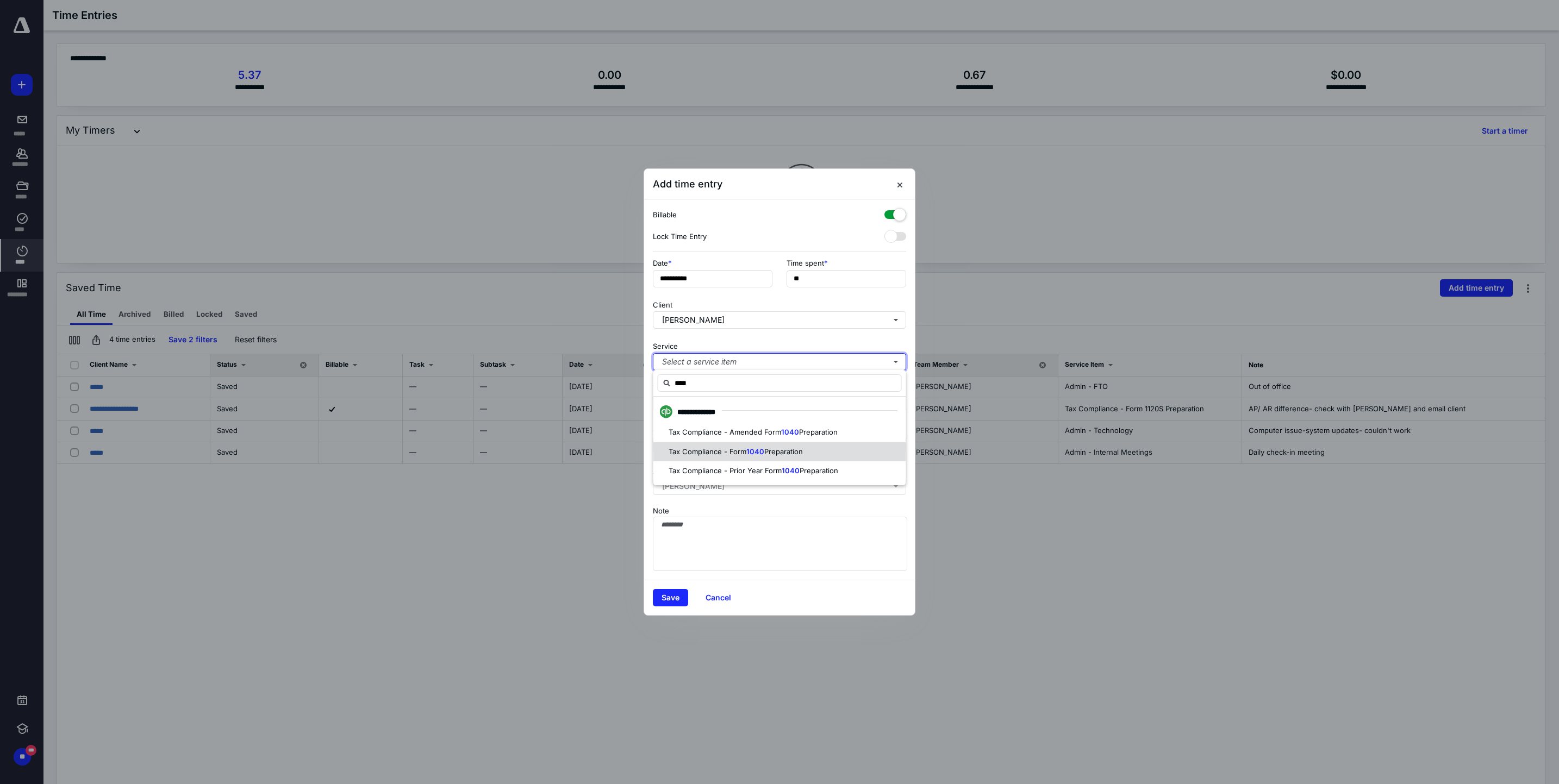 type 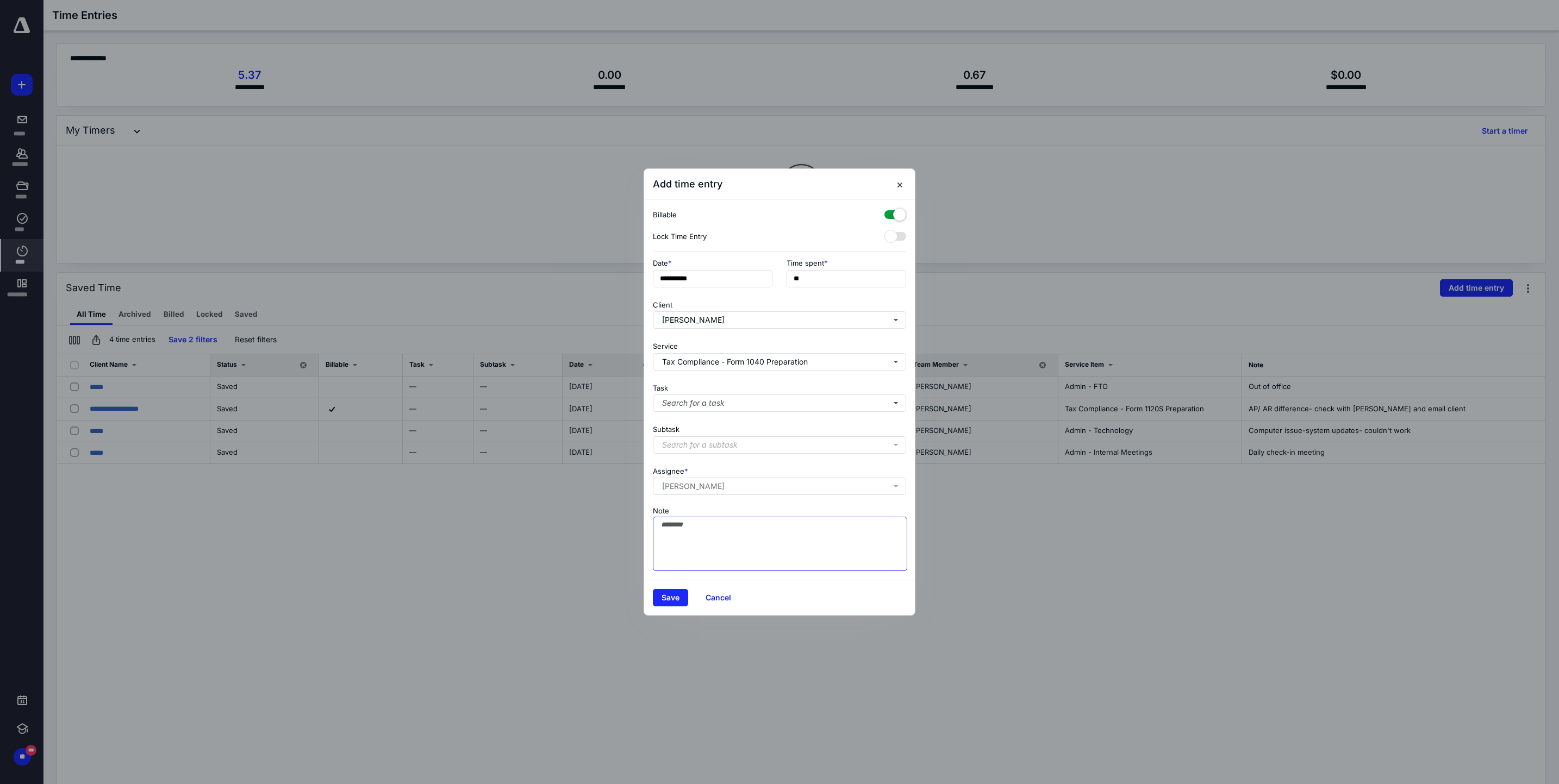 click on "Note" at bounding box center (780, 544) 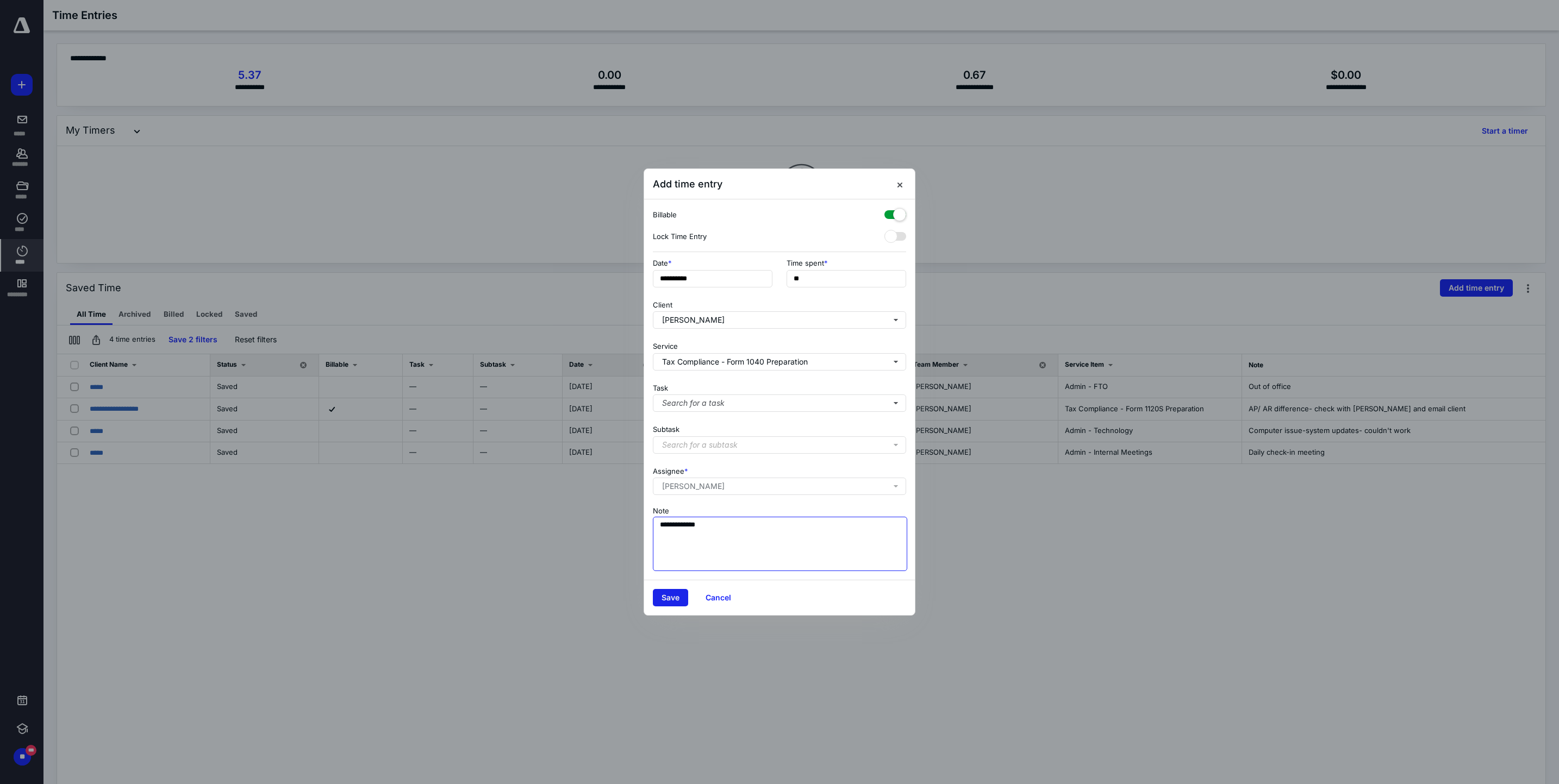 type on "**********" 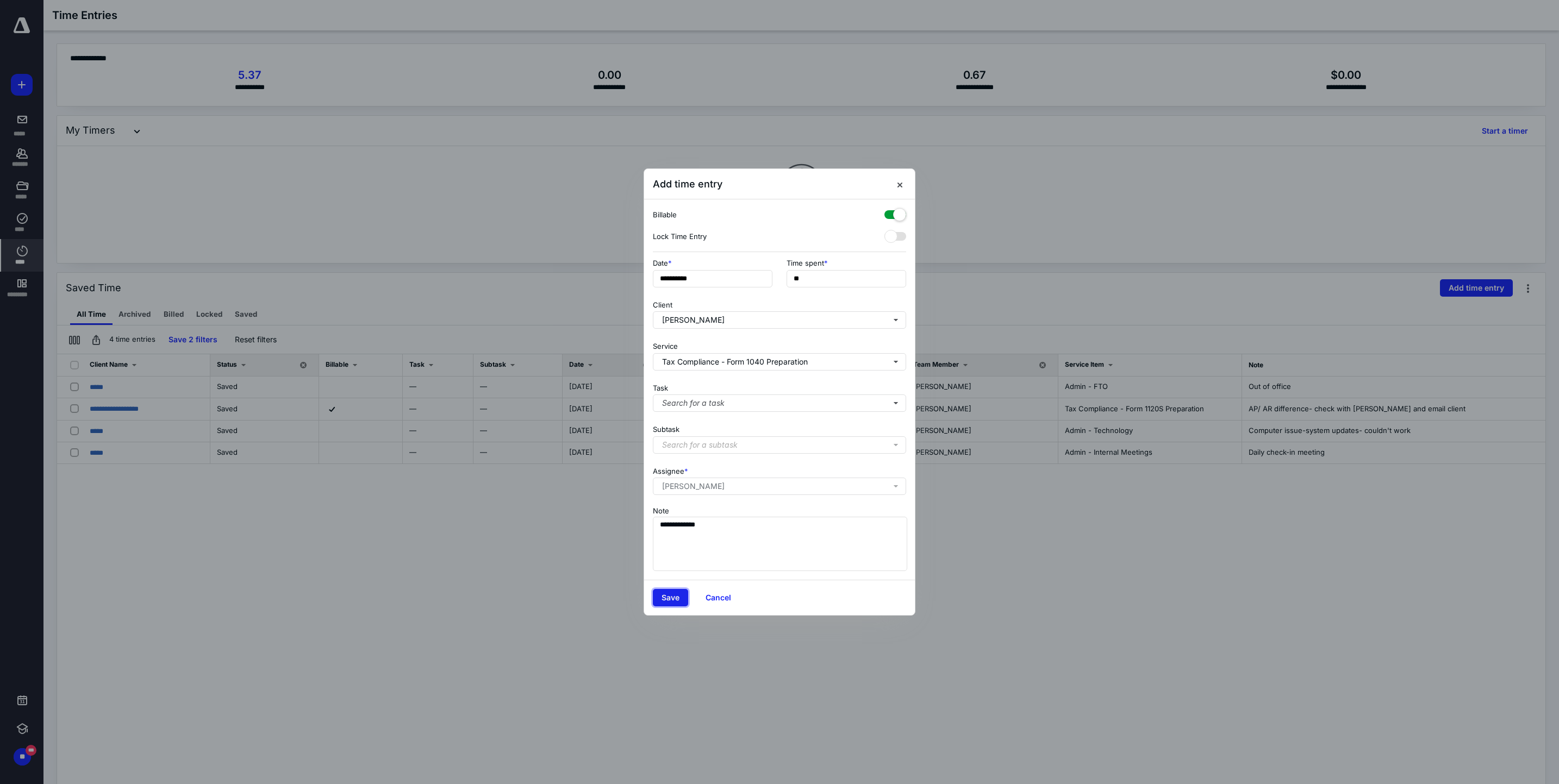 click on "Save" at bounding box center (670, 598) 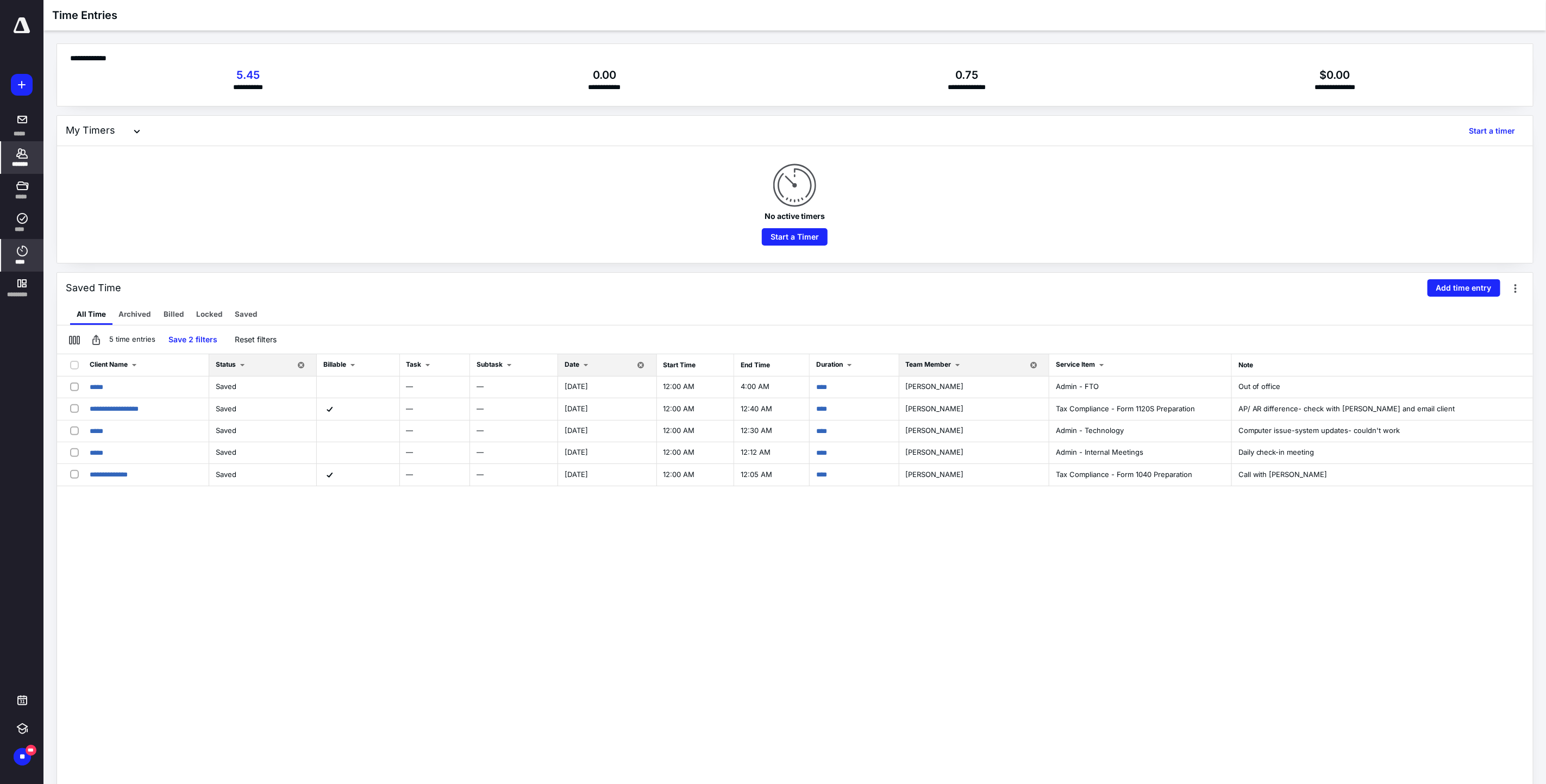 click on "*******" at bounding box center (22, 164) 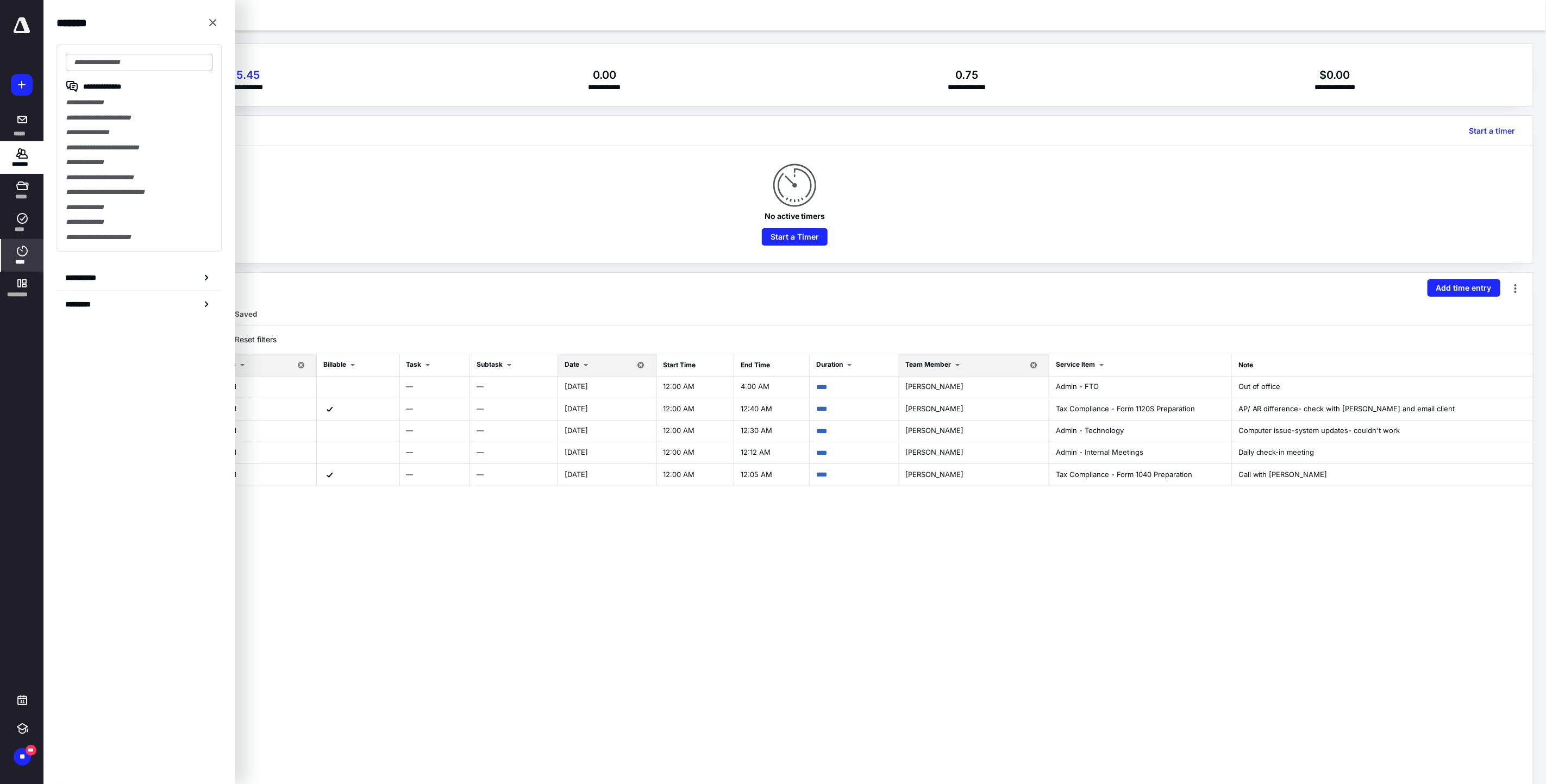 click at bounding box center [139, 62] 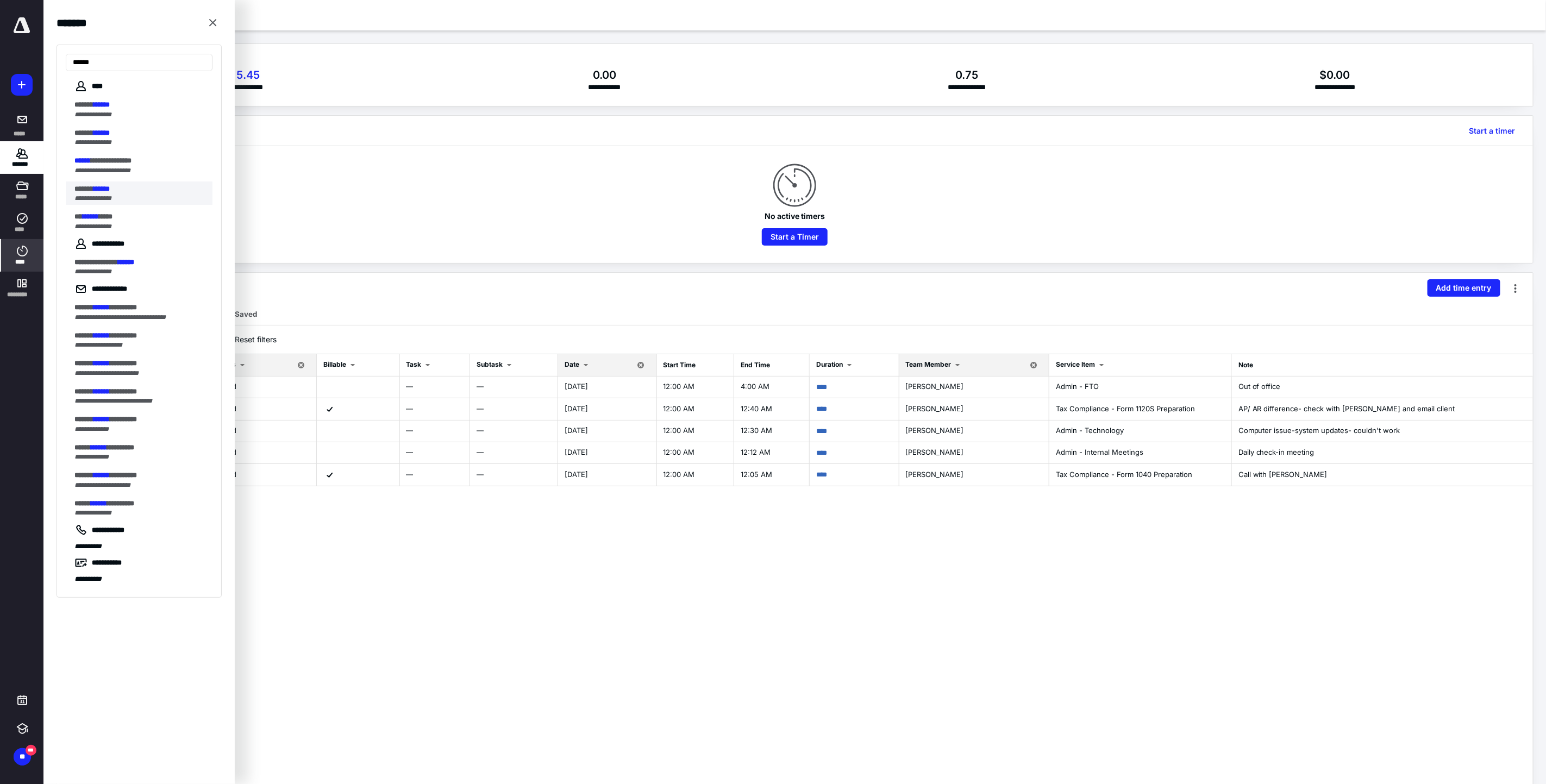type on "******" 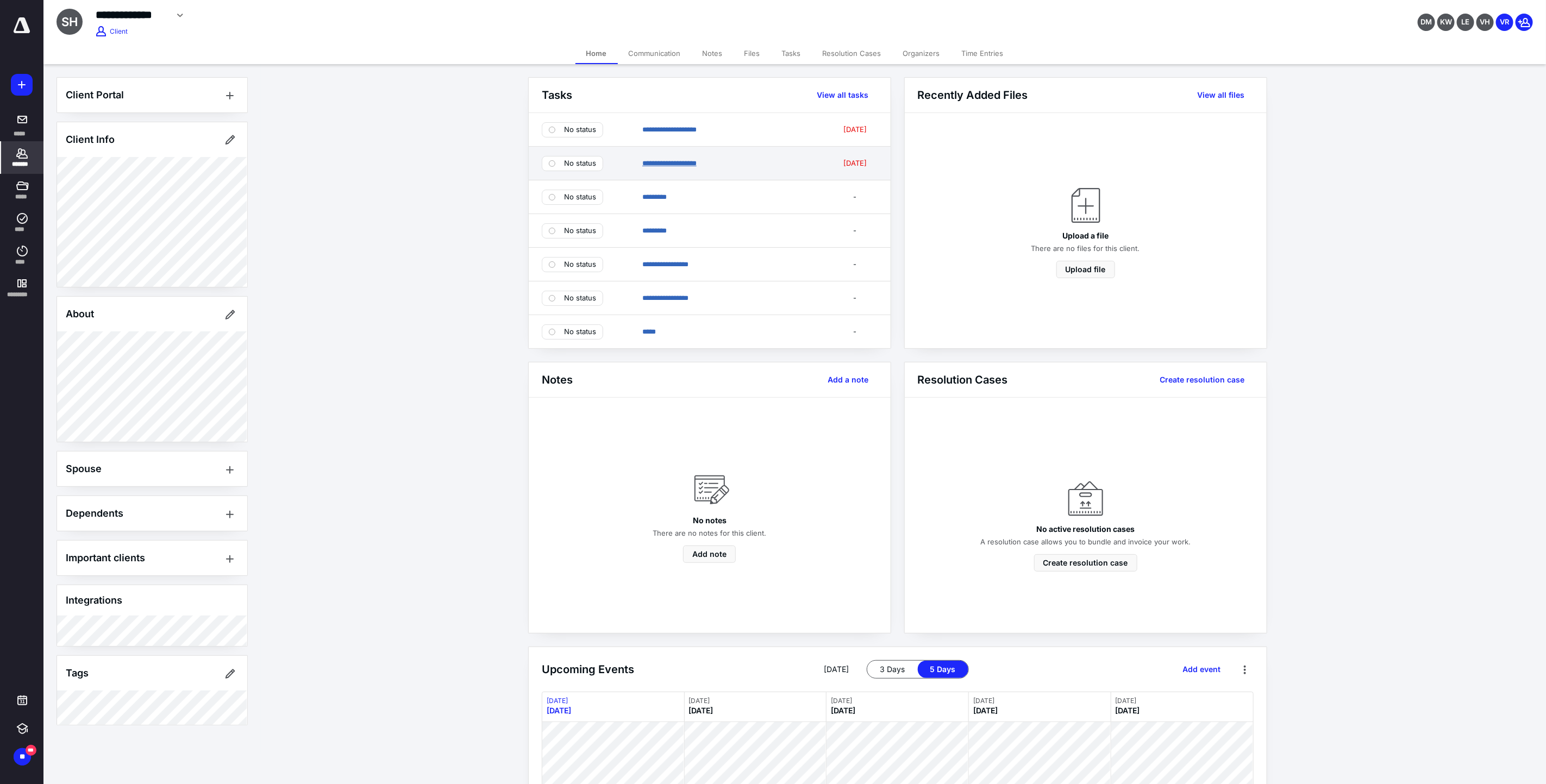 click on "**********" at bounding box center (669, 163) 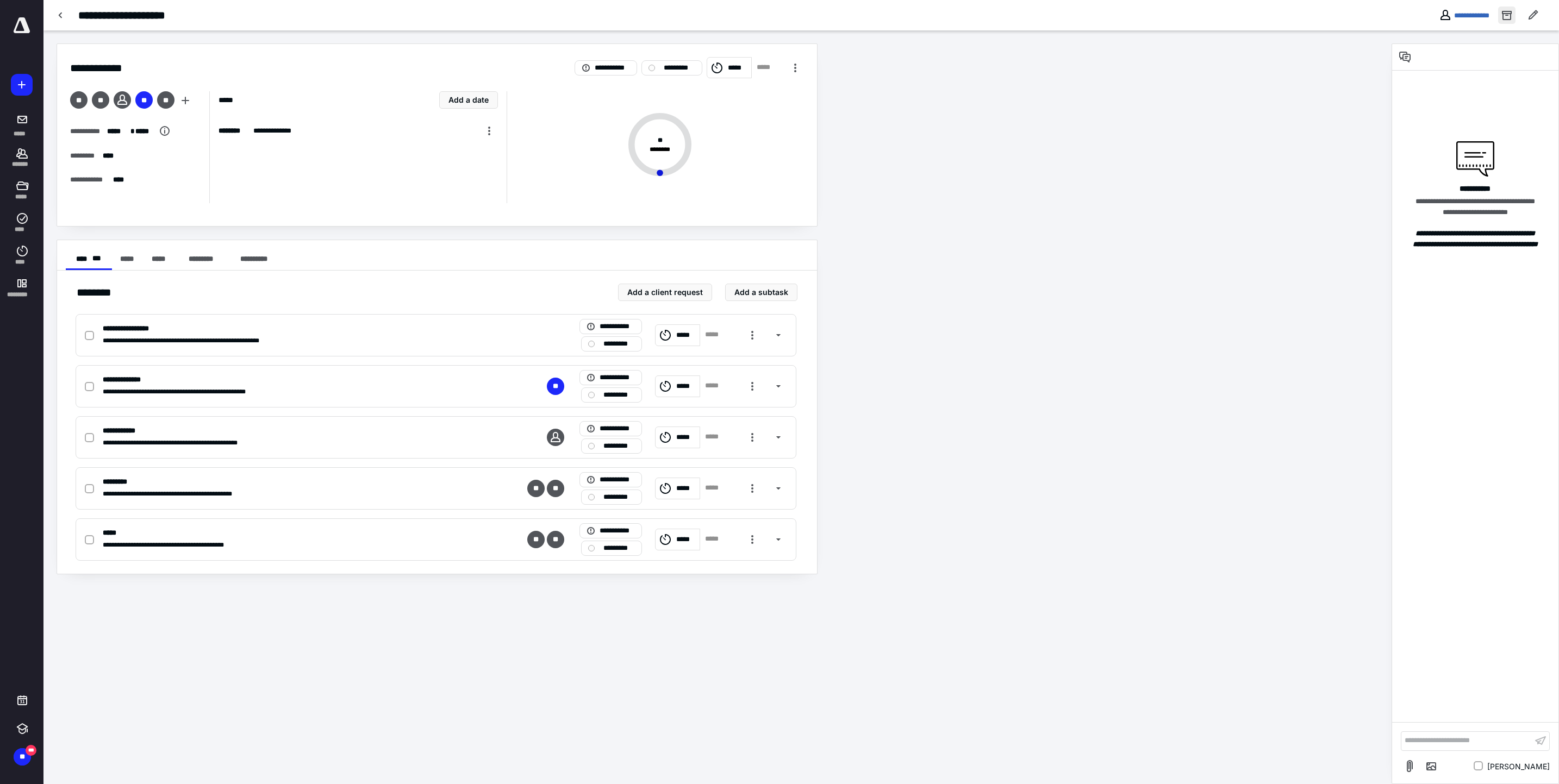 click at bounding box center (1507, 15) 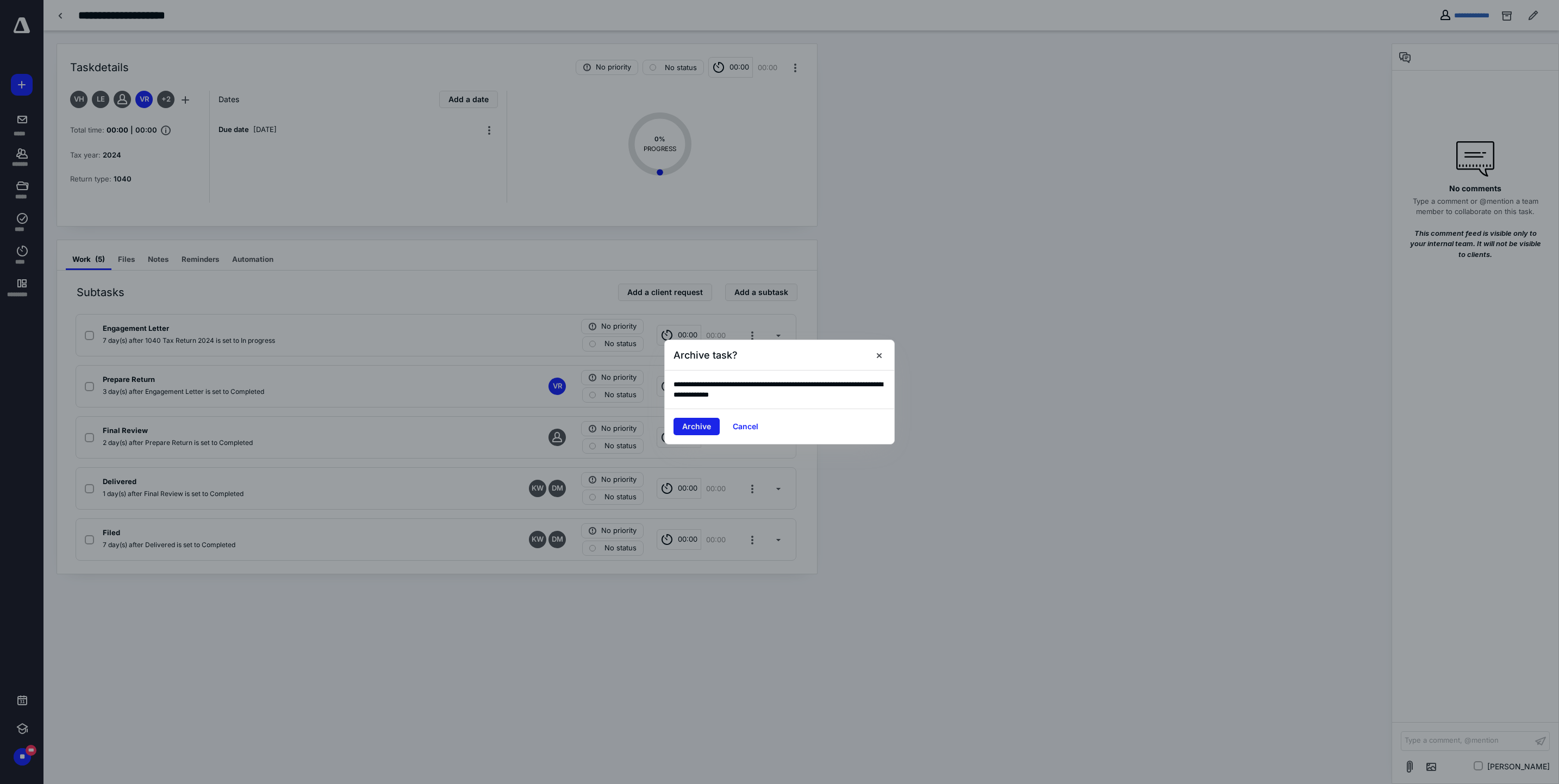 click on "Archive" at bounding box center (696, 427) 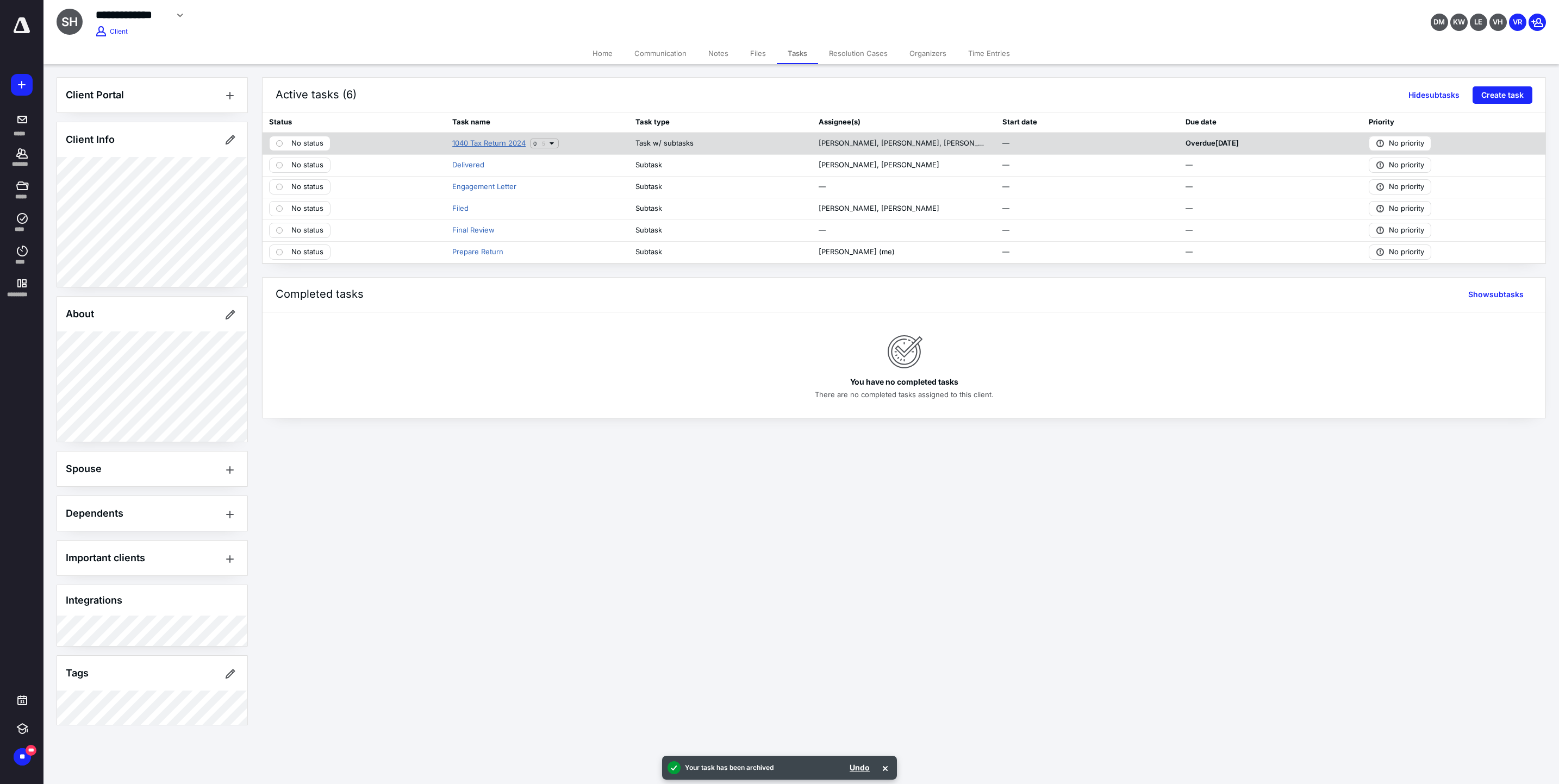 click on "1040 Tax Return 2024" at bounding box center (489, 143) 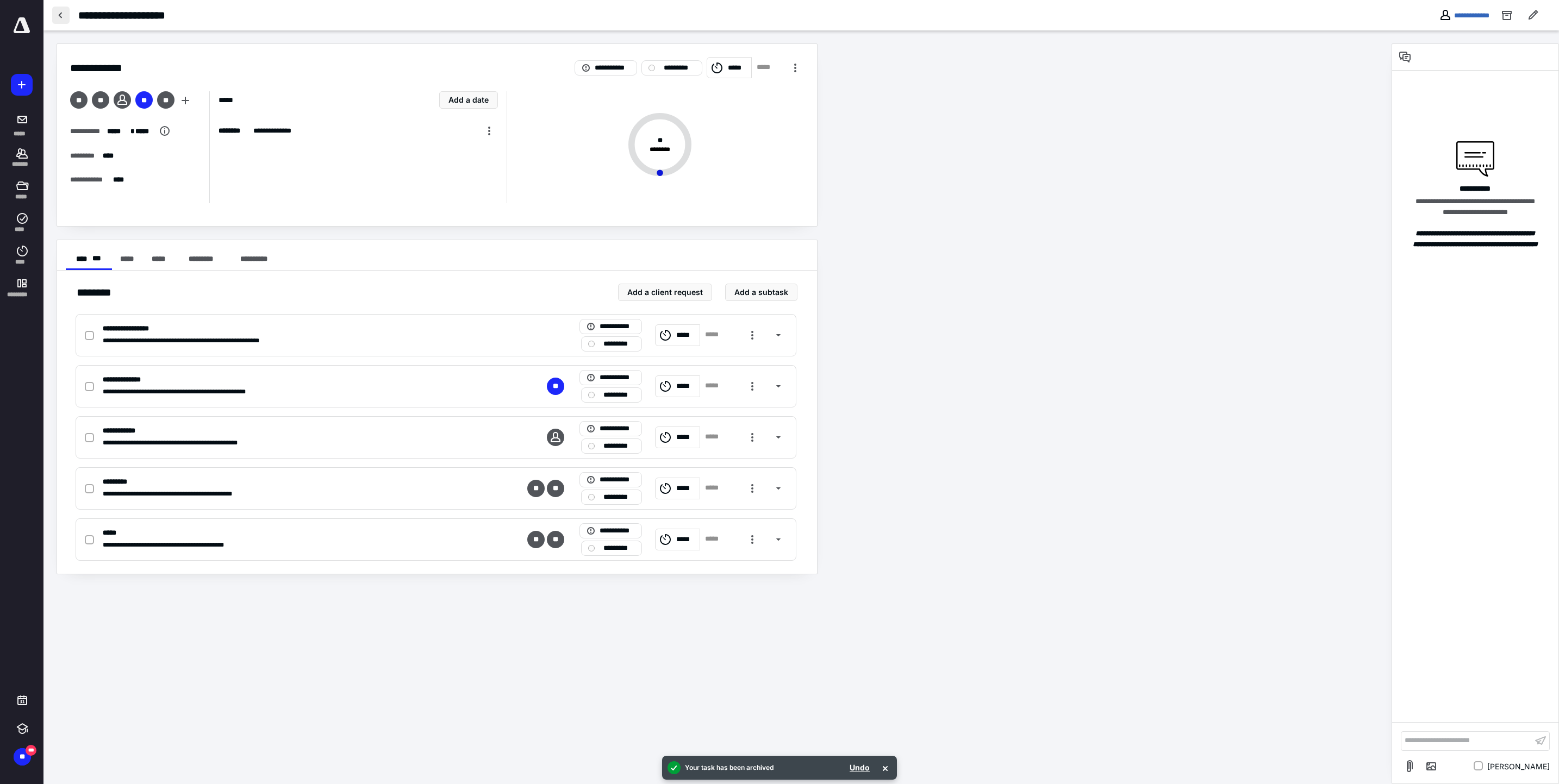 click at bounding box center (61, 15) 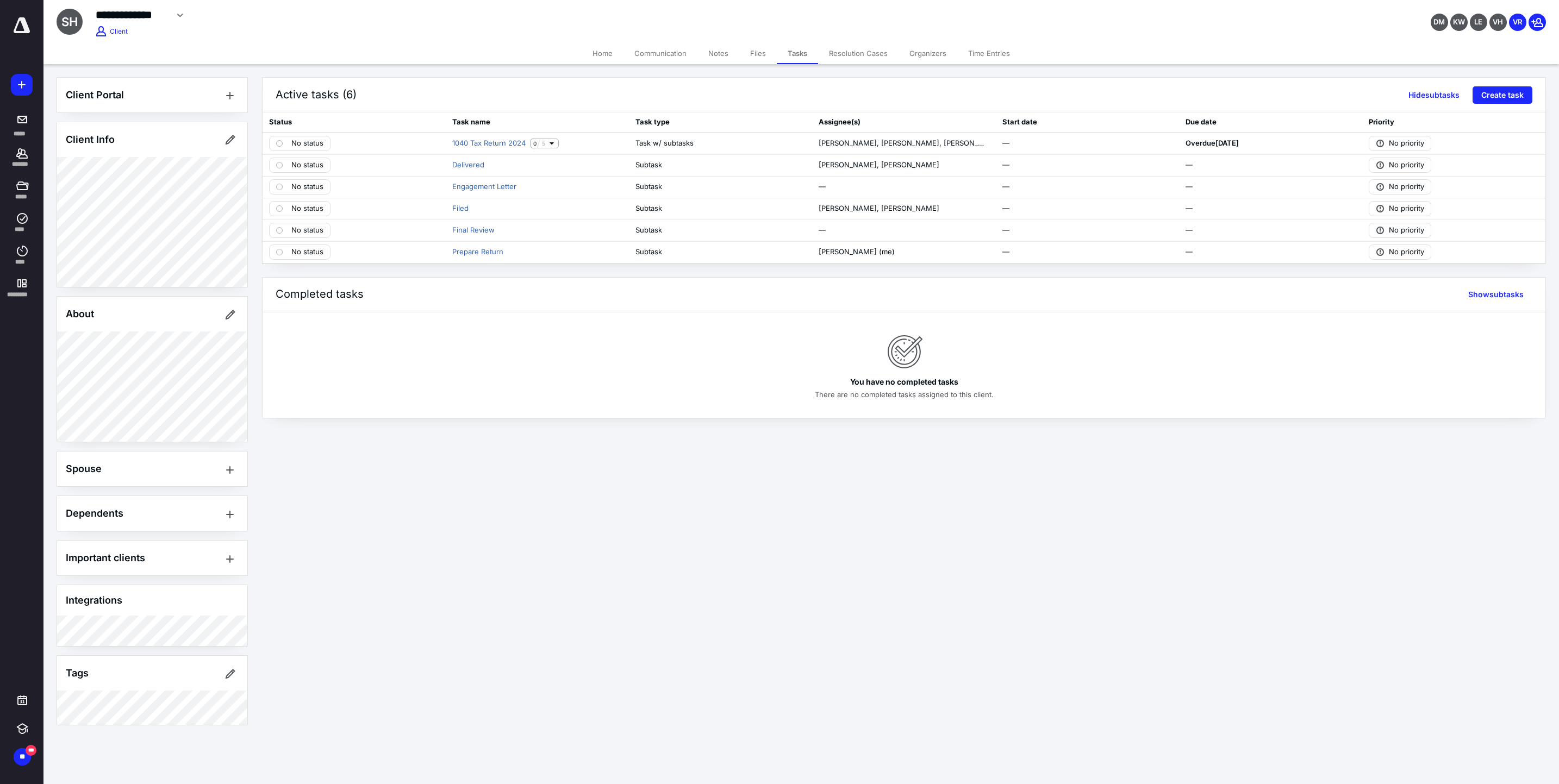 click on "Tasks" at bounding box center [797, 53] 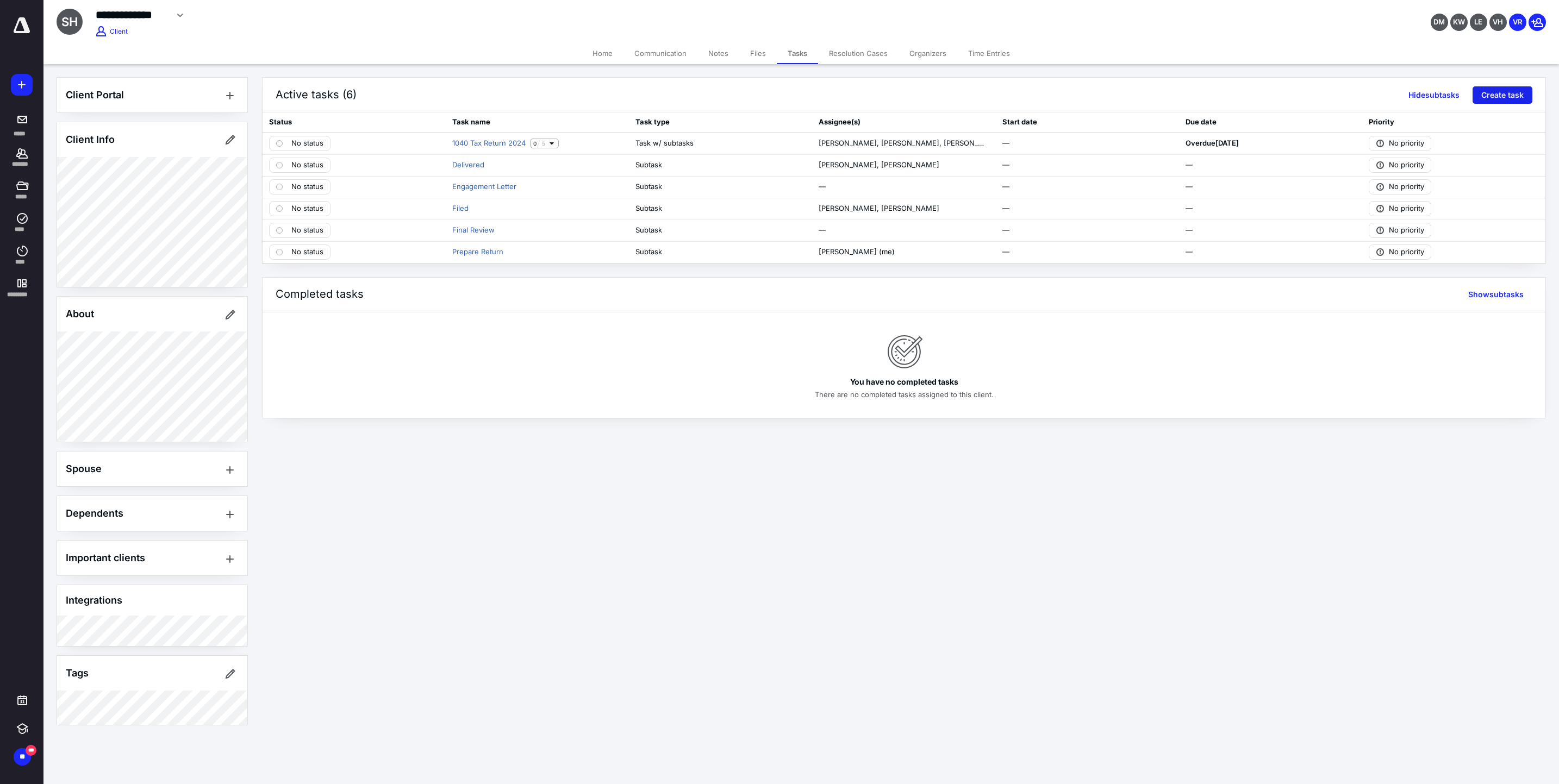 click on "Create task" at bounding box center [1502, 95] 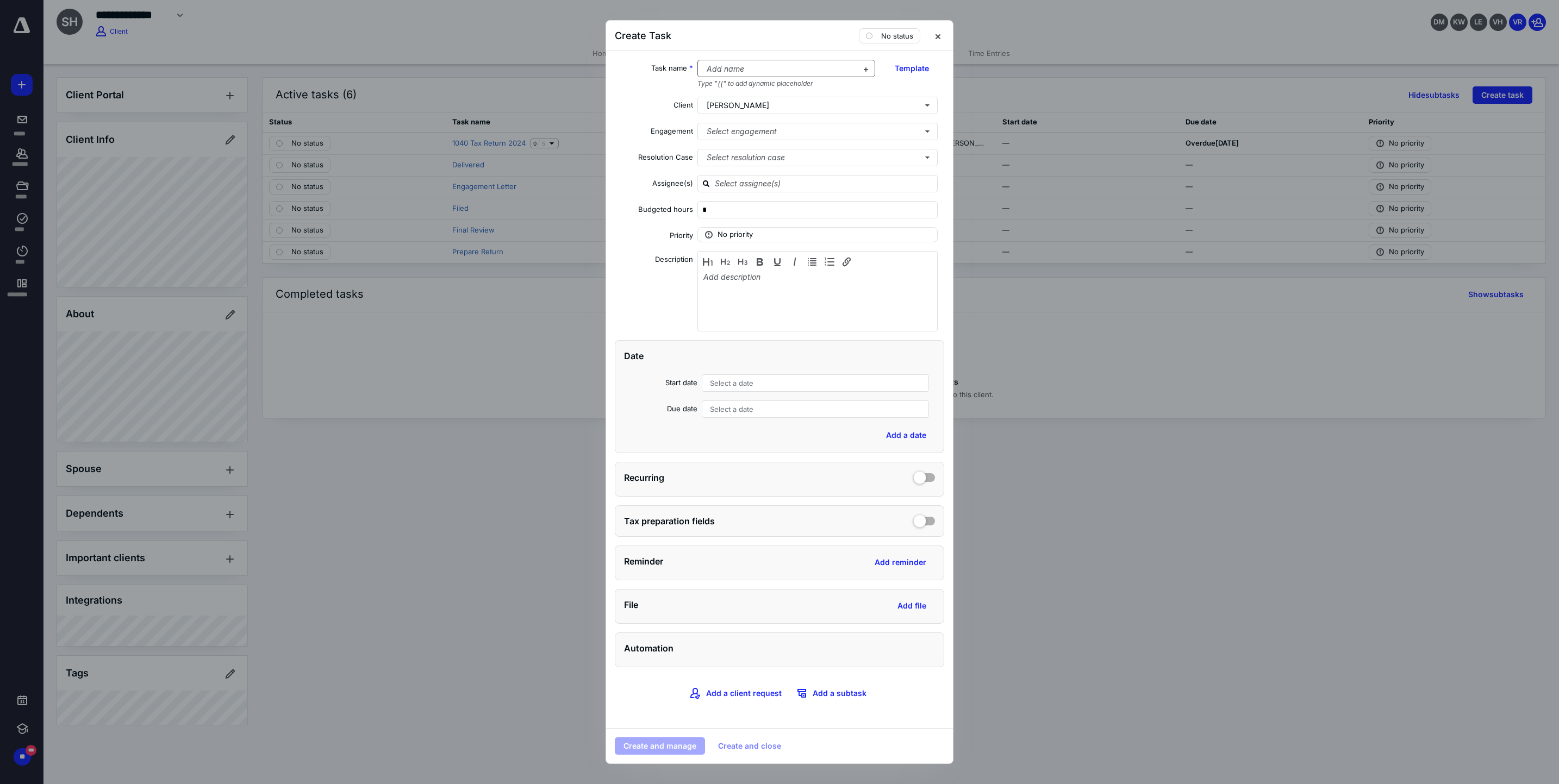click at bounding box center [780, 69] 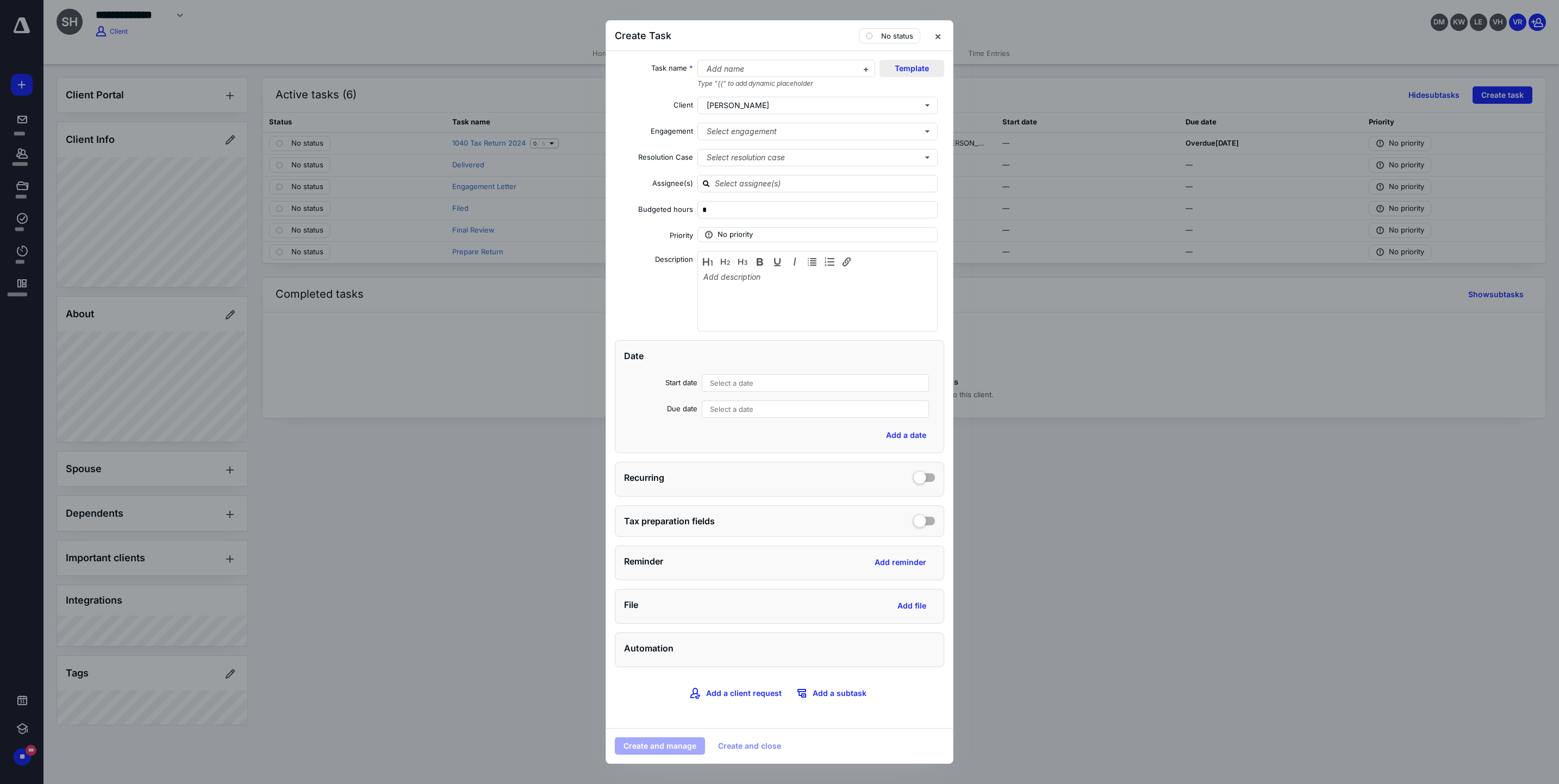 click on "Template" at bounding box center [912, 68] 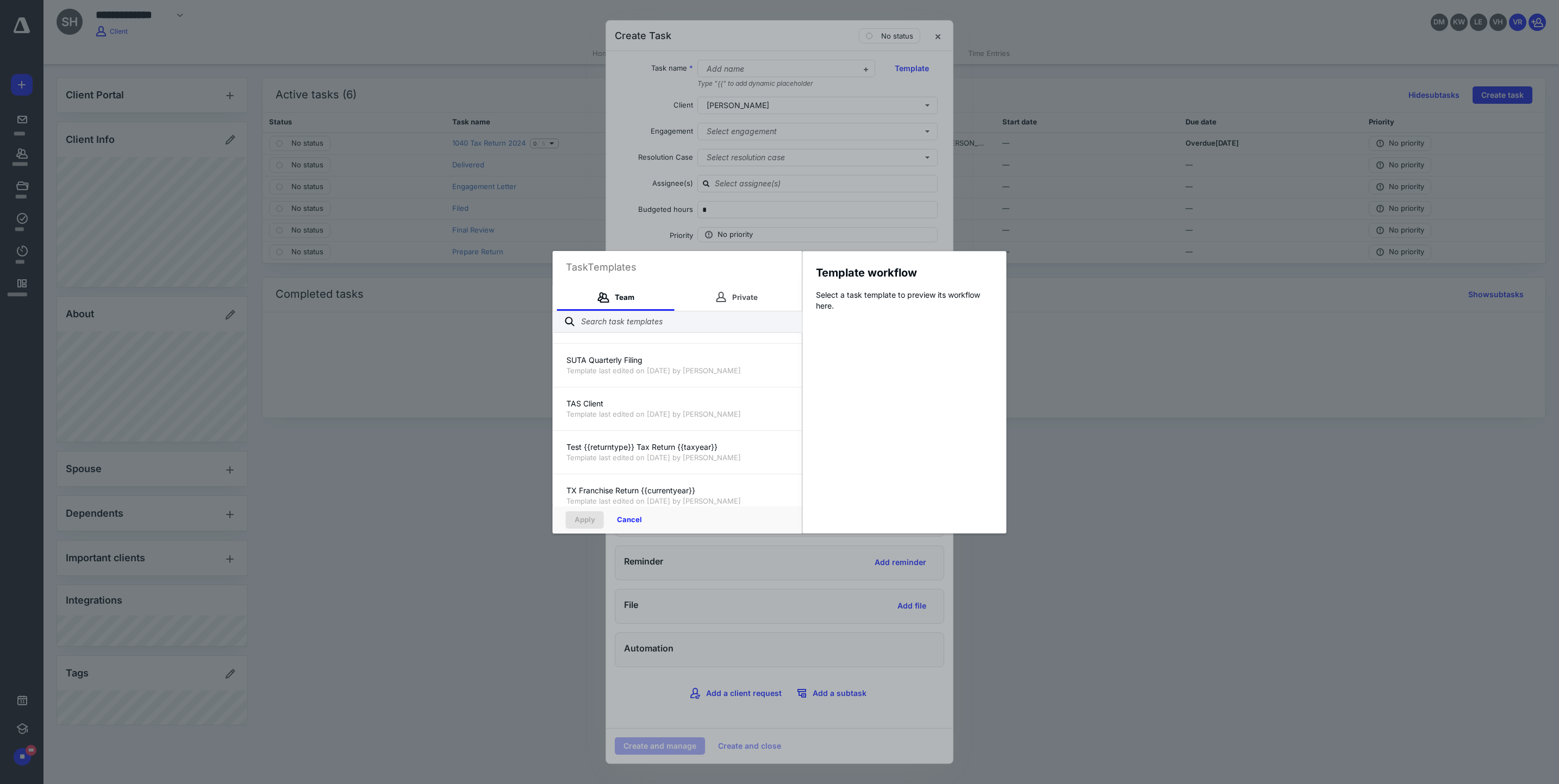 scroll, scrollTop: 2173, scrollLeft: 0, axis: vertical 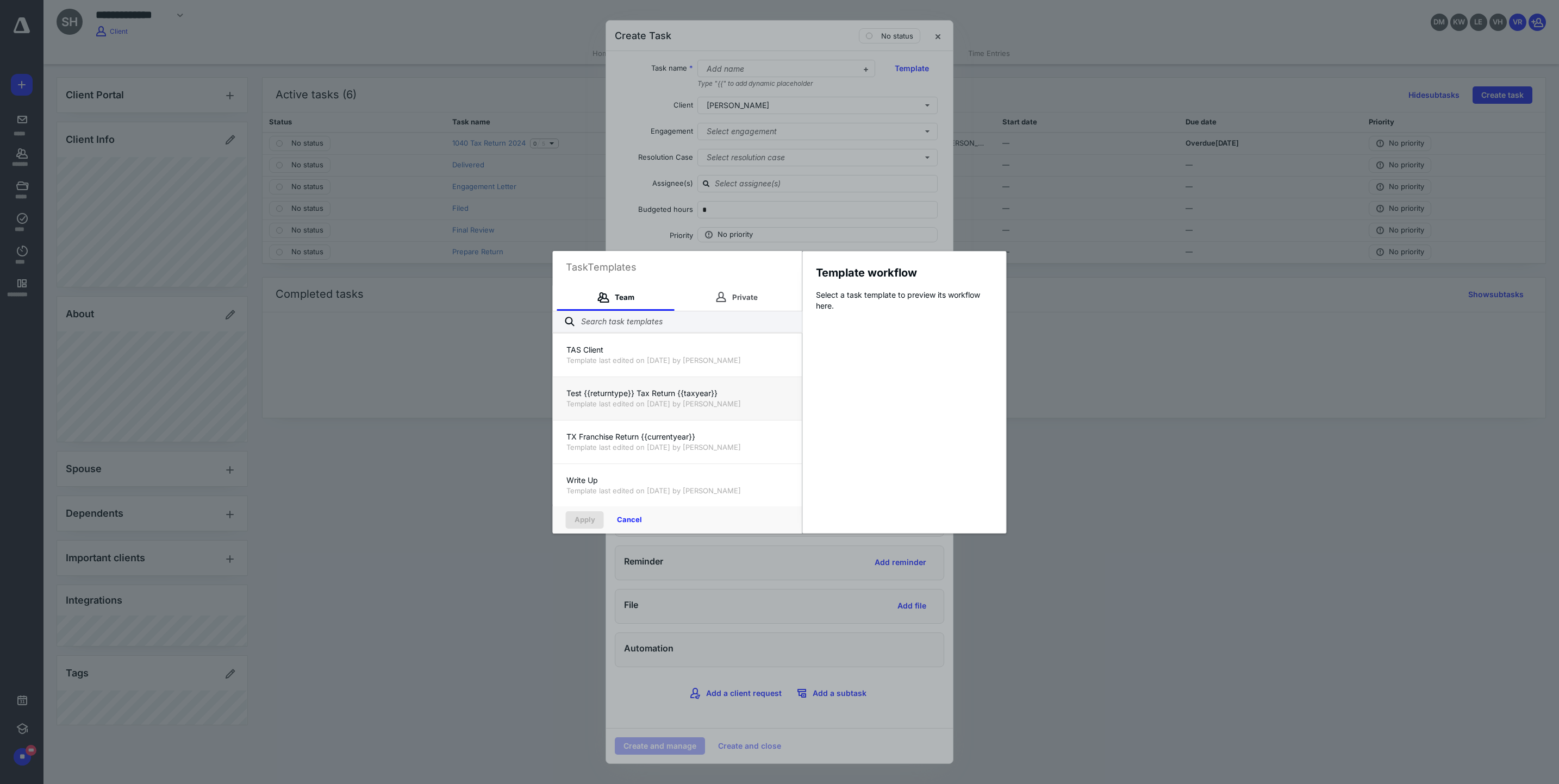 click on "Template last edited on [DATE] by [PERSON_NAME]" at bounding box center [677, 404] 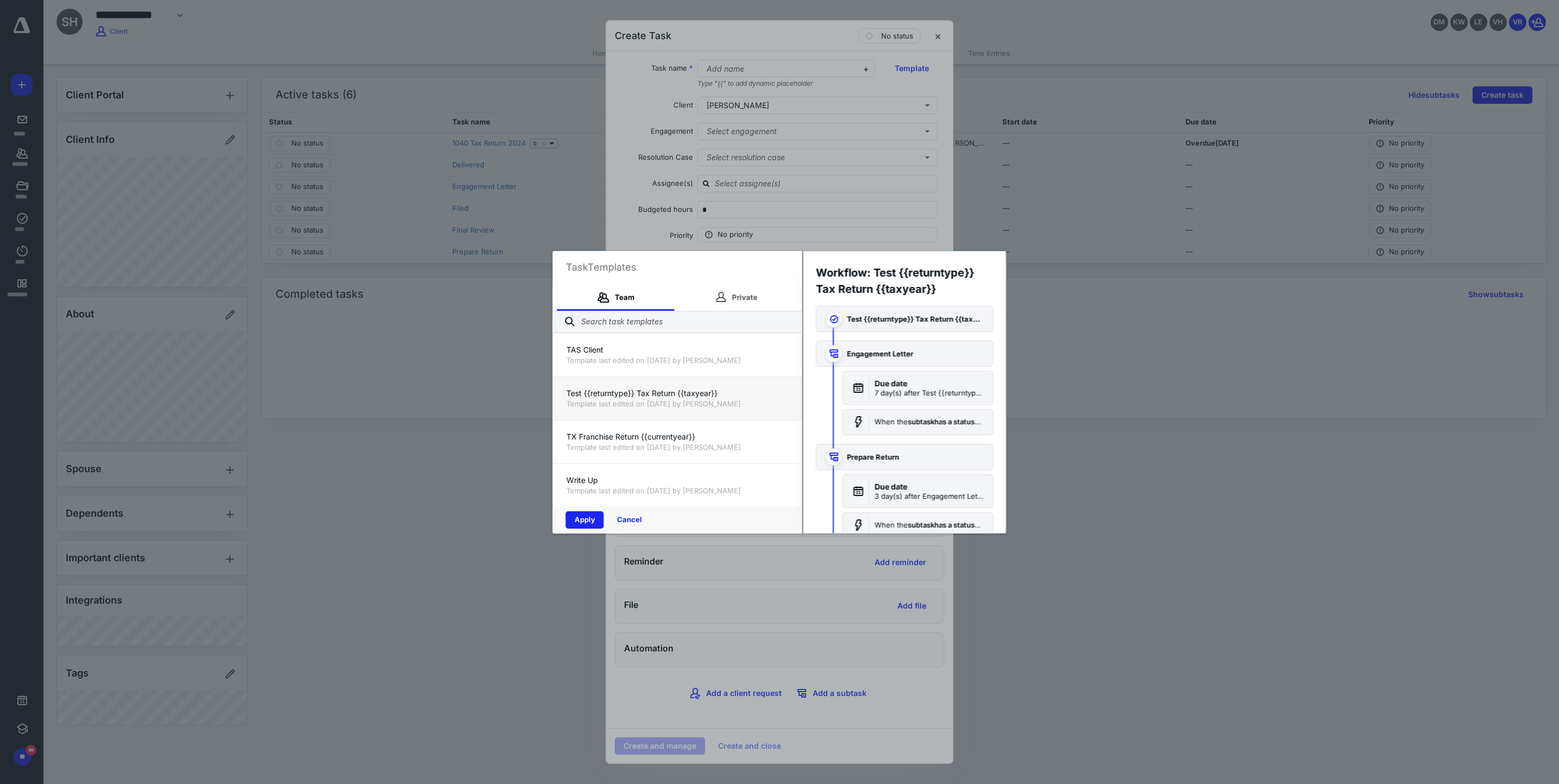 click on "Apply" at bounding box center (585, 520) 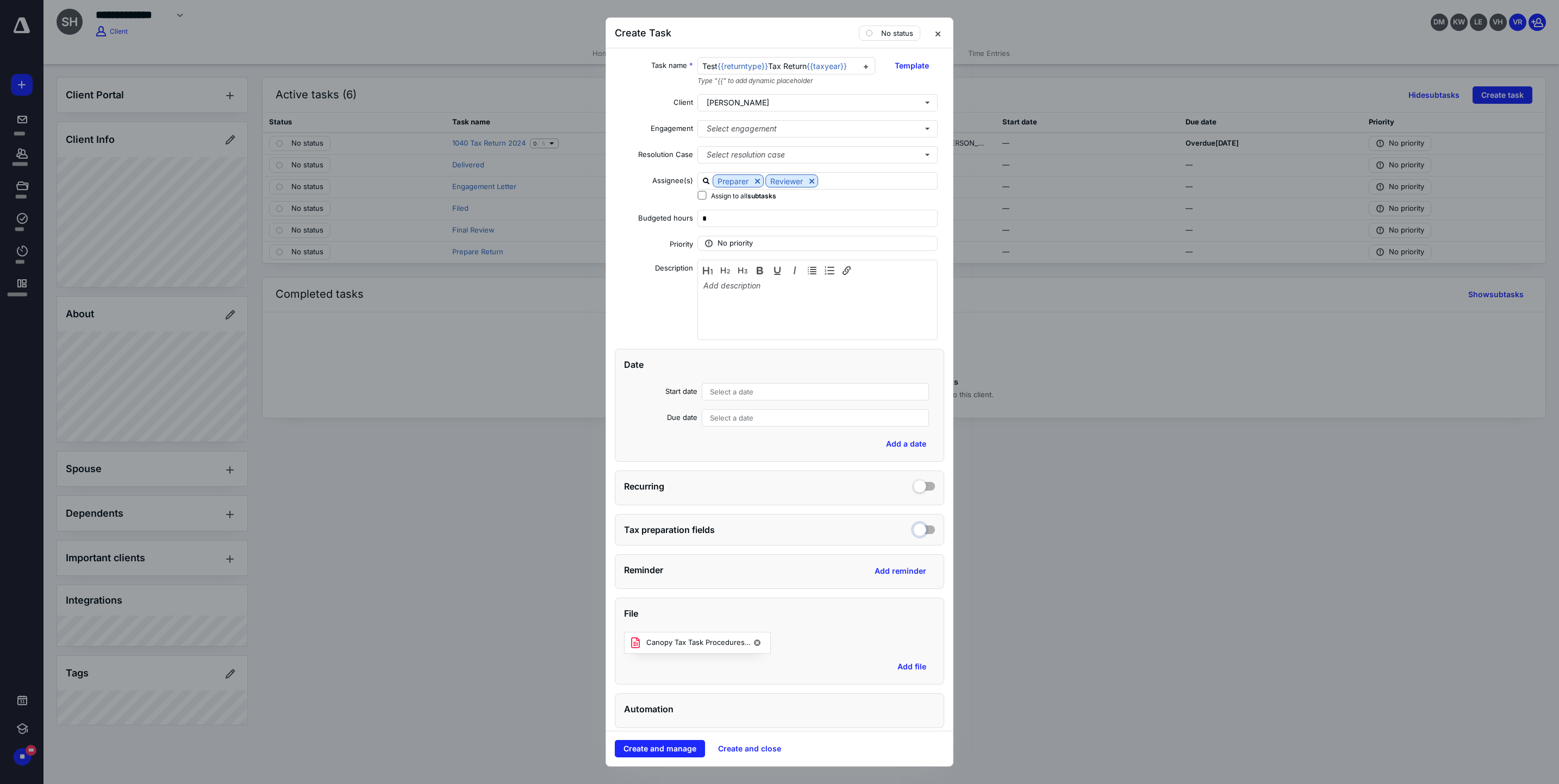 click at bounding box center [924, 528] 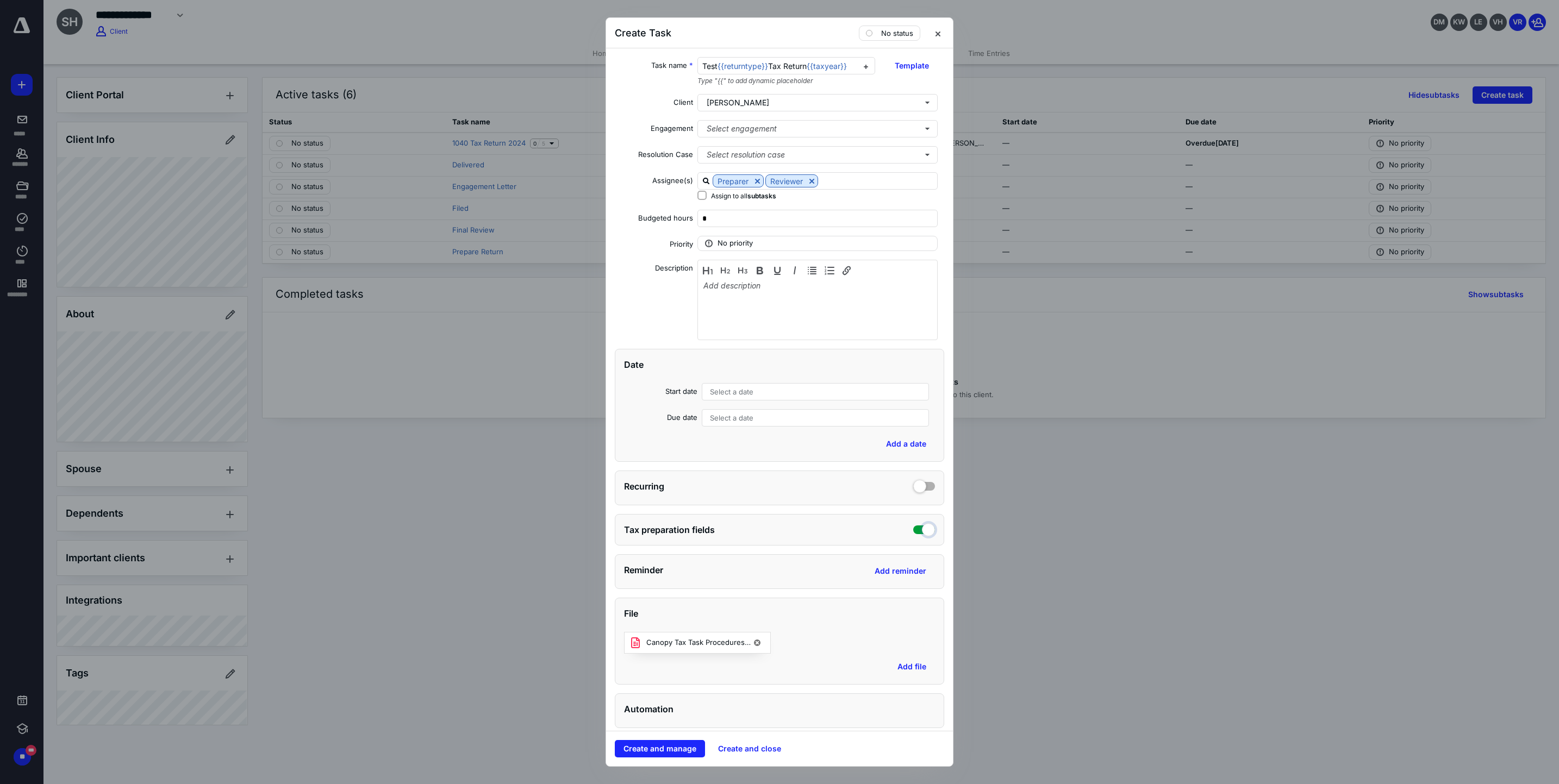 checkbox on "true" 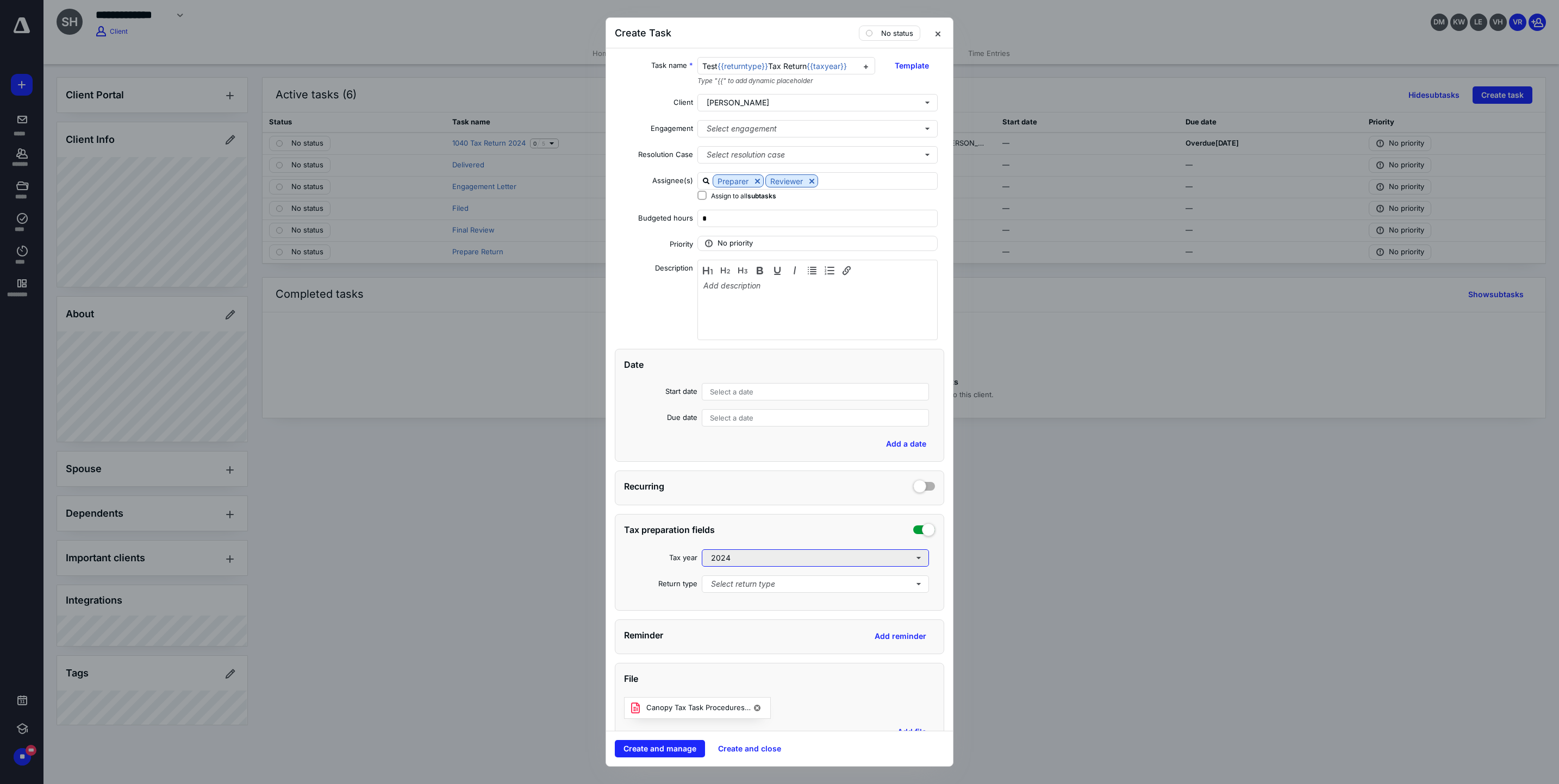 click on "2024" at bounding box center [815, 558] 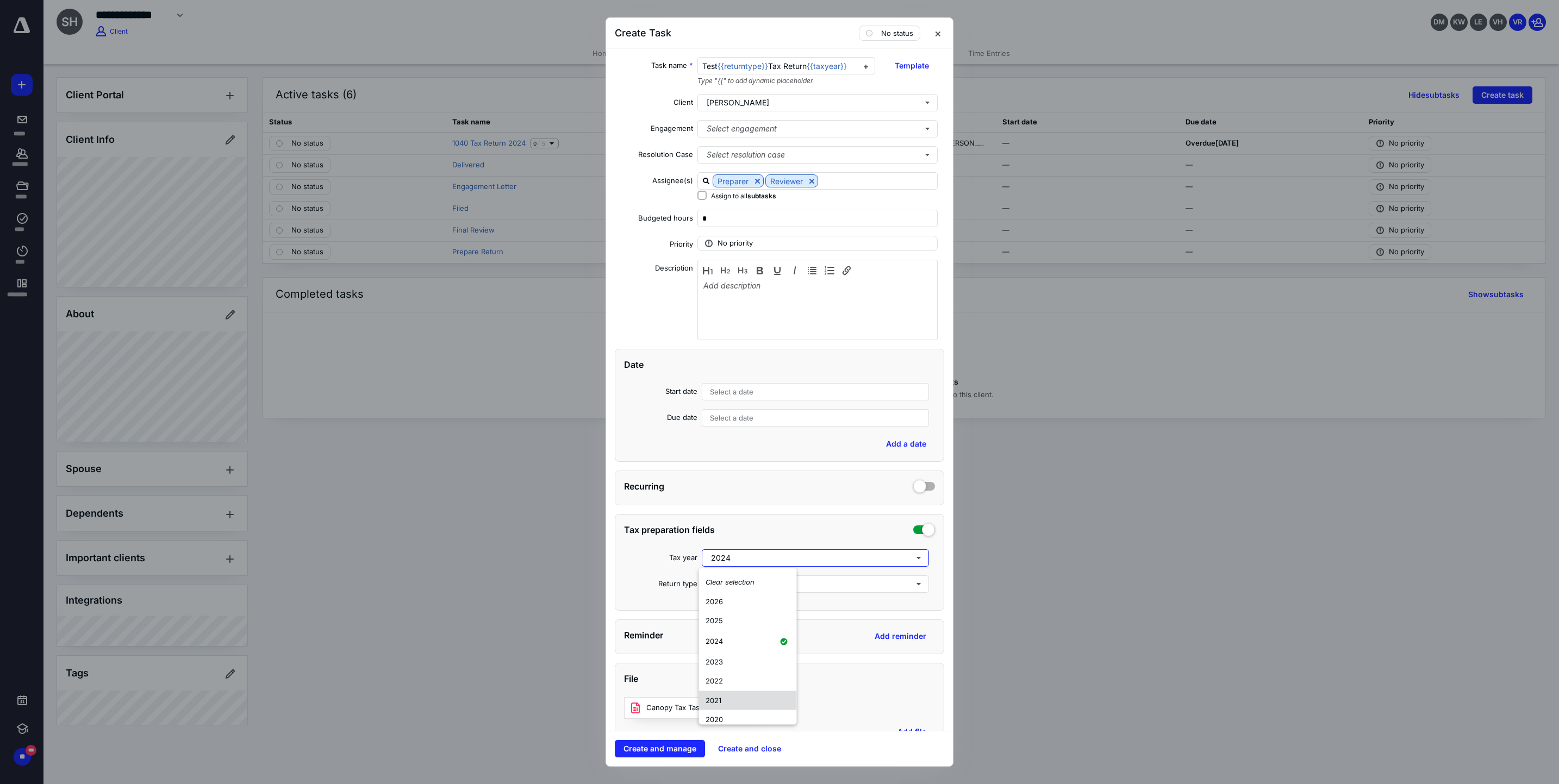 click on "2021" at bounding box center [748, 700] 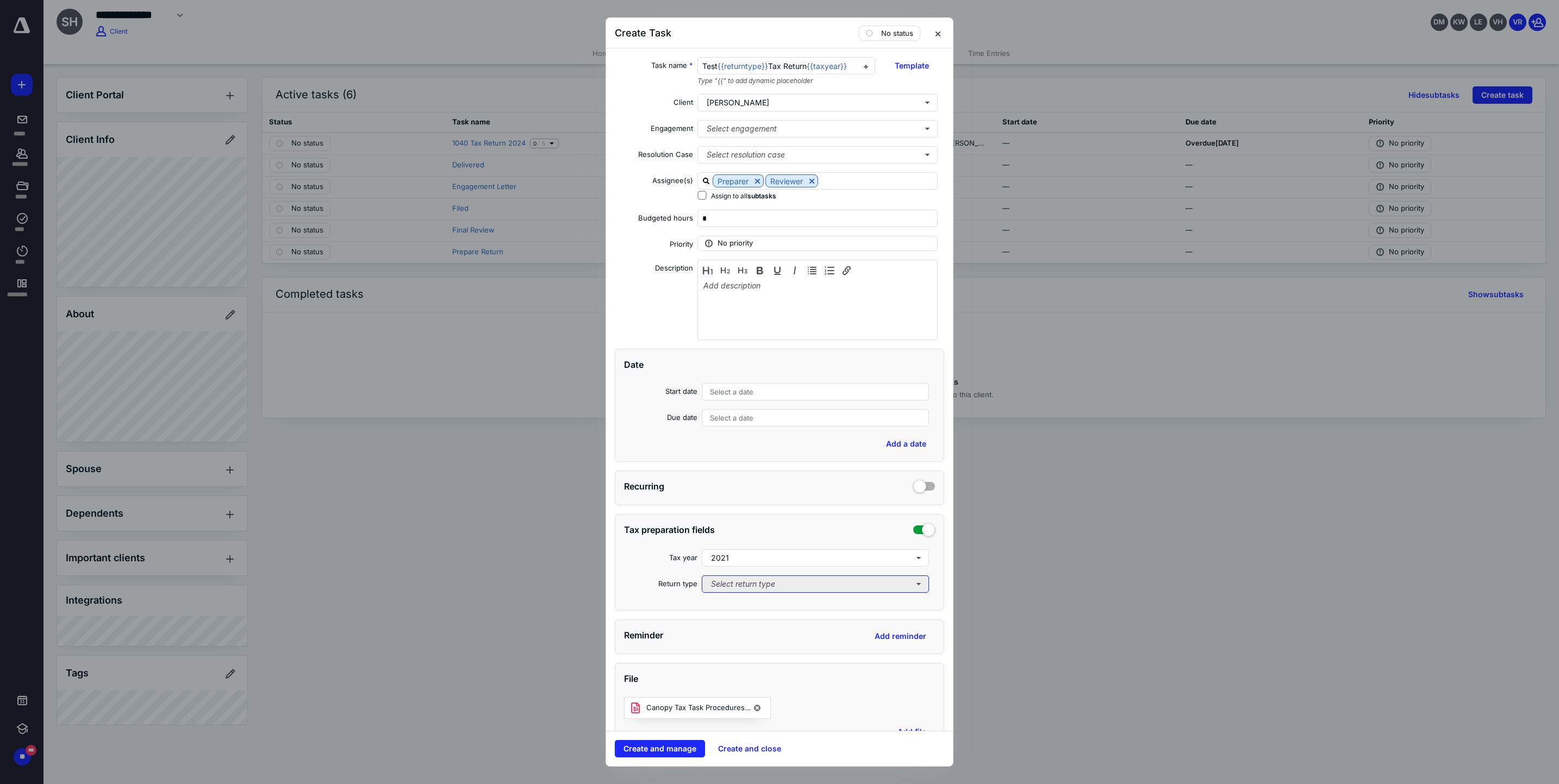 click on "Select return type" at bounding box center [815, 584] 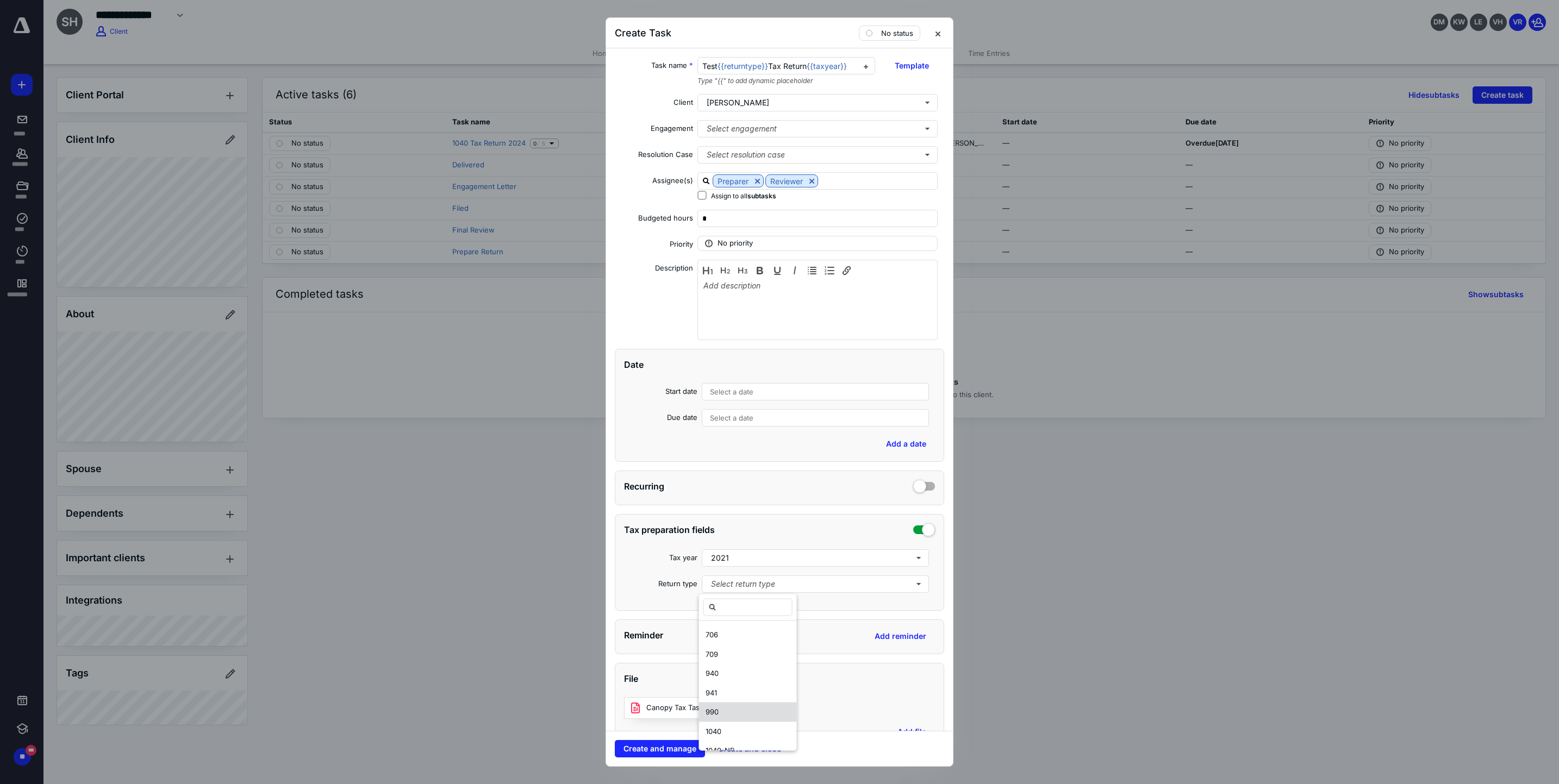 scroll, scrollTop: 81, scrollLeft: 0, axis: vertical 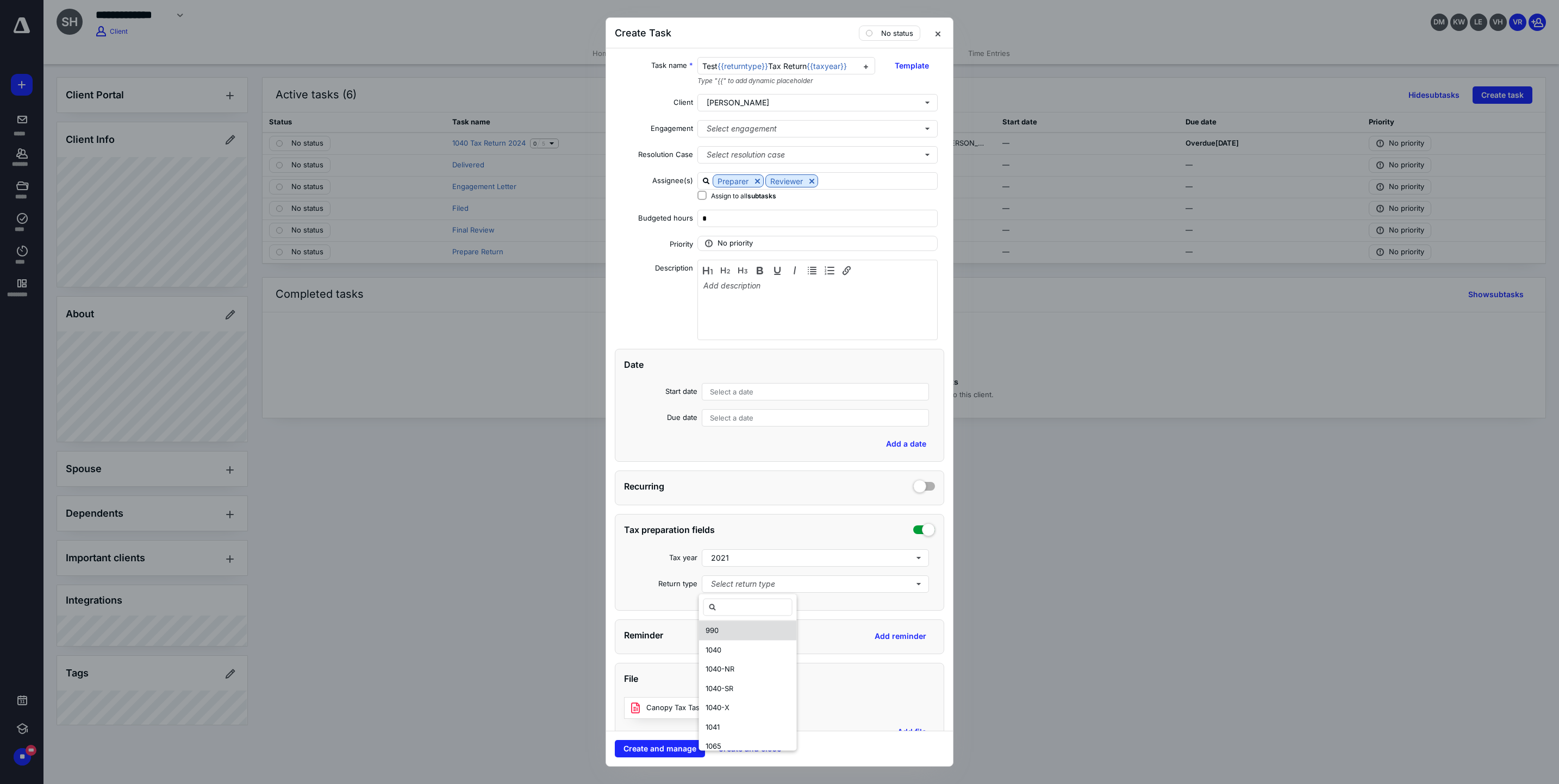 click on "1040-X" at bounding box center [748, 708] 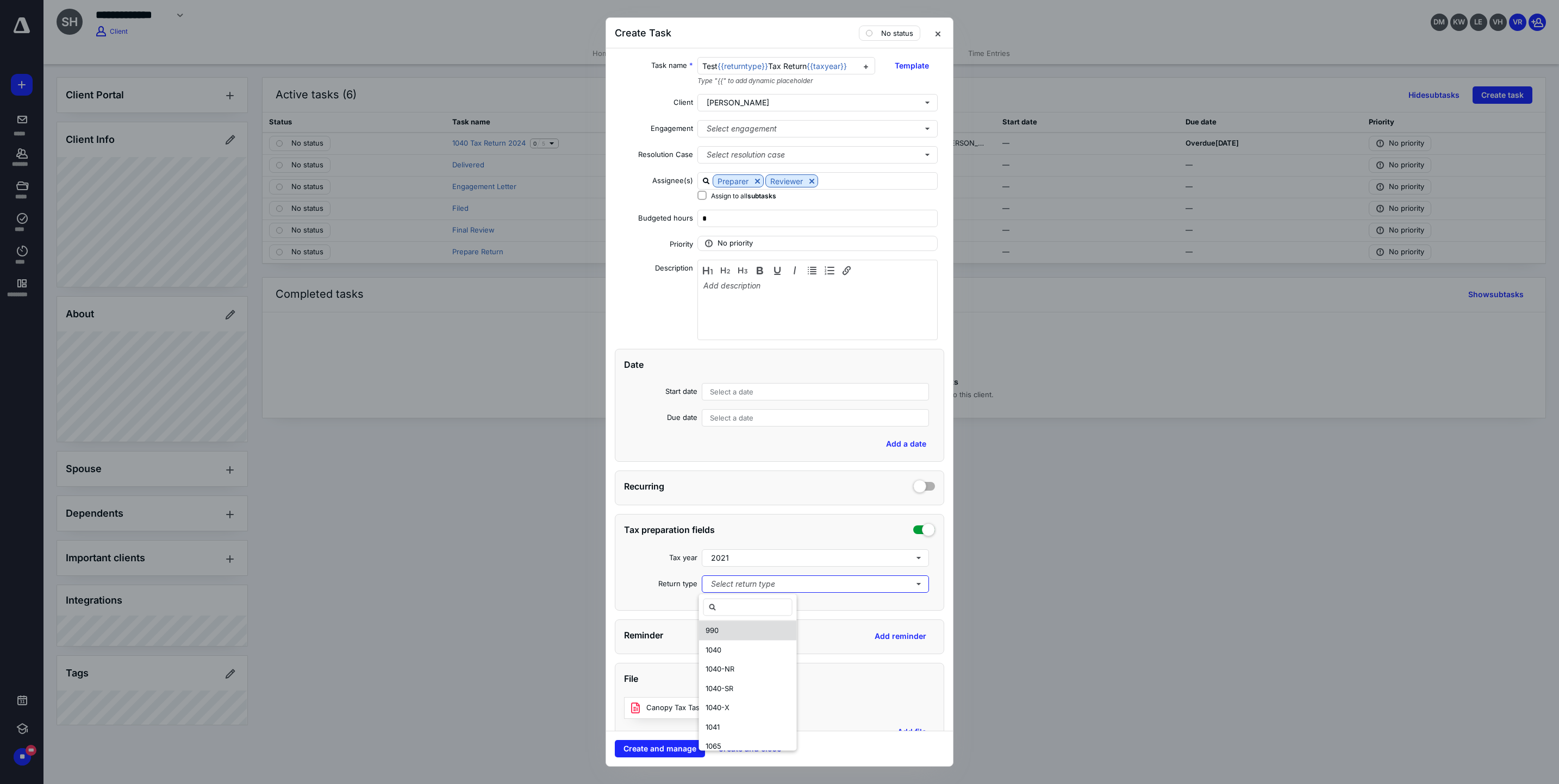 click on "990" at bounding box center (712, 630) 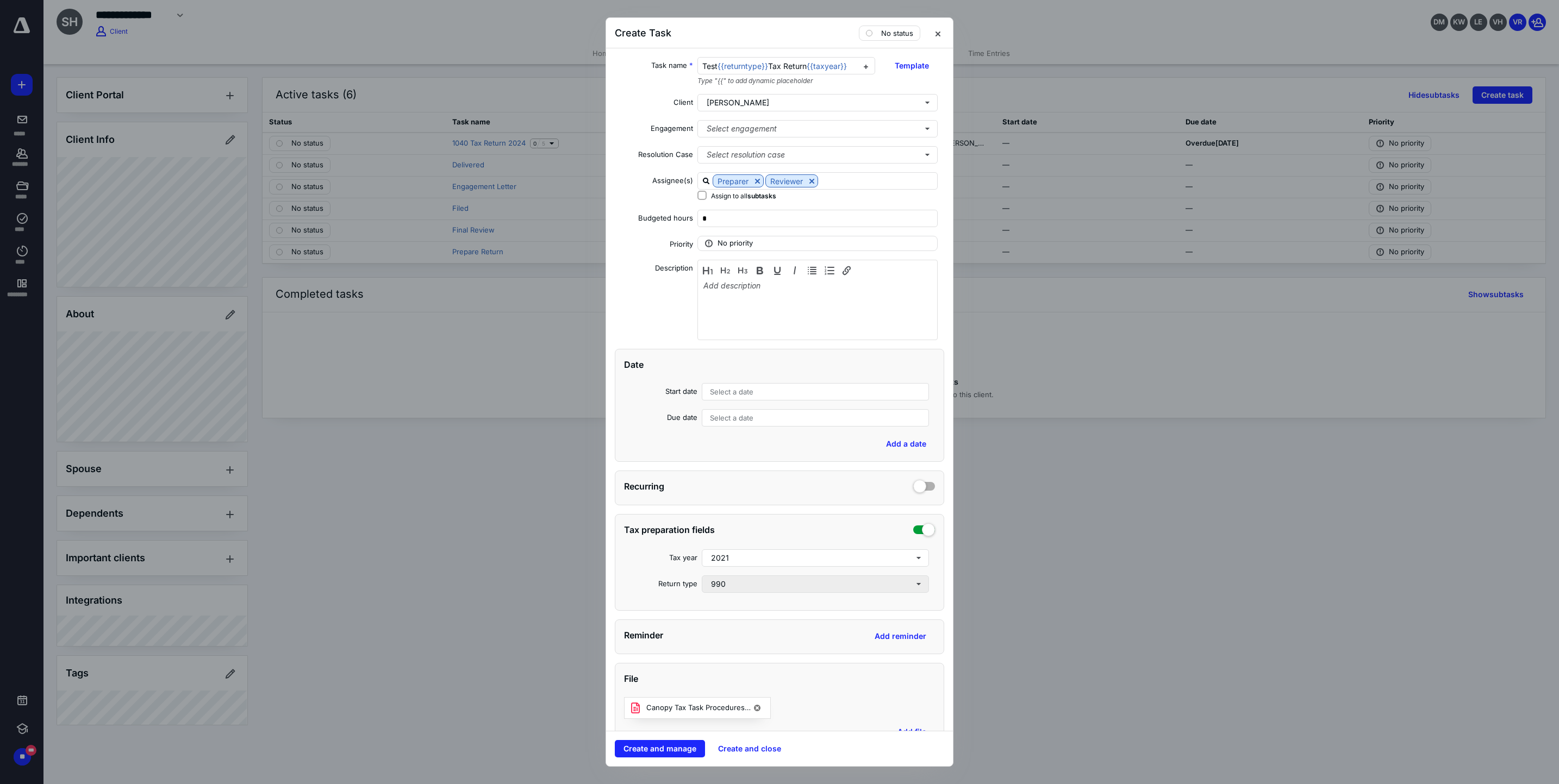 click on "Canopy Tax Task Procedures [DATE].pdf" at bounding box center (699, 708) 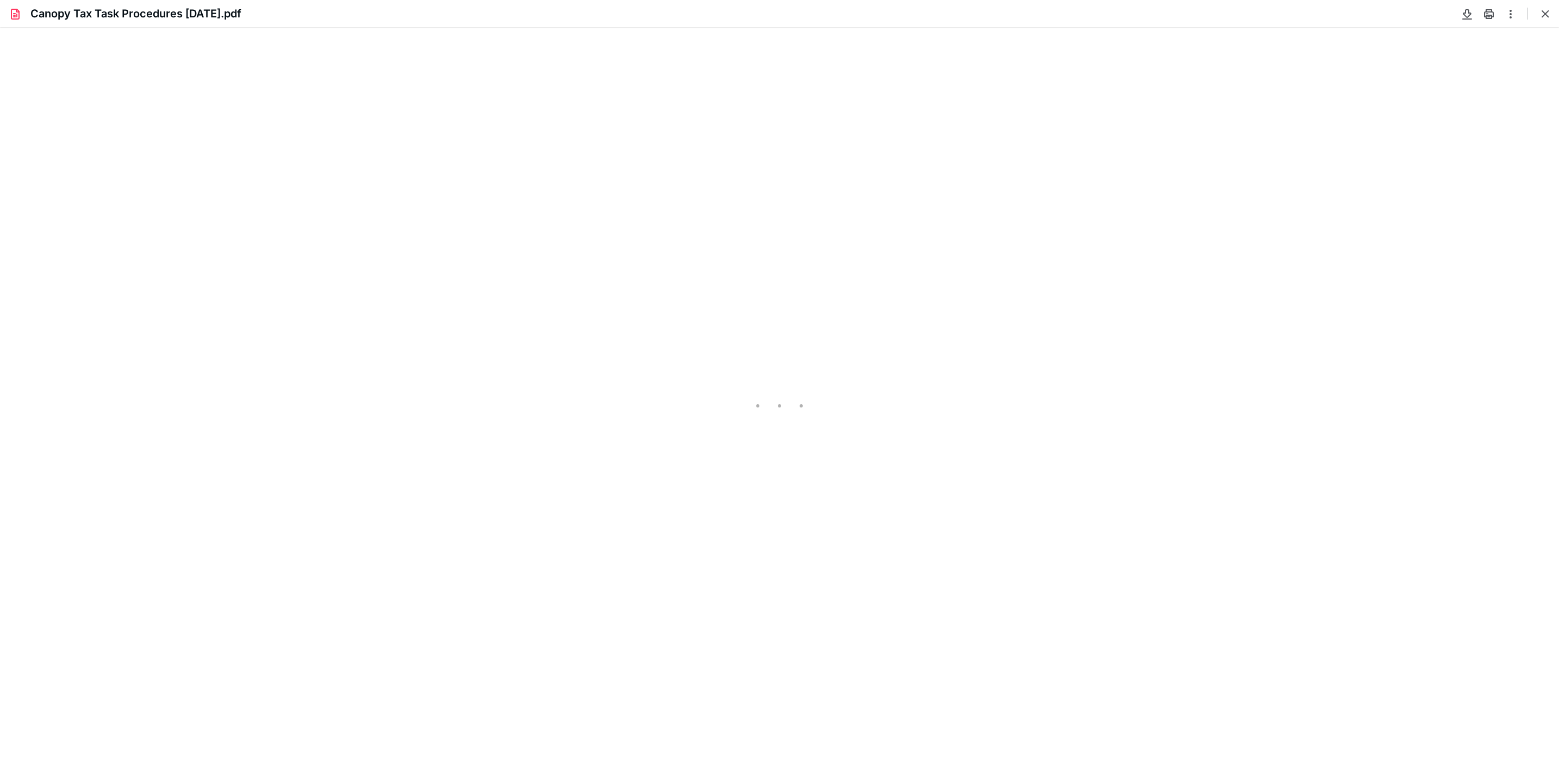 scroll, scrollTop: 0, scrollLeft: 0, axis: both 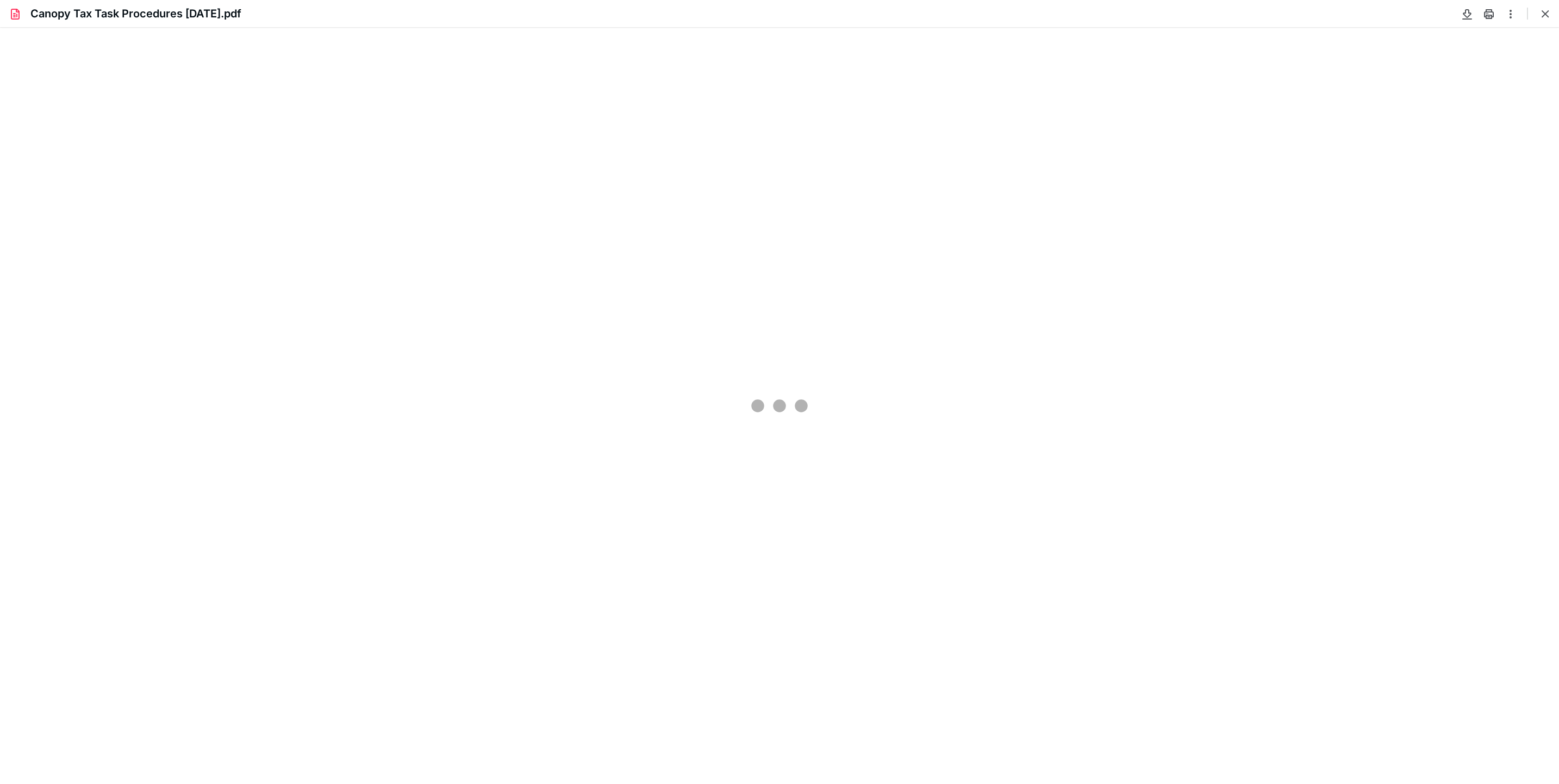 type on "461" 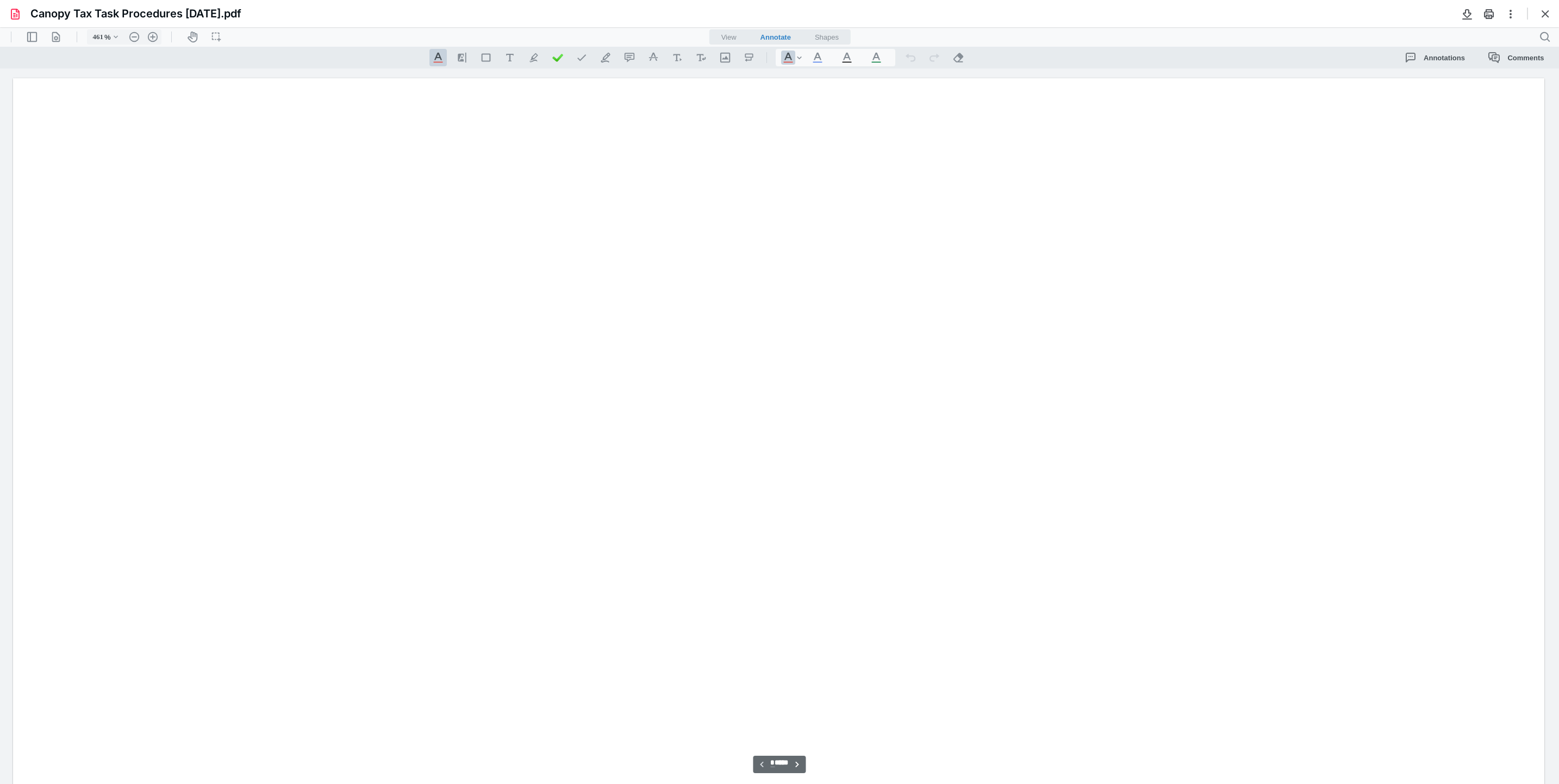 scroll, scrollTop: 51, scrollLeft: 0, axis: vertical 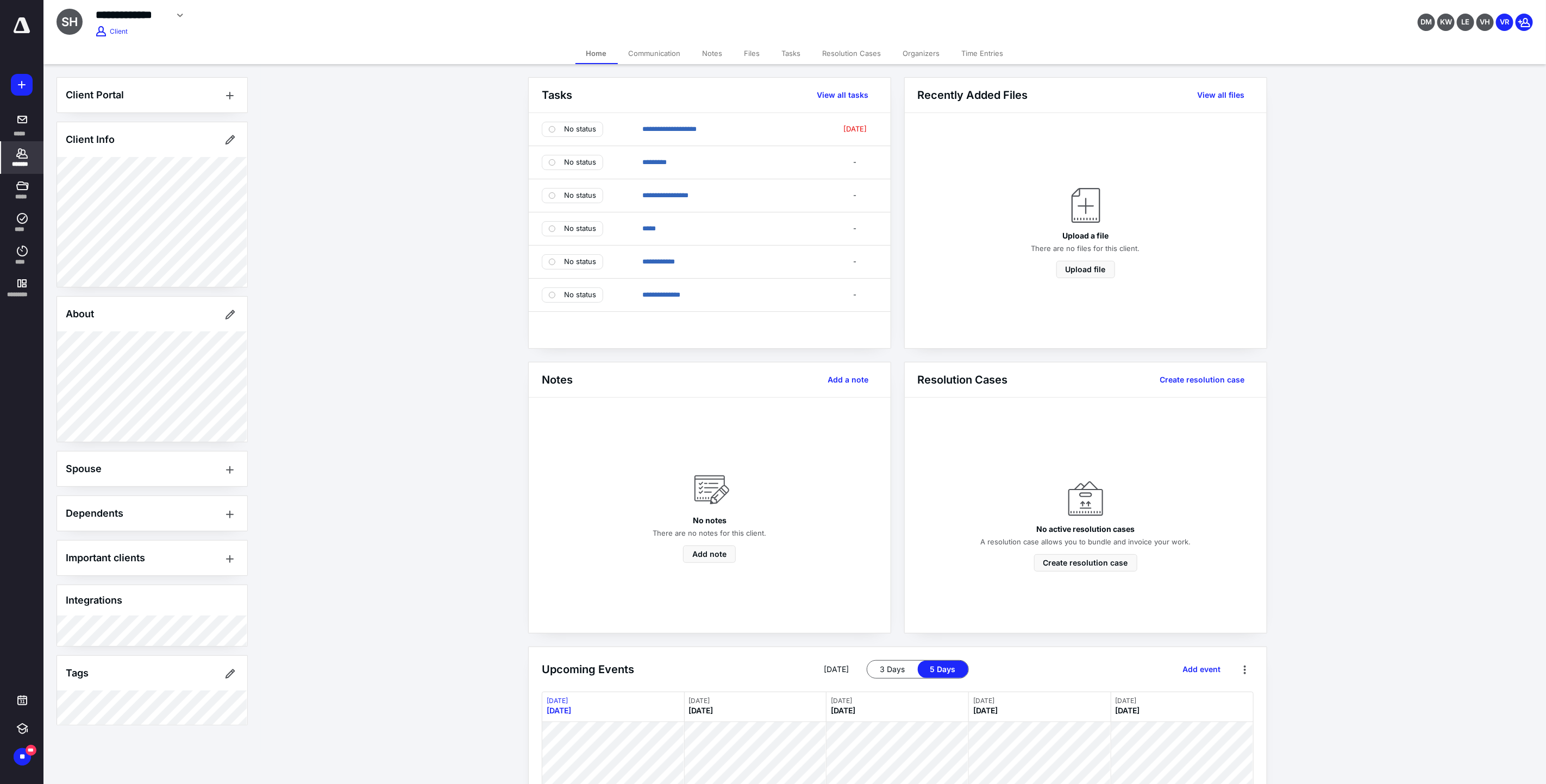 click on "Tasks" at bounding box center [791, 53] 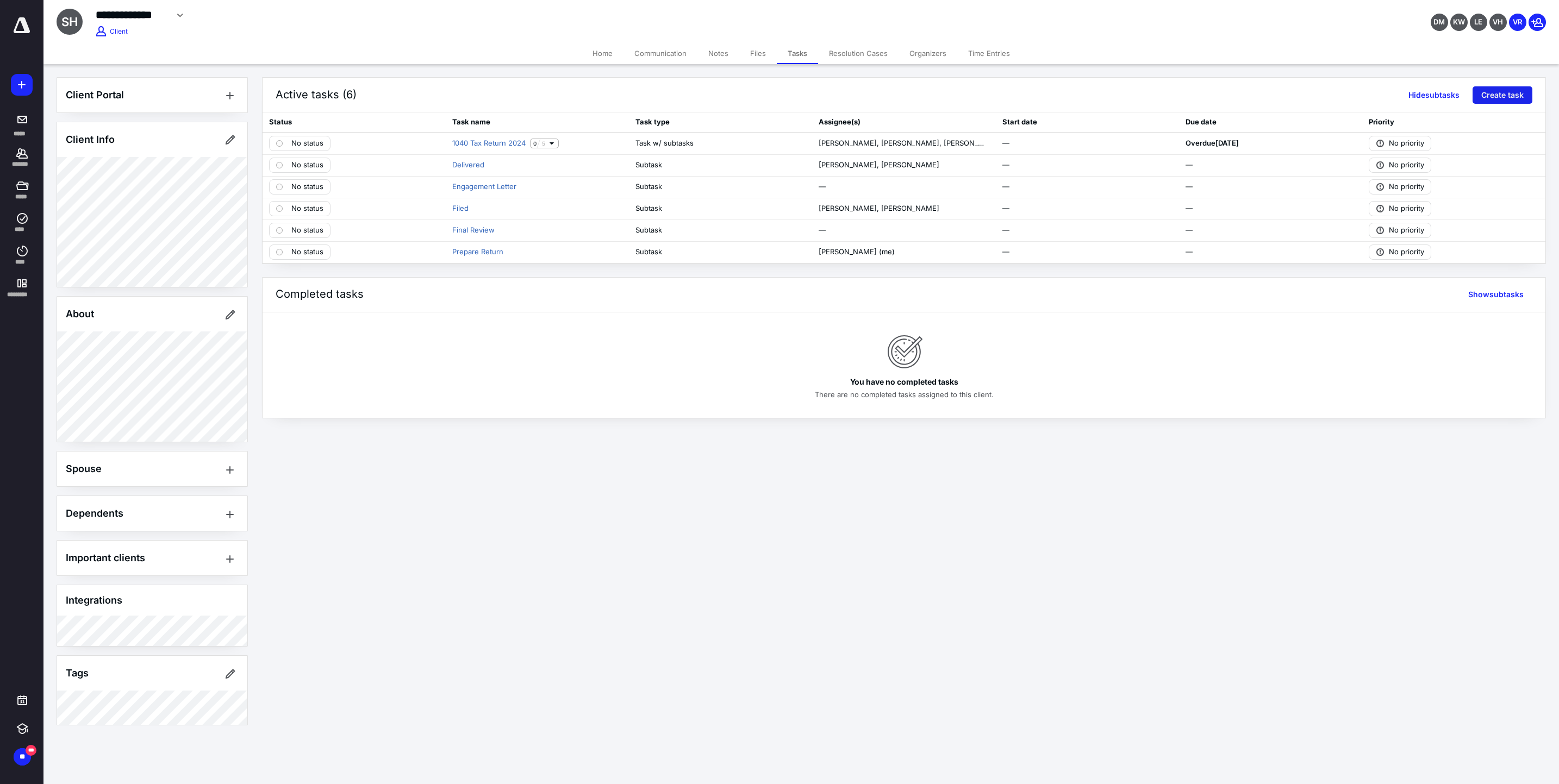 click on "Create task" at bounding box center (1502, 95) 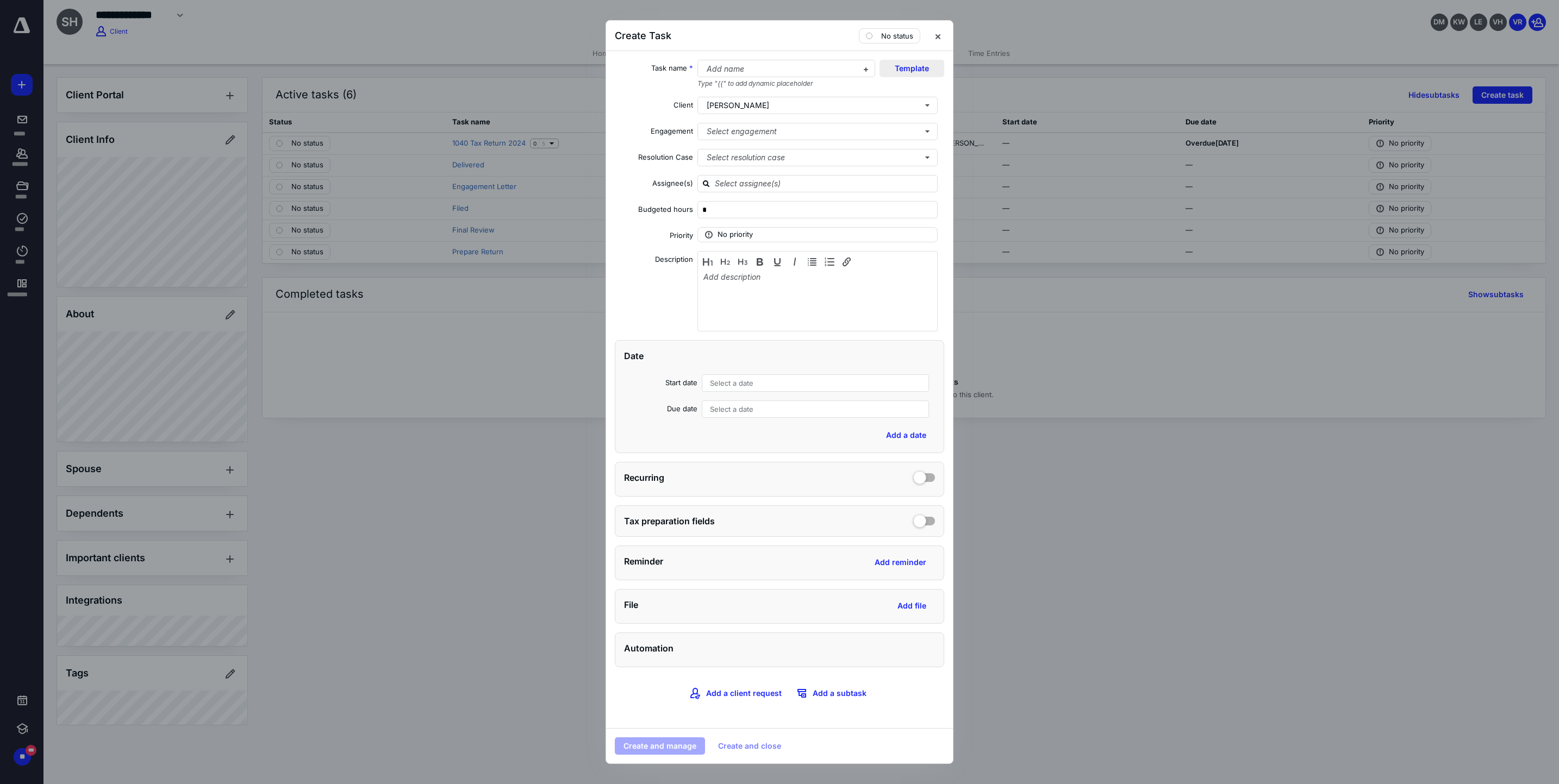 click on "Template" at bounding box center (912, 68) 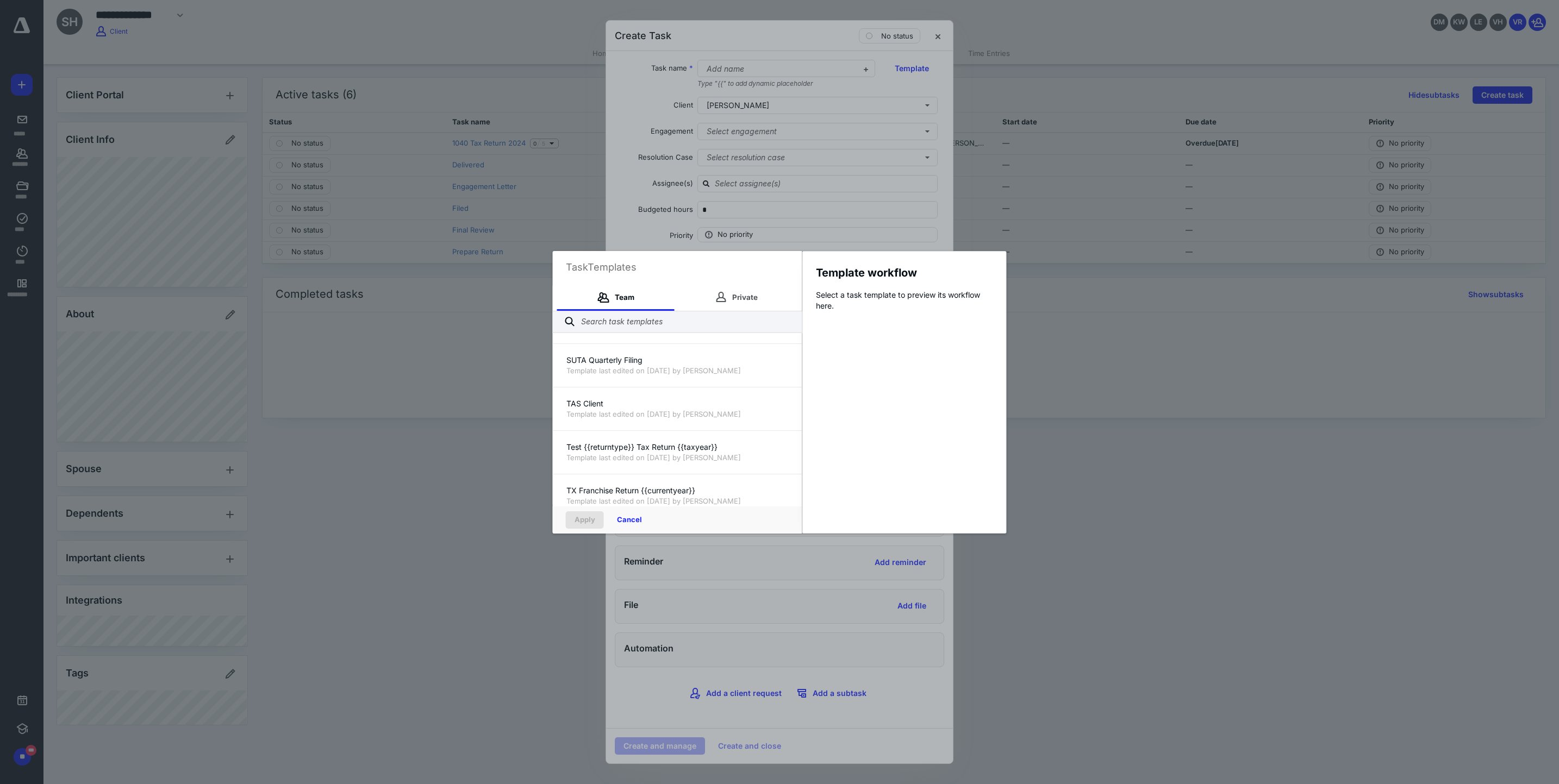 scroll, scrollTop: 2173, scrollLeft: 0, axis: vertical 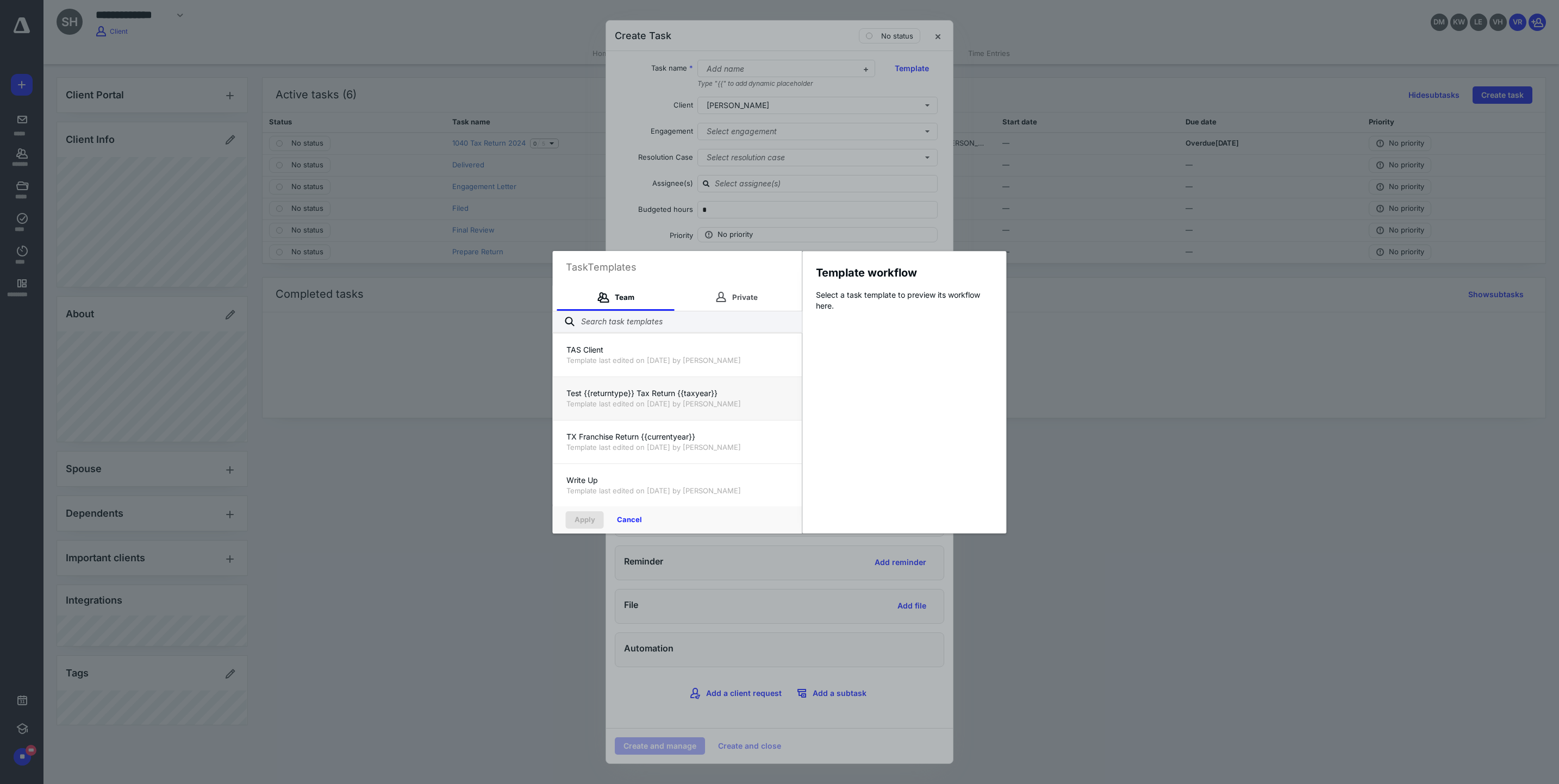 click on "Test {{returntype}} Tax Return {{taxyear}}" at bounding box center (677, 393) 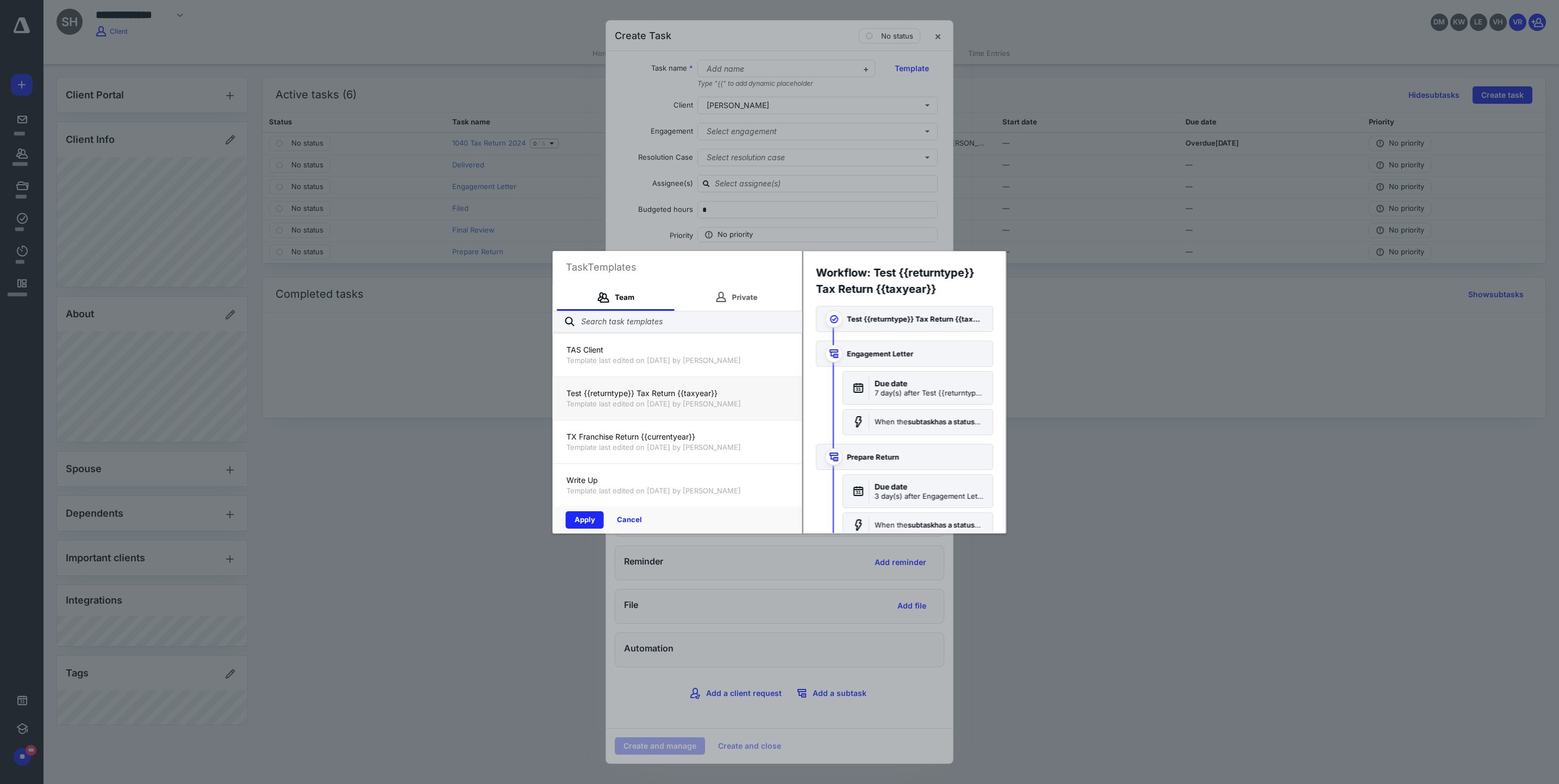 click on "Test {{returntype}} Tax Return {{taxyear}}" at bounding box center [677, 393] 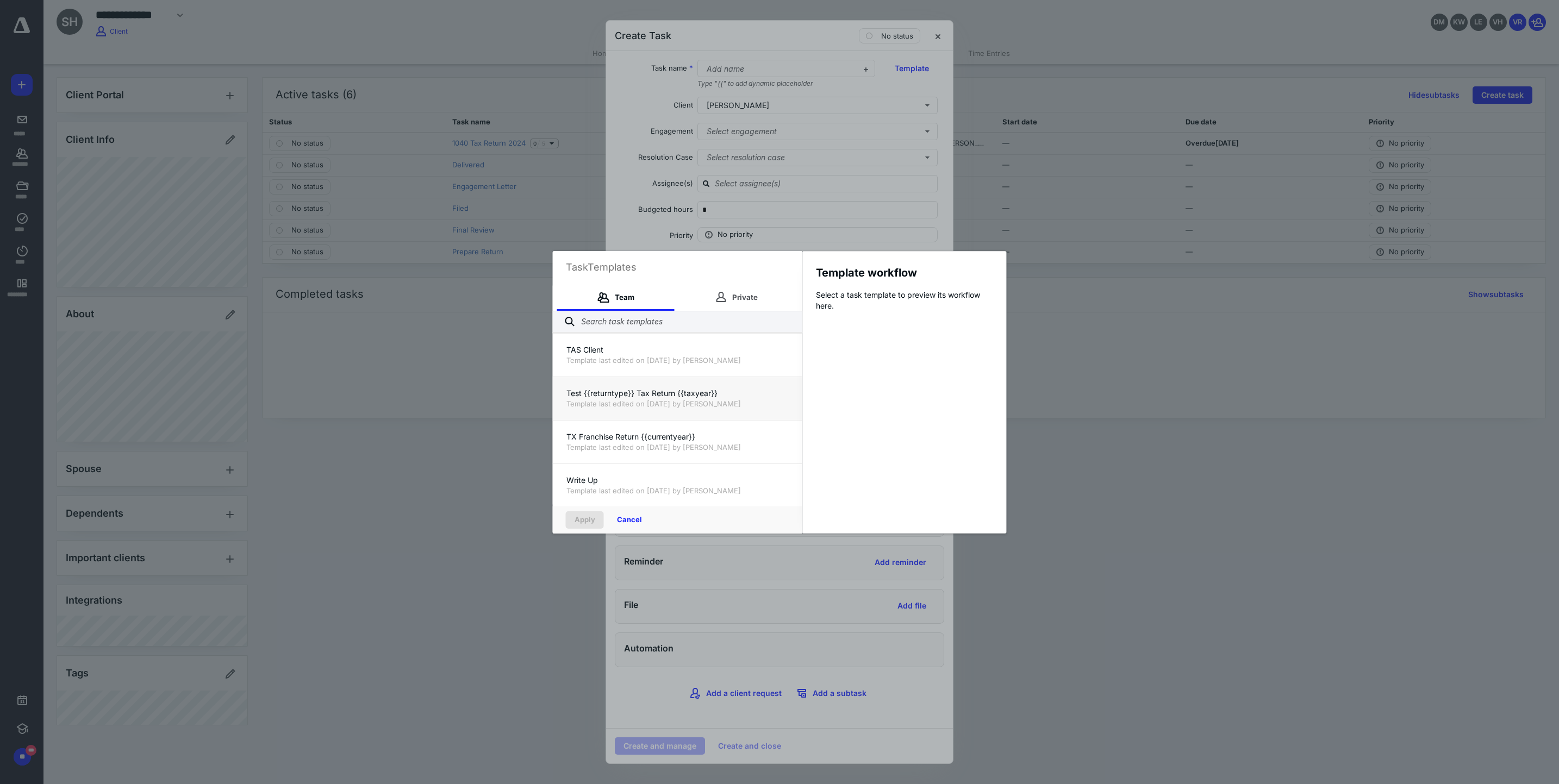 click on "Template last edited on [DATE] by [PERSON_NAME]" at bounding box center [677, 404] 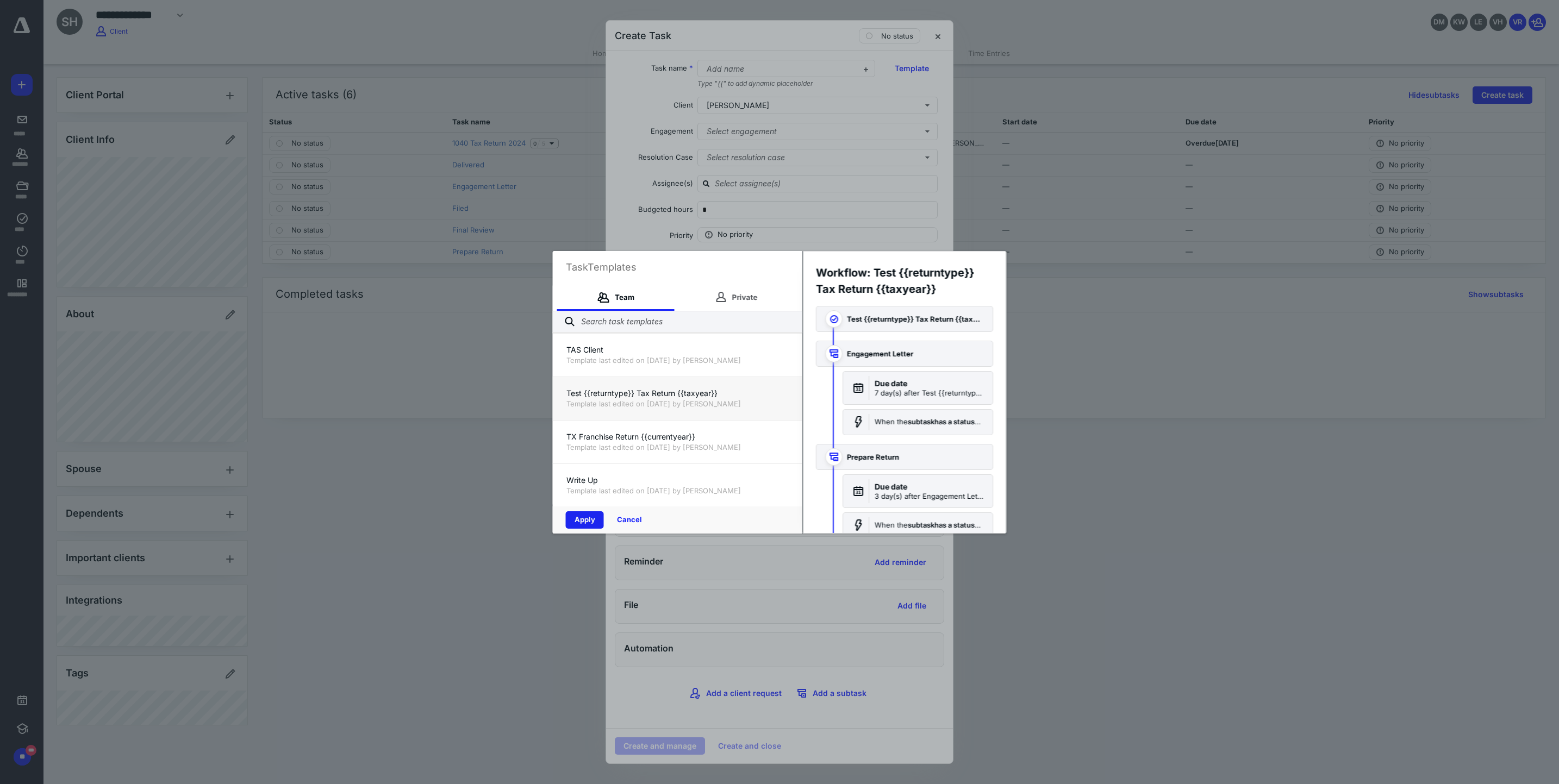 click on "Apply" at bounding box center [585, 520] 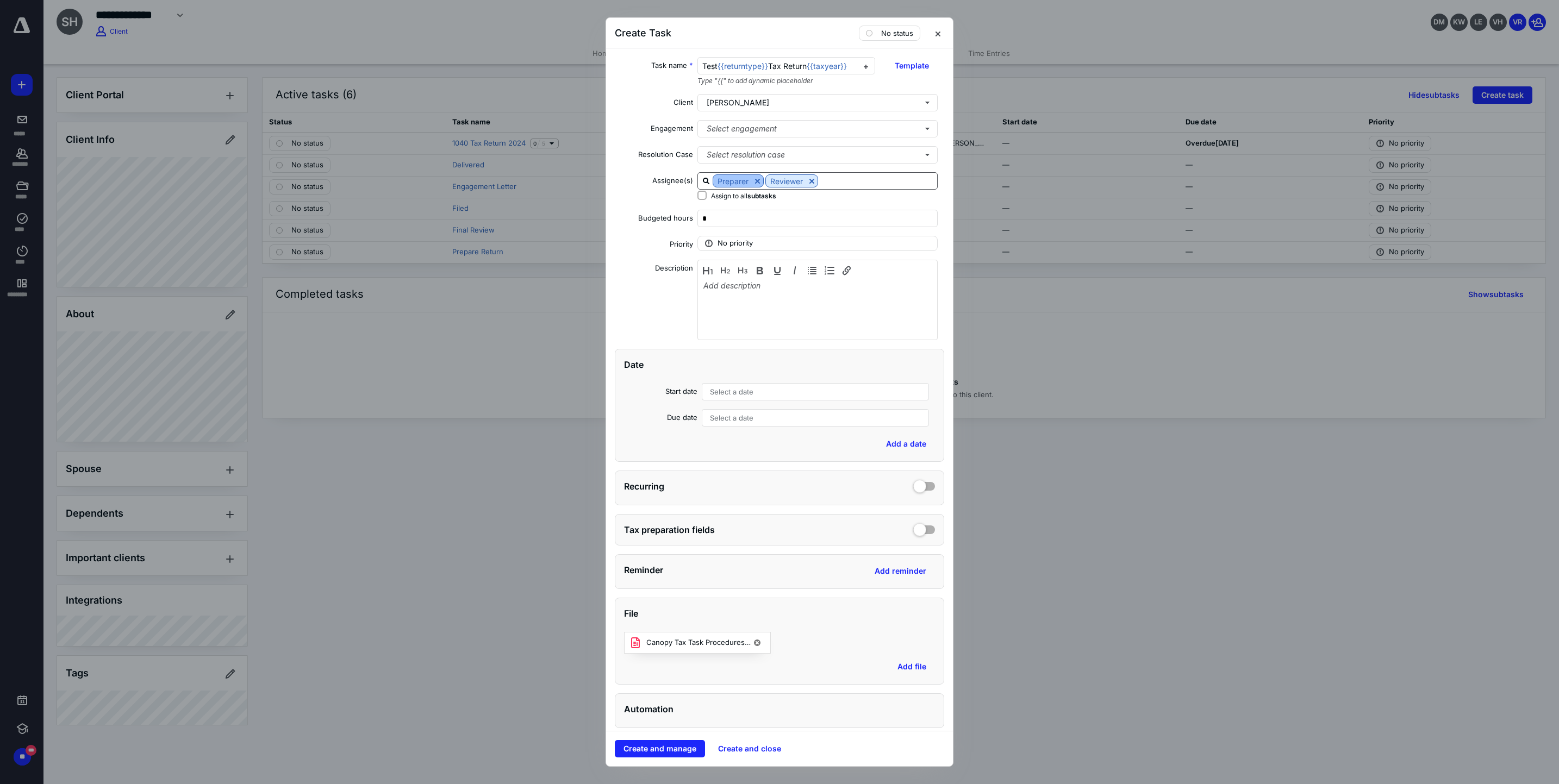 click at bounding box center [757, 181] 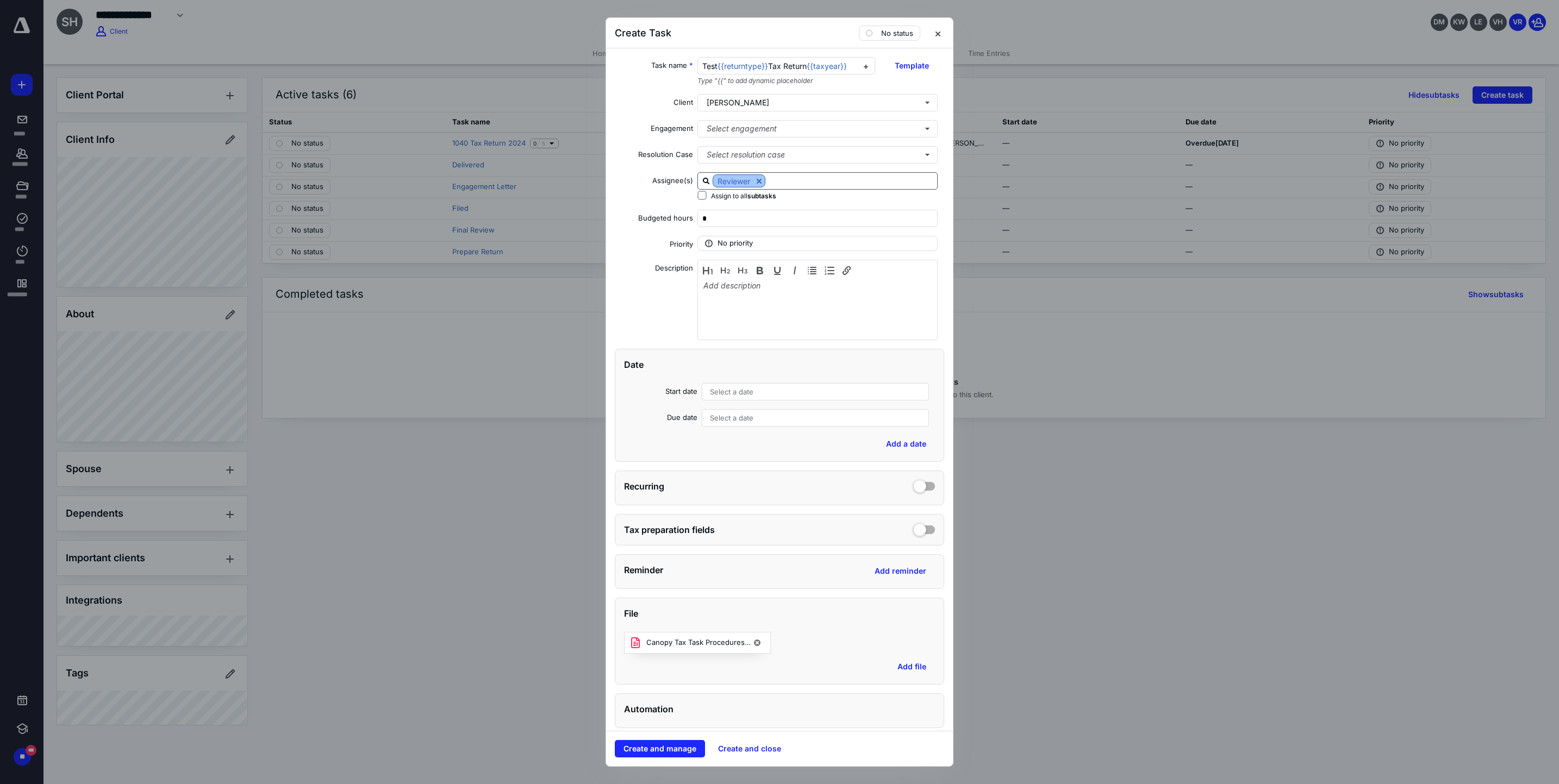 click at bounding box center [759, 181] 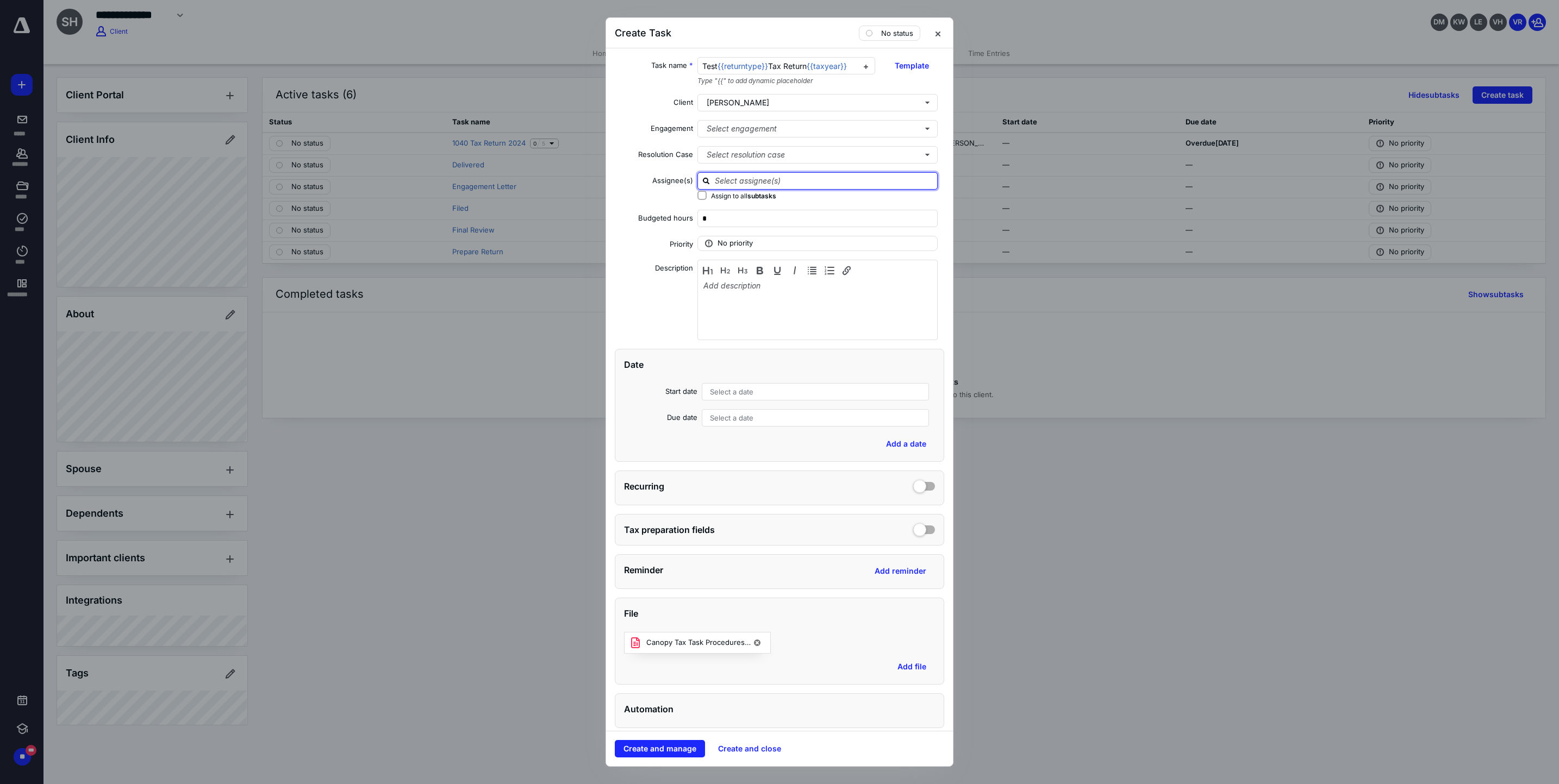 click at bounding box center [824, 180] 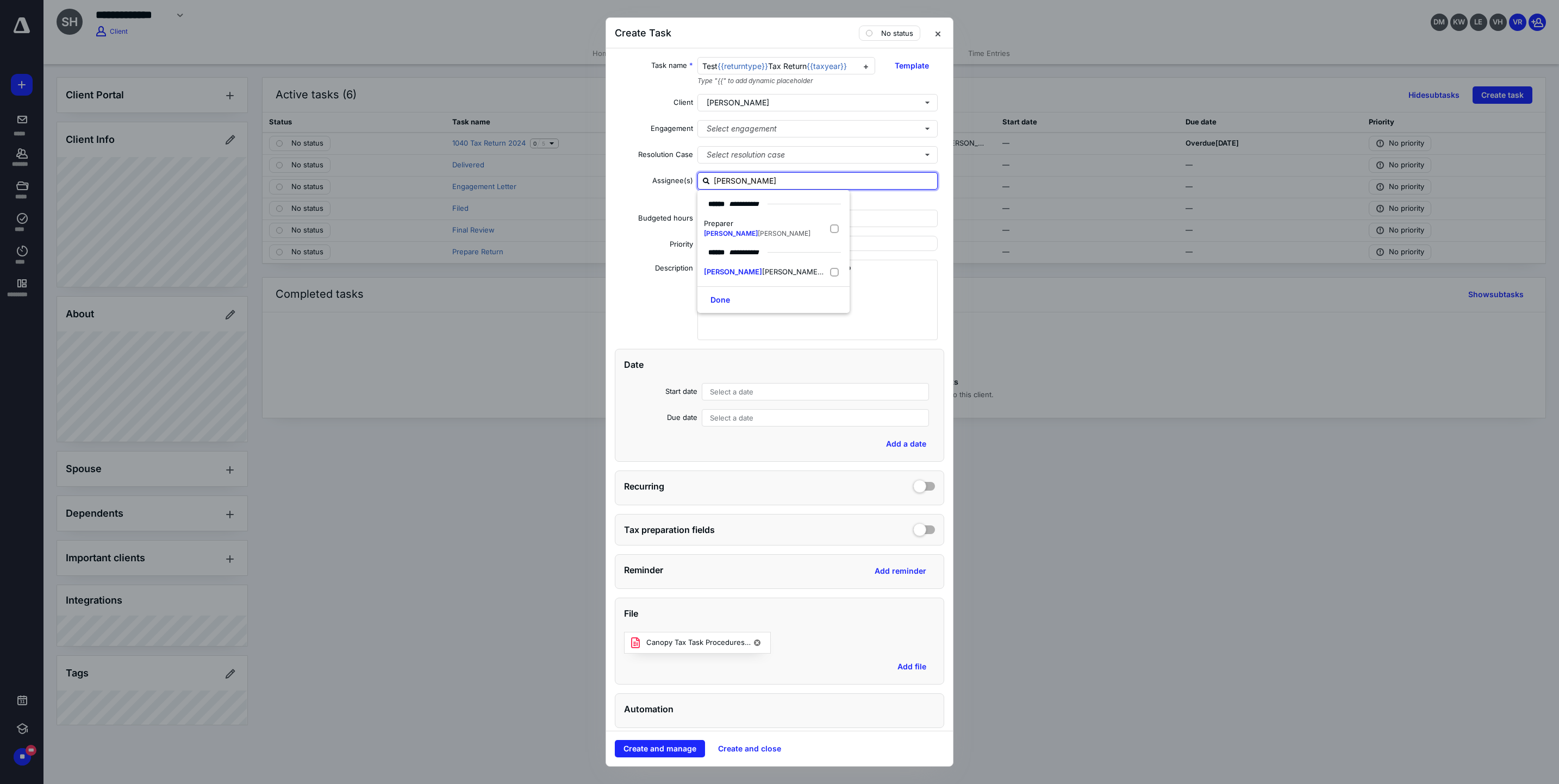 type on "vetha" 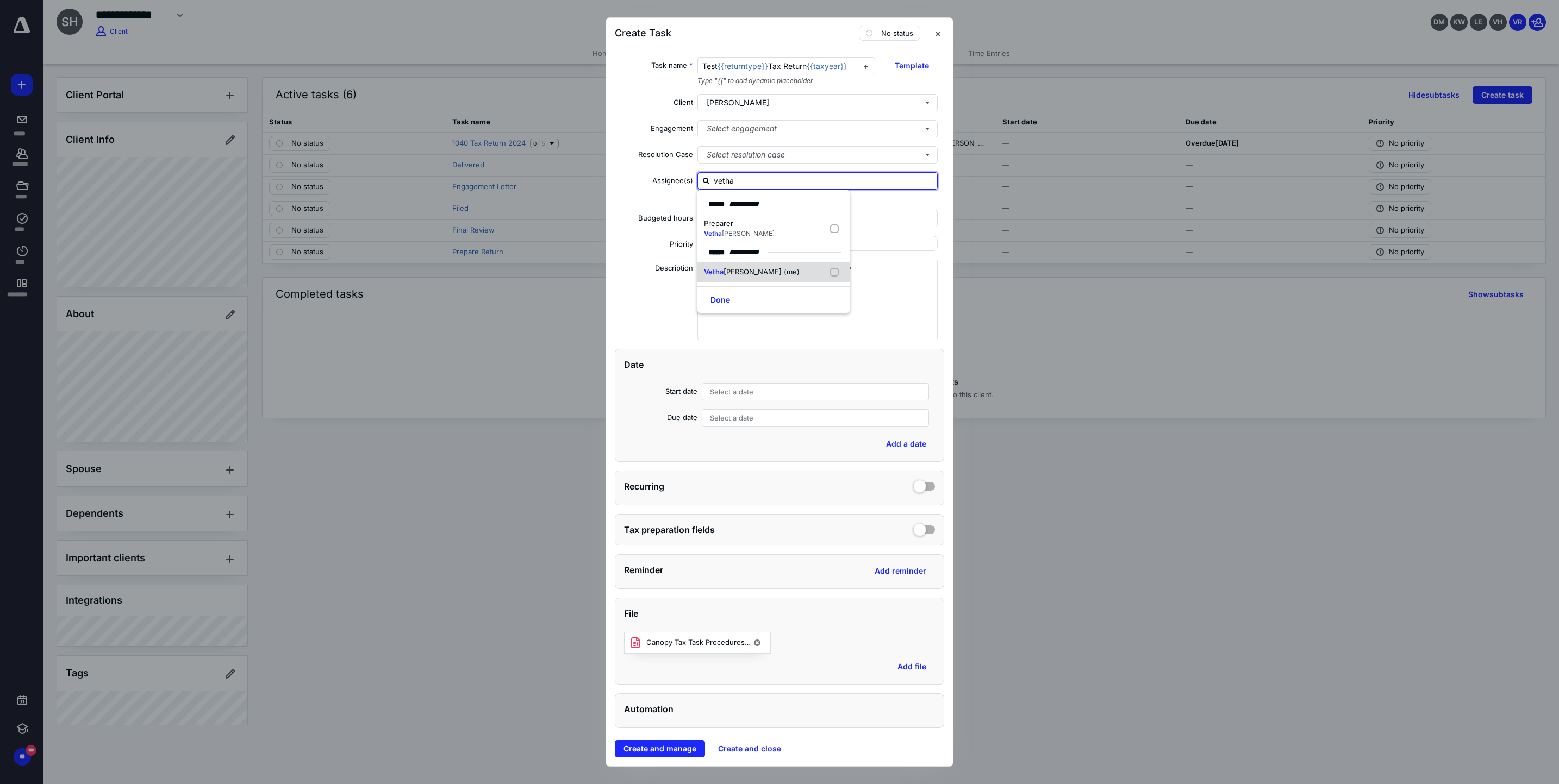 click at bounding box center [837, 272] 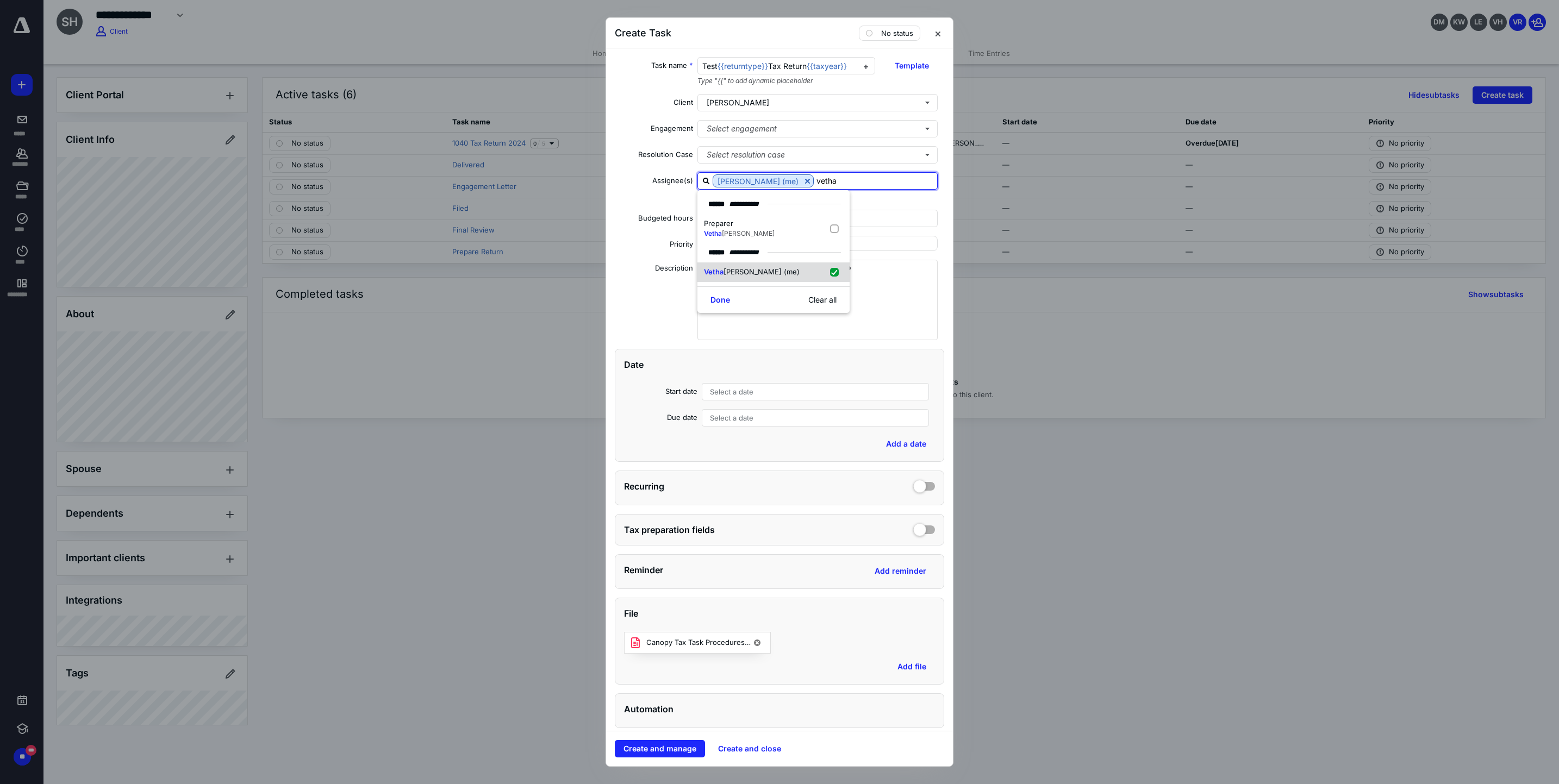 click at bounding box center [837, 272] 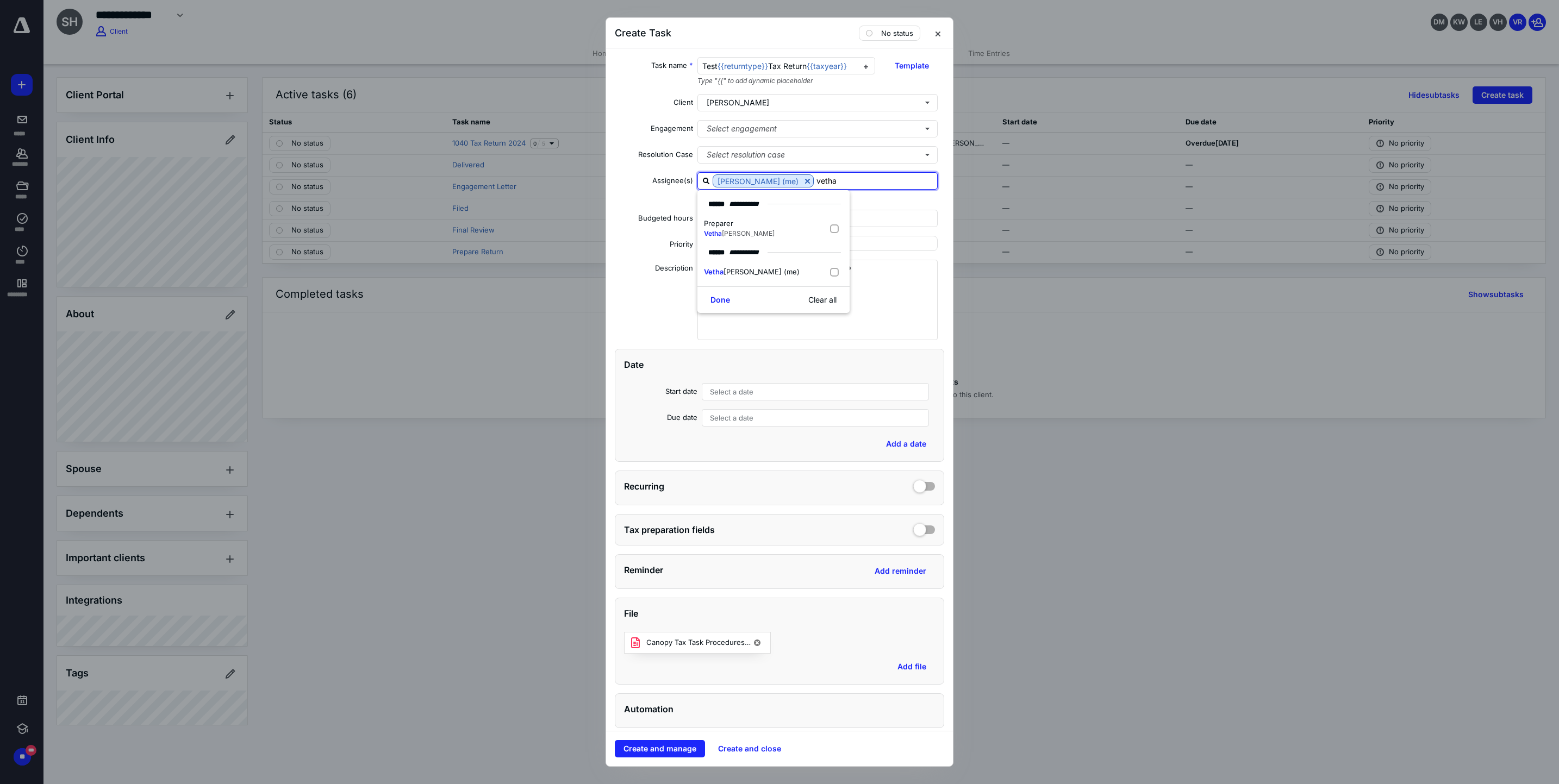 checkbox on "false" 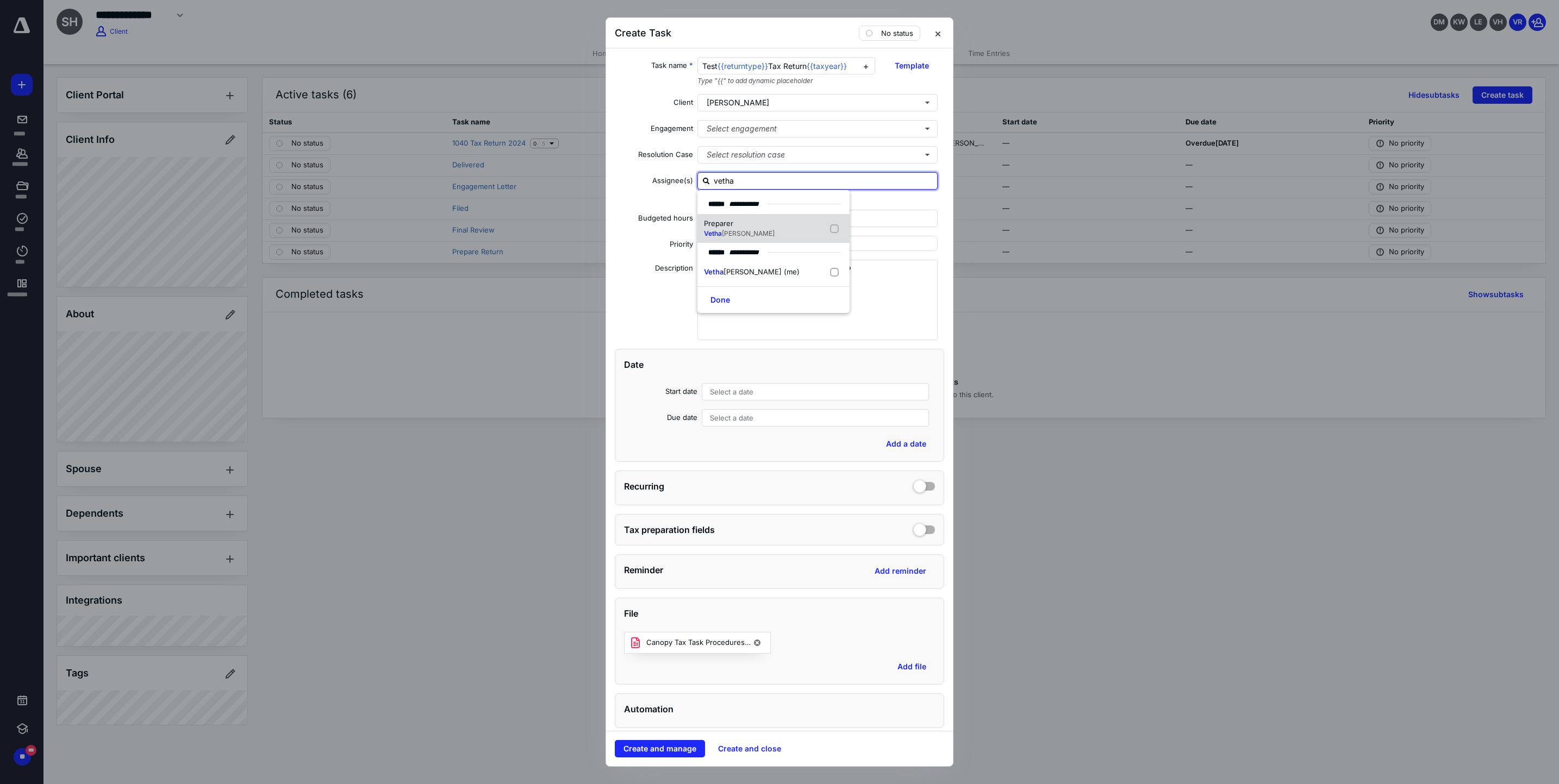 click at bounding box center [837, 229] 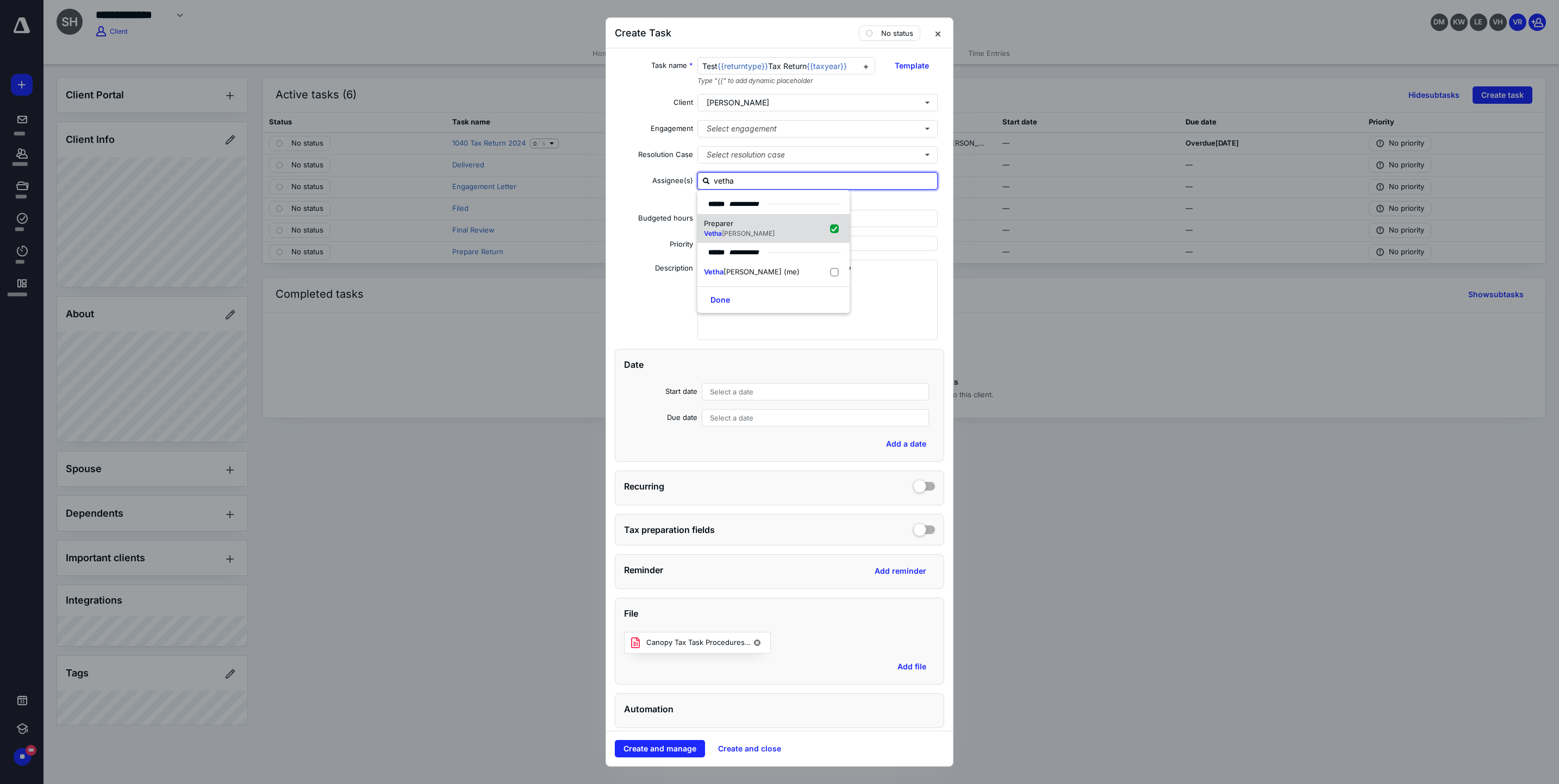 checkbox on "true" 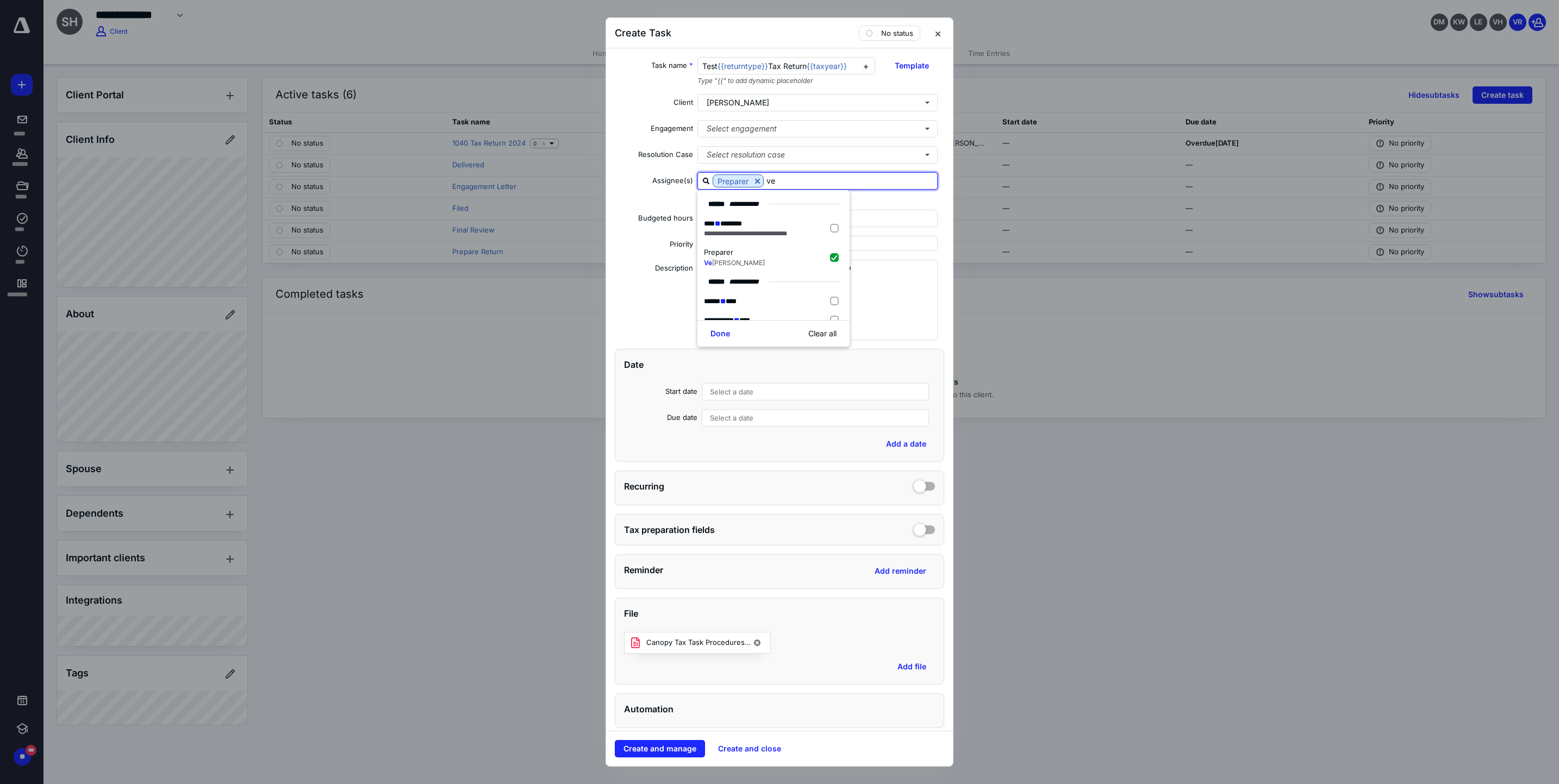 type on "v" 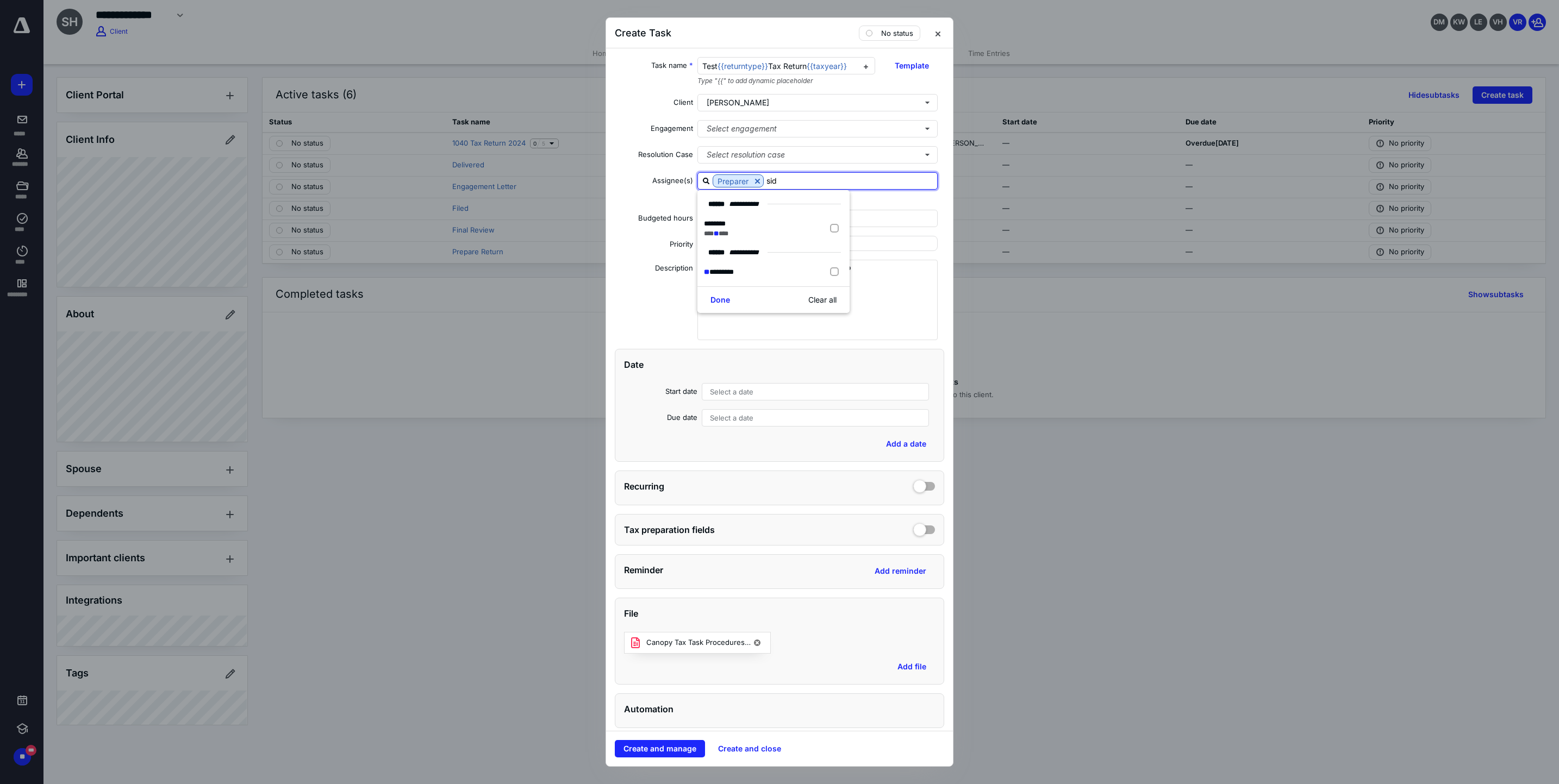 type on "sidd" 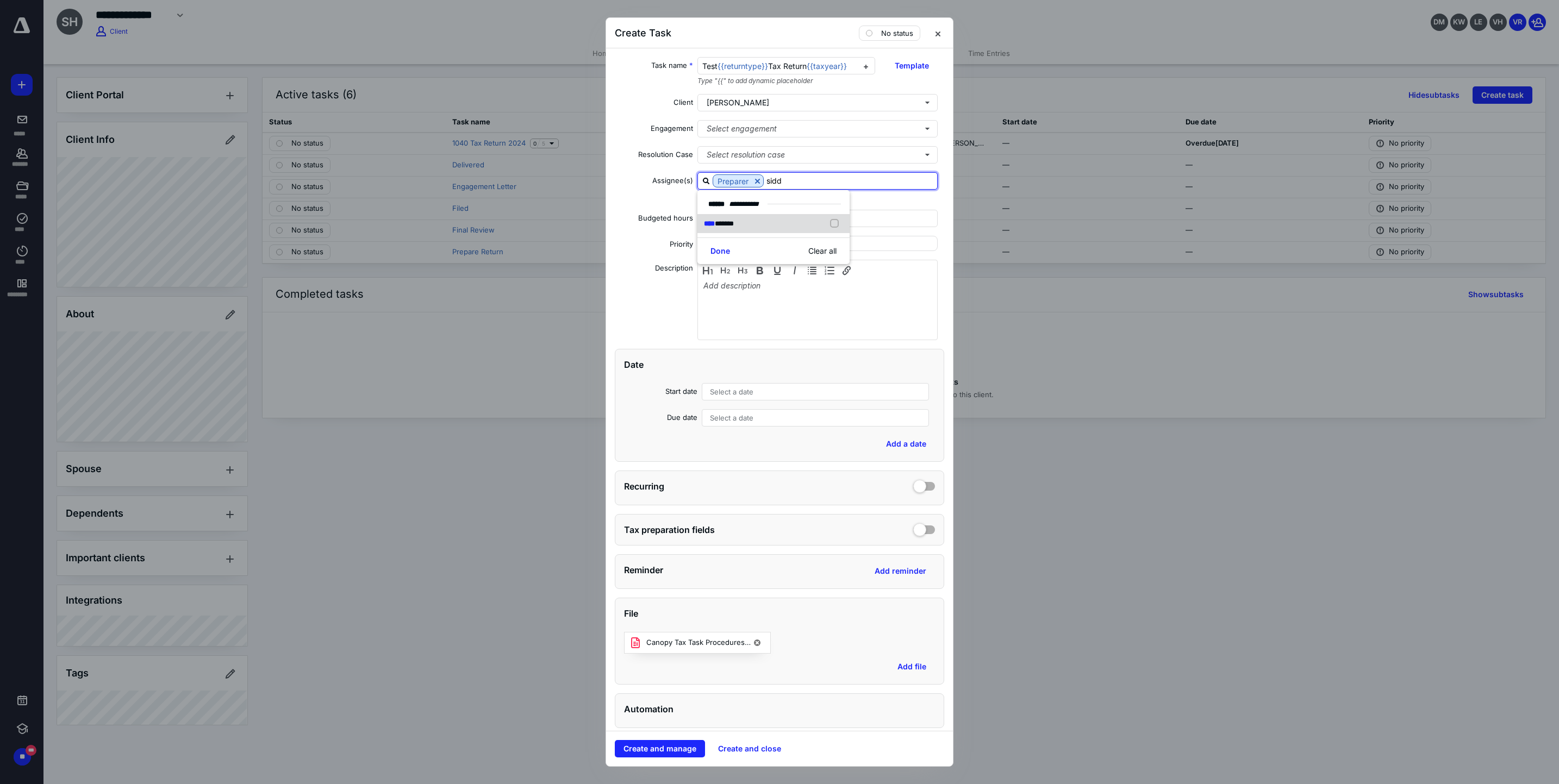 click at bounding box center [837, 224] 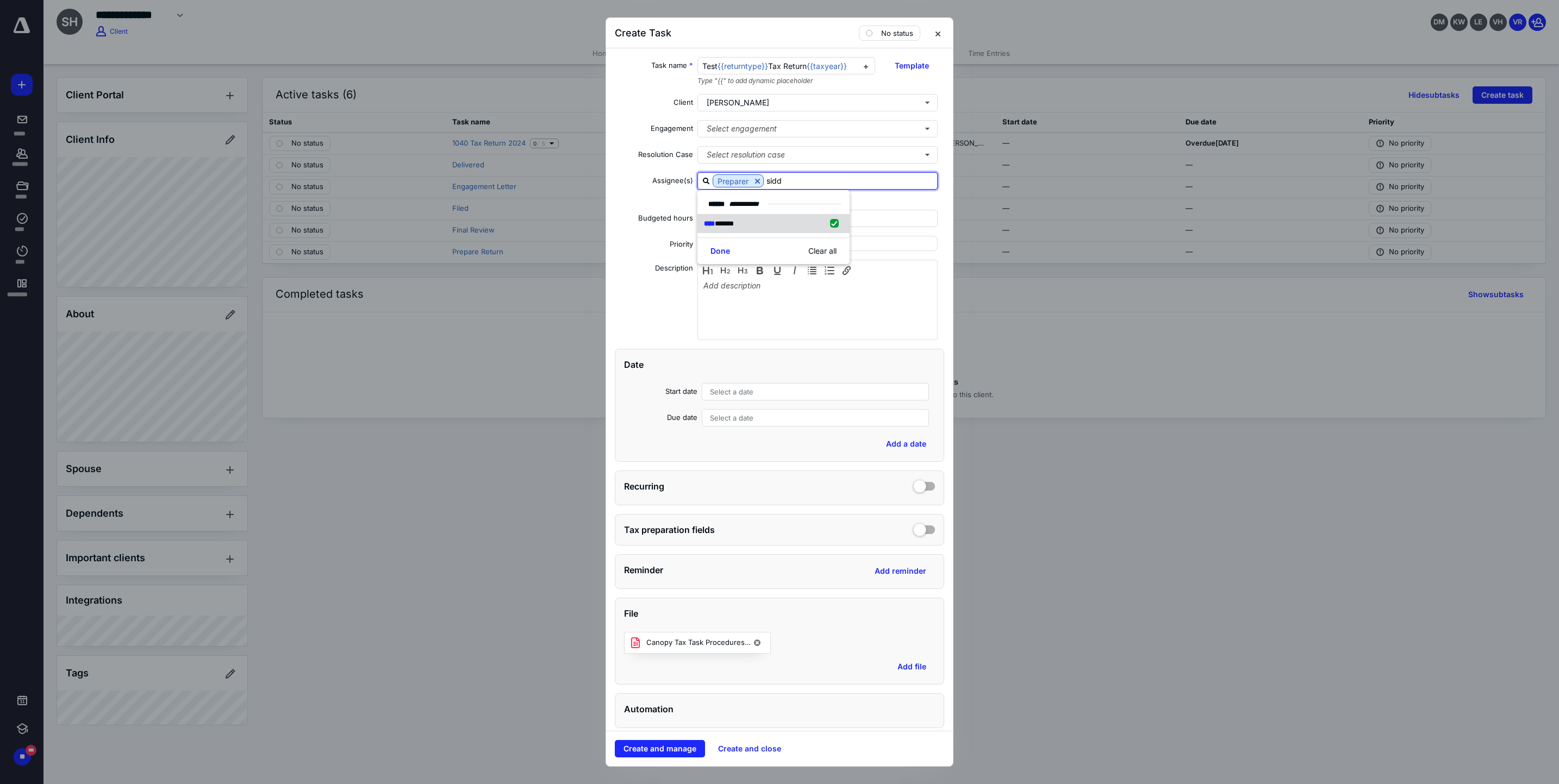 checkbox on "true" 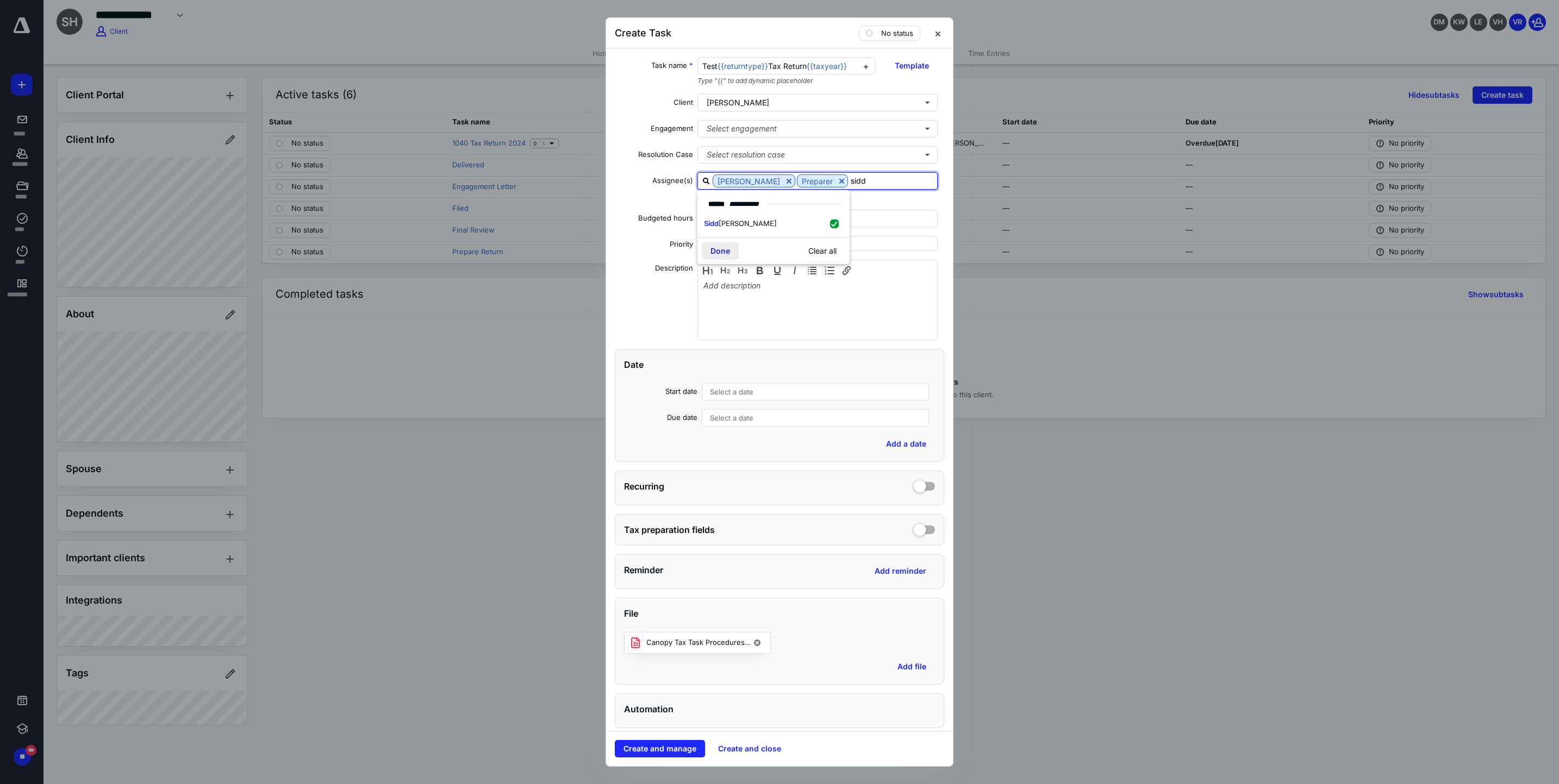 type on "sidd" 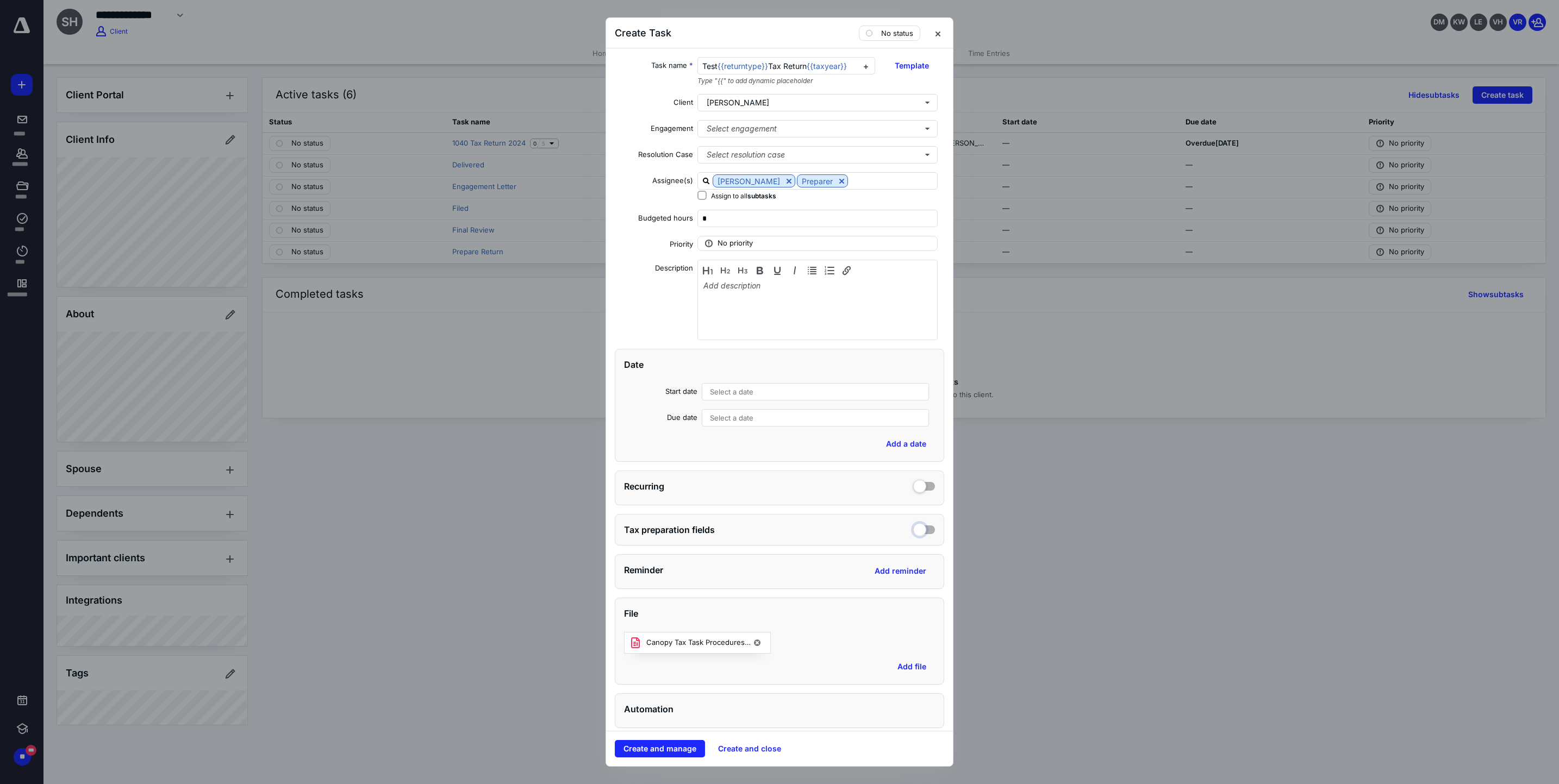 click at bounding box center [924, 528] 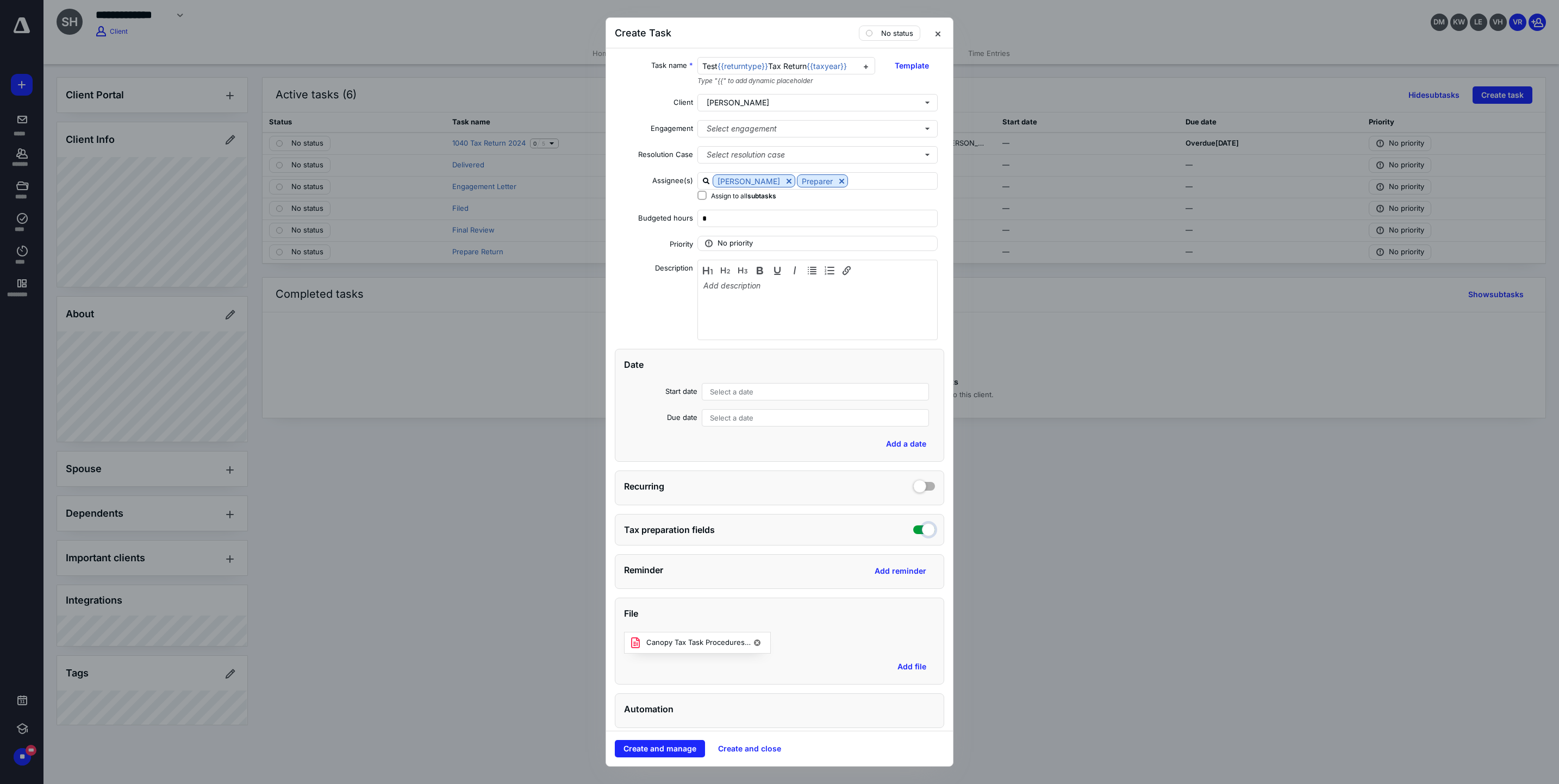 checkbox on "true" 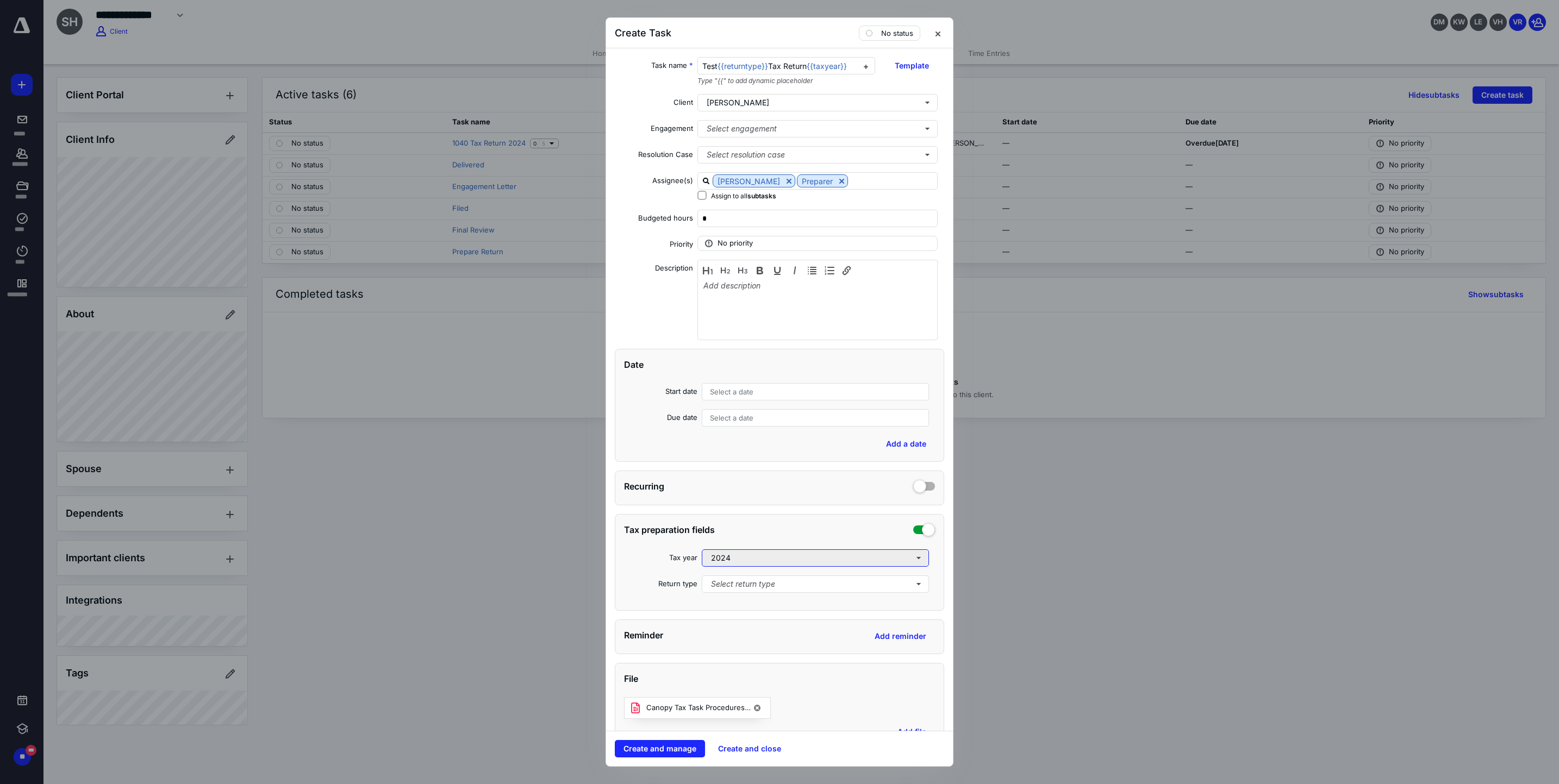 click on "2024" at bounding box center (815, 558) 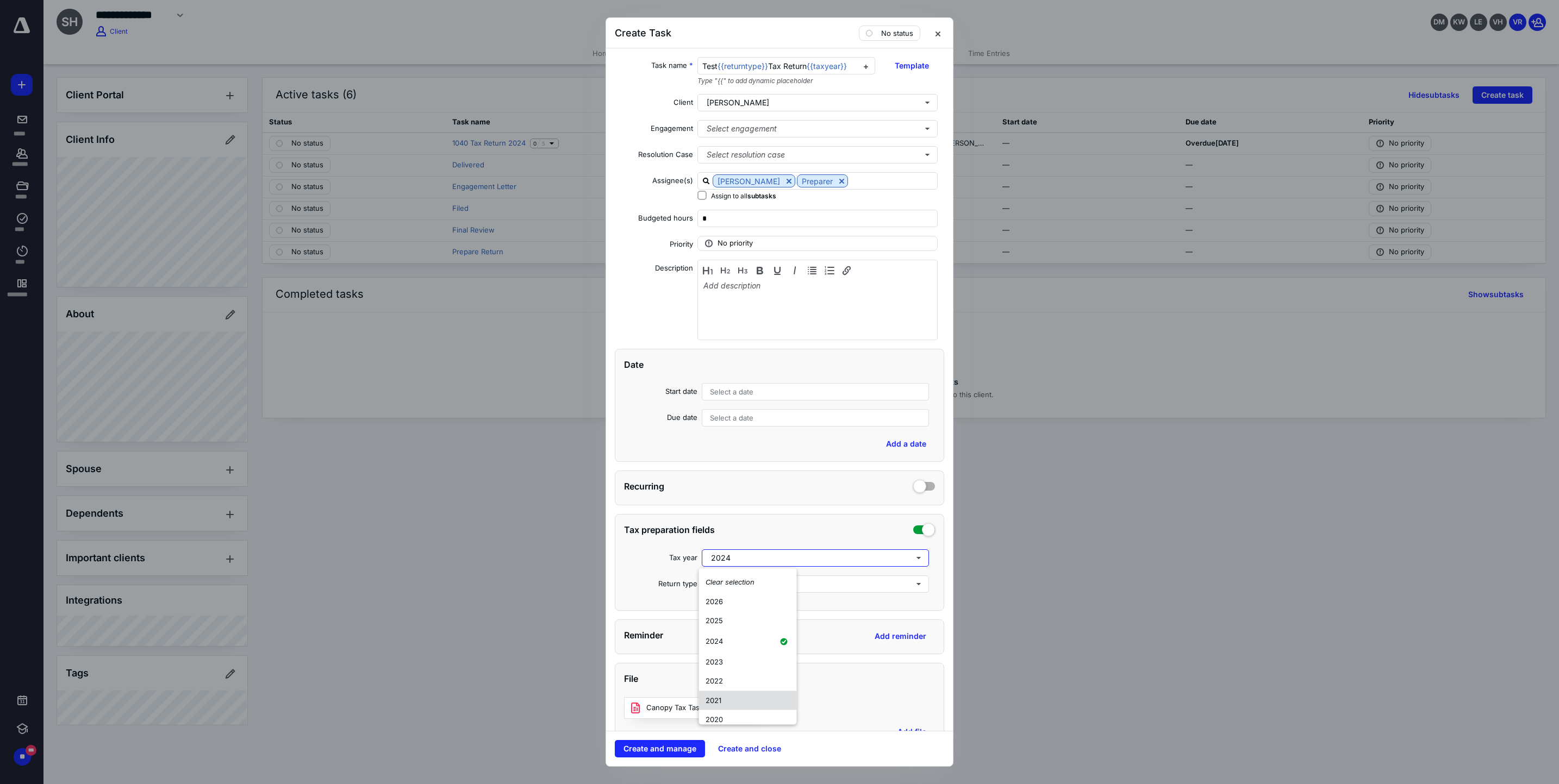click on "2021" at bounding box center (748, 700) 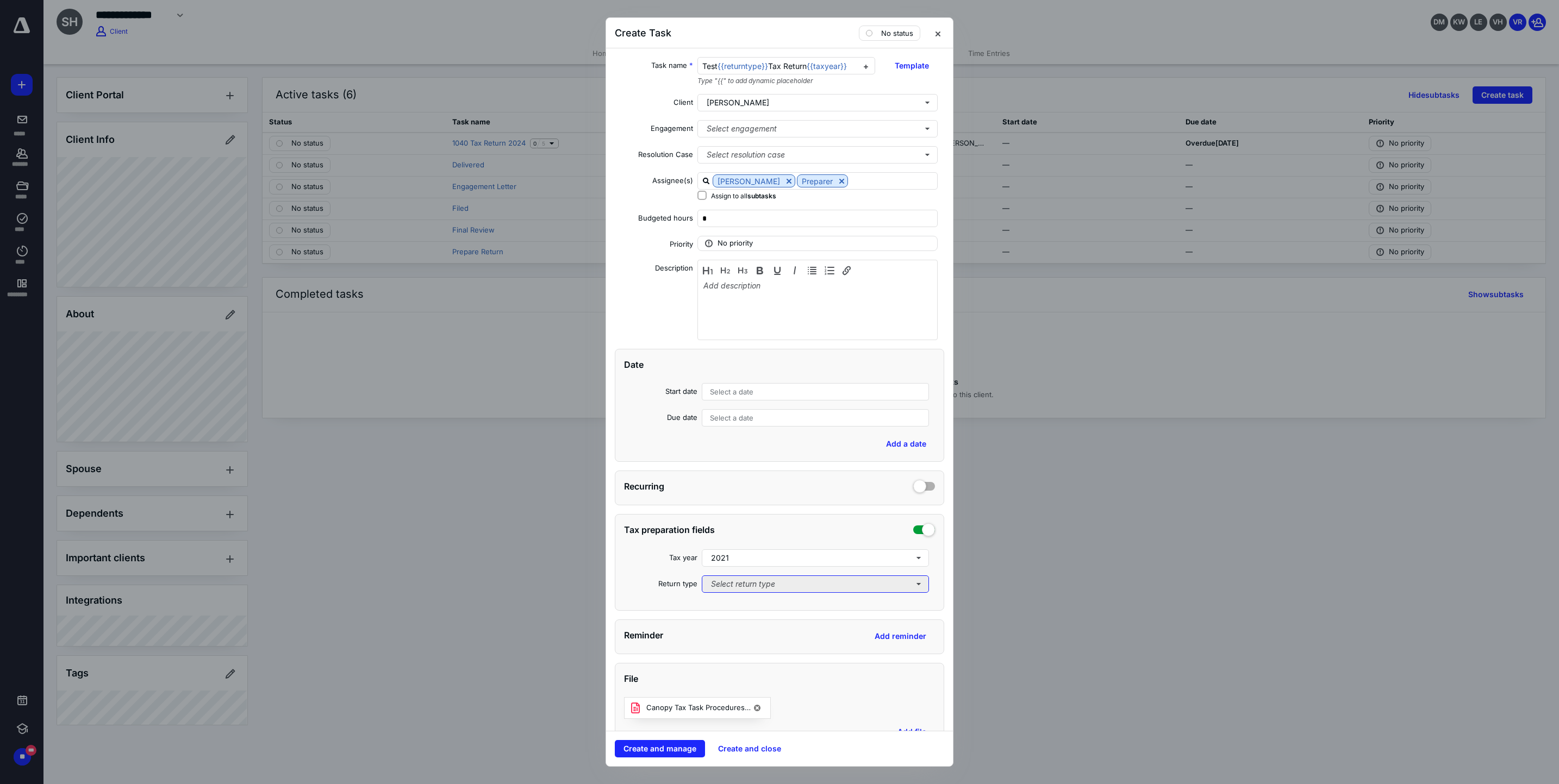click on "Select return type" at bounding box center [815, 584] 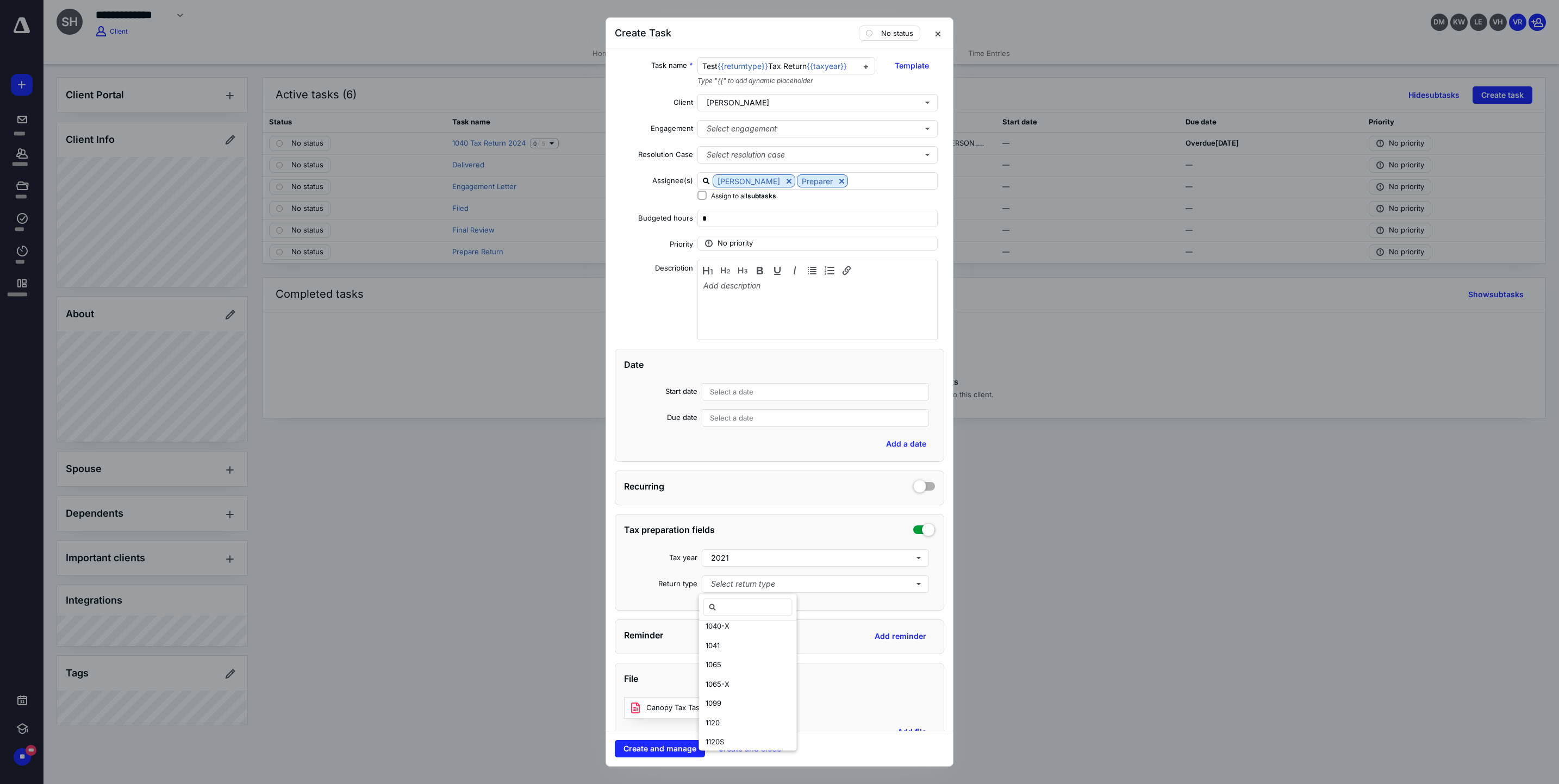 scroll, scrollTop: 141, scrollLeft: 0, axis: vertical 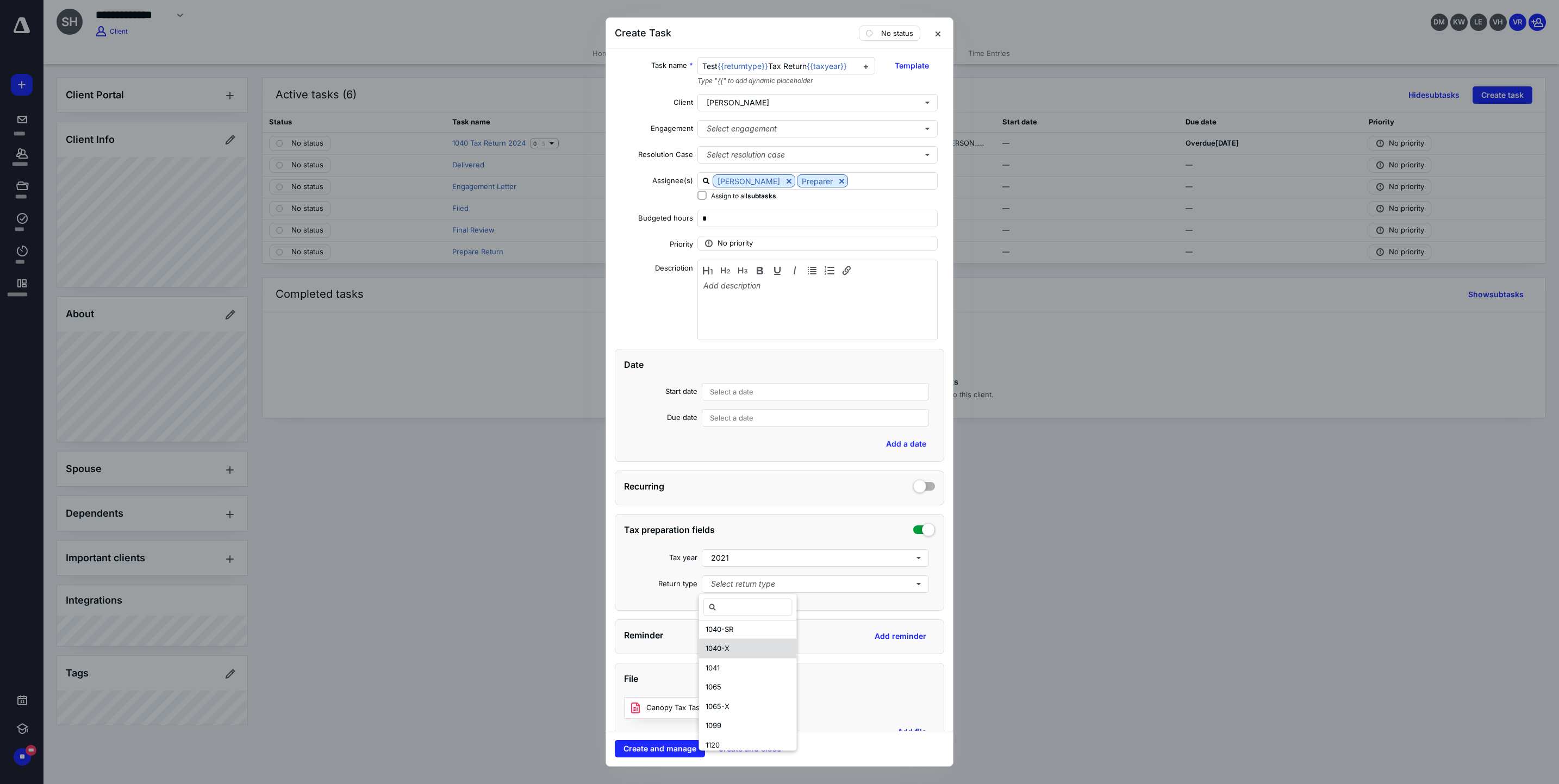 click on "1040-X" at bounding box center [748, 649] 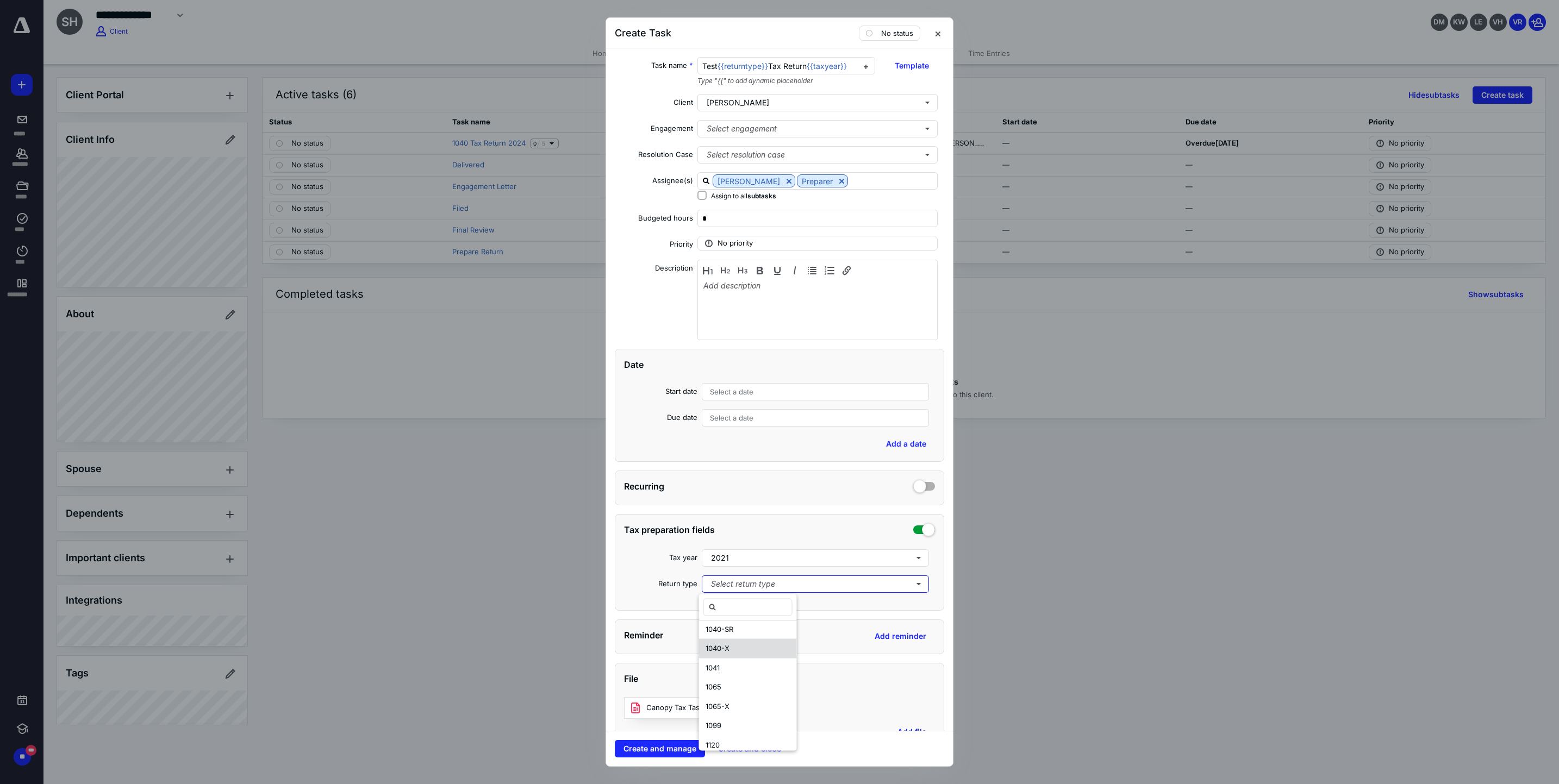 scroll, scrollTop: 0, scrollLeft: 0, axis: both 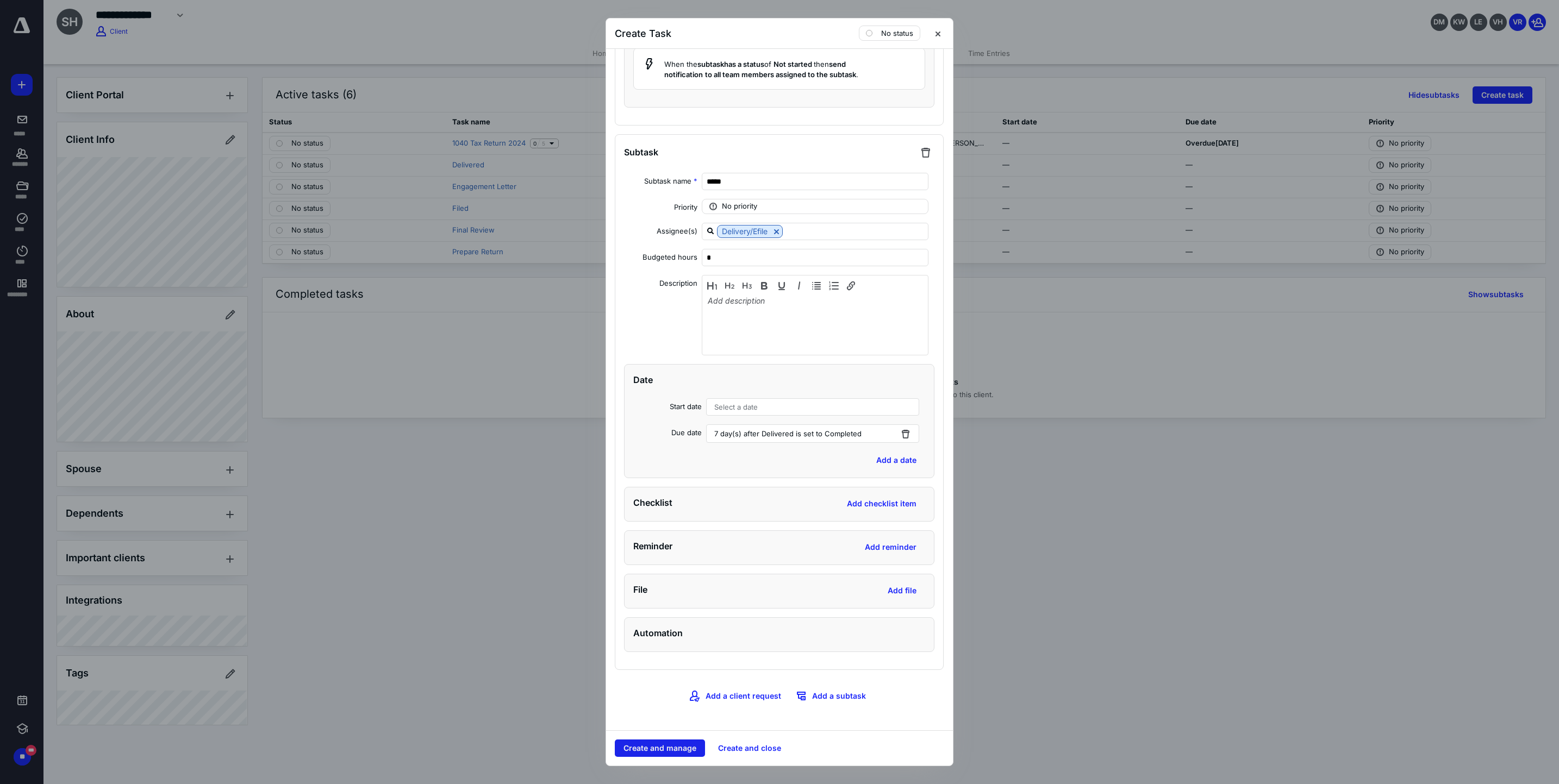 click on "Create and manage" at bounding box center (660, 748) 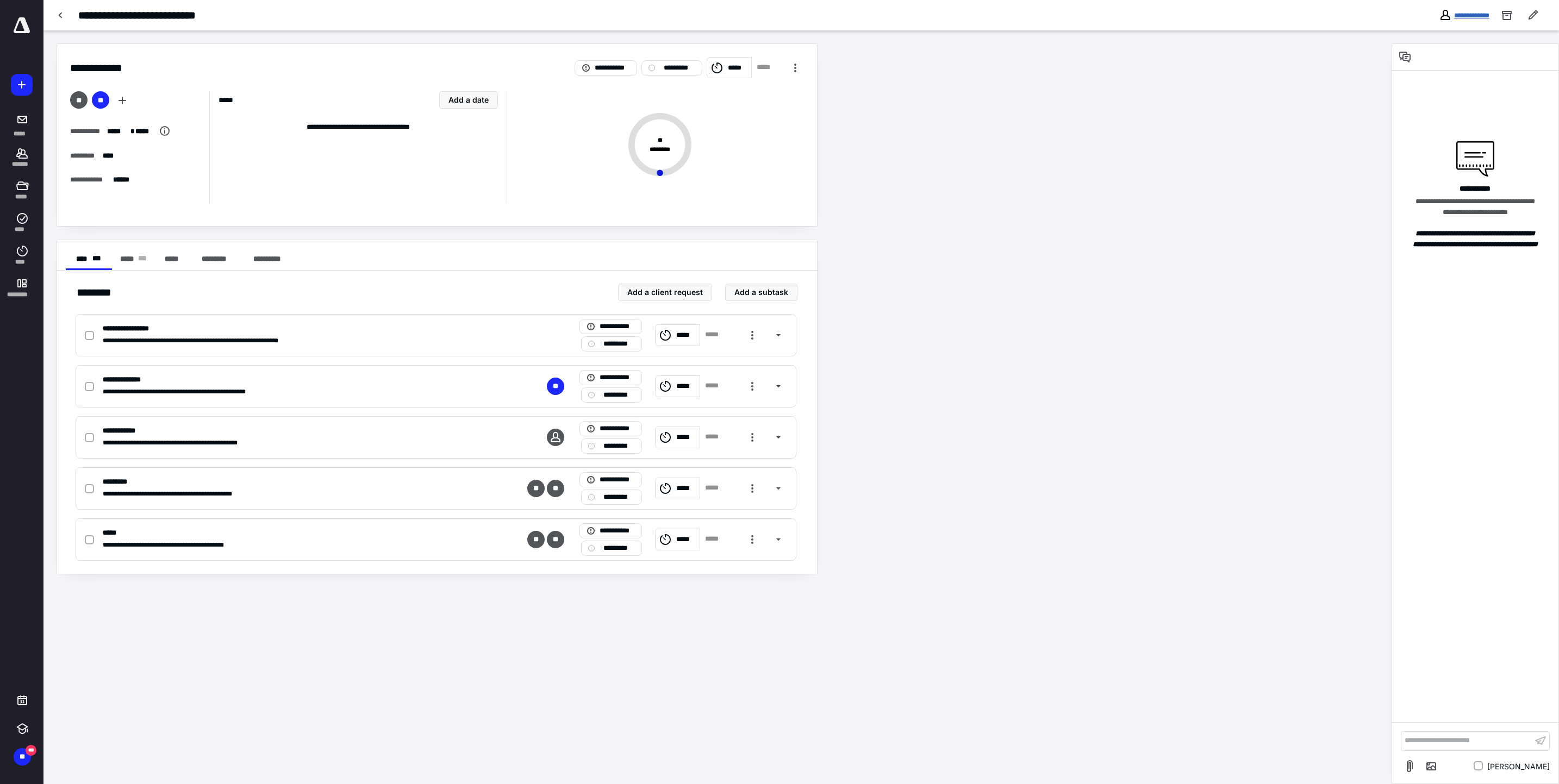 click on "**********" at bounding box center (1471, 15) 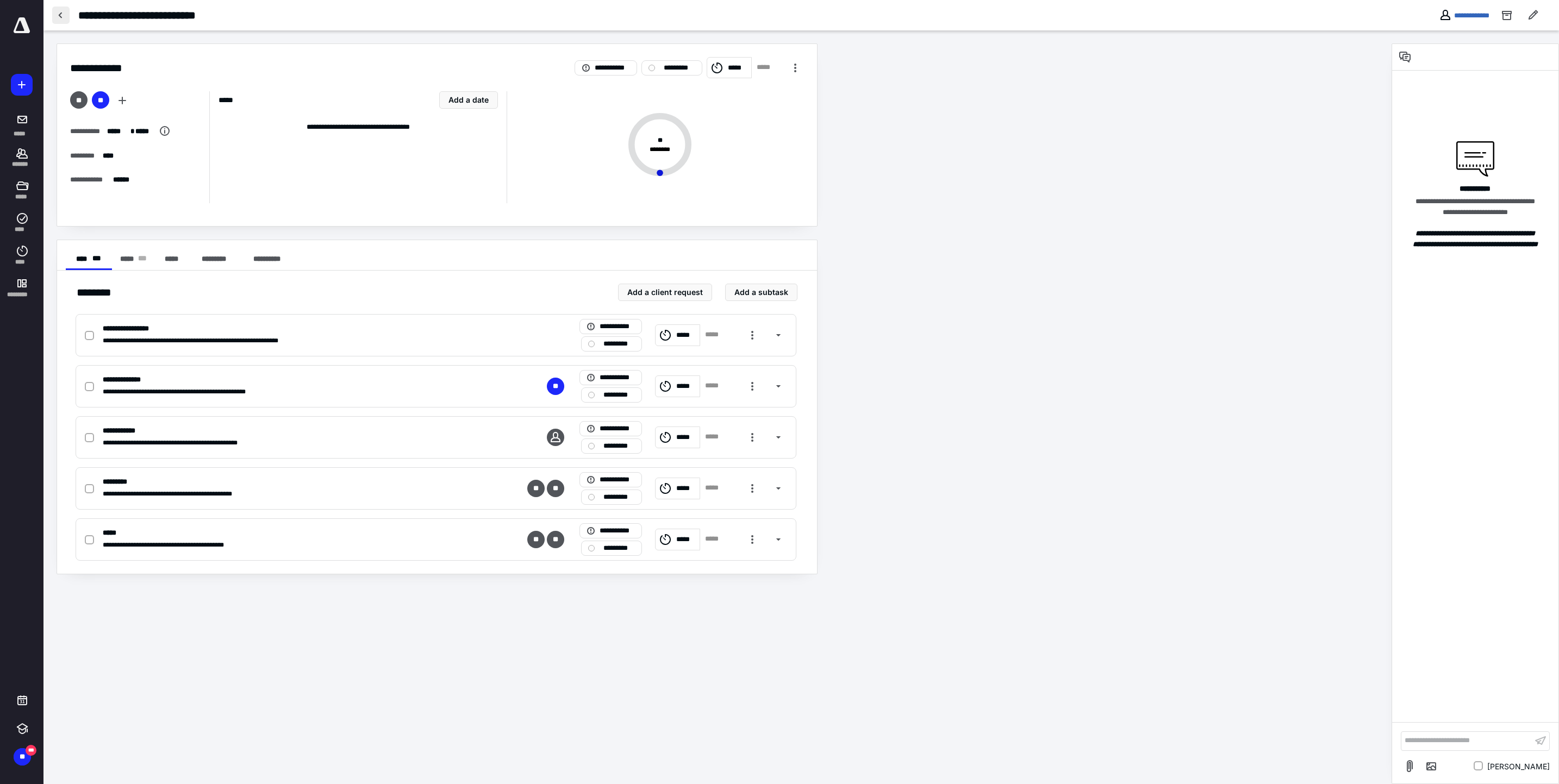 click at bounding box center (61, 15) 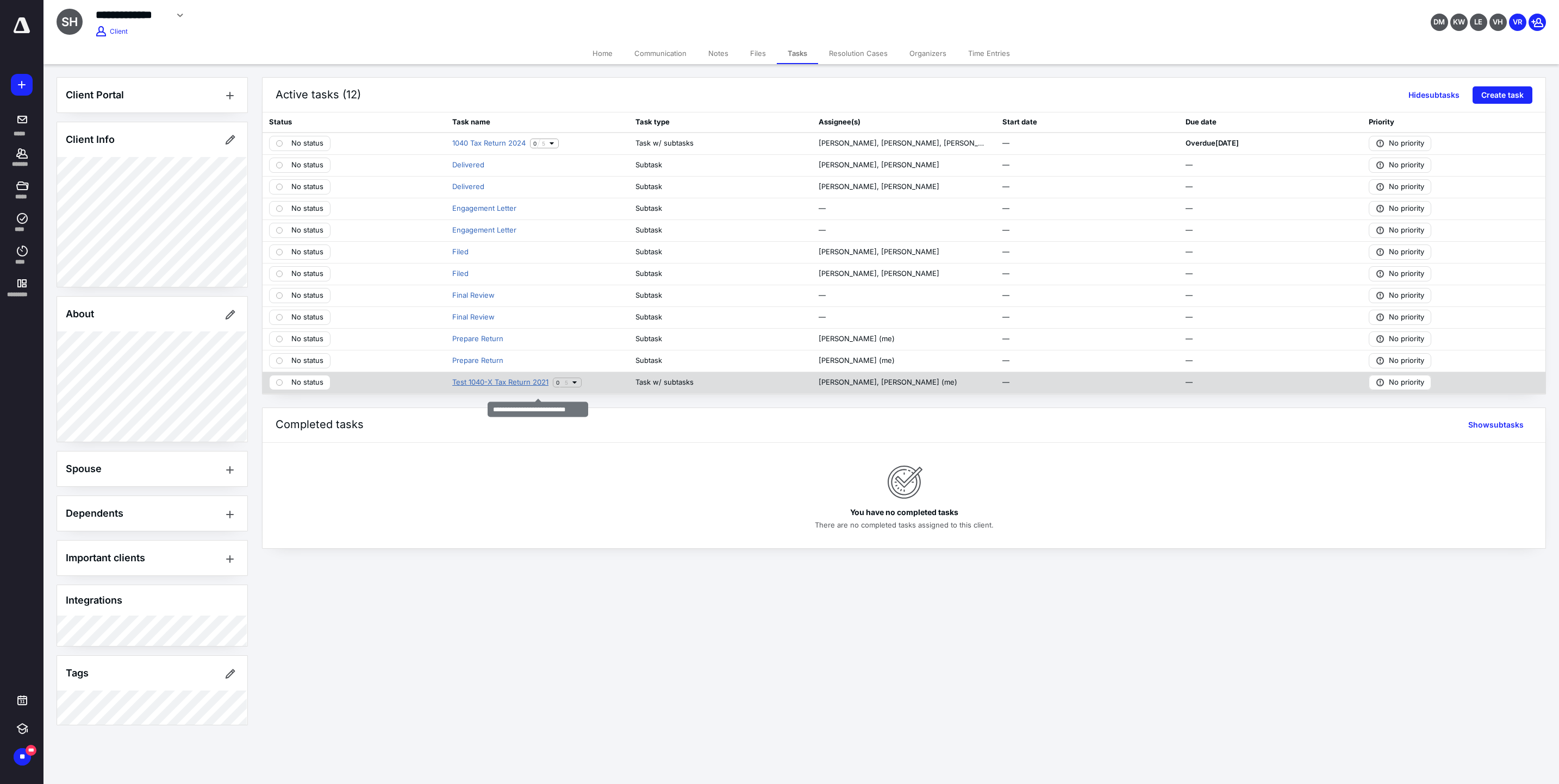 click on "Test 1040-X Tax Return 2021" at bounding box center [500, 382] 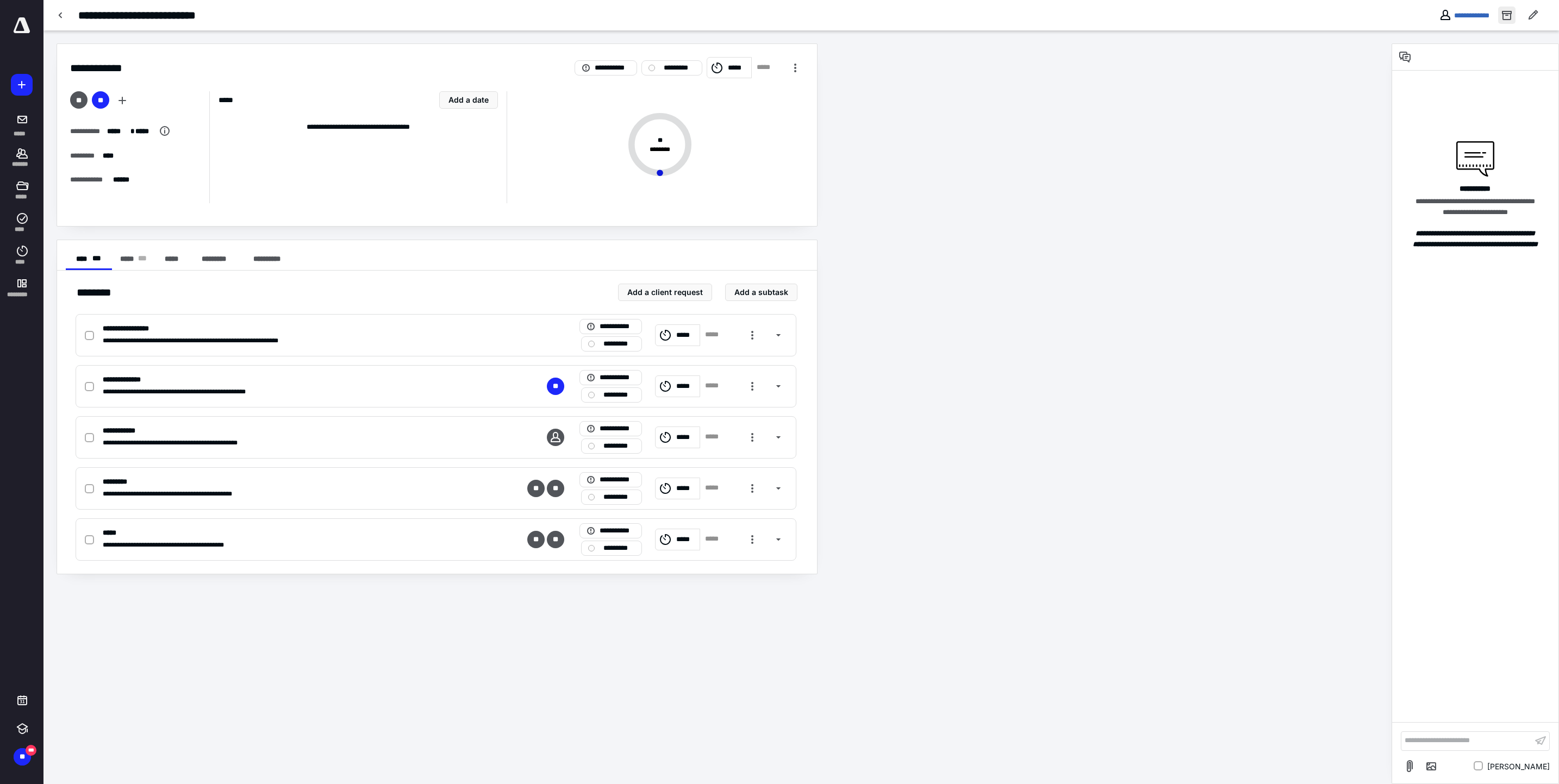 click at bounding box center [1507, 15] 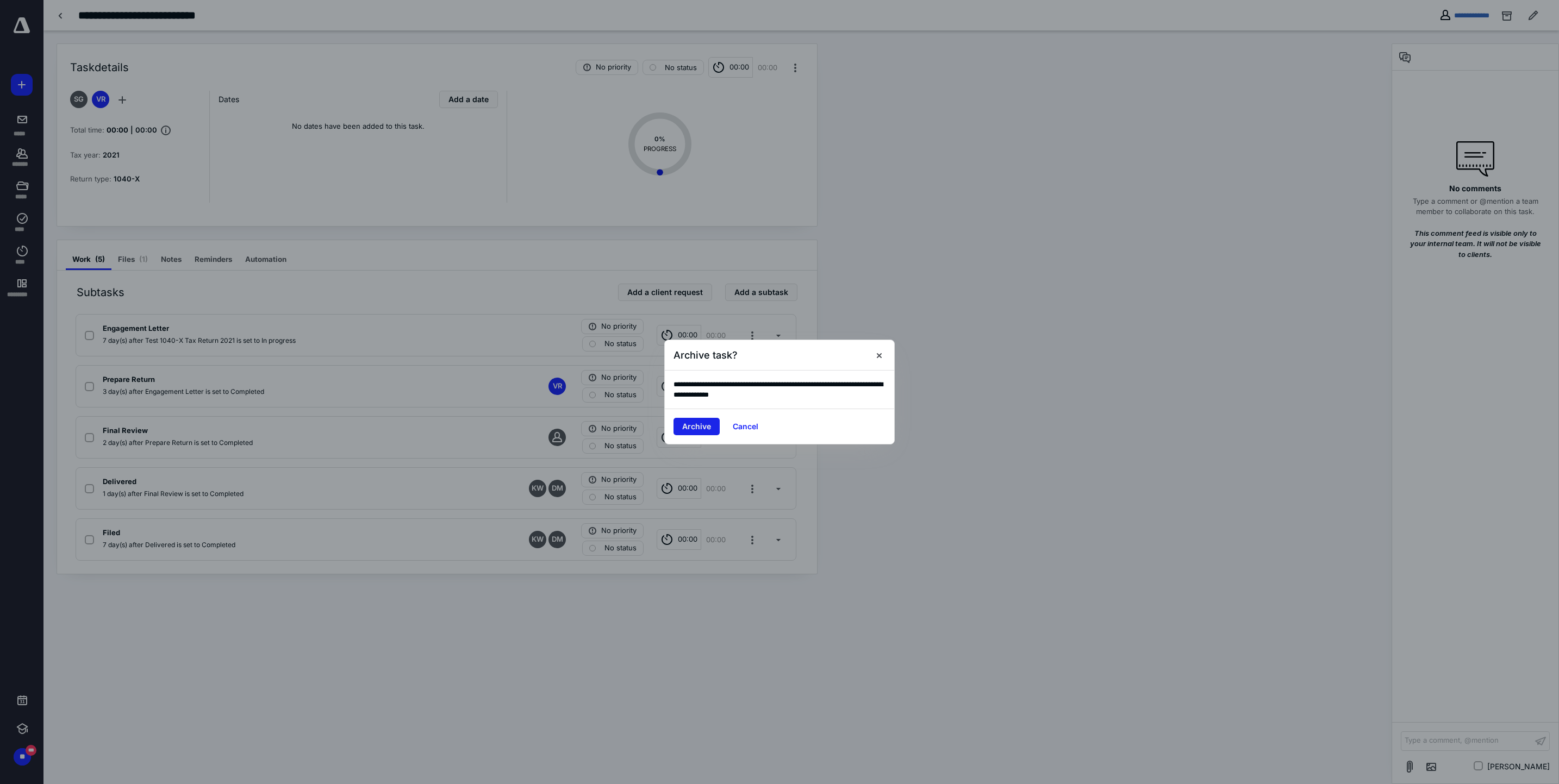 click on "Archive" at bounding box center (696, 427) 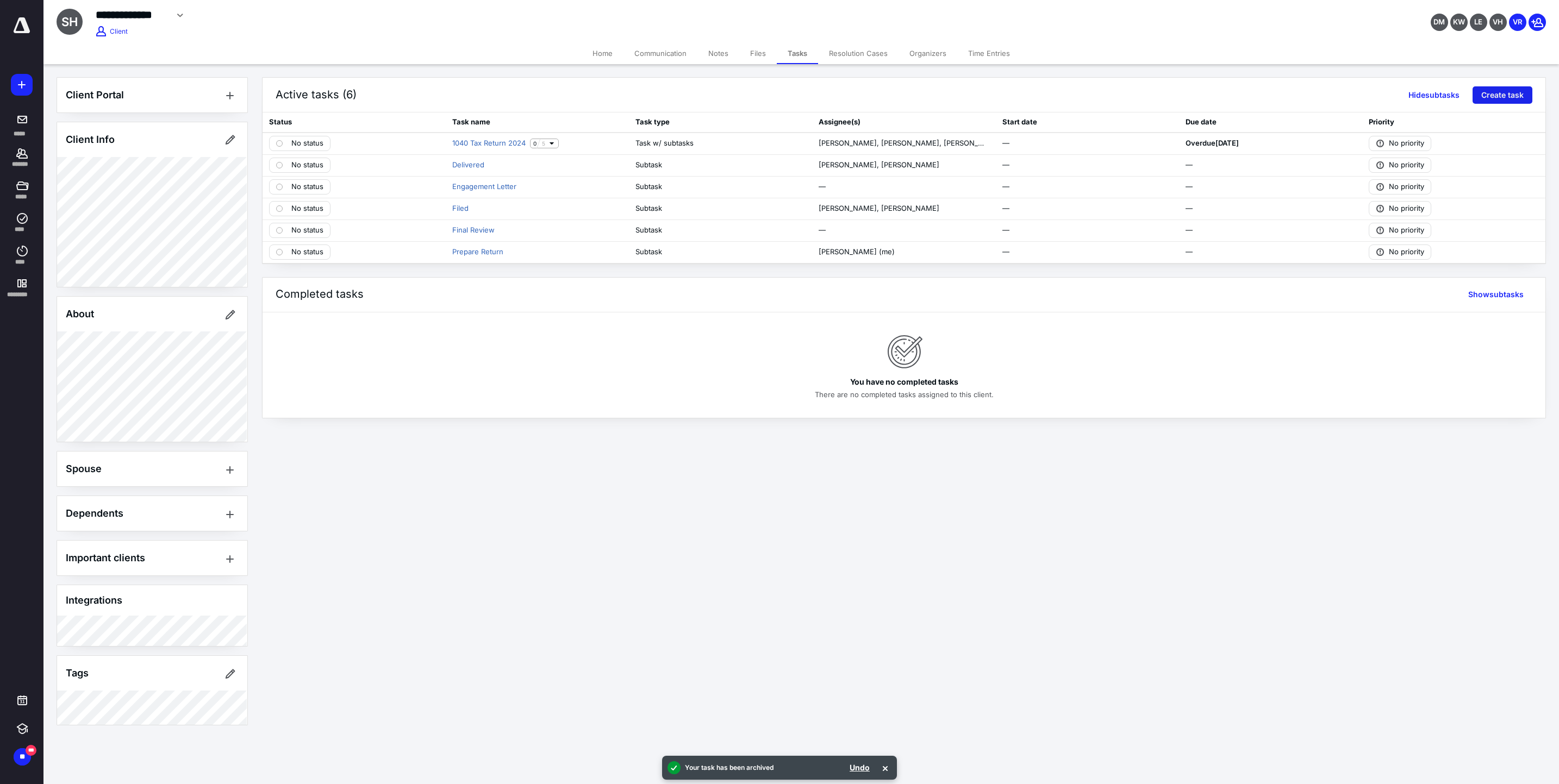 click on "Create task" at bounding box center [1502, 95] 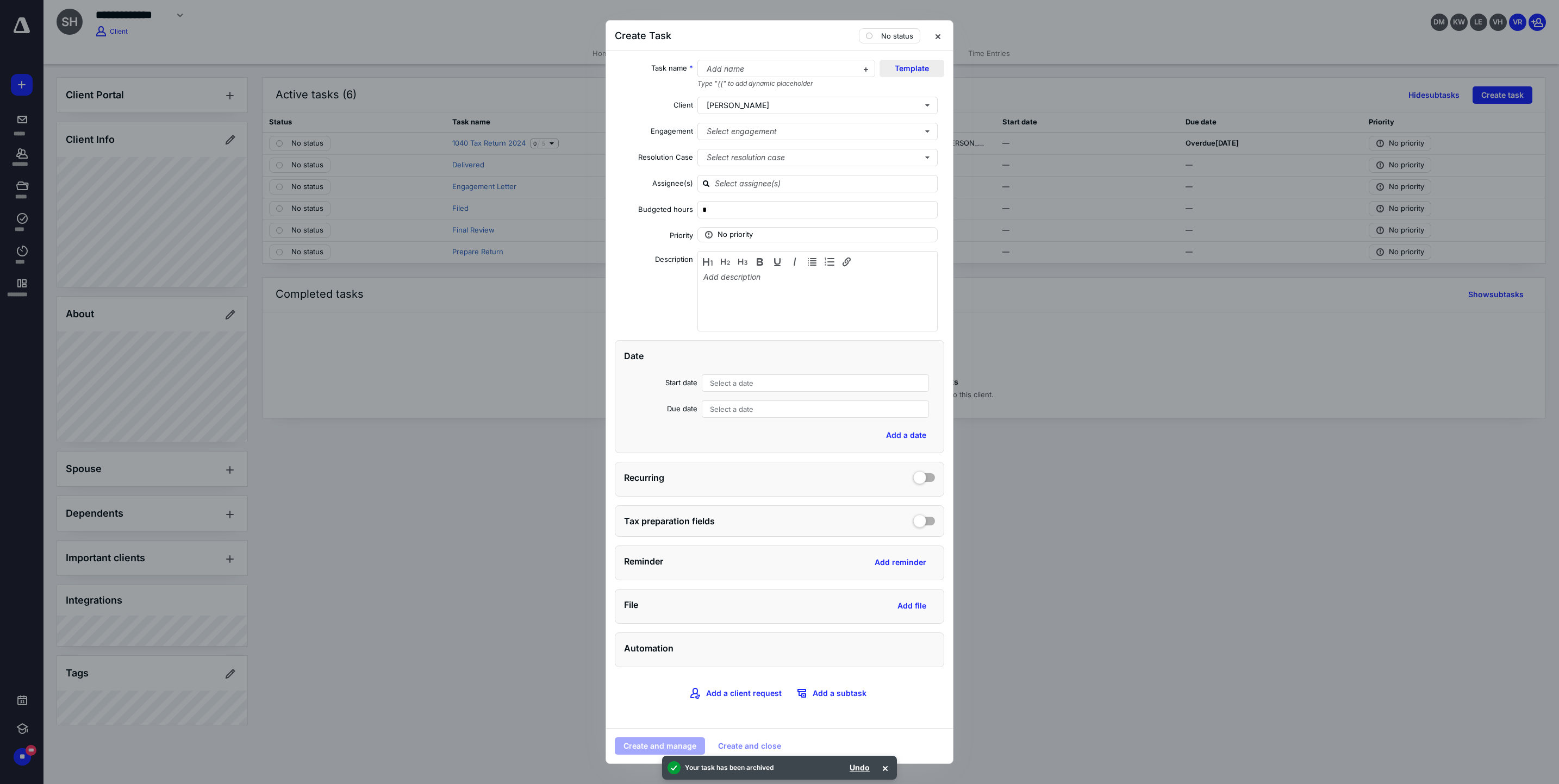 click on "Template" at bounding box center (912, 68) 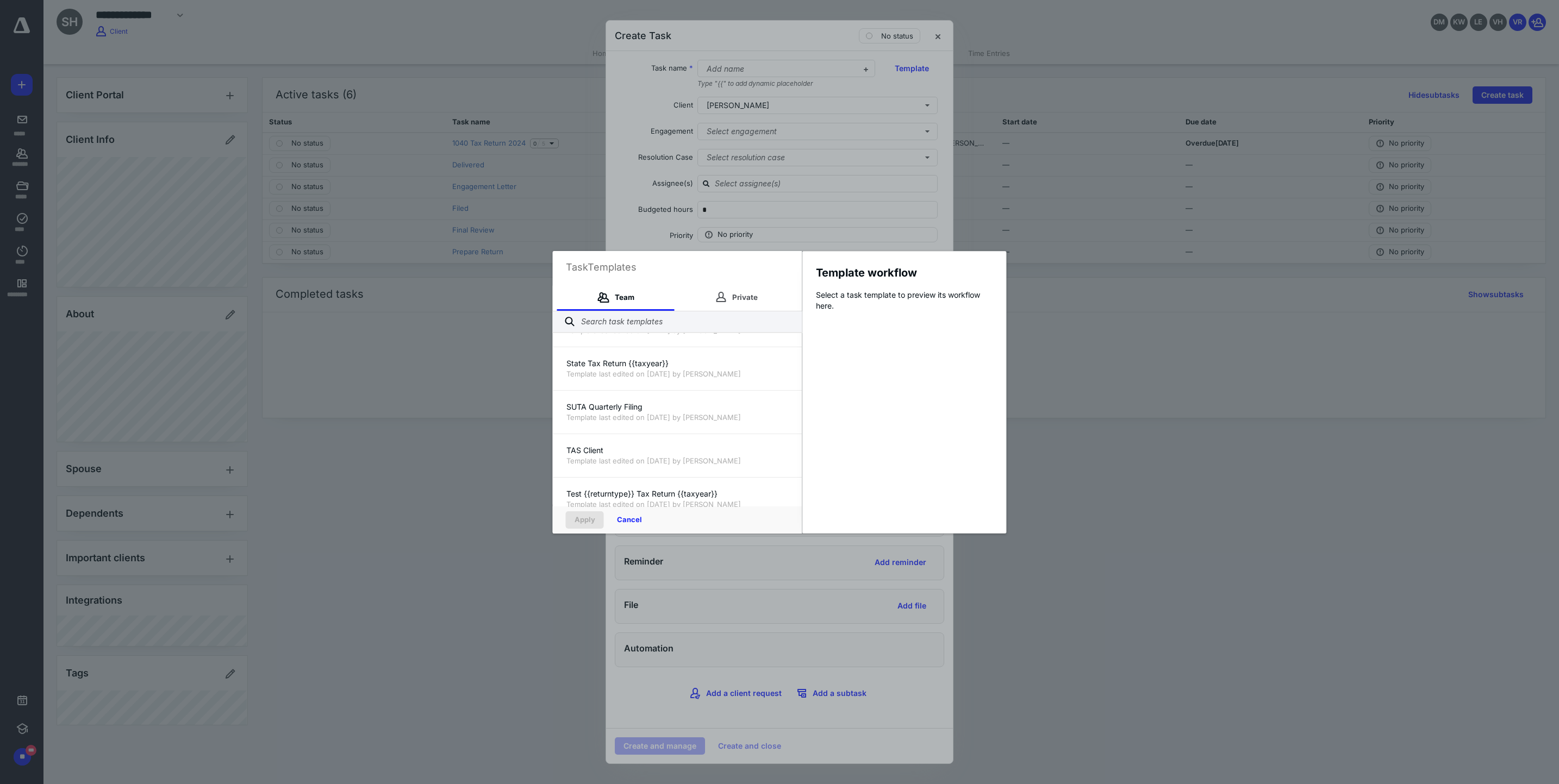 scroll, scrollTop: 2173, scrollLeft: 0, axis: vertical 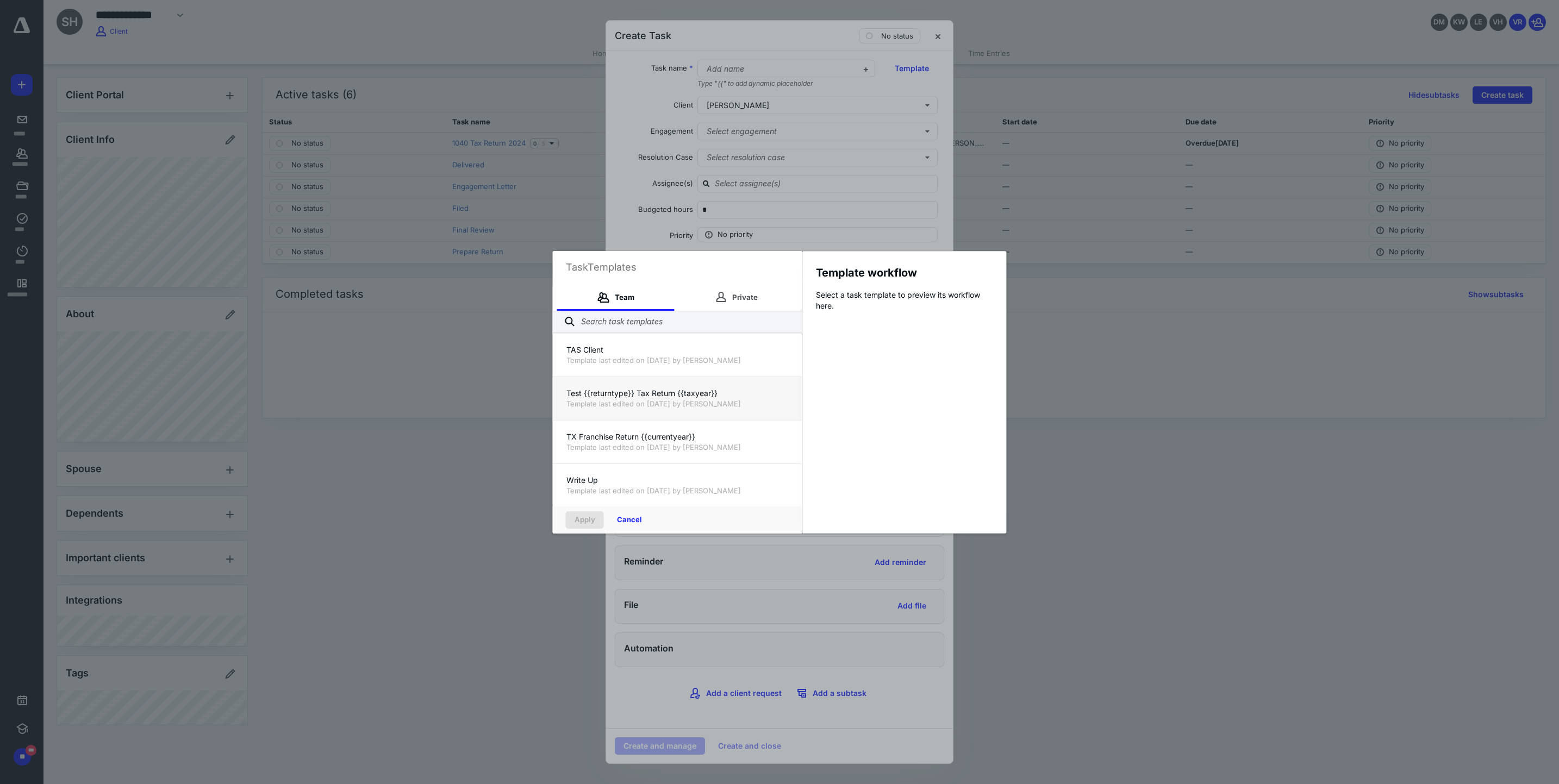 click on "Test {{returntype}} Tax Return {{taxyear}}" at bounding box center [677, 393] 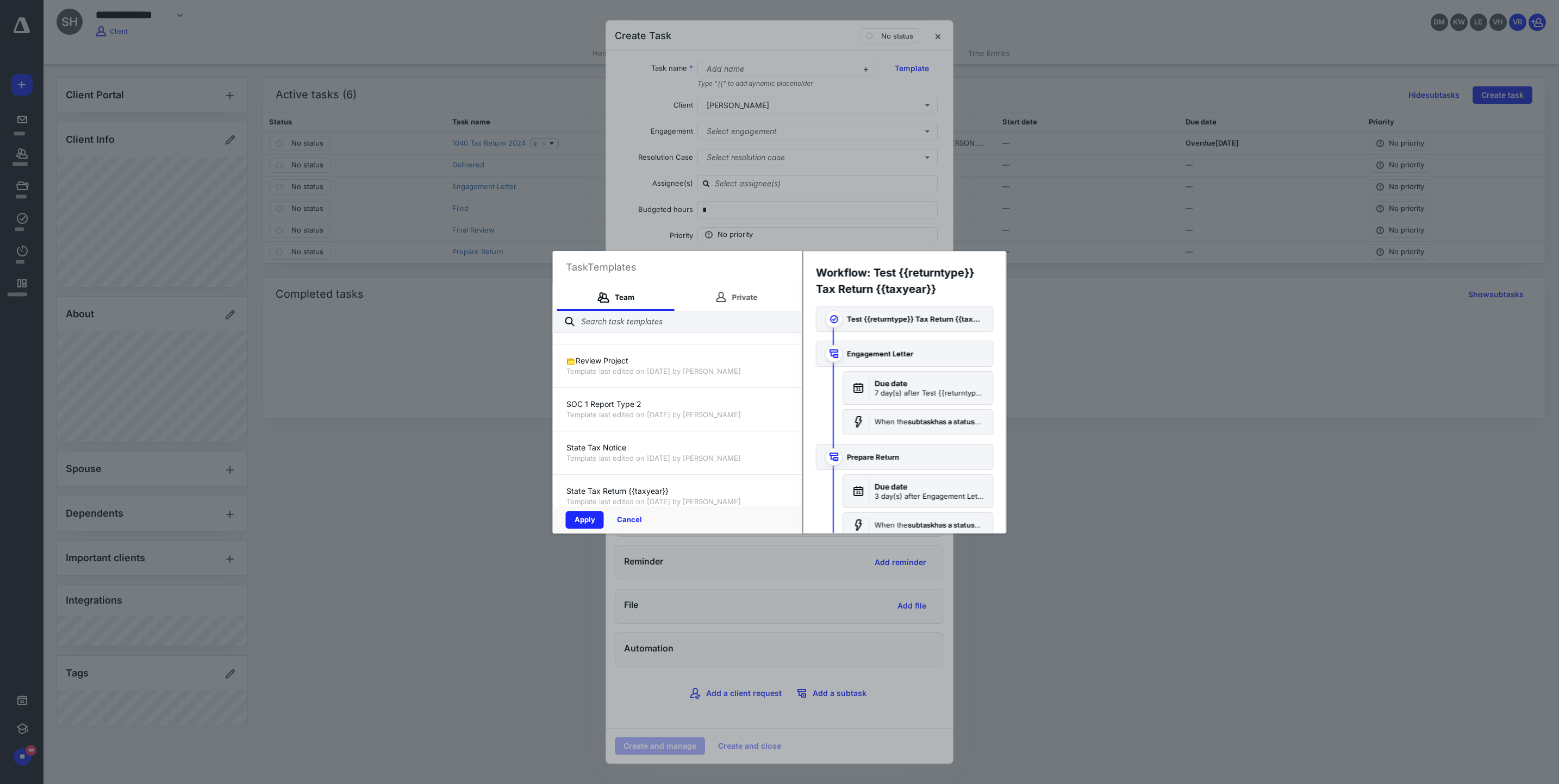 scroll, scrollTop: 1879, scrollLeft: 0, axis: vertical 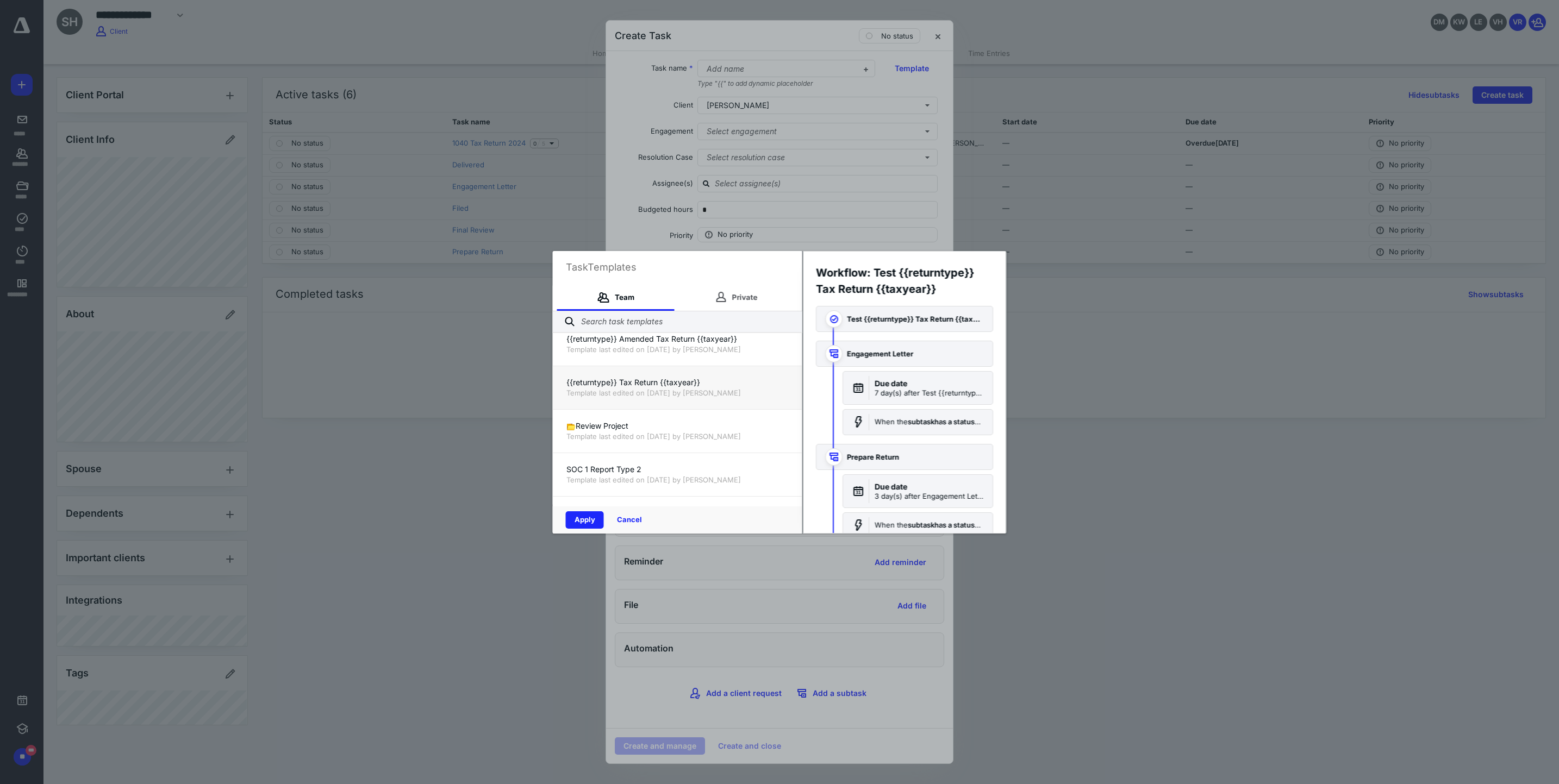 click on "{{returntype}} Tax Return {{taxyear}}" at bounding box center (677, 382) 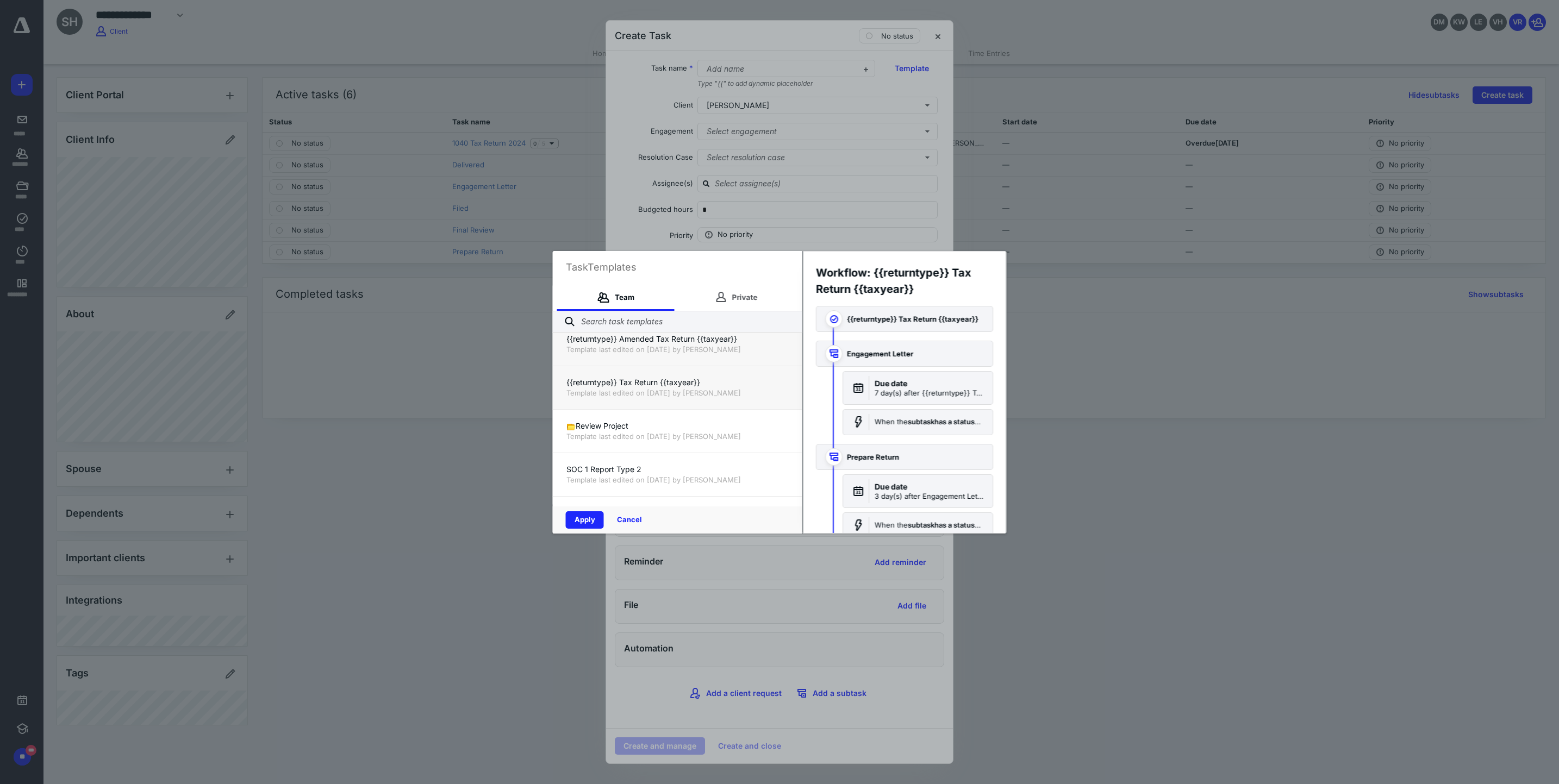 click on "Template last edited on [DATE] by [PERSON_NAME]" at bounding box center [677, 349] 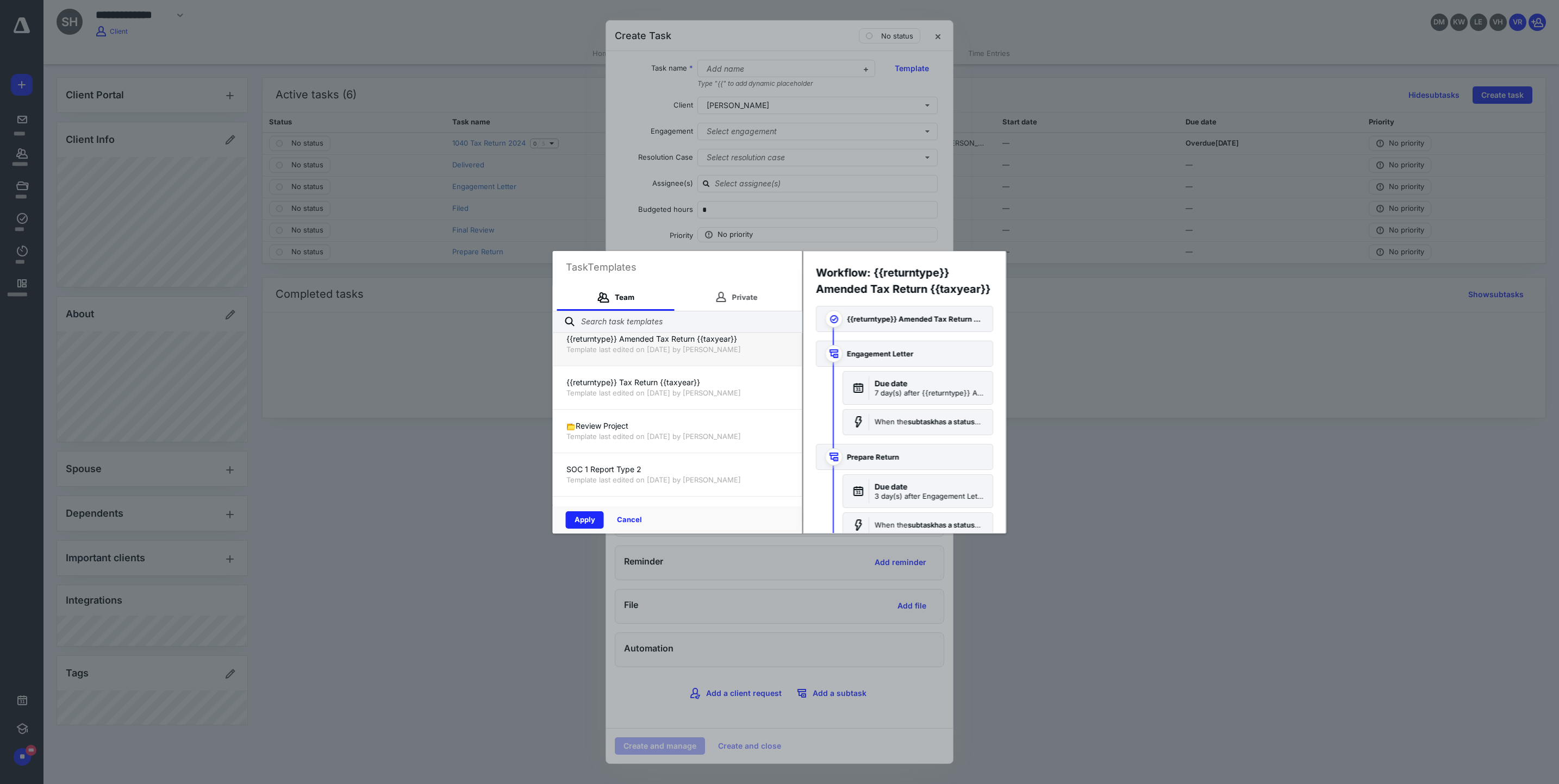 click on "Template last edited on [DATE] by [PERSON_NAME]" at bounding box center (677, 349) 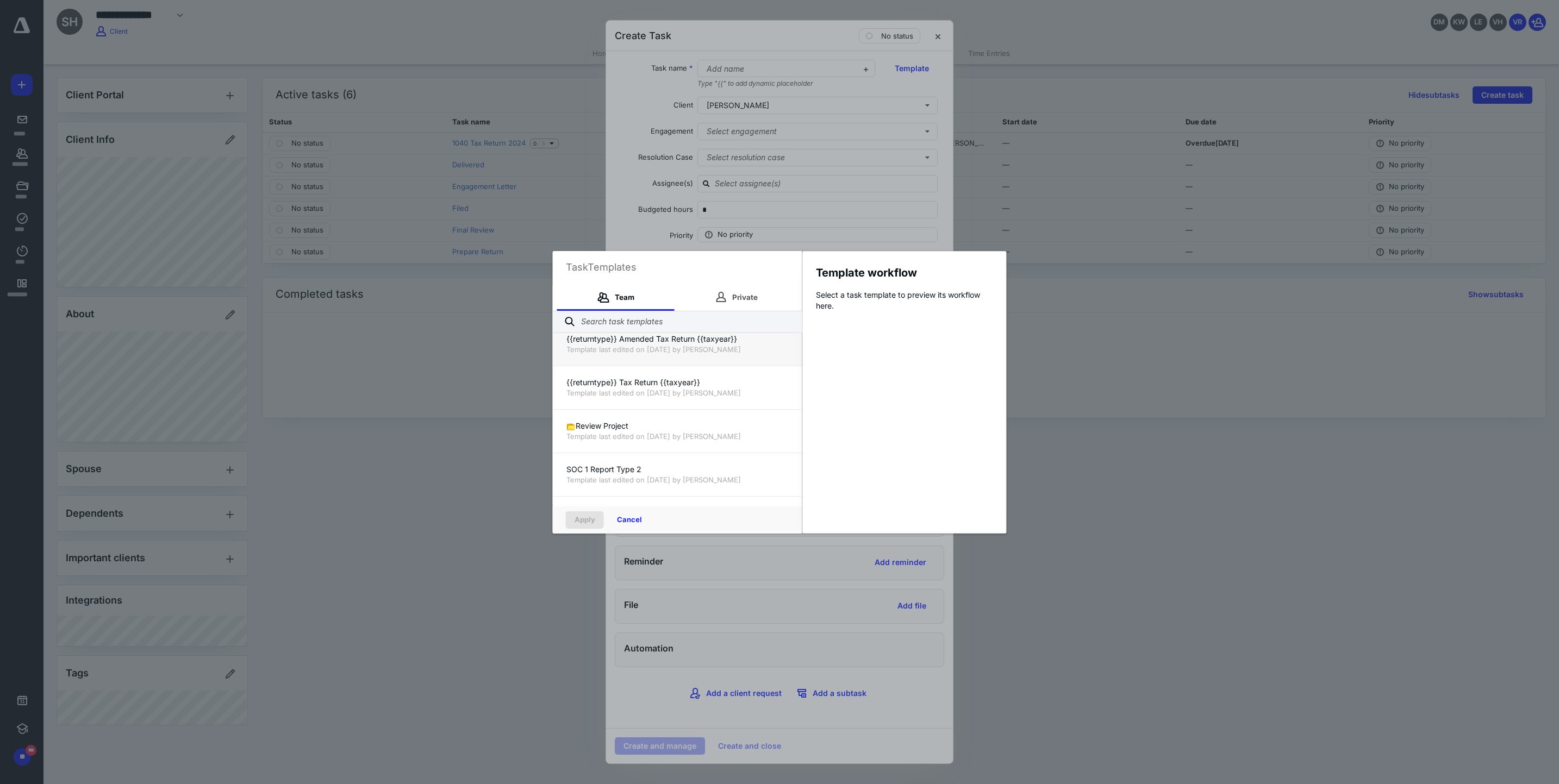 click on "Template last edited on [DATE] by [PERSON_NAME]" at bounding box center (677, 349) 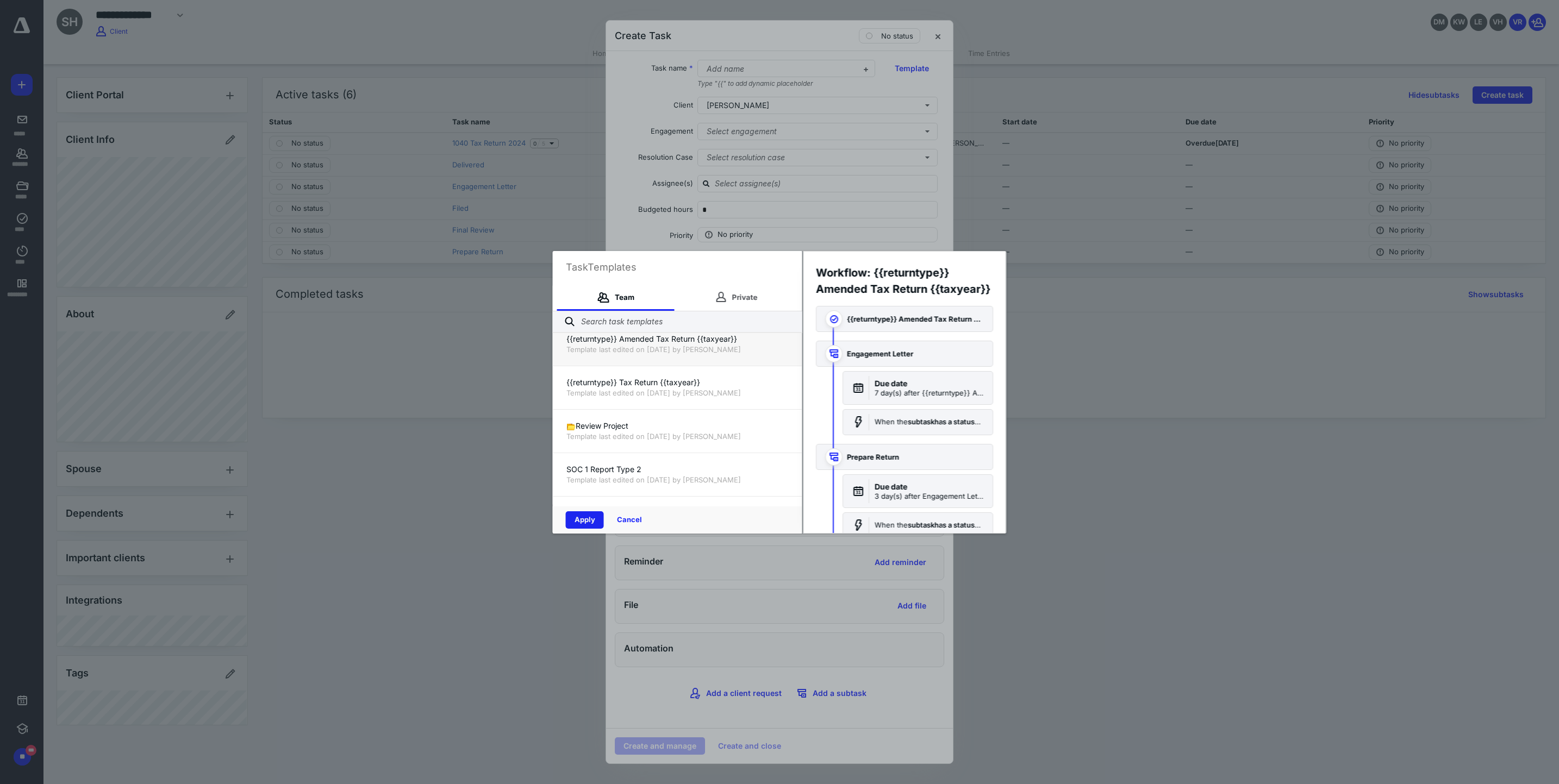 click on "Apply" at bounding box center (585, 520) 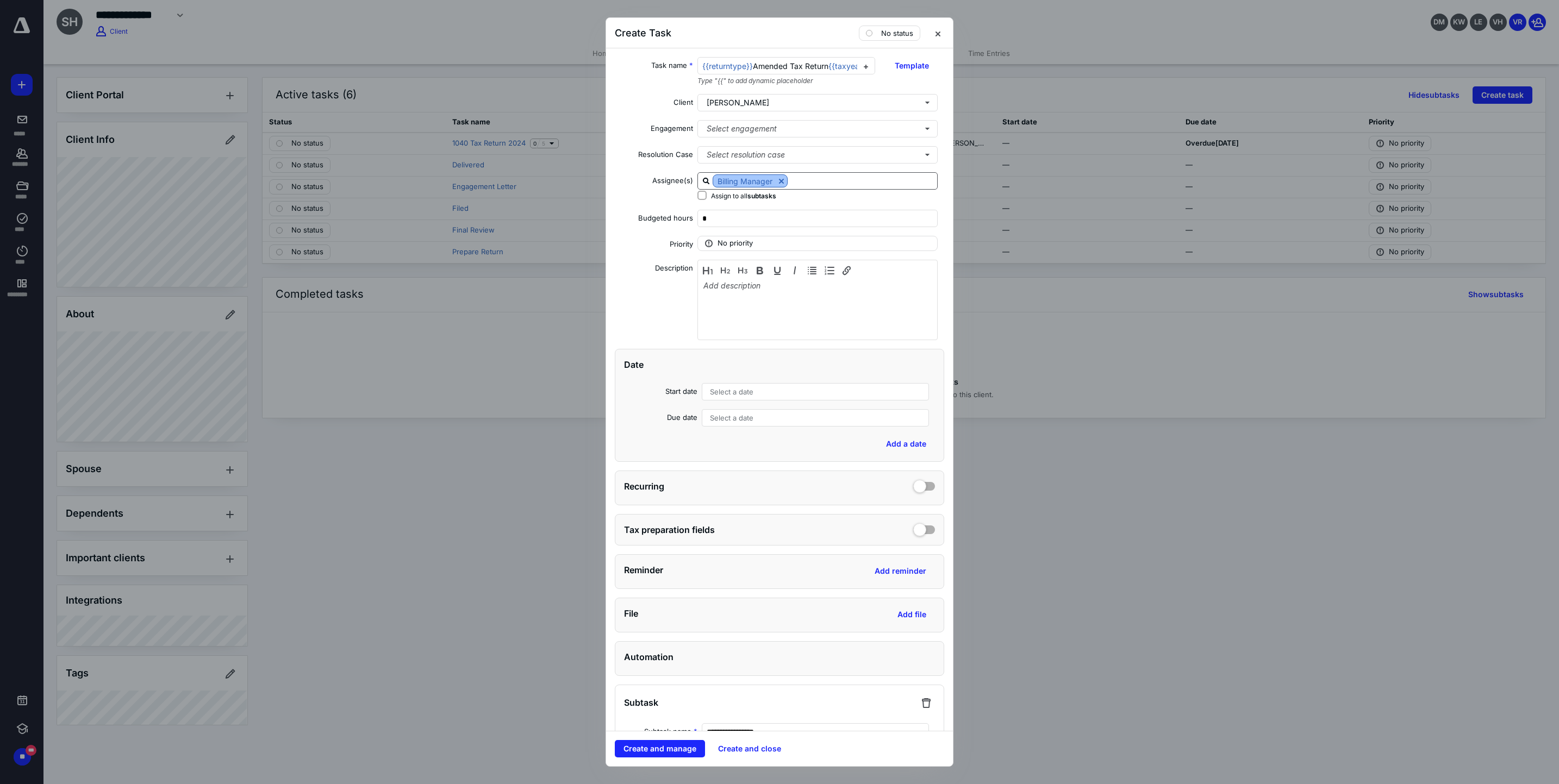 click at bounding box center [781, 181] 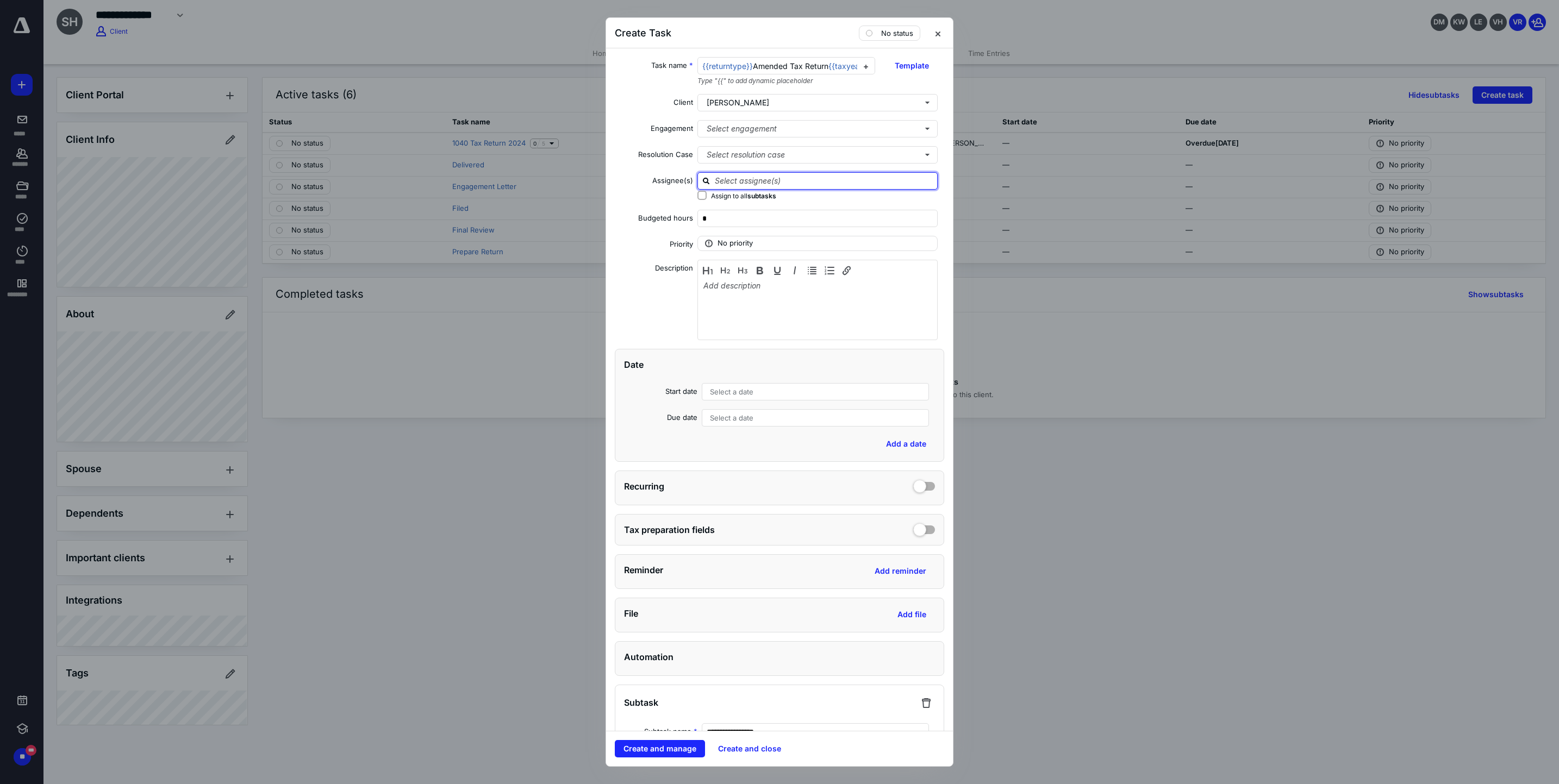 click at bounding box center [824, 180] 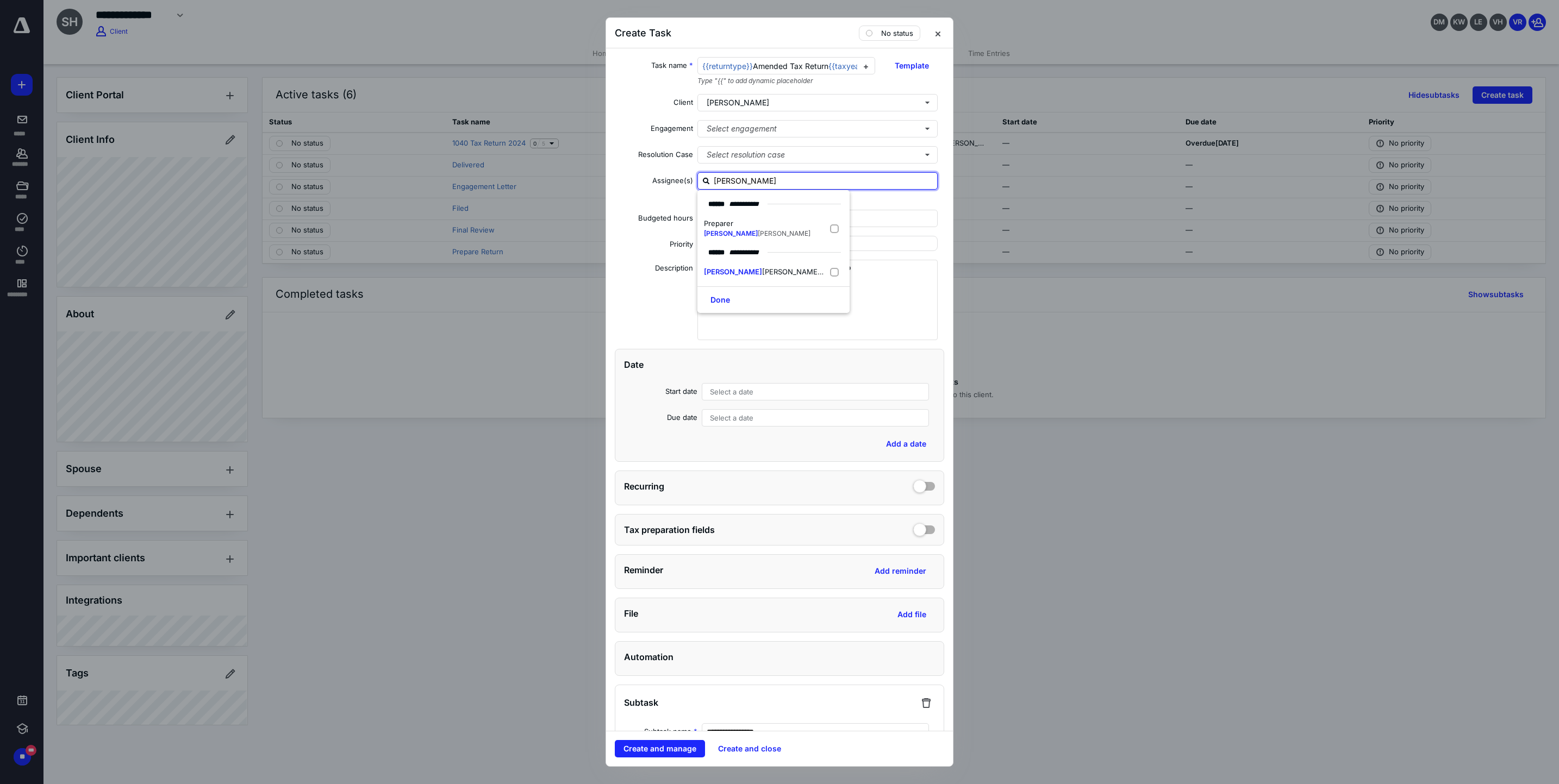 type on "vetha" 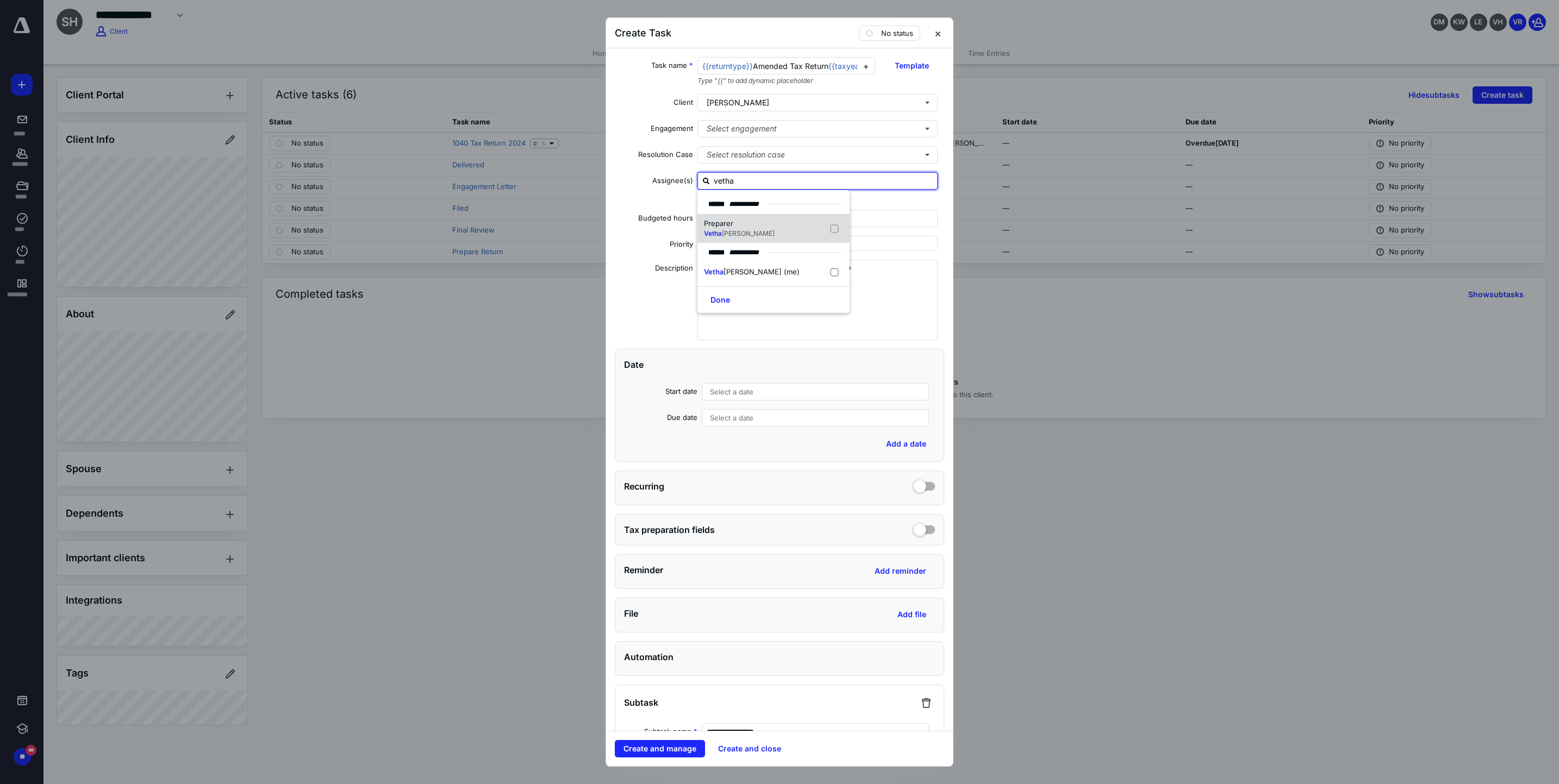 click at bounding box center [837, 229] 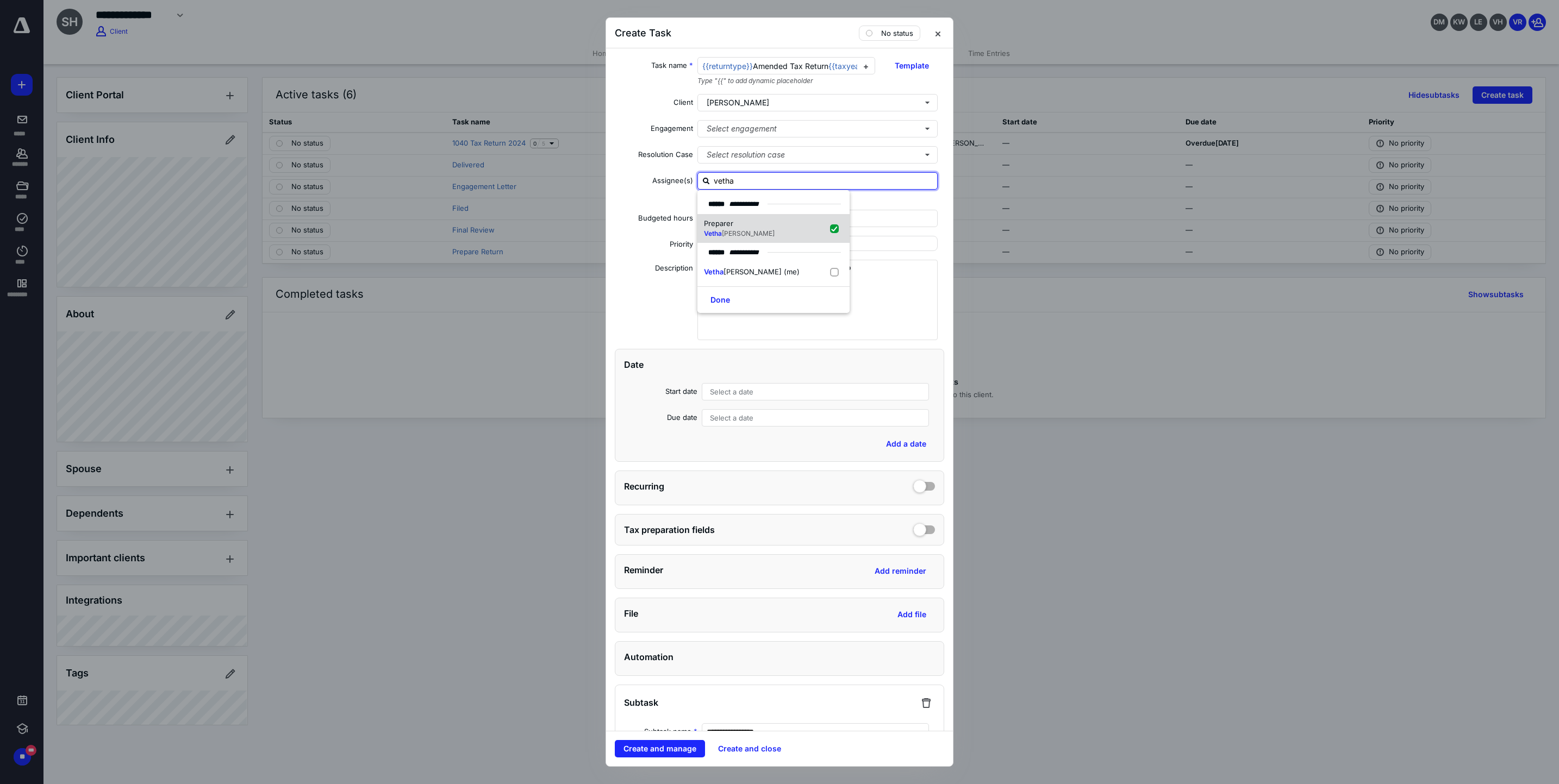 checkbox on "true" 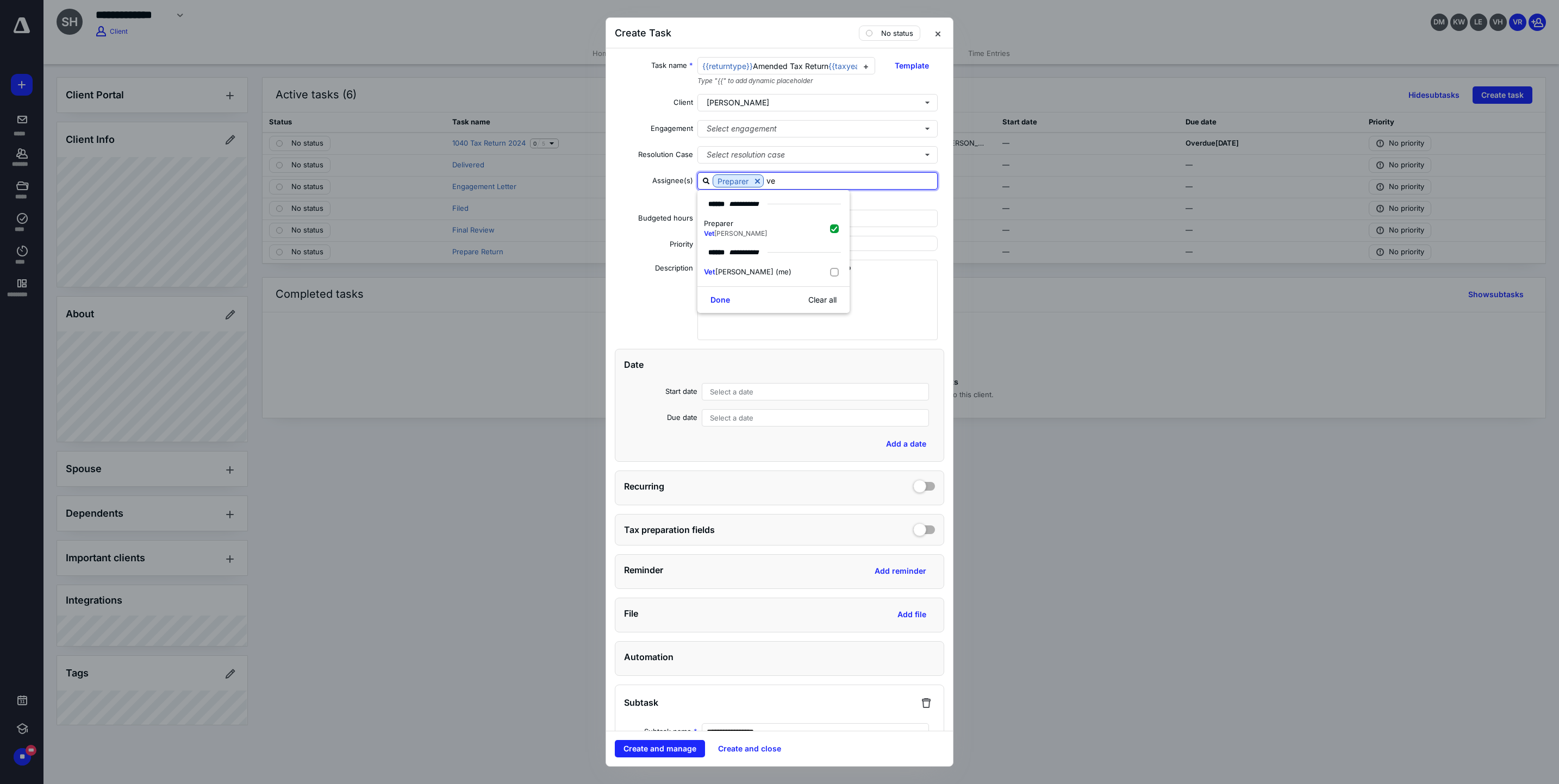type on "v" 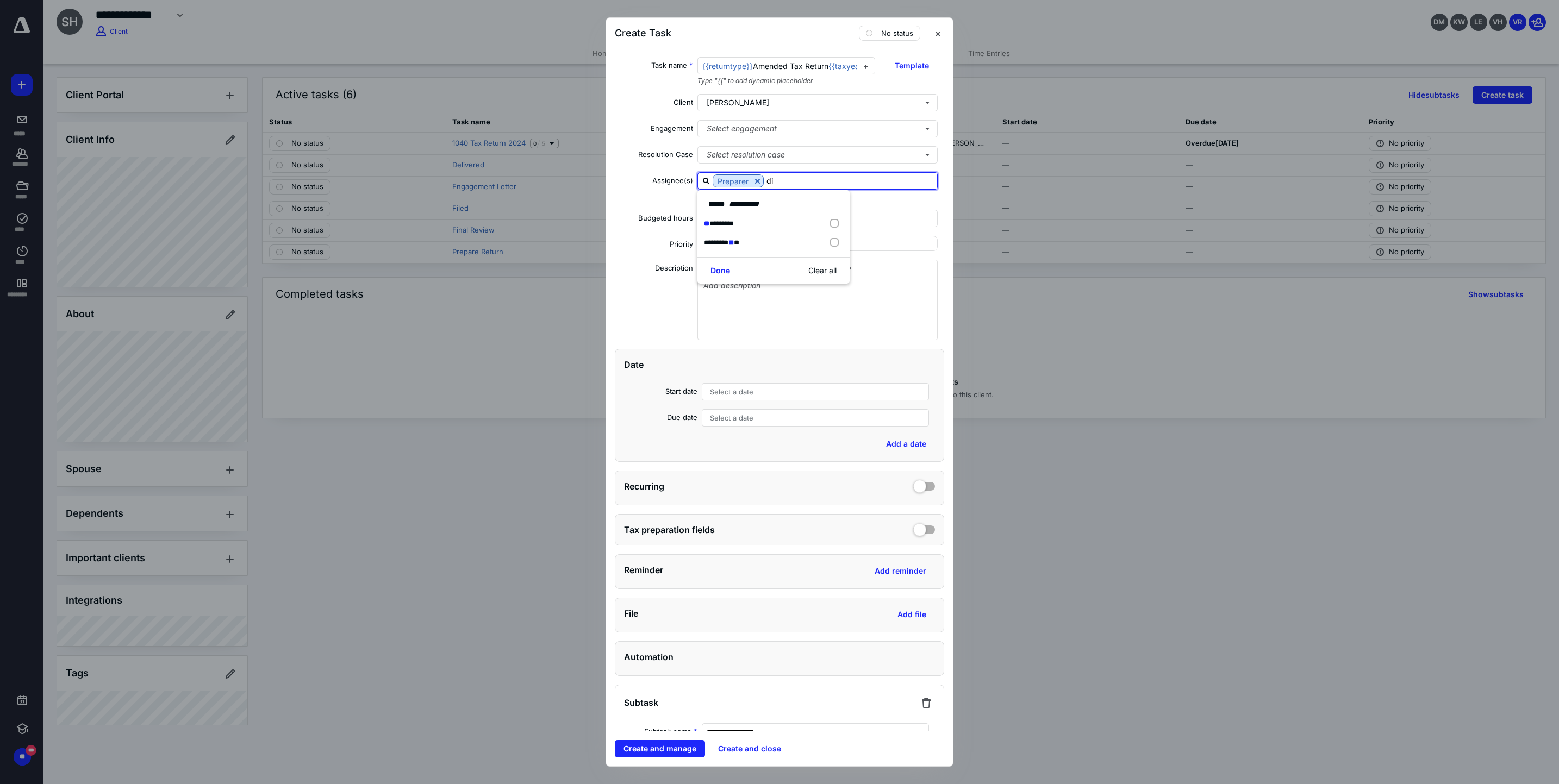 type on "d" 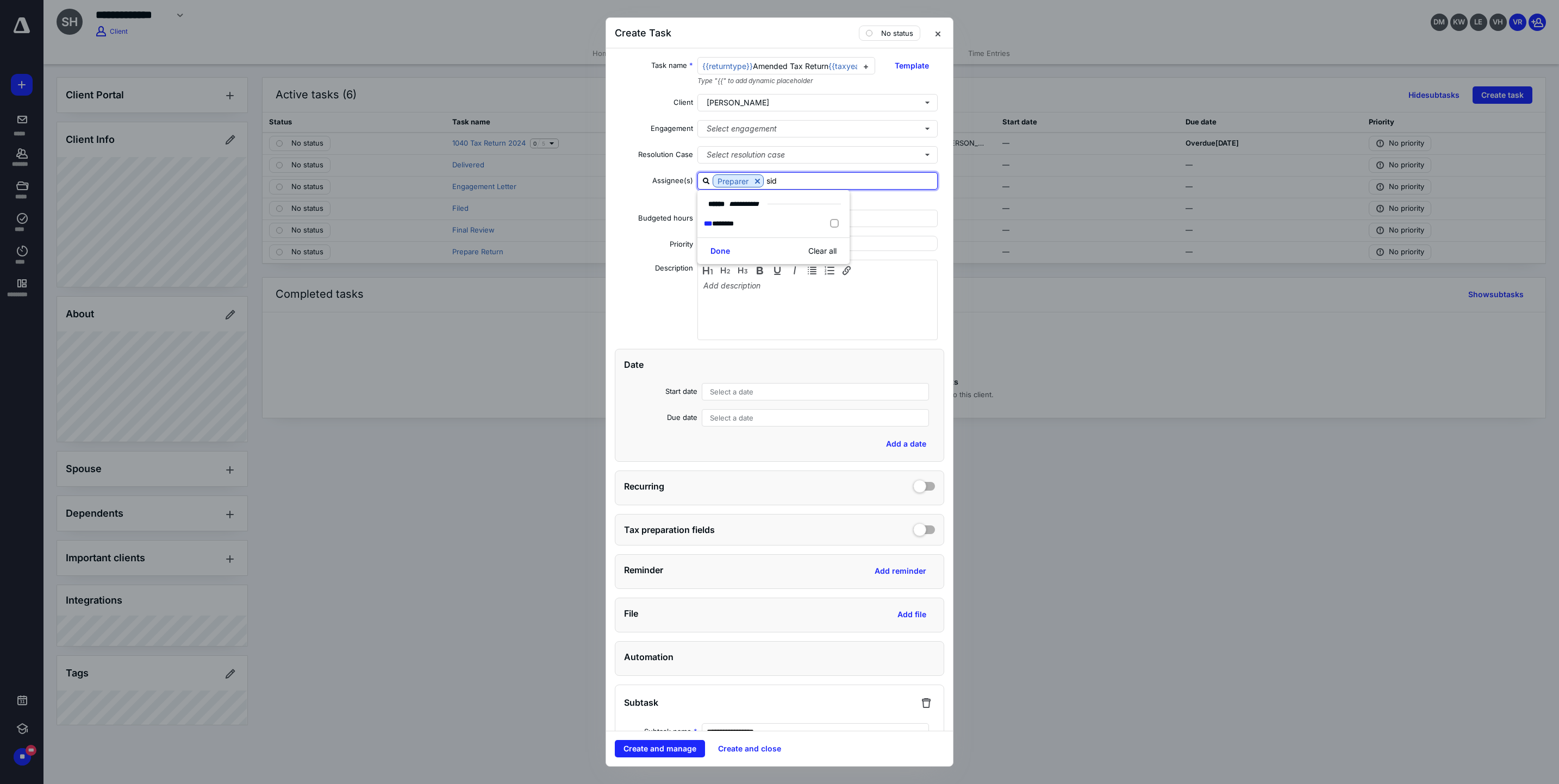 type on "sidd" 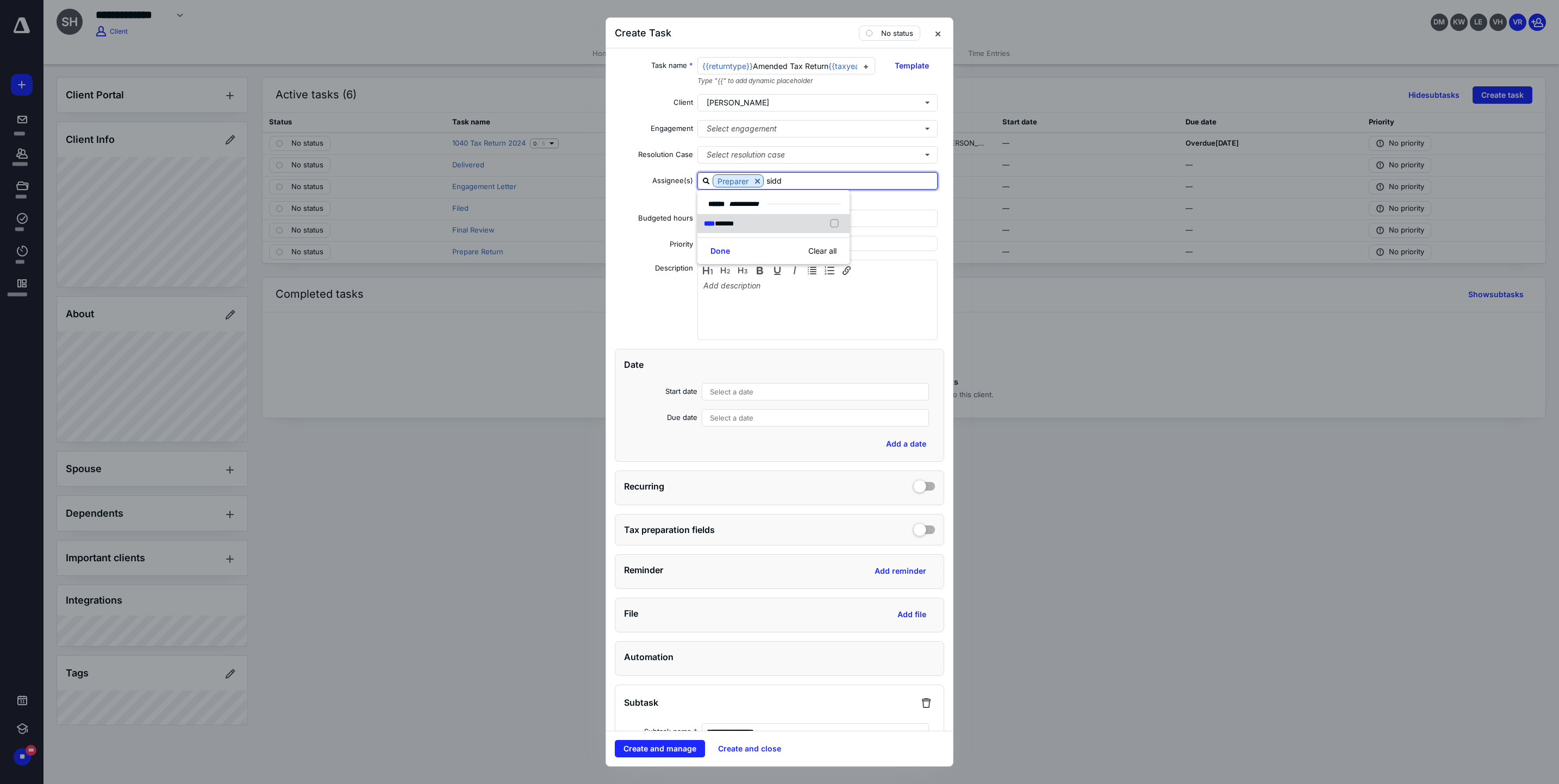 click at bounding box center [837, 224] 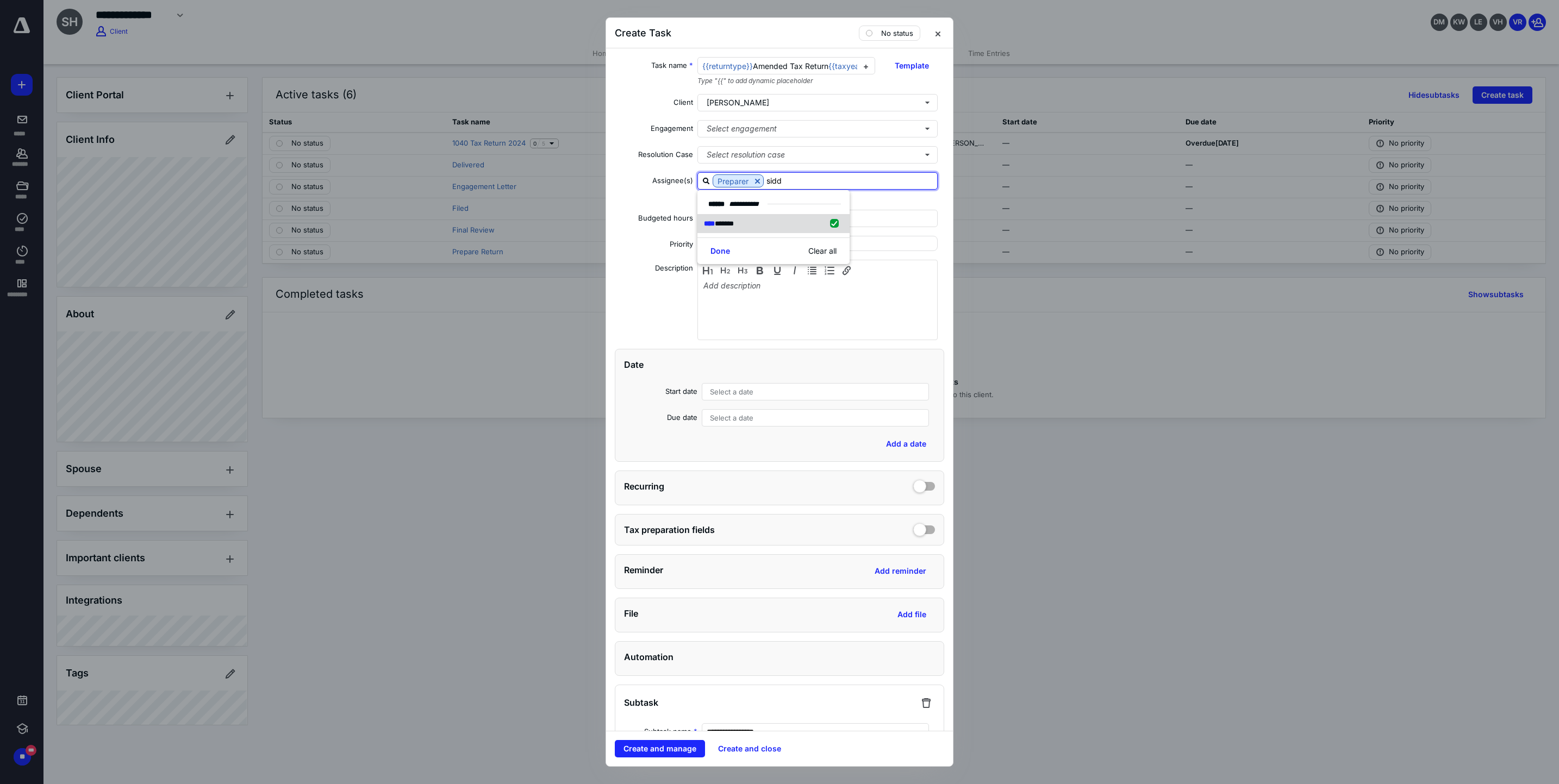 checkbox on "true" 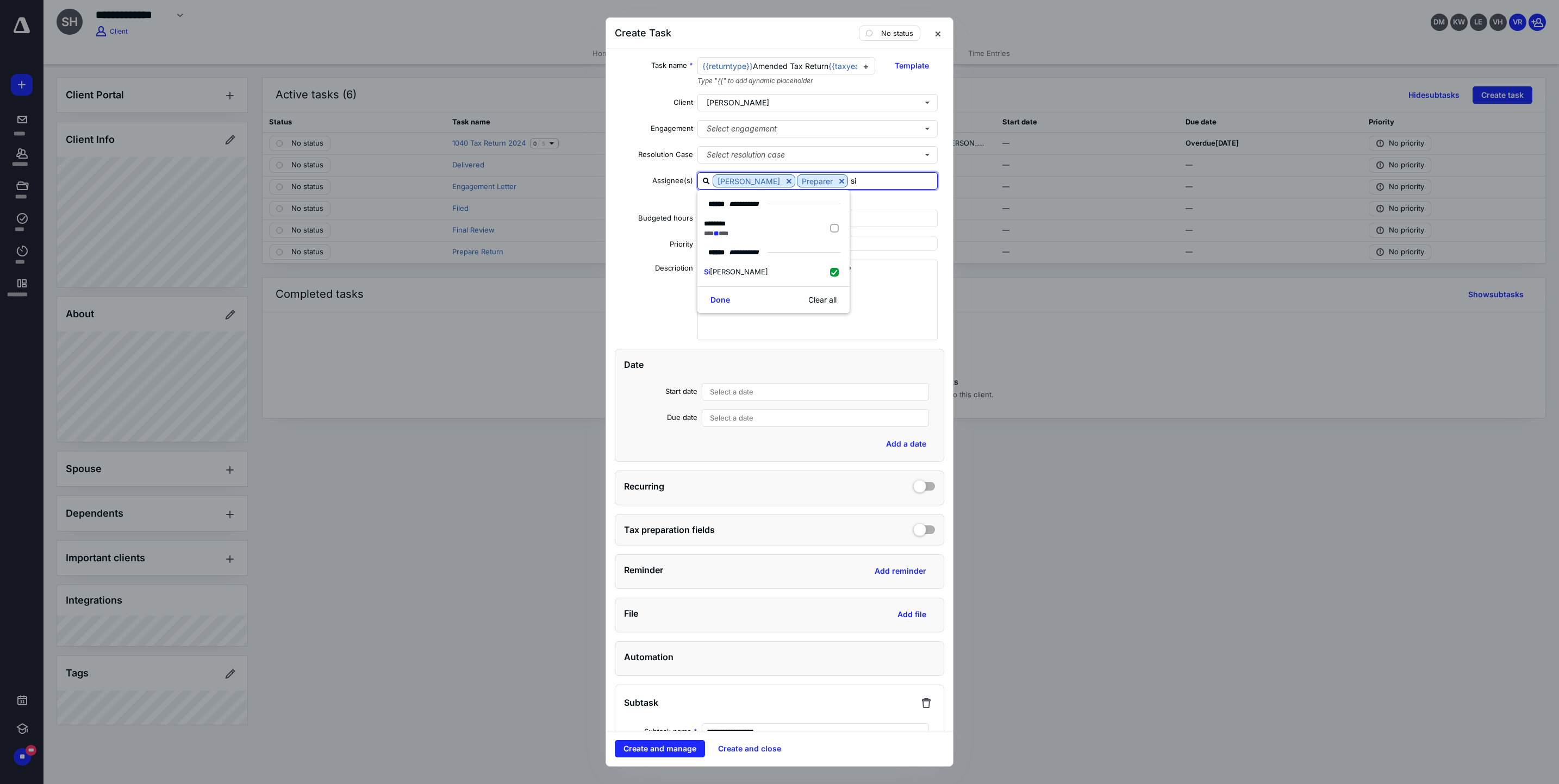 type on "s" 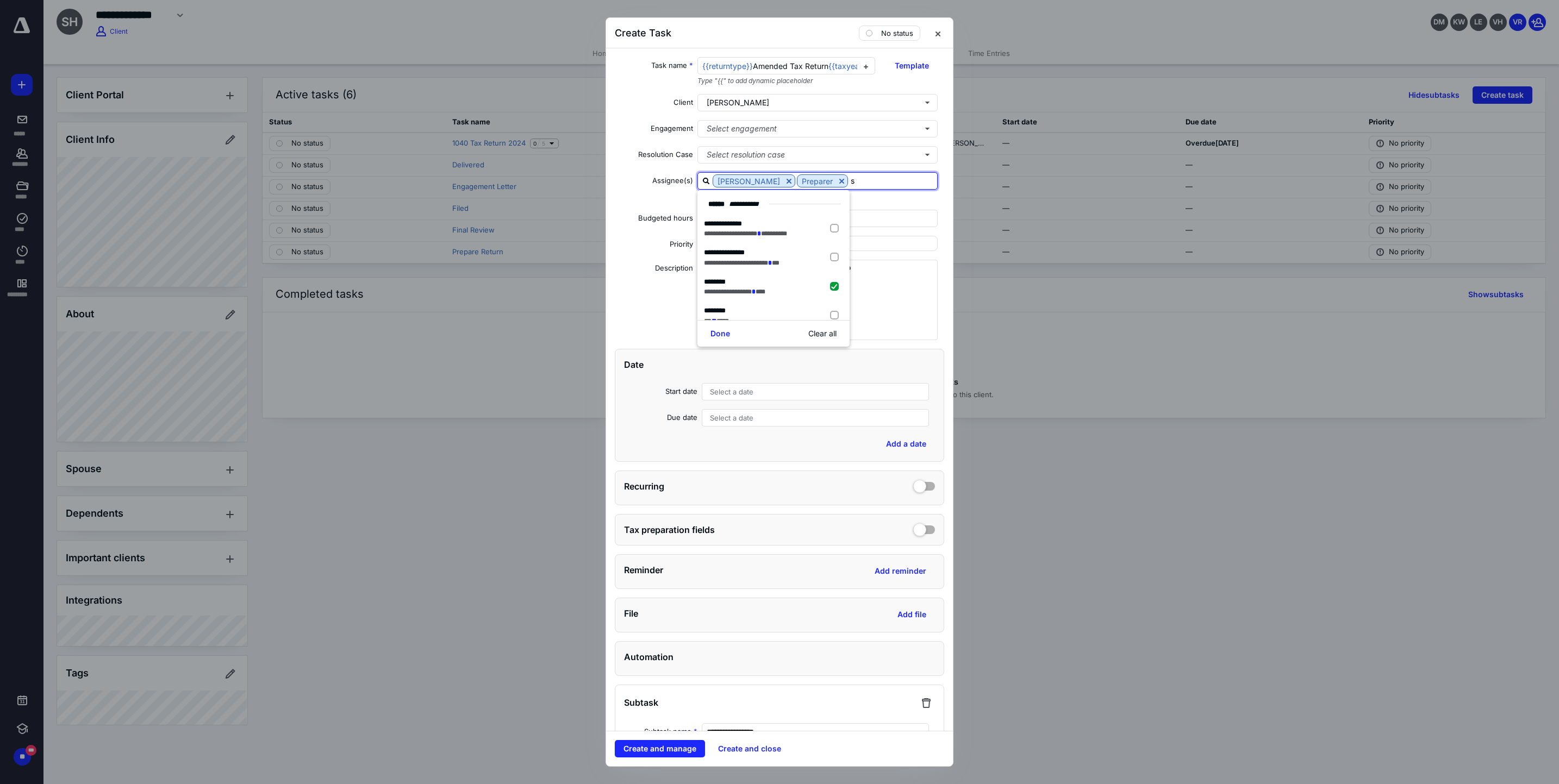 type 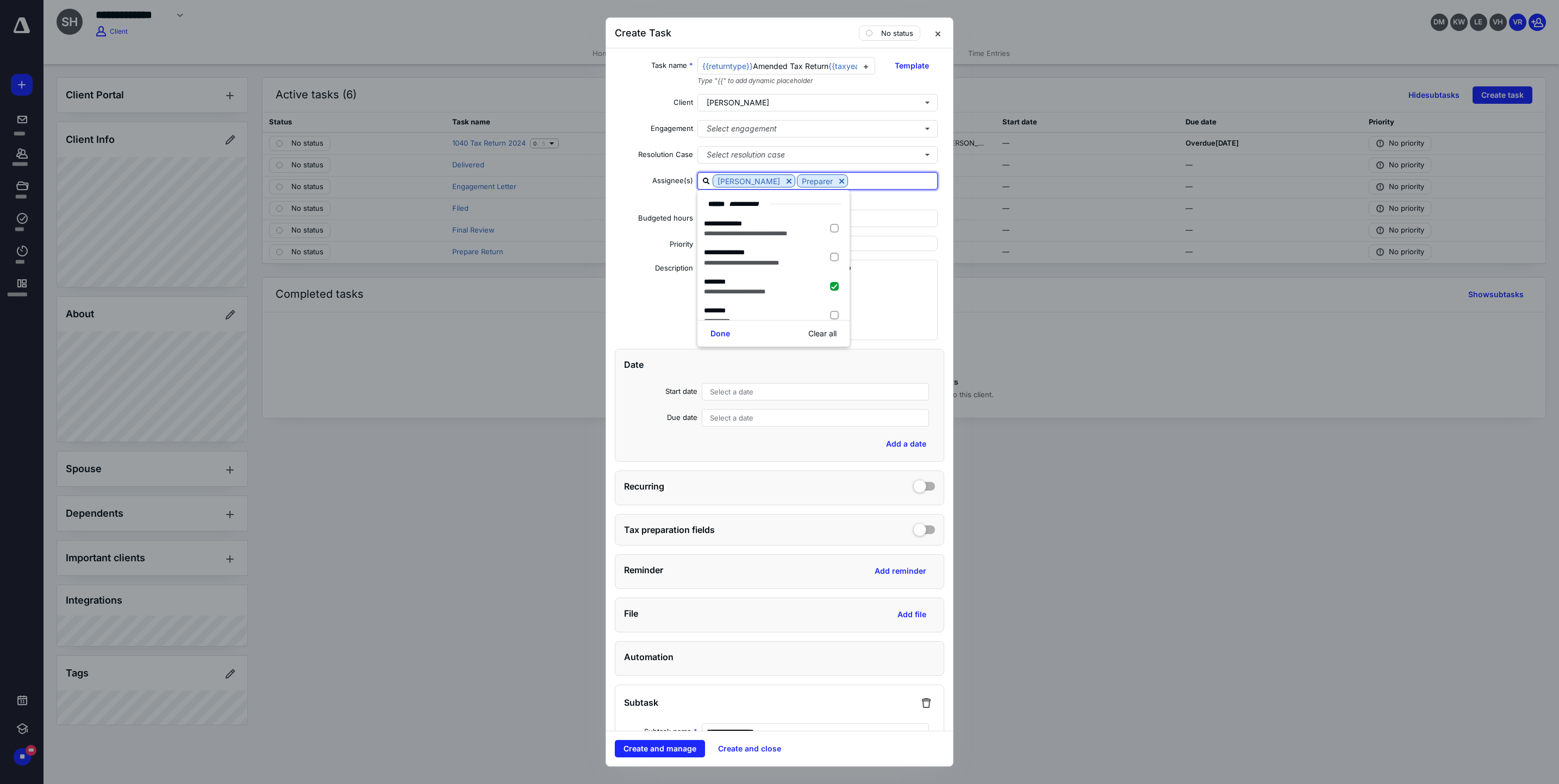 scroll, scrollTop: 81, scrollLeft: 0, axis: vertical 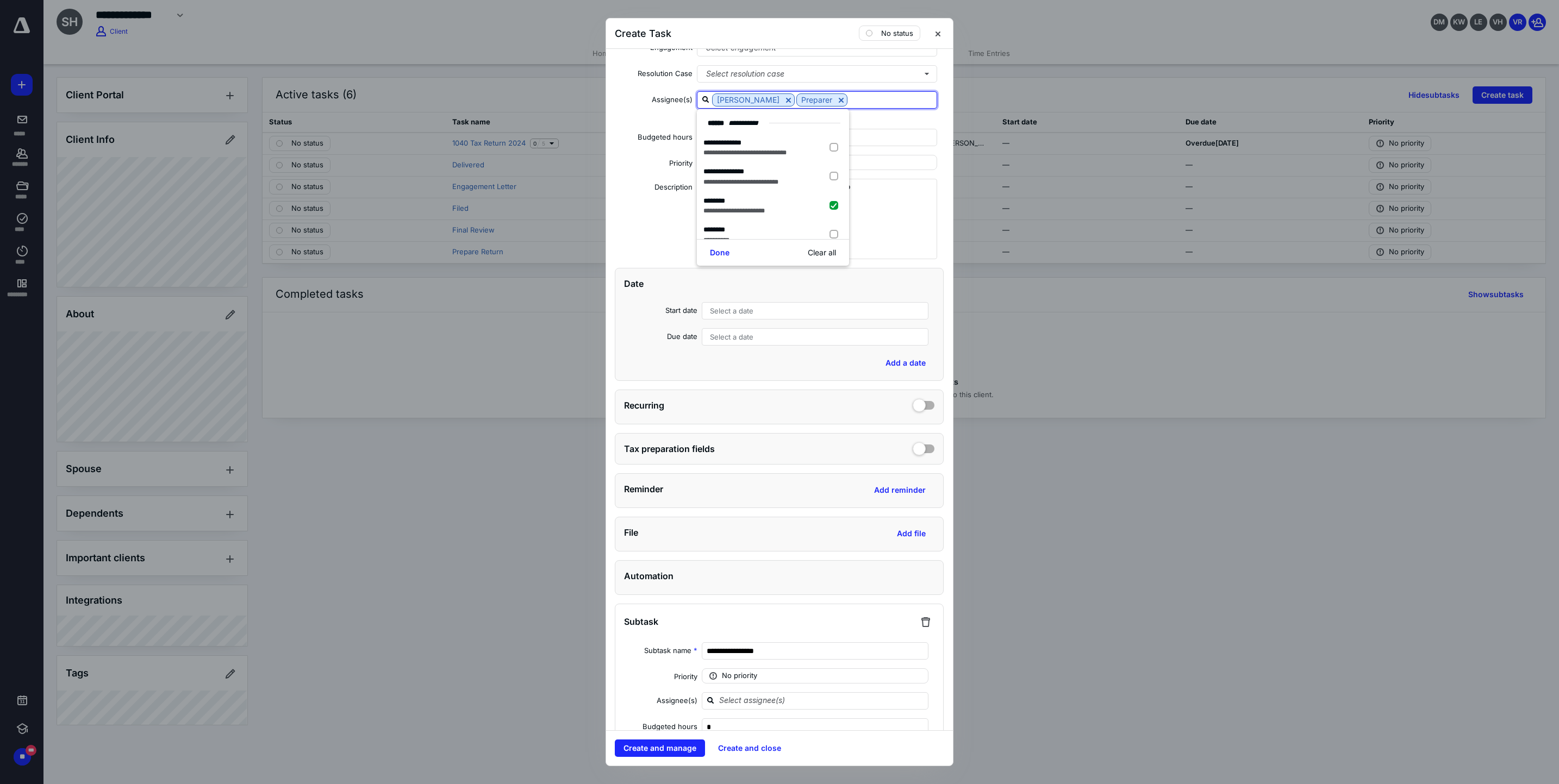 click on "Tax preparation fields" at bounding box center (779, 449) 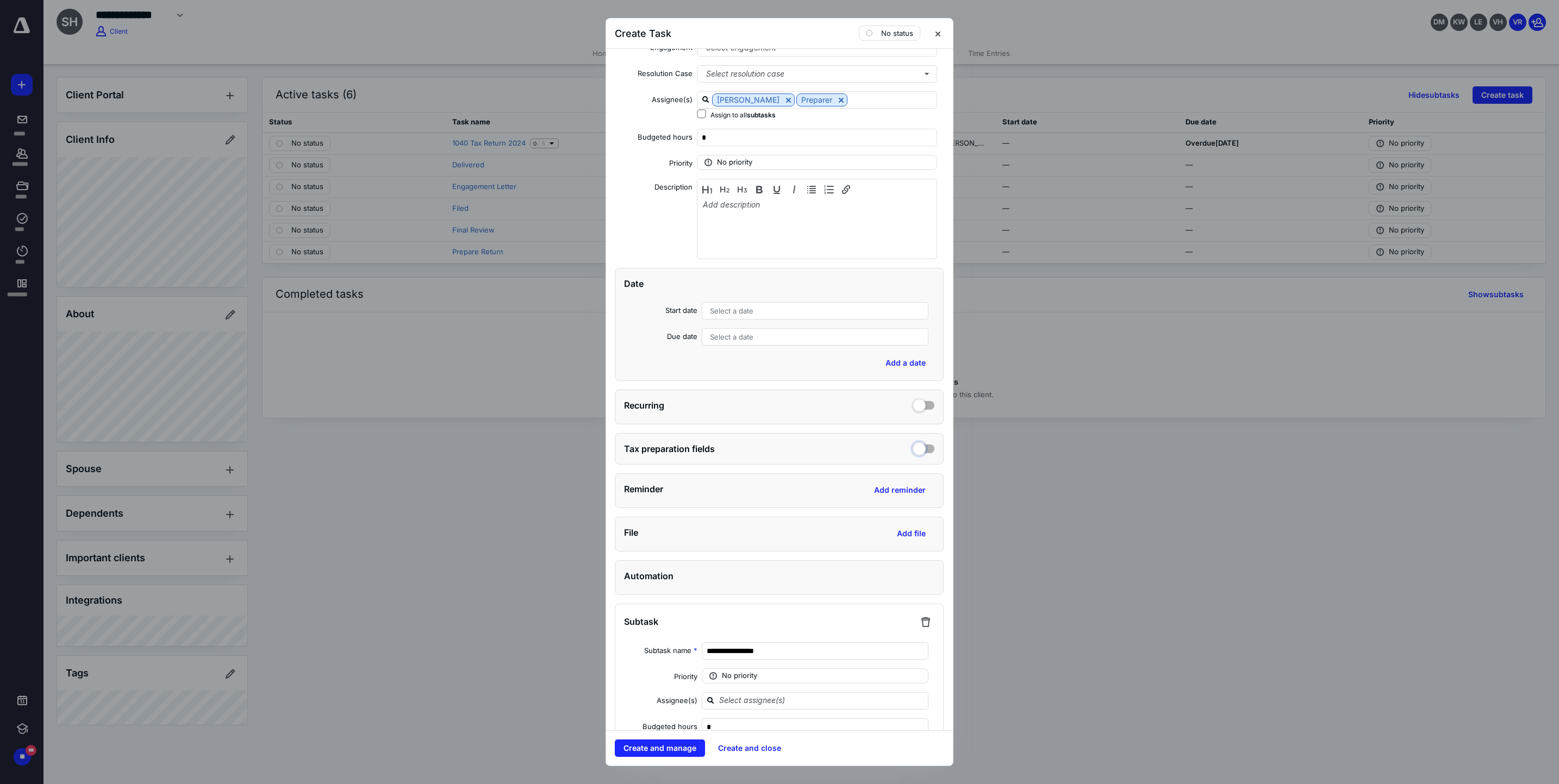 click at bounding box center [924, 447] 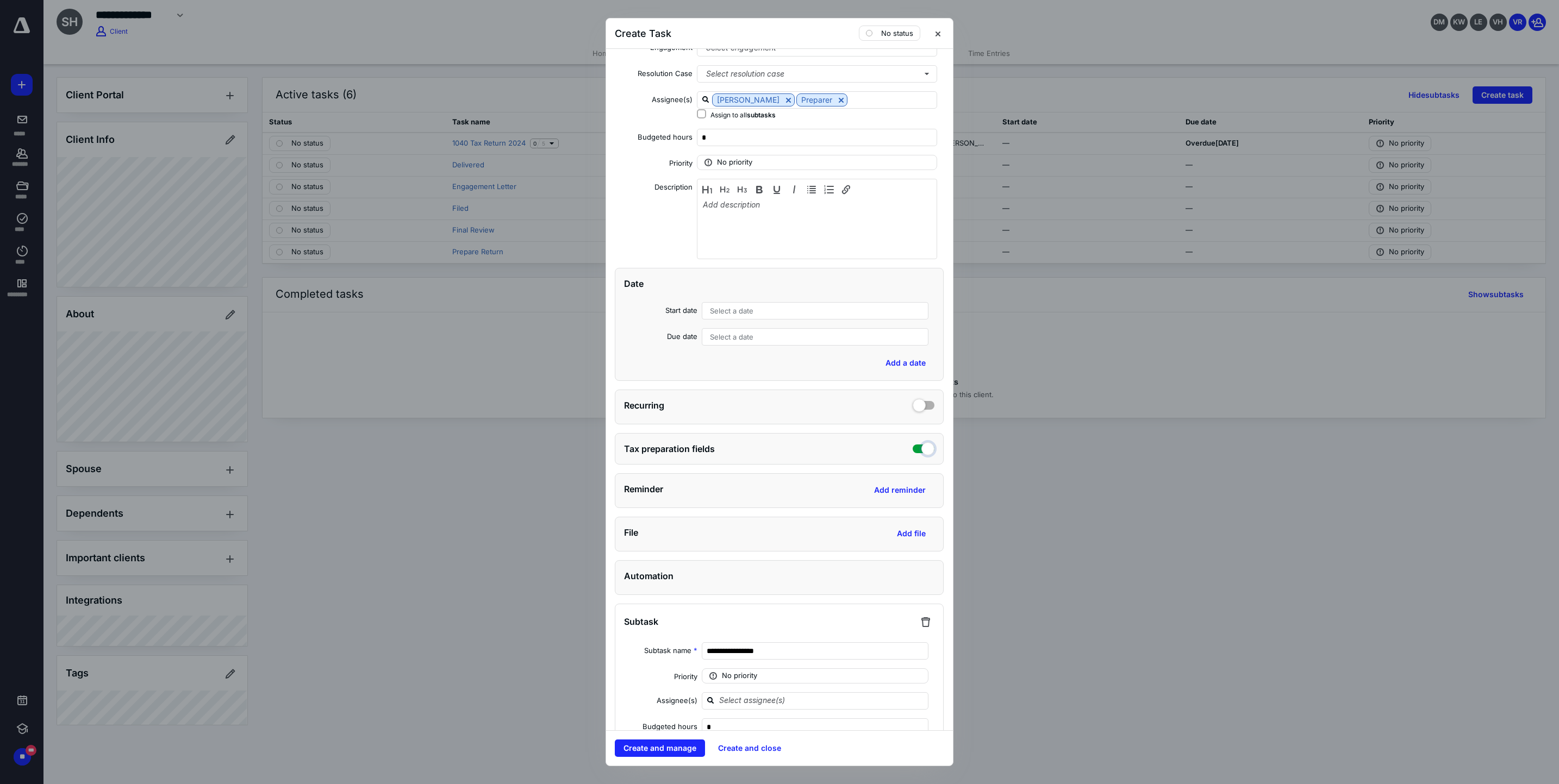 checkbox on "true" 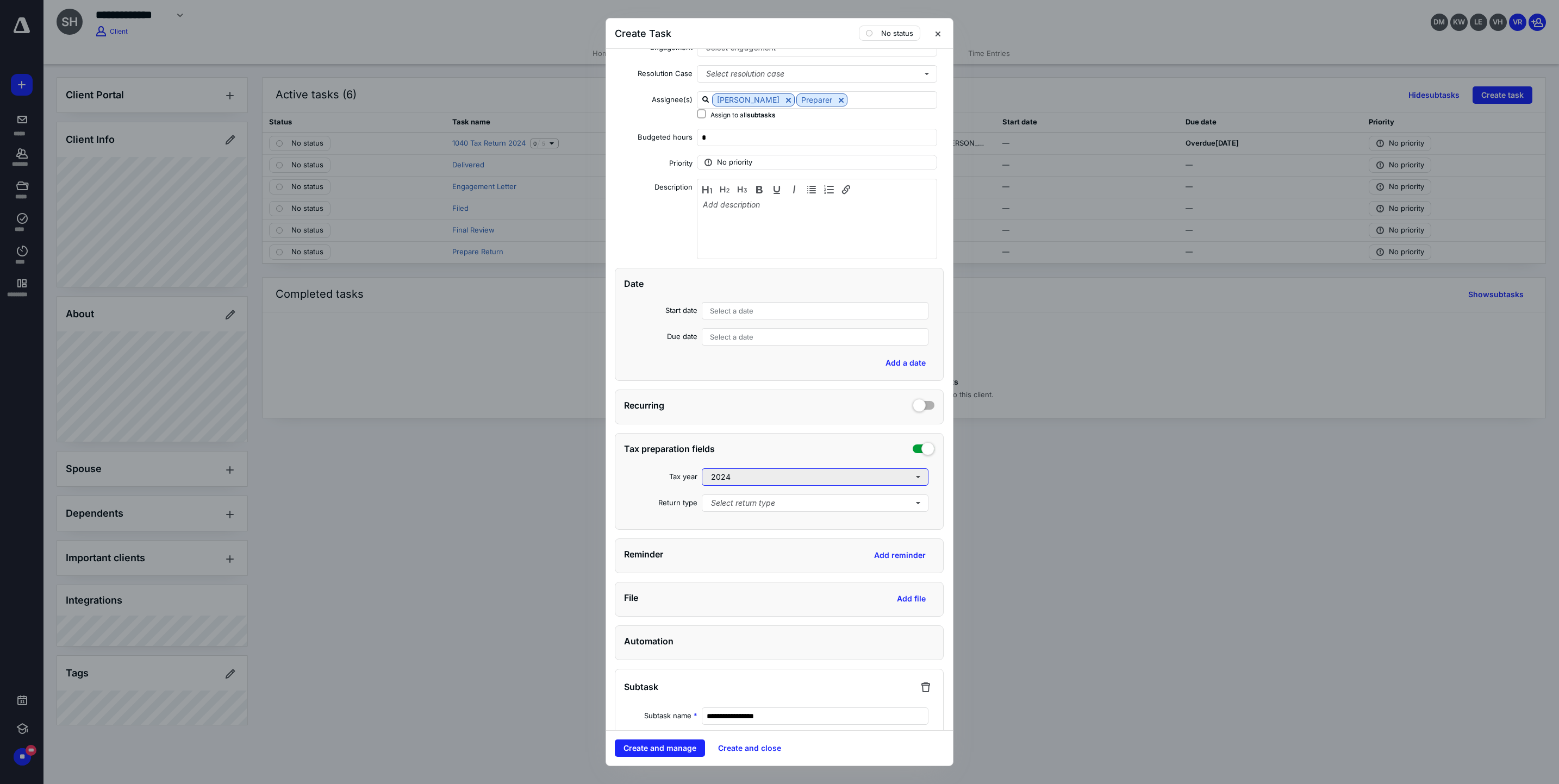 click on "2024" at bounding box center (815, 477) 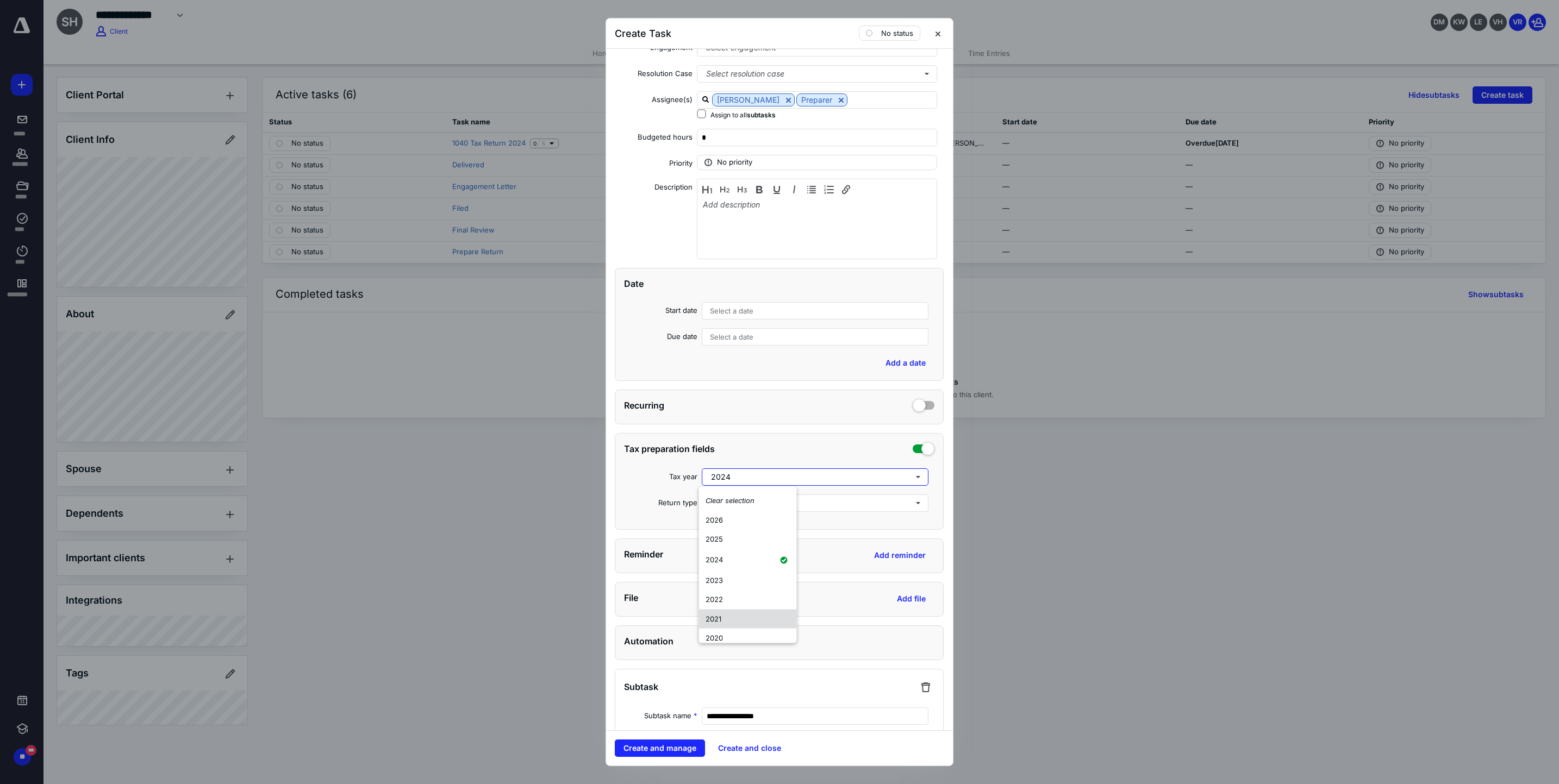 click on "2021" at bounding box center [748, 619] 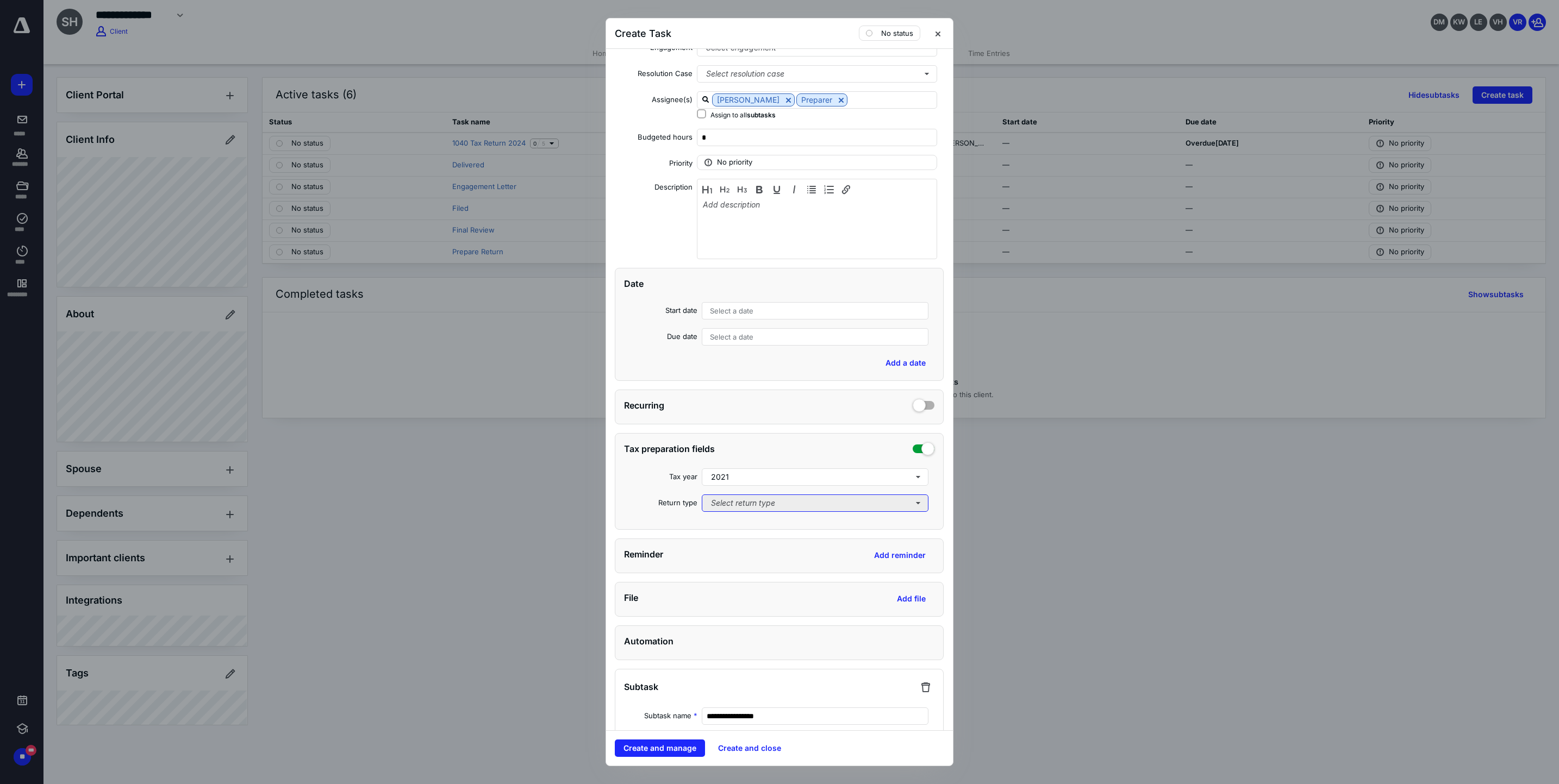 click on "Select return type" at bounding box center [815, 503] 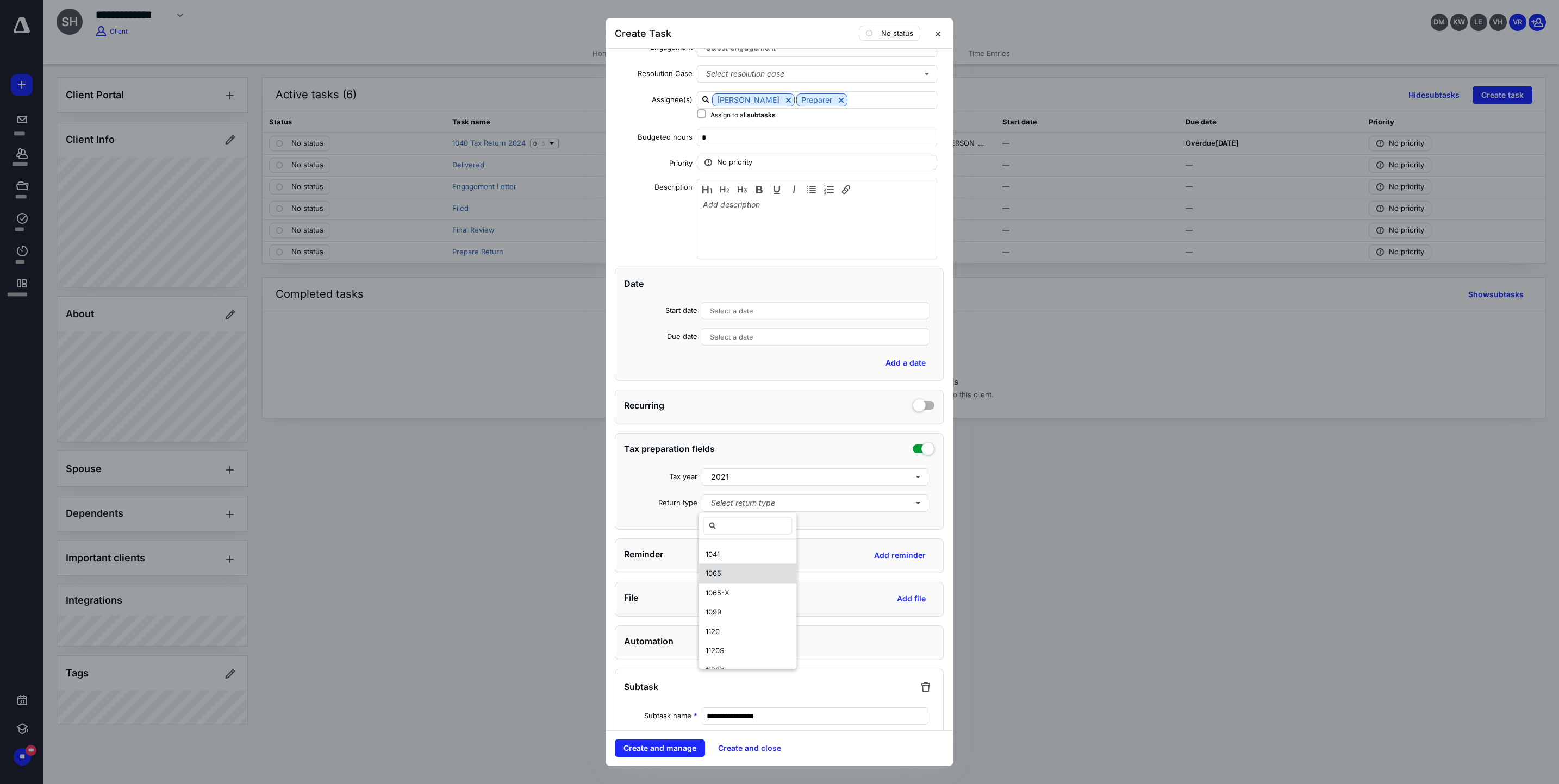 scroll, scrollTop: 91, scrollLeft: 0, axis: vertical 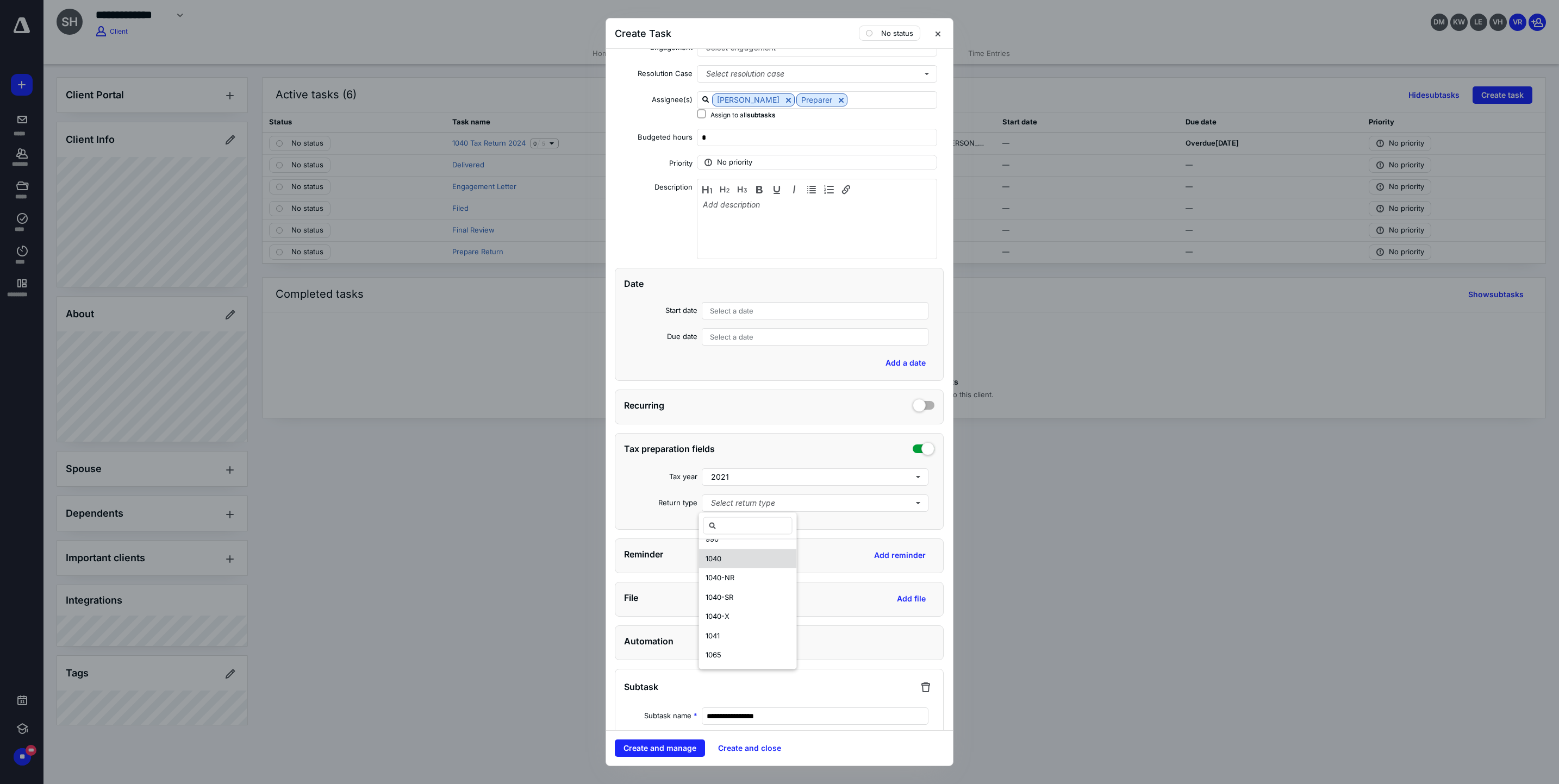 click on "1040" at bounding box center [748, 559] 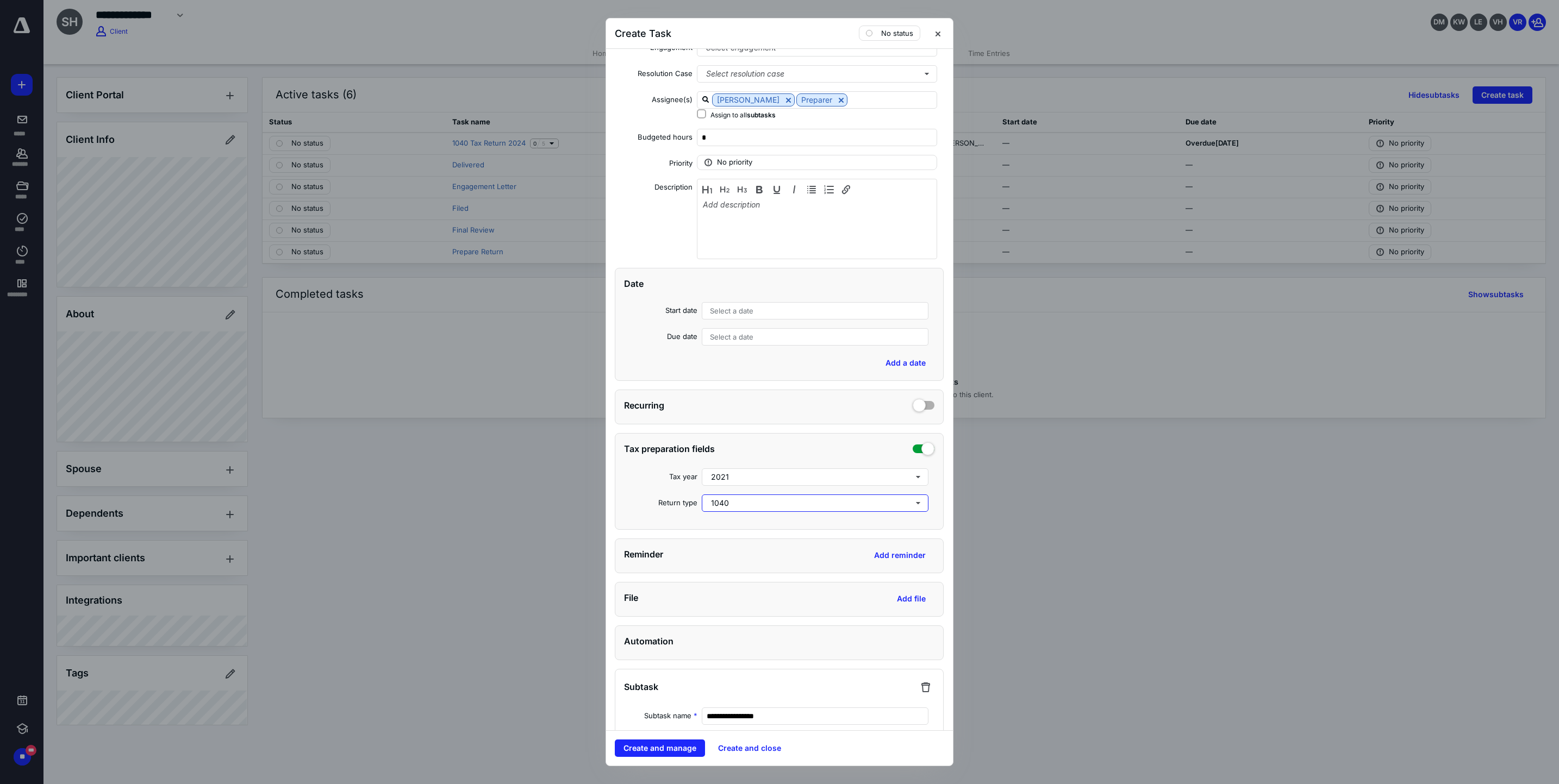 scroll, scrollTop: 0, scrollLeft: 0, axis: both 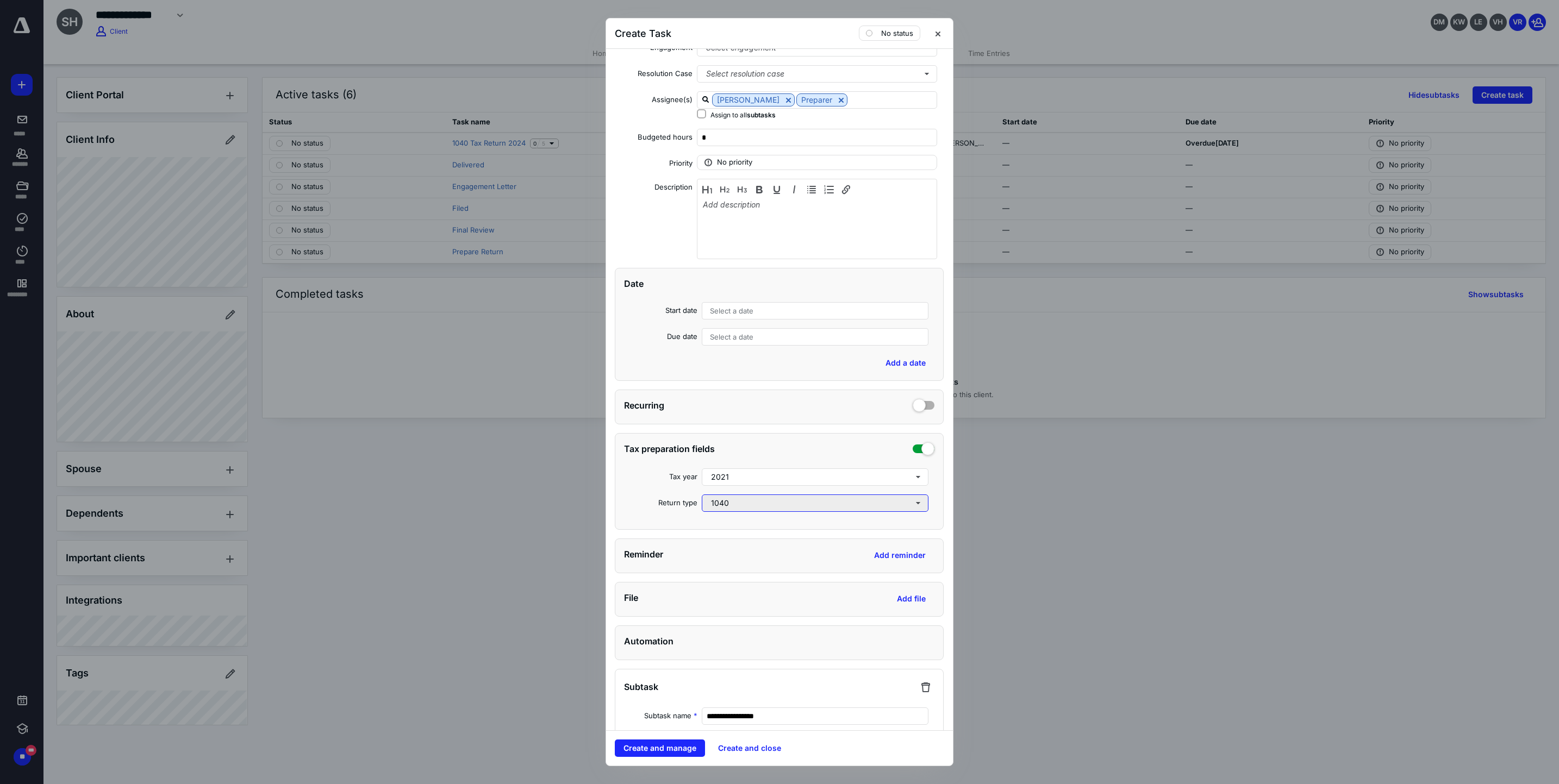 click on "1040" at bounding box center (815, 503) 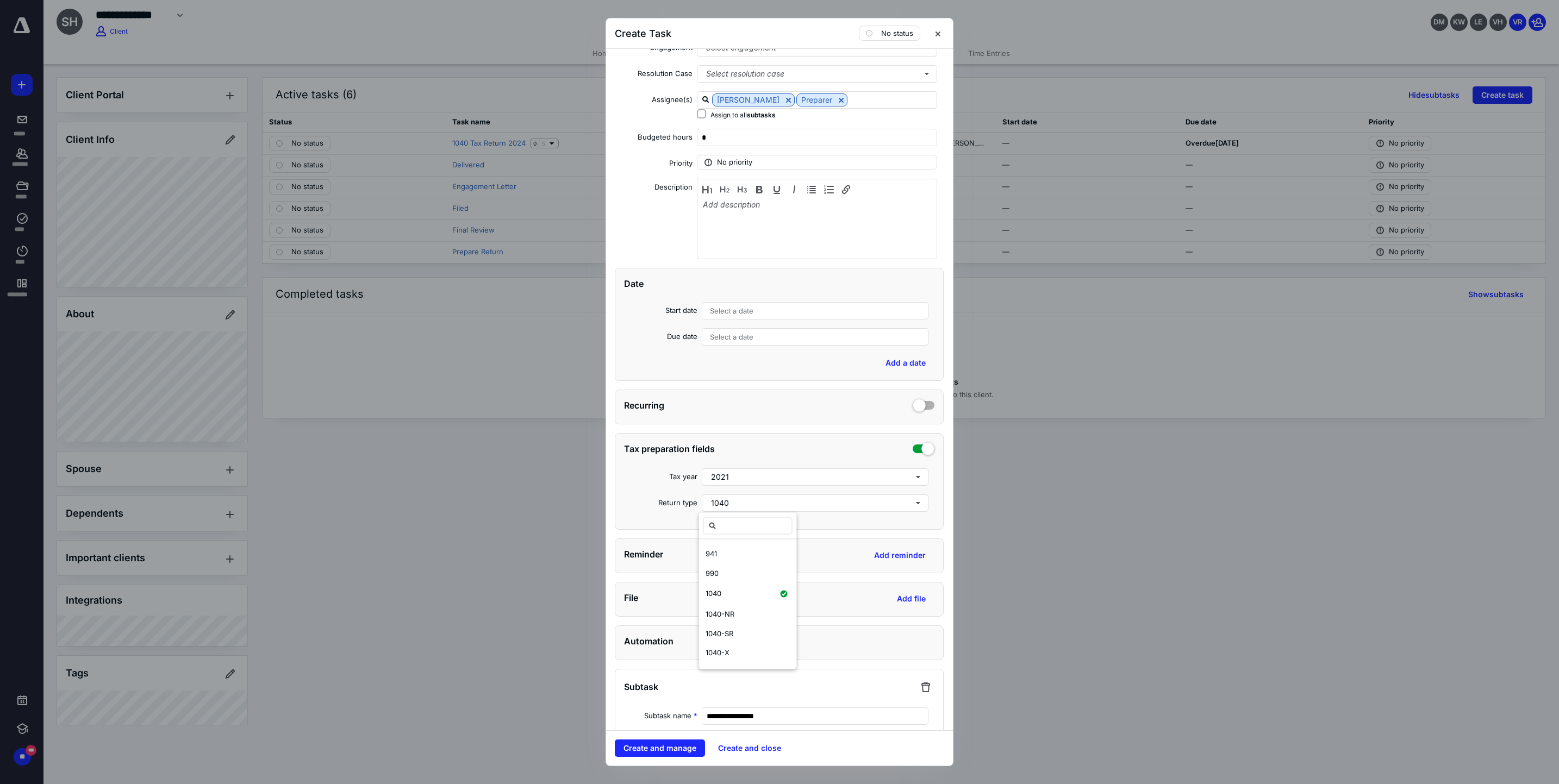 scroll, scrollTop: 84, scrollLeft: 0, axis: vertical 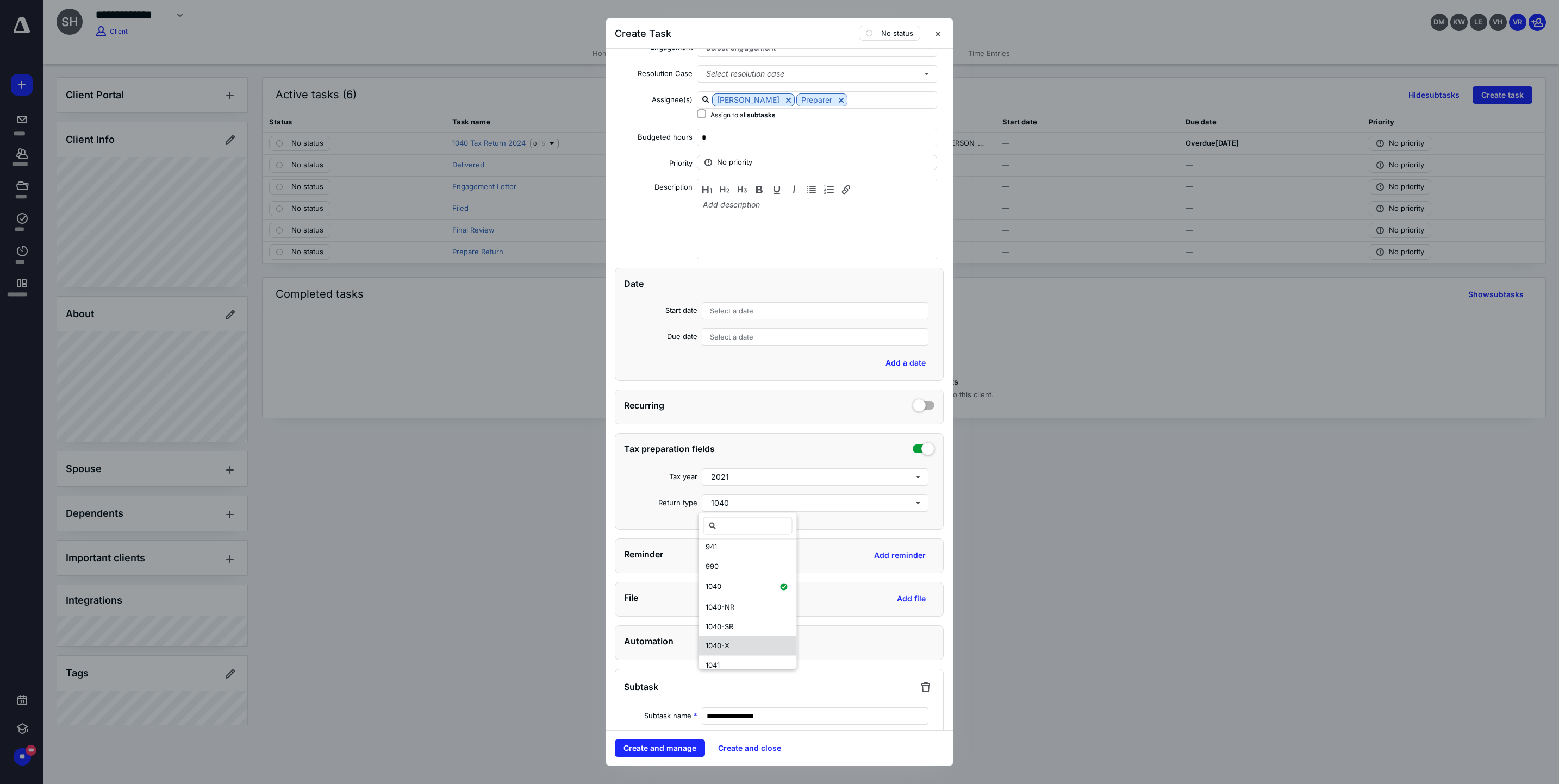 click on "1040-X" at bounding box center (718, 645) 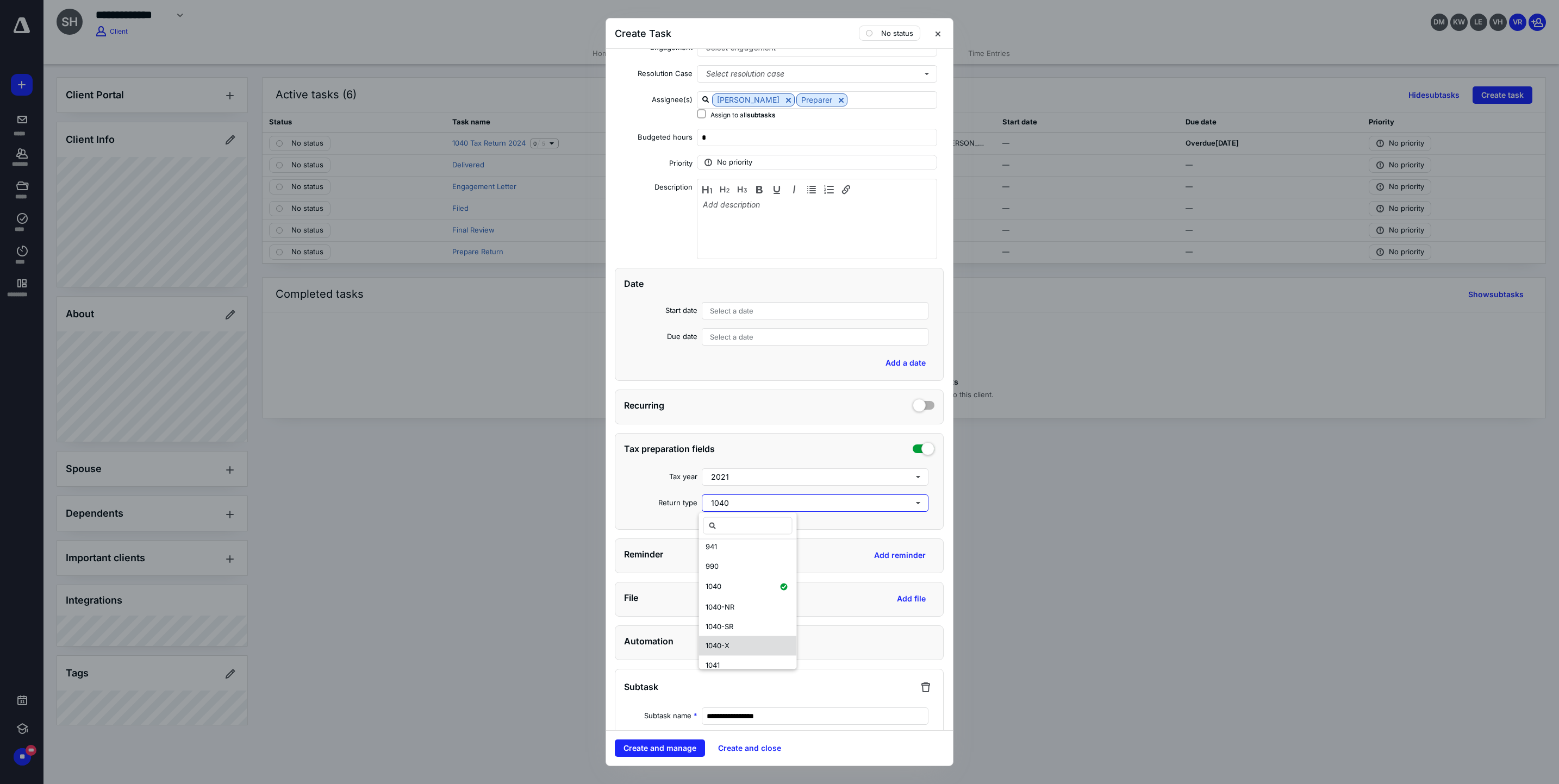 scroll, scrollTop: 0, scrollLeft: 0, axis: both 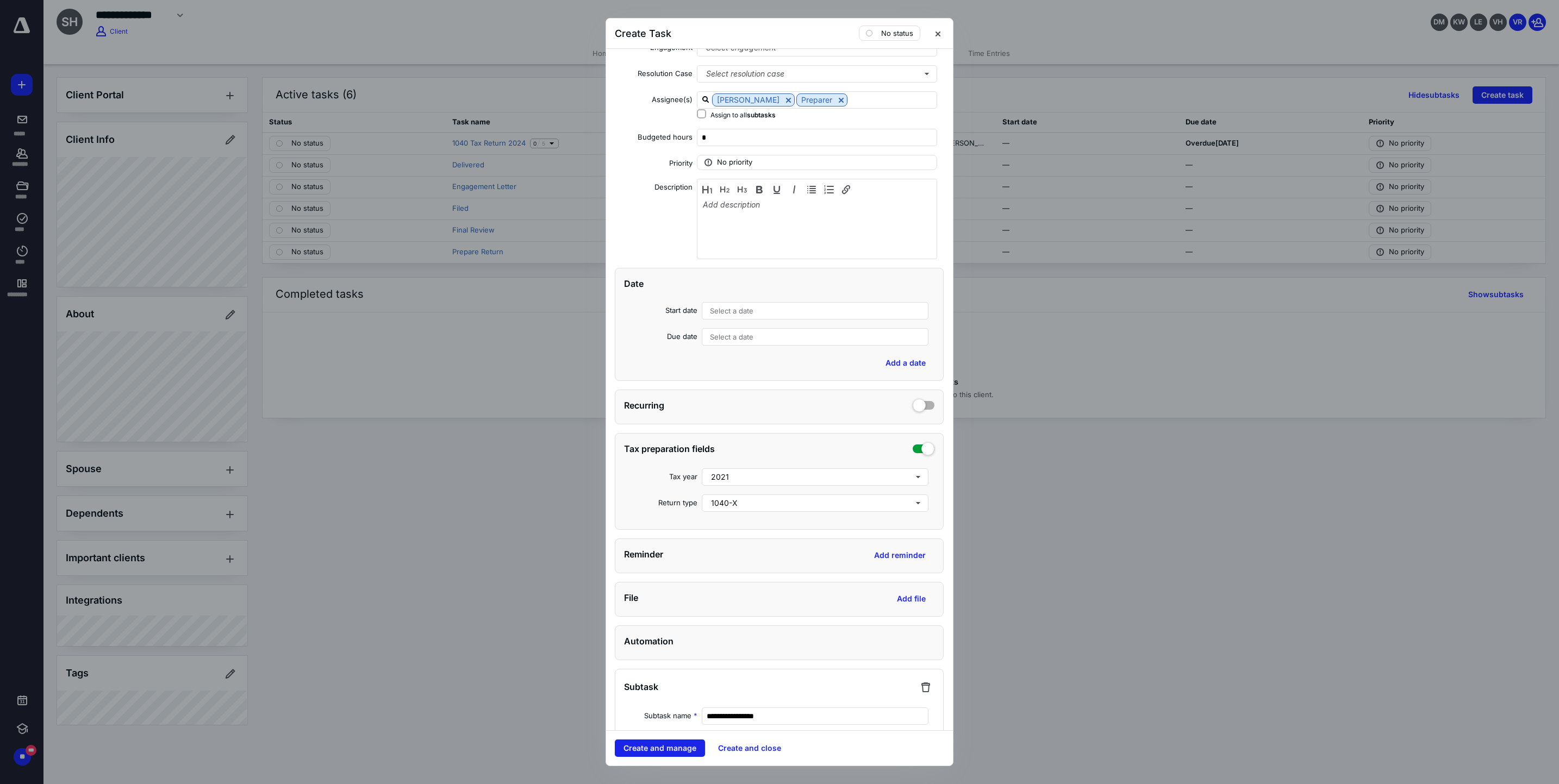 click on "Create and manage" at bounding box center (660, 748) 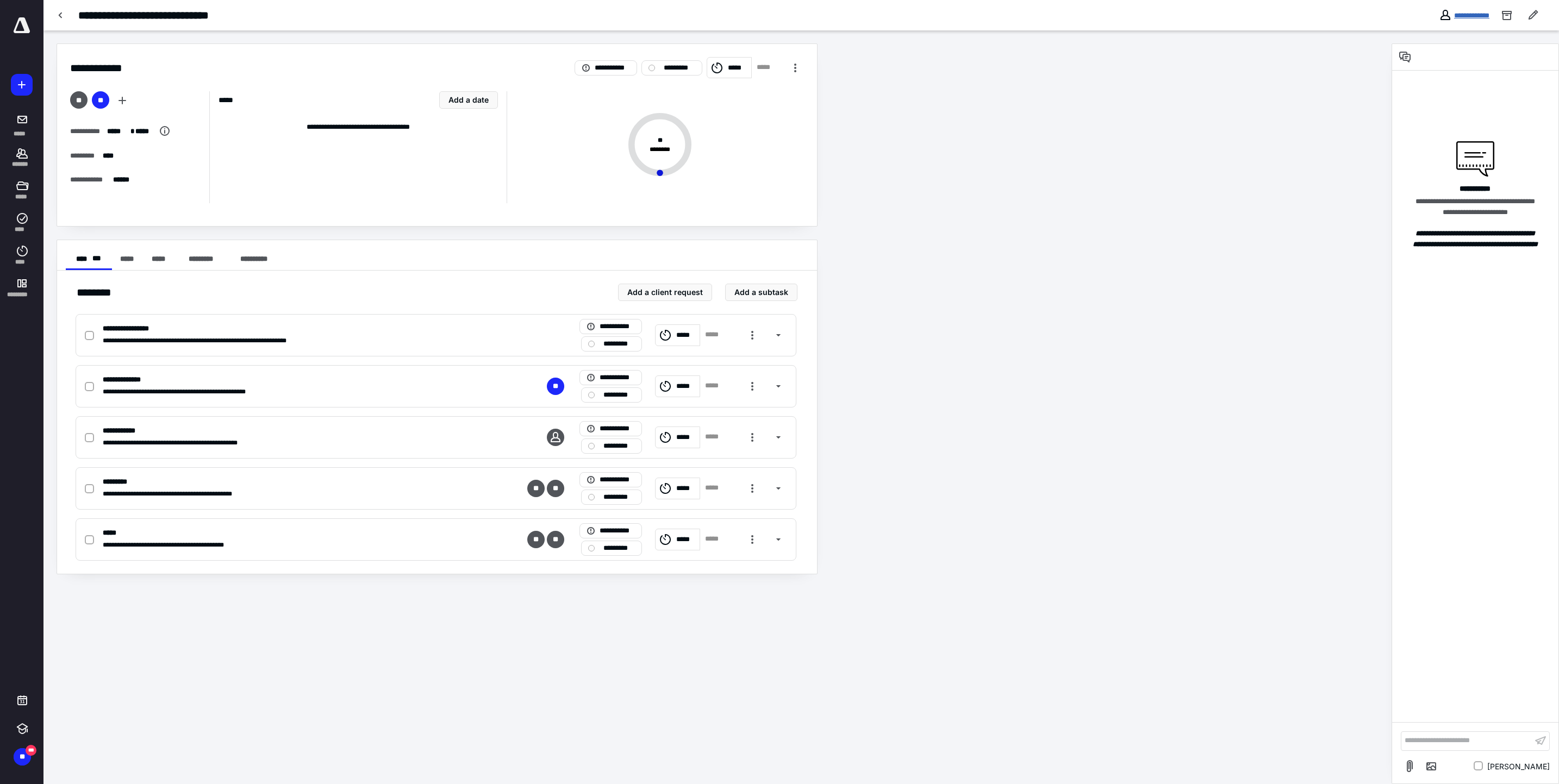 click on "**********" at bounding box center (1471, 15) 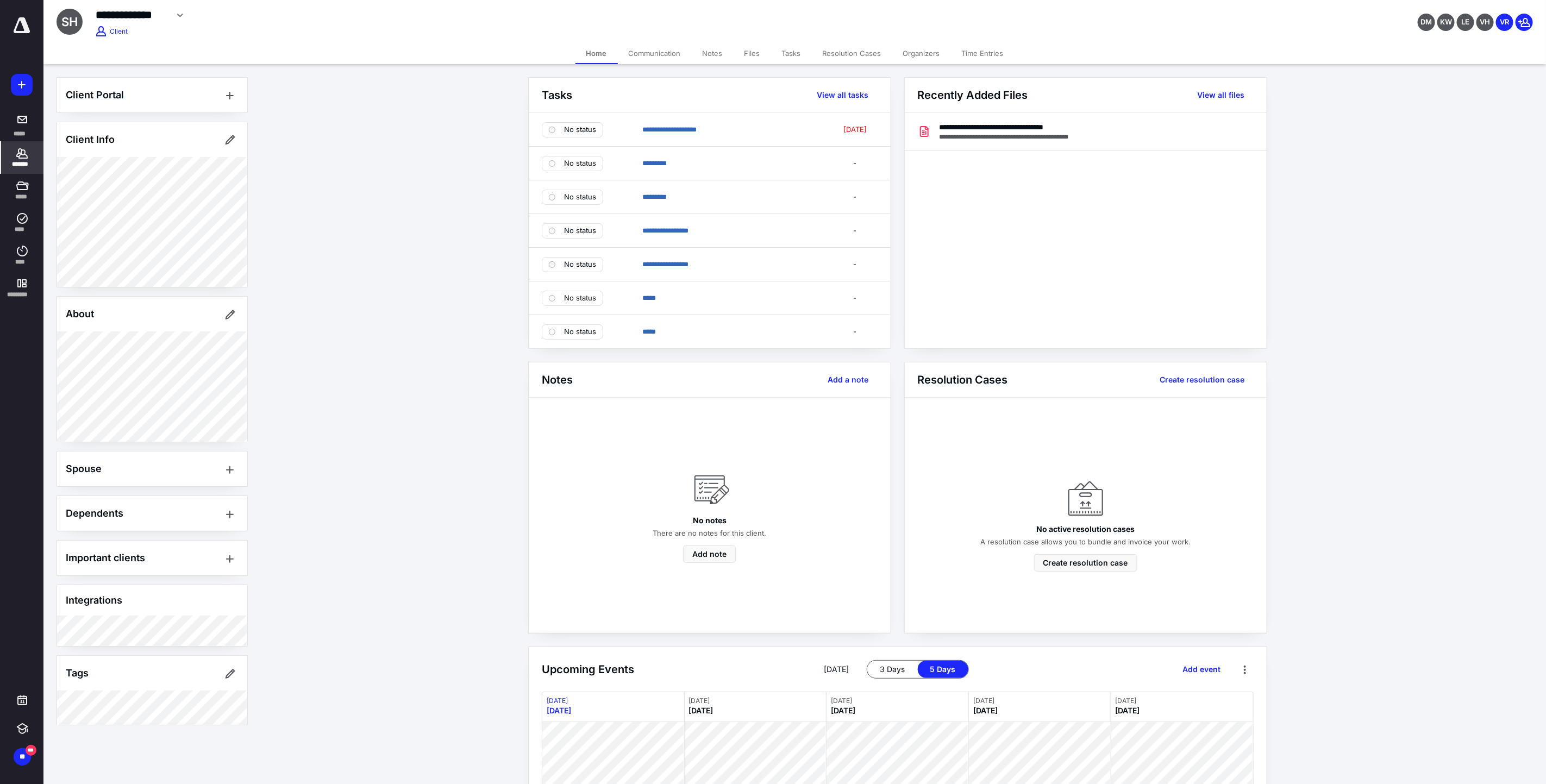 click 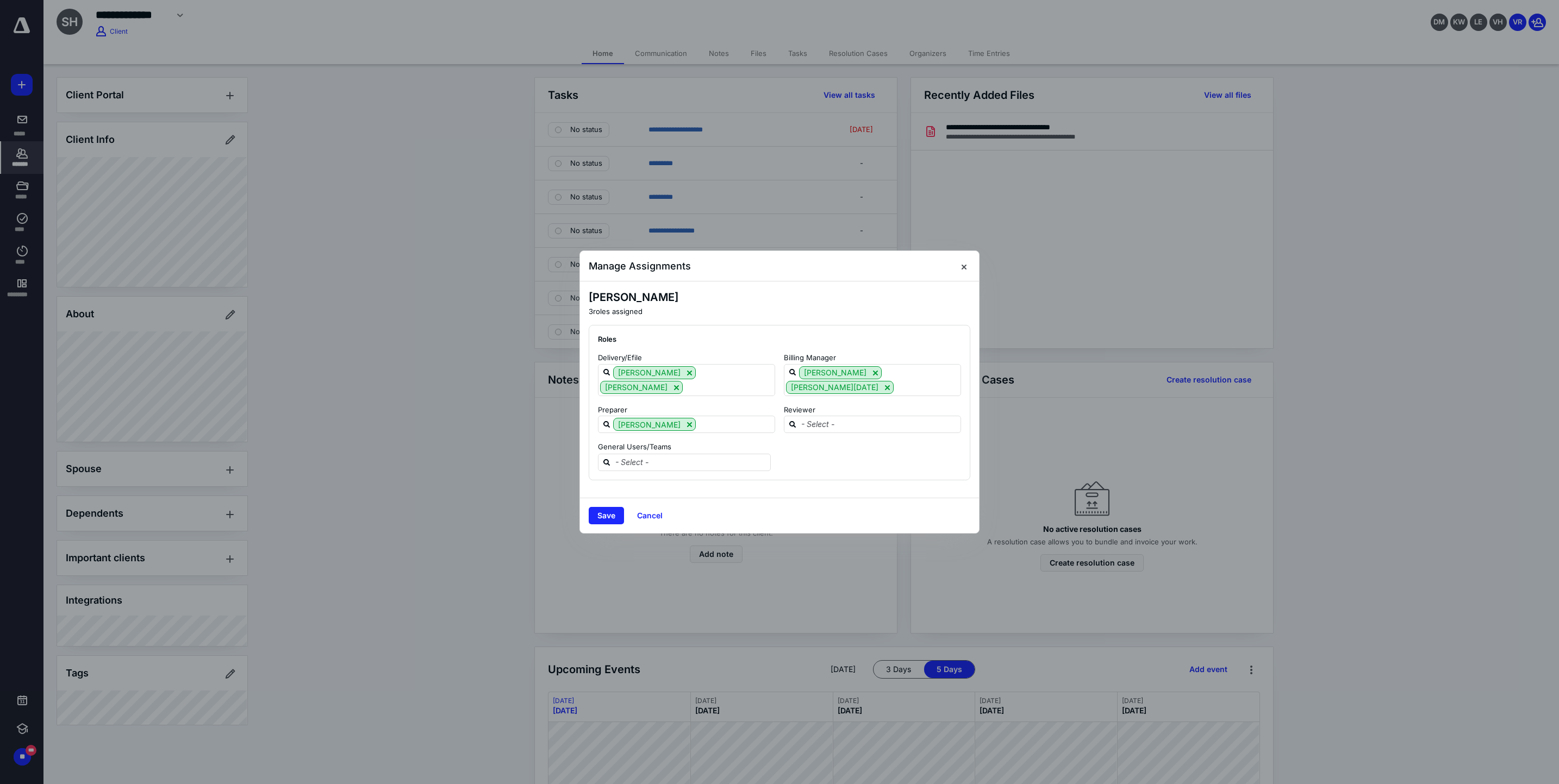 drag, startPoint x: 832, startPoint y: 413, endPoint x: 837, endPoint y: 427, distance: 14.866069 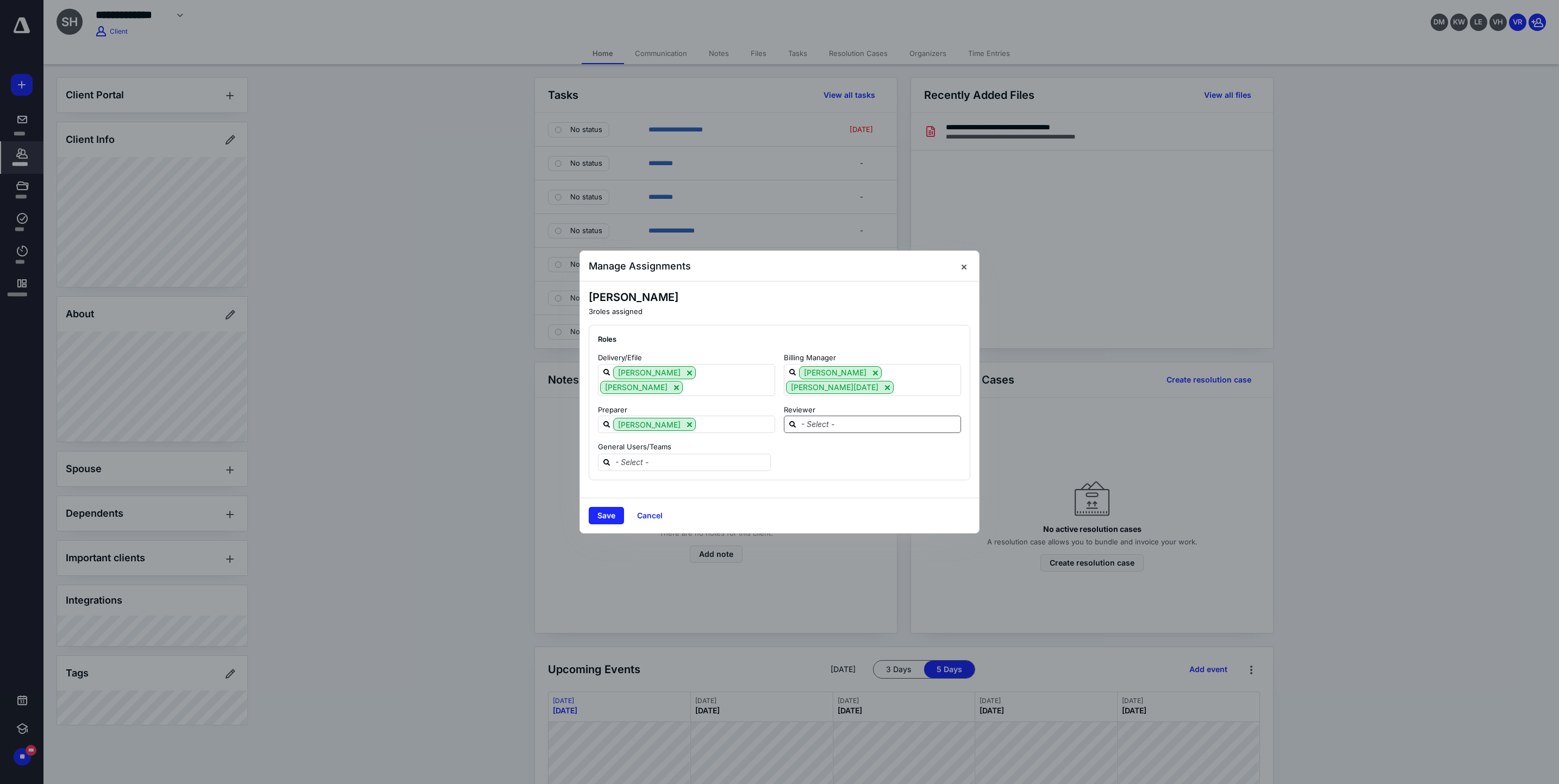 click on "Reviewer" at bounding box center (872, 410) 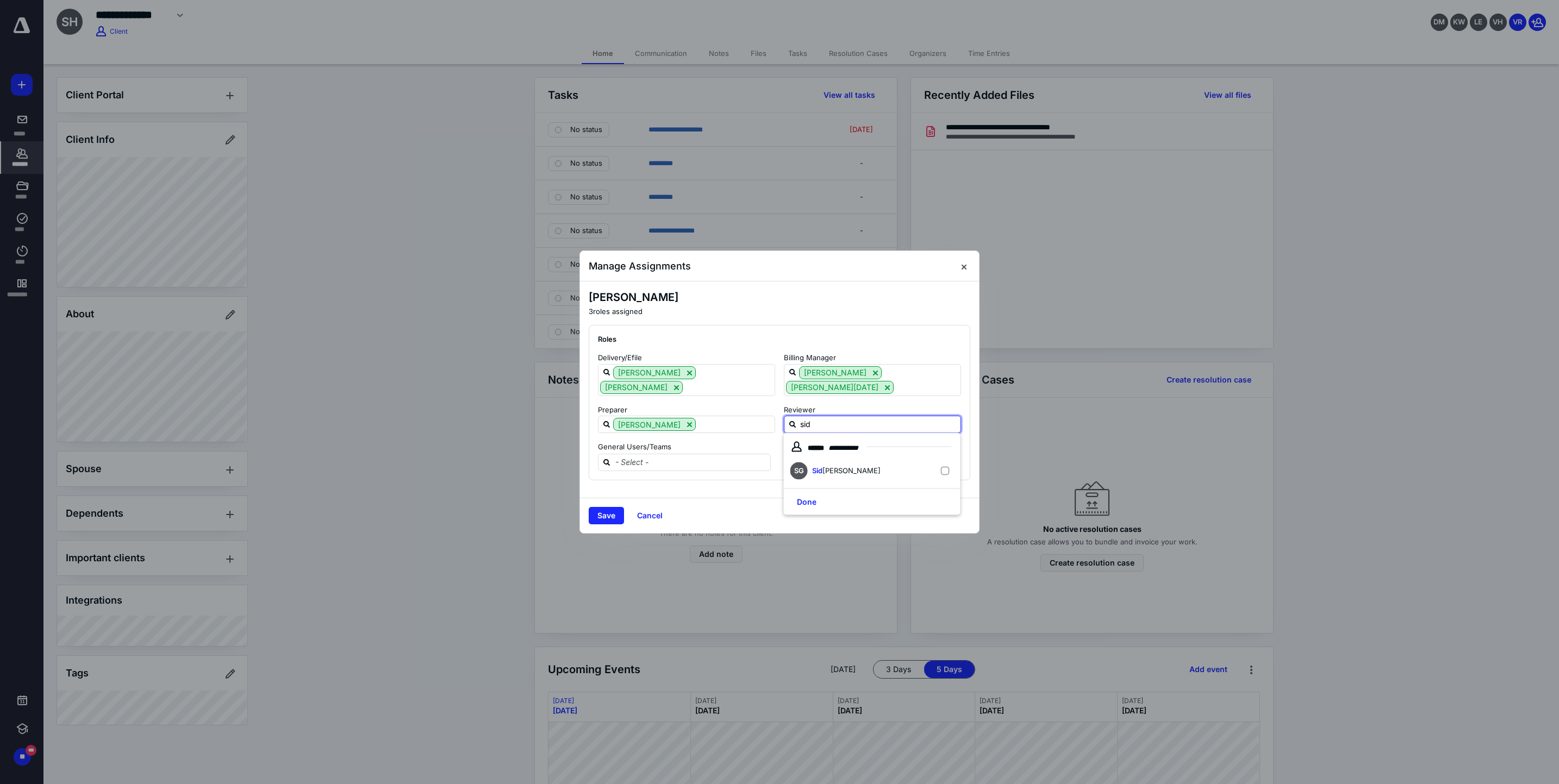 type on "sidd" 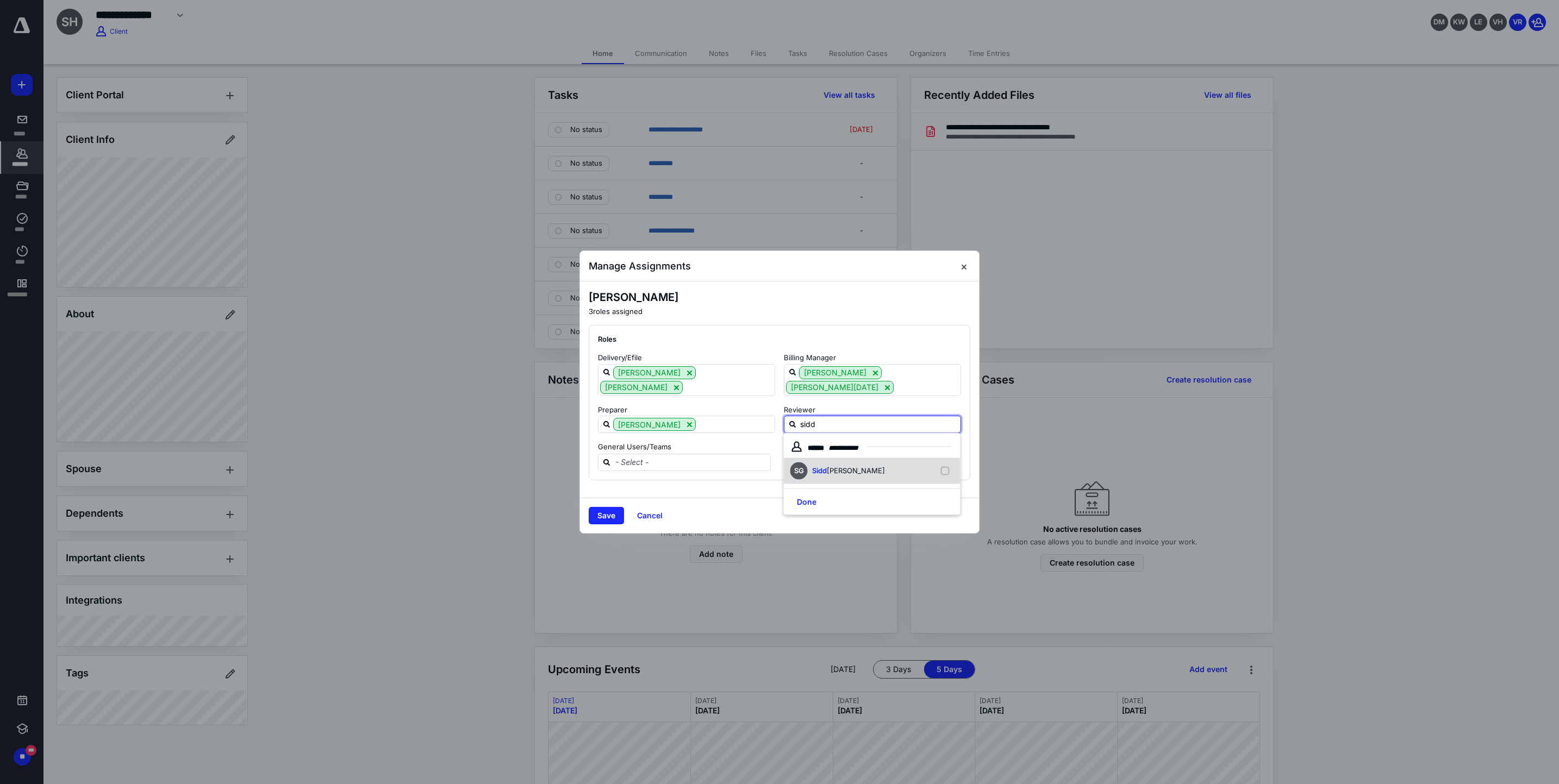 click on "SG [PERSON_NAME]" at bounding box center [872, 471] 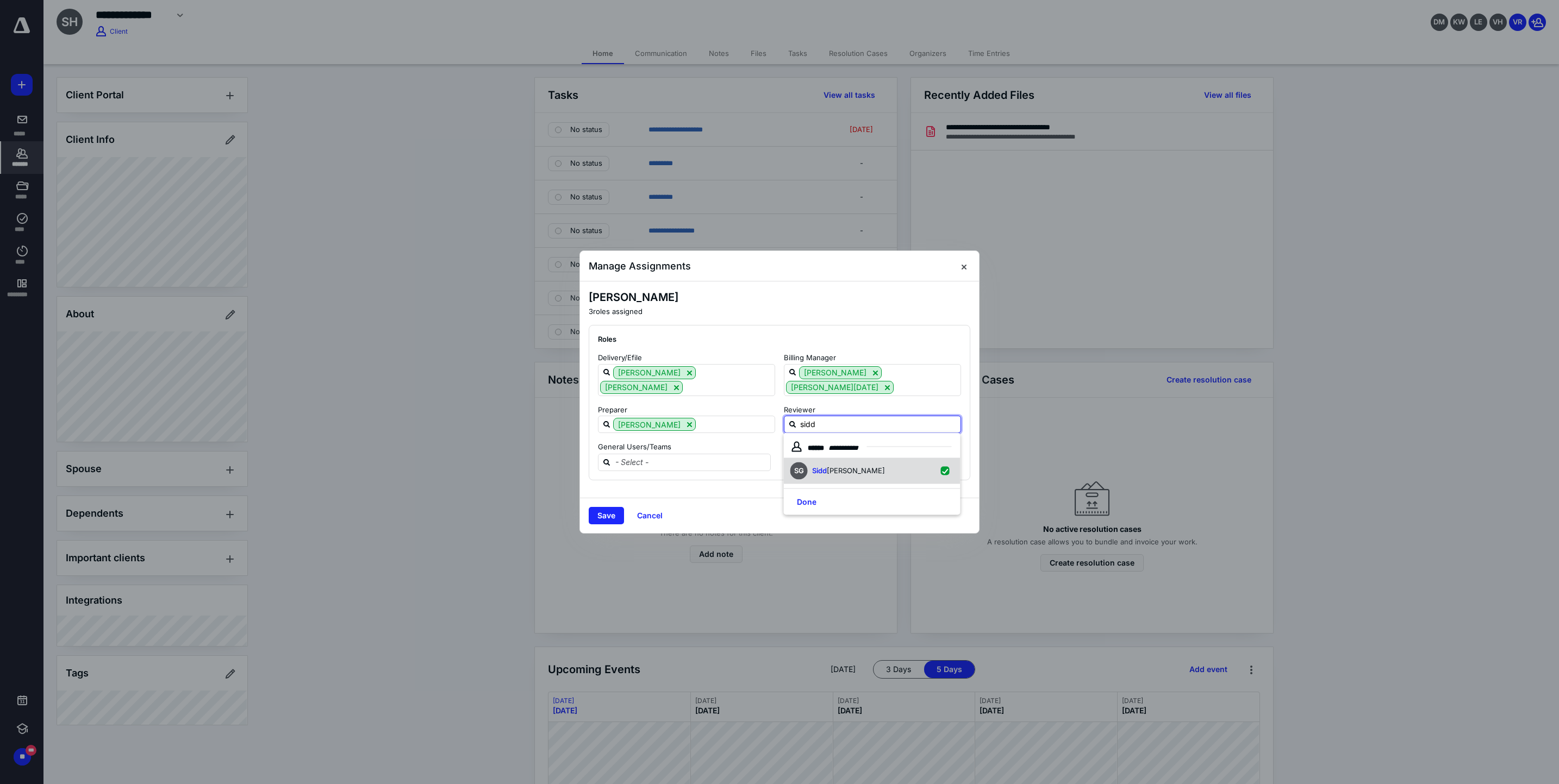 checkbox on "true" 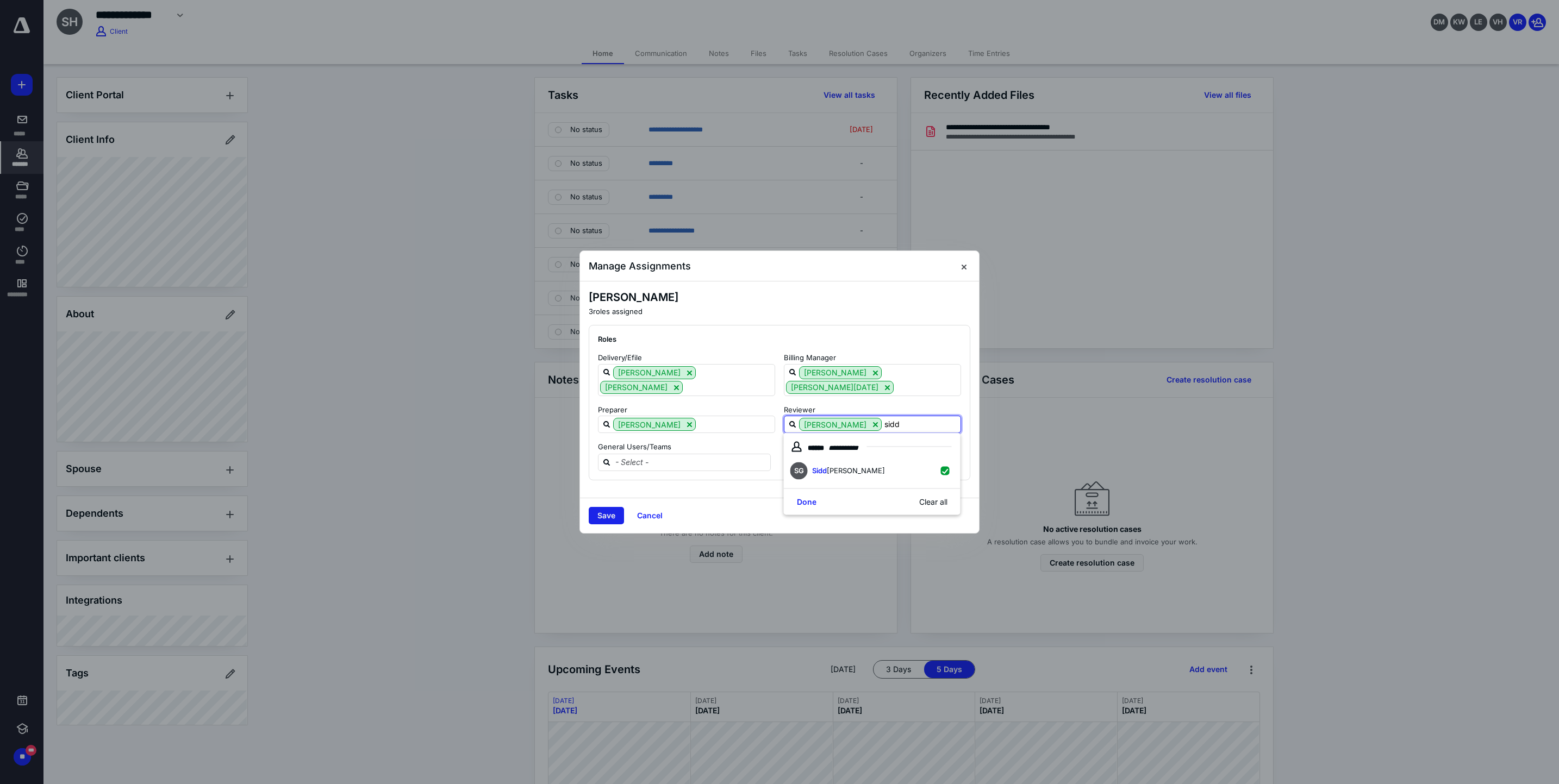 type on "sidd" 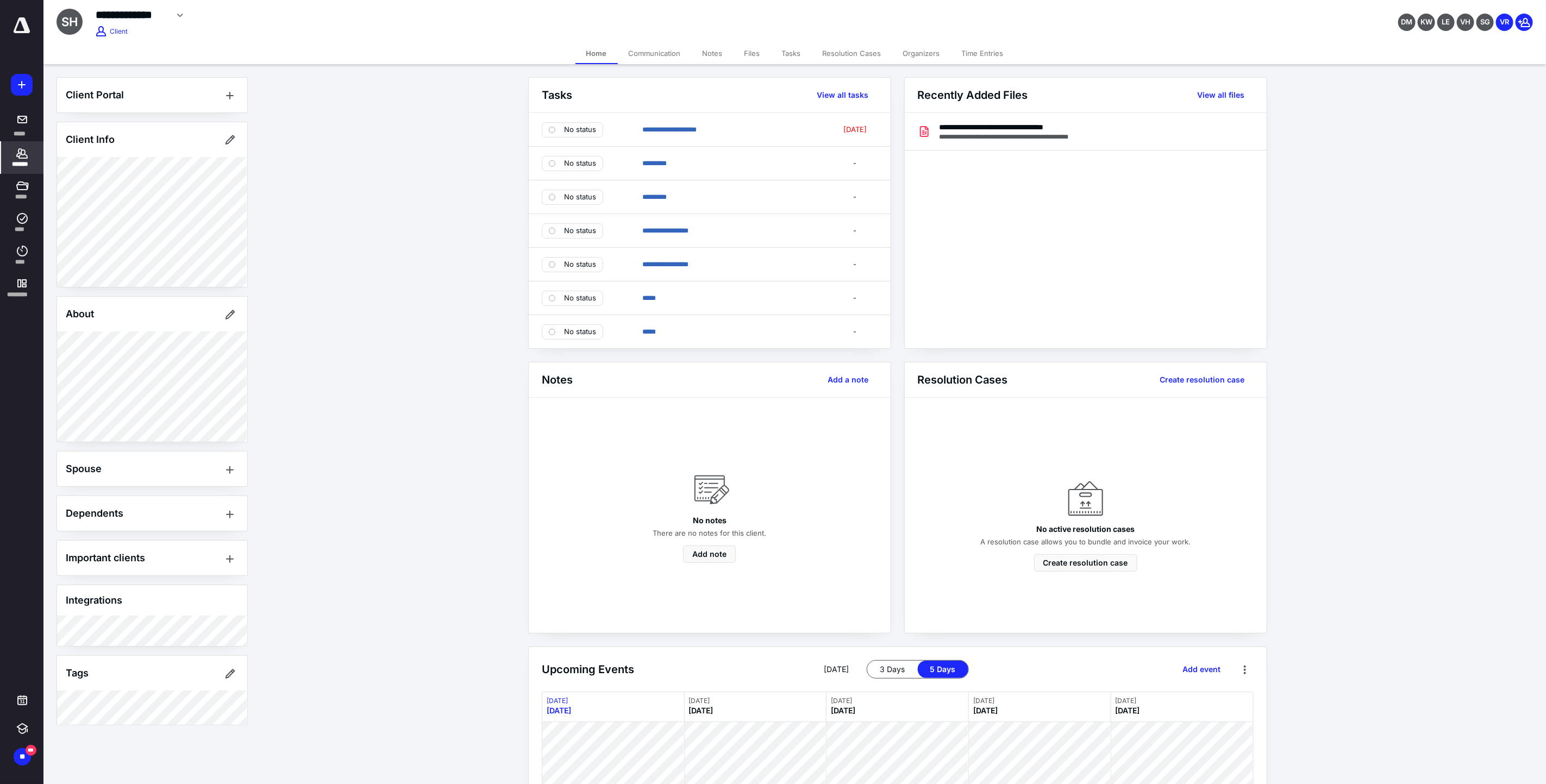 click on "Client" at bounding box center (118, 32) 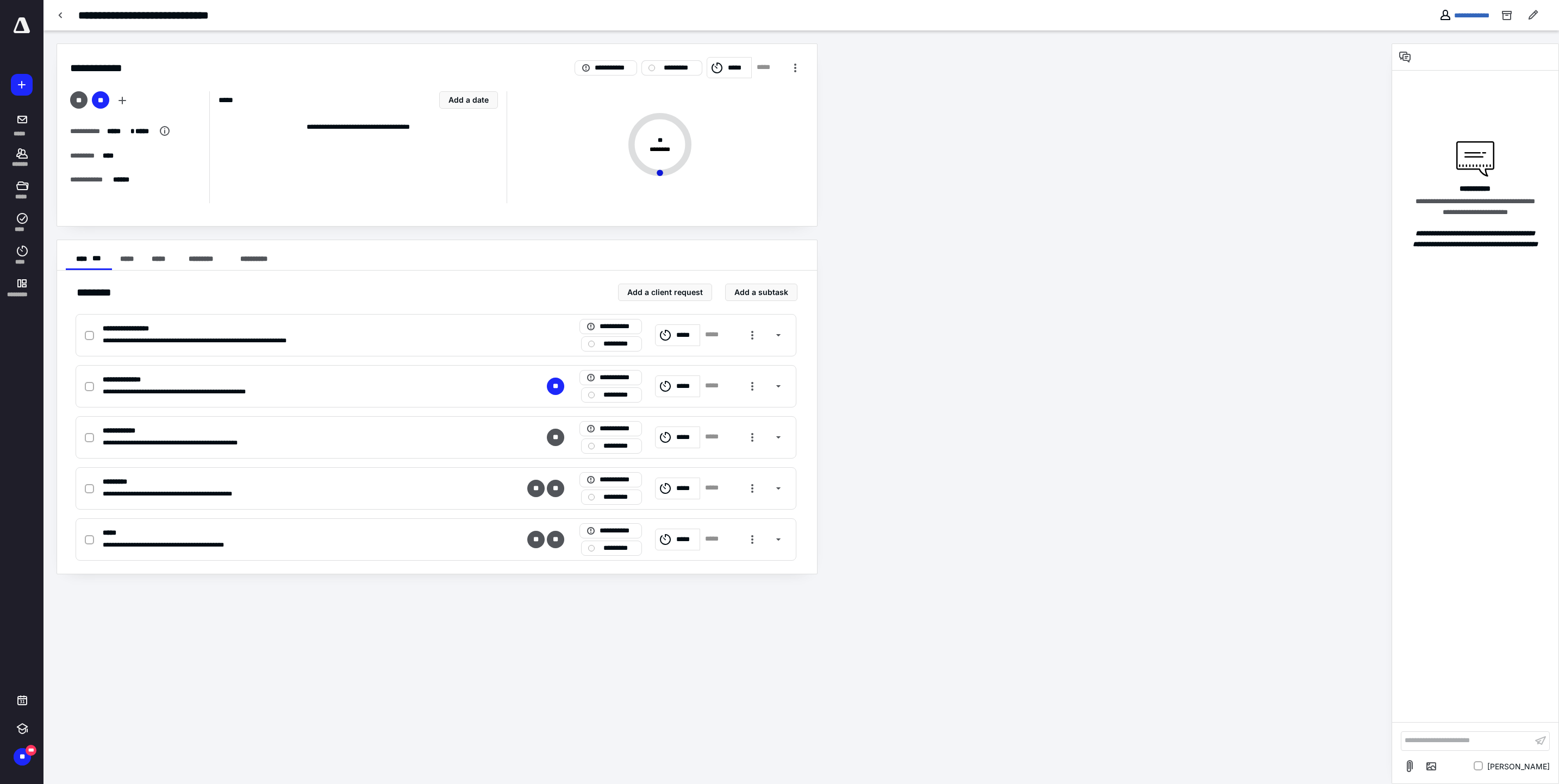 click on "*********" at bounding box center (679, 68) 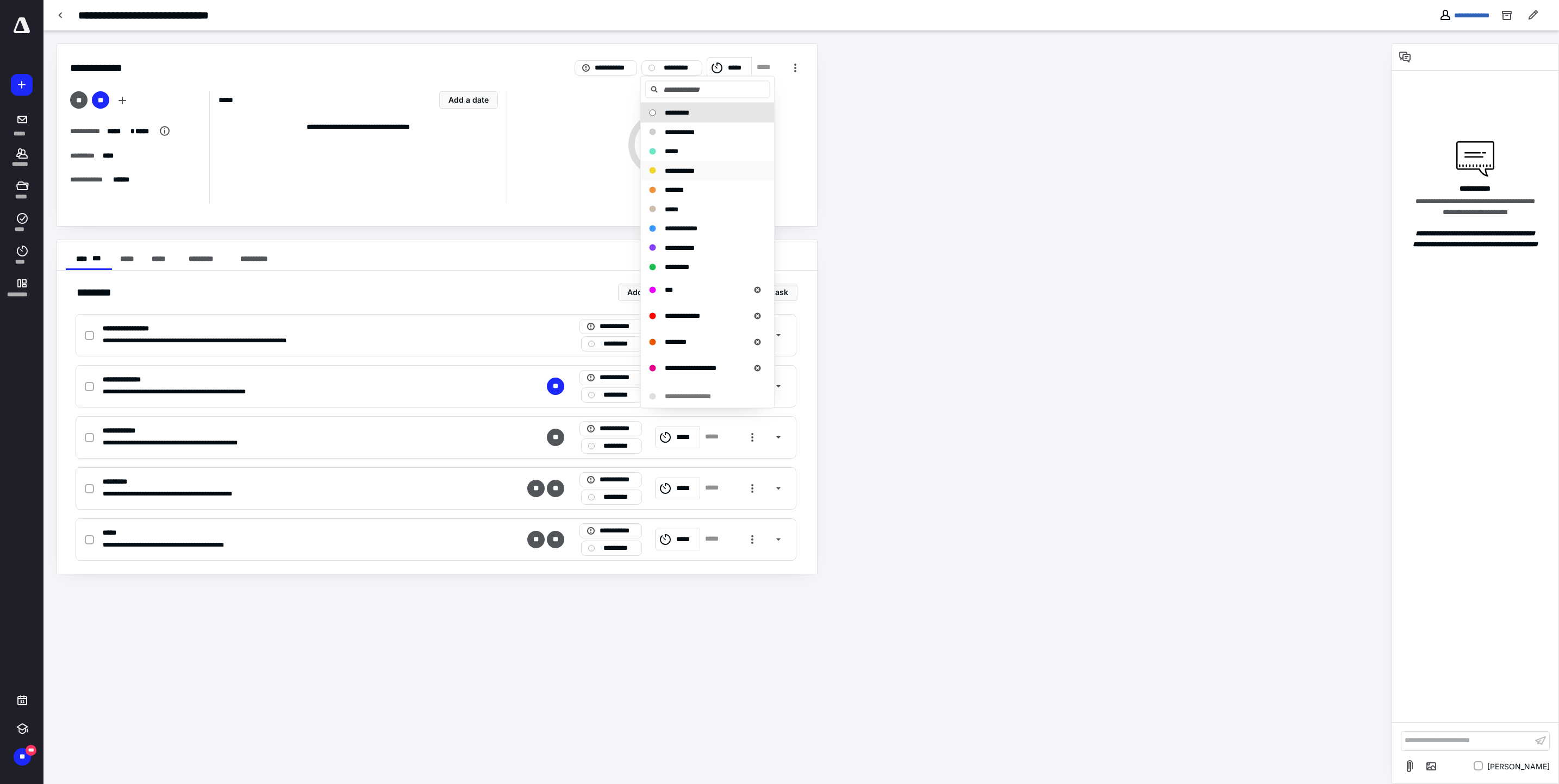 click on "**********" at bounding box center (679, 170) 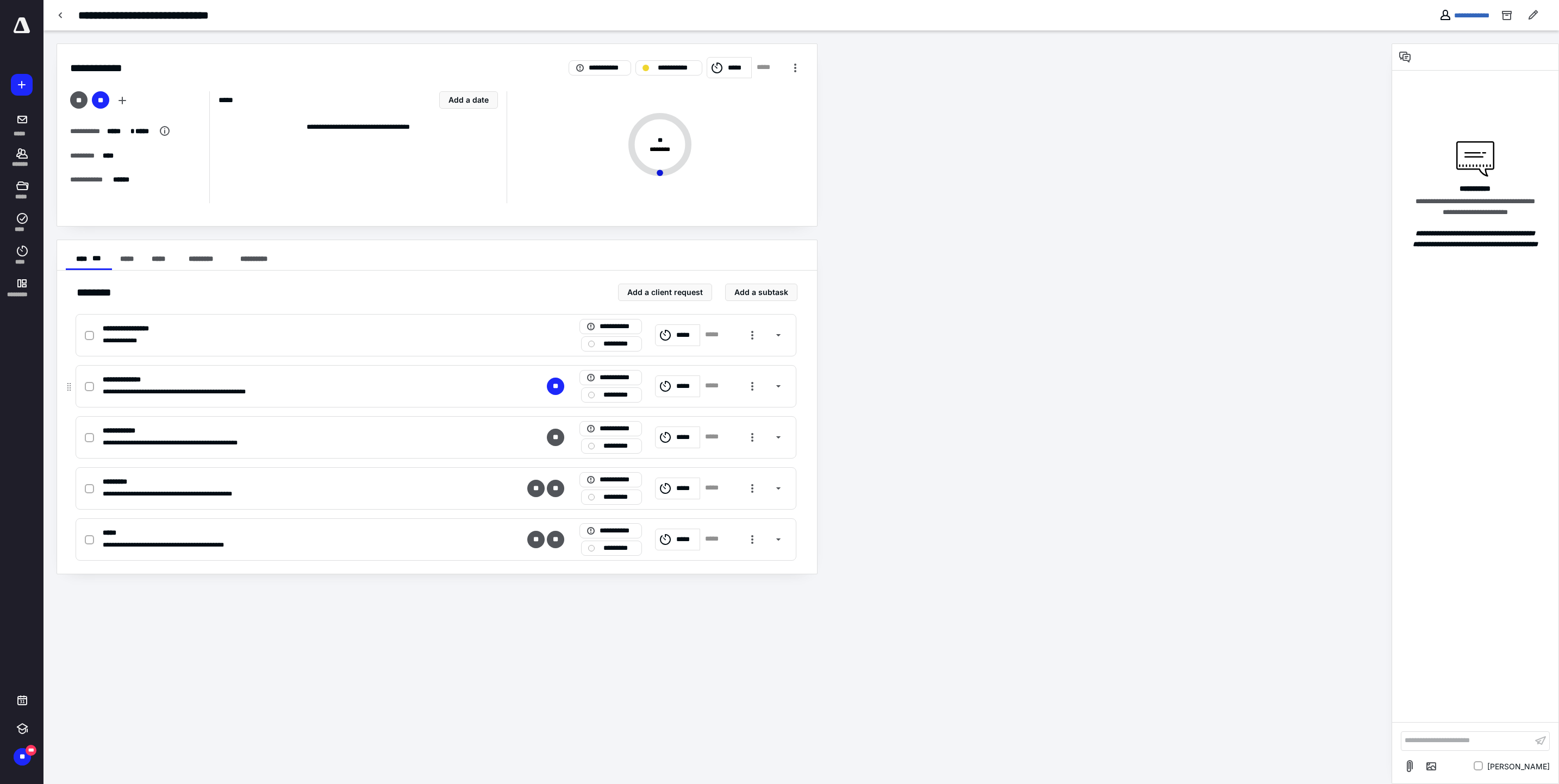 click on "*********" at bounding box center (619, 395) 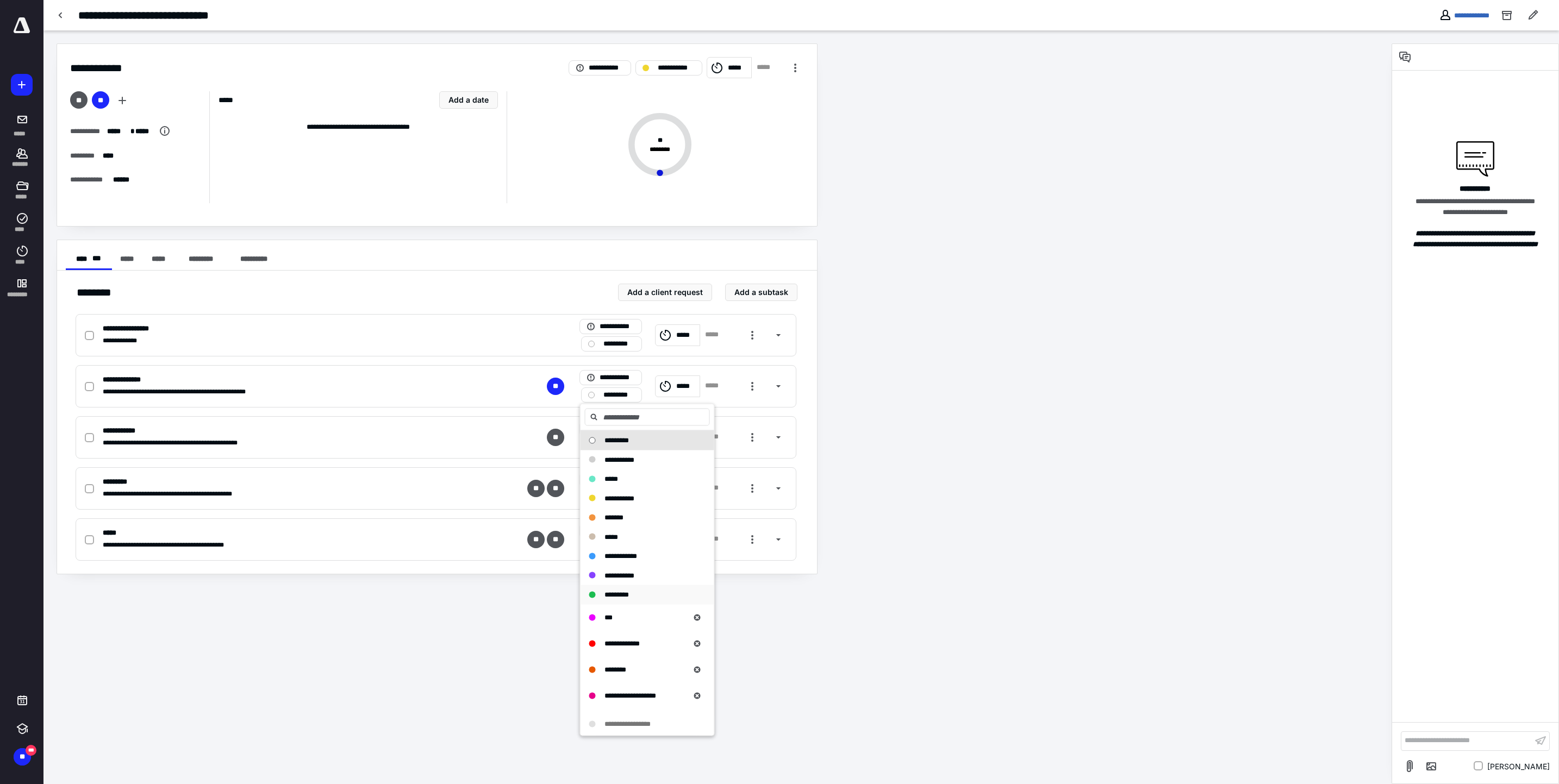 click on "*********" at bounding box center (616, 594) 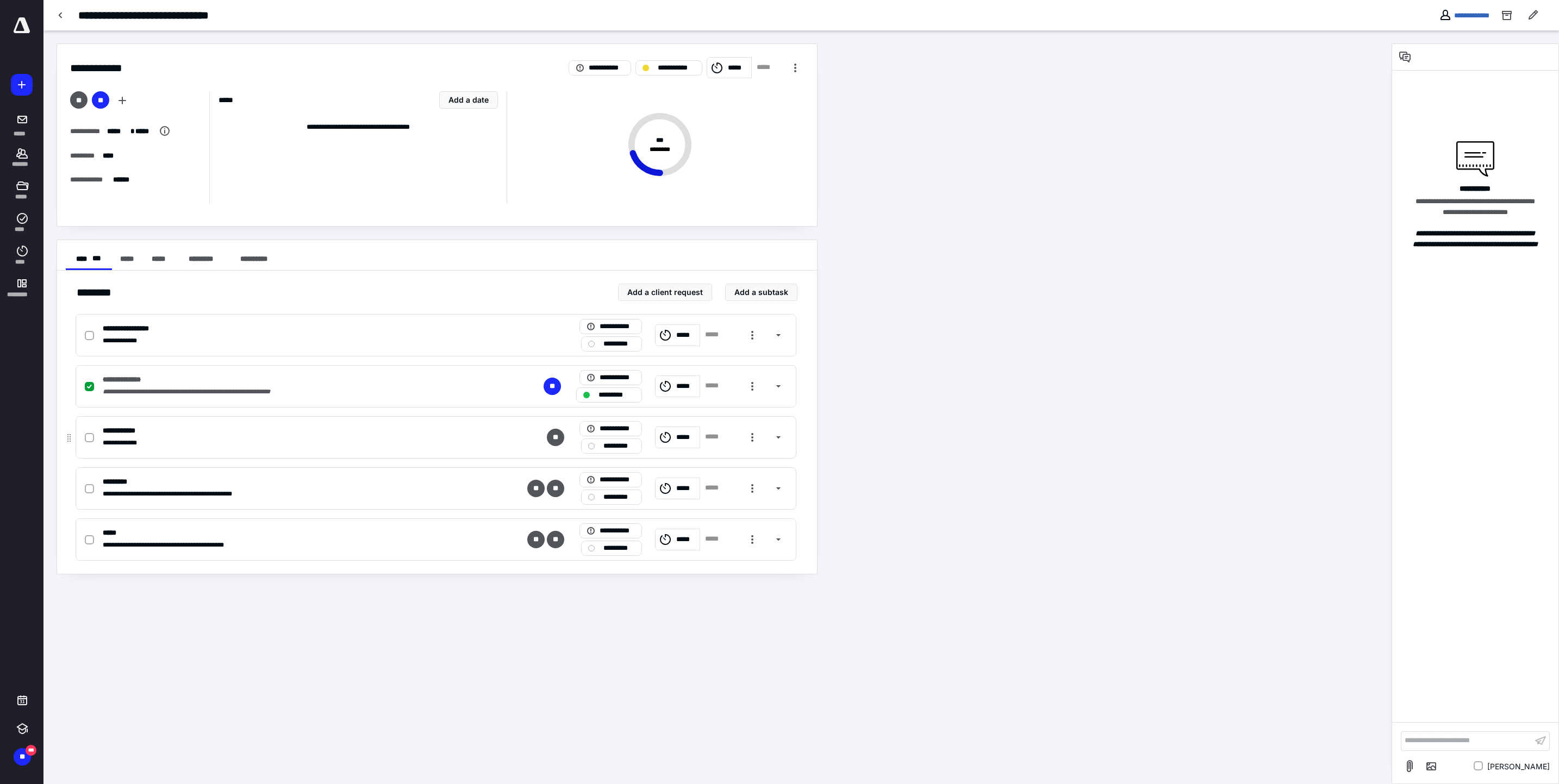 click on "*********" at bounding box center [619, 446] 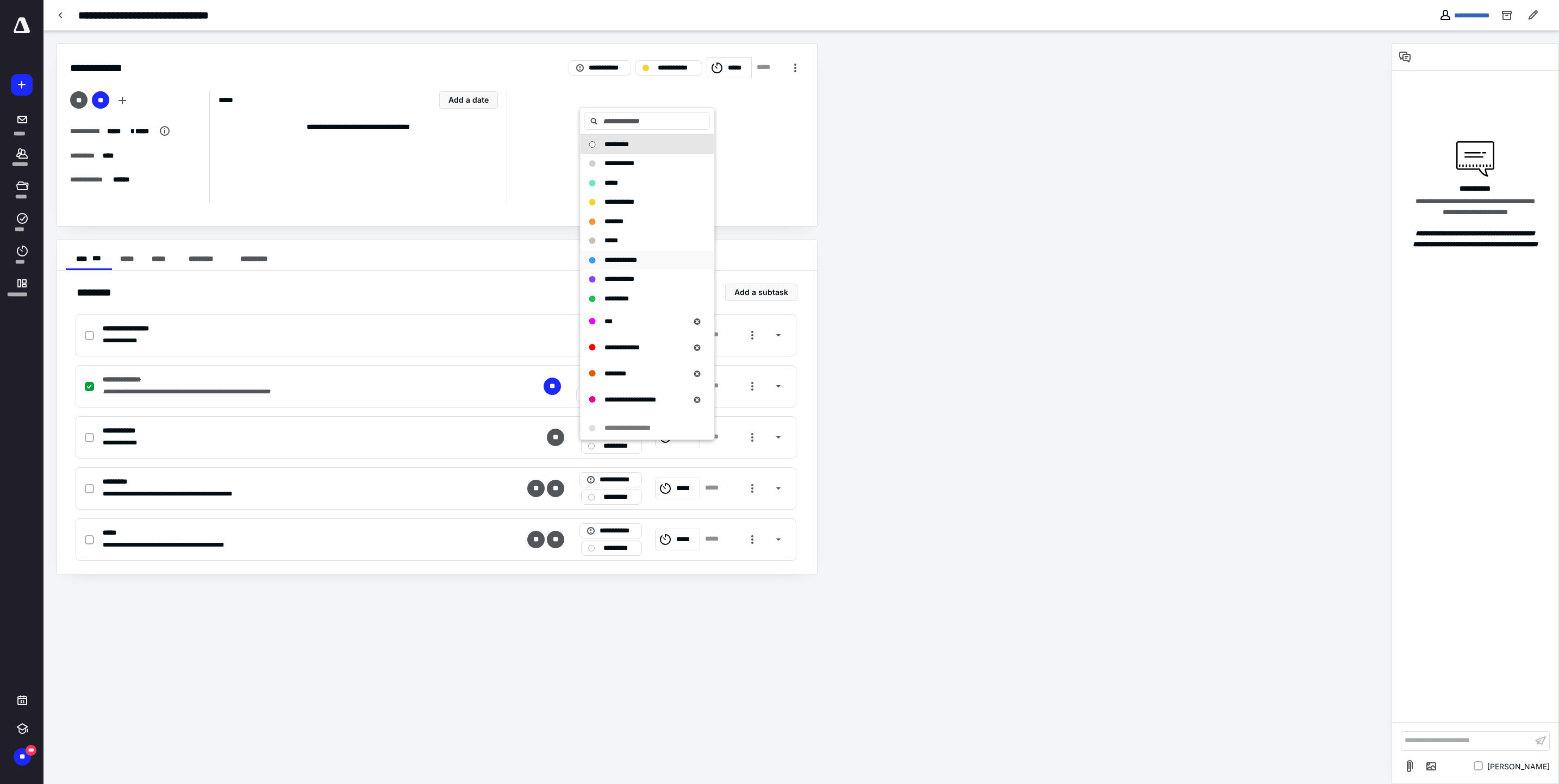 click on "**********" at bounding box center (621, 260) 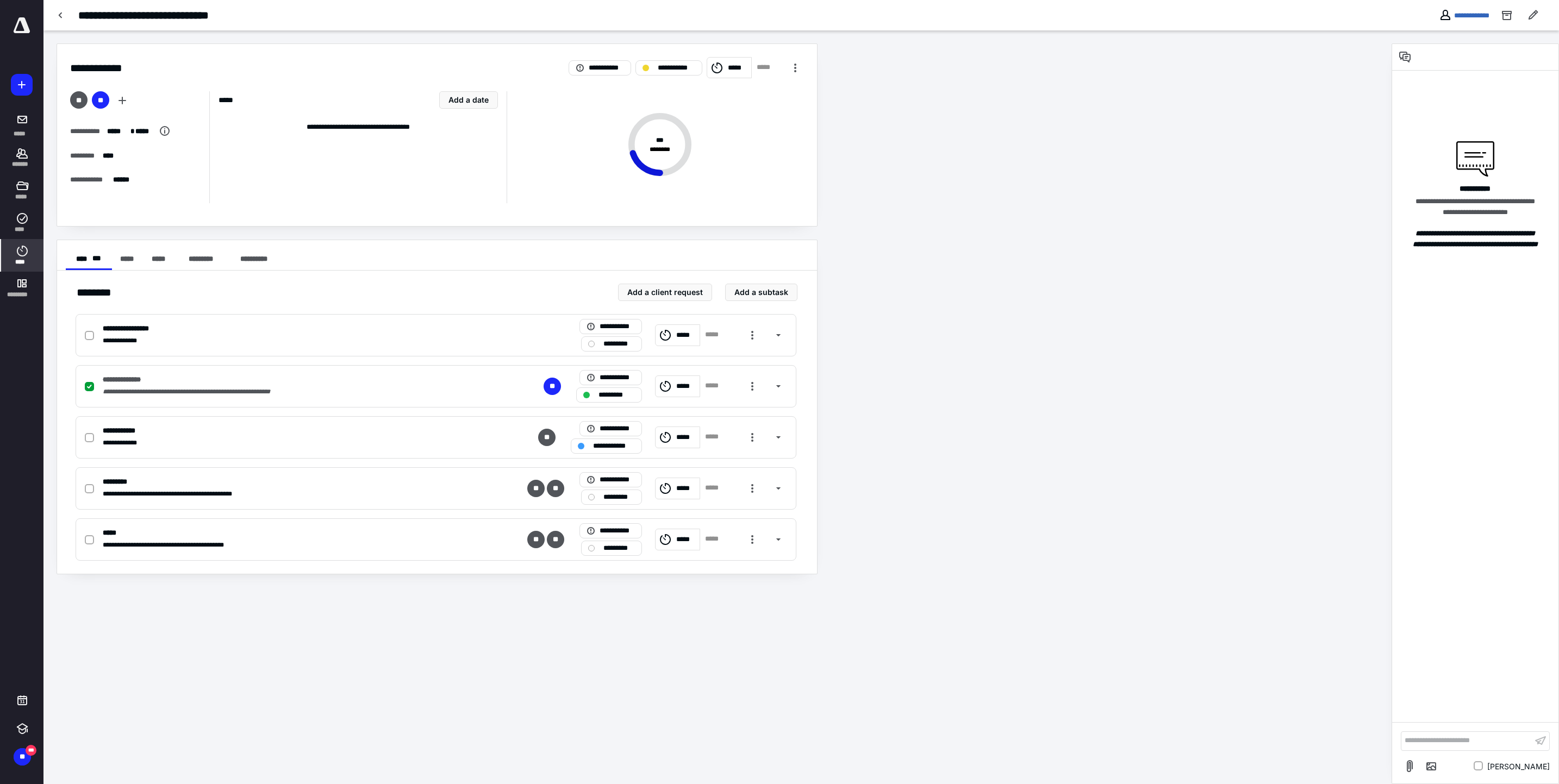 click on "****" at bounding box center [22, 262] 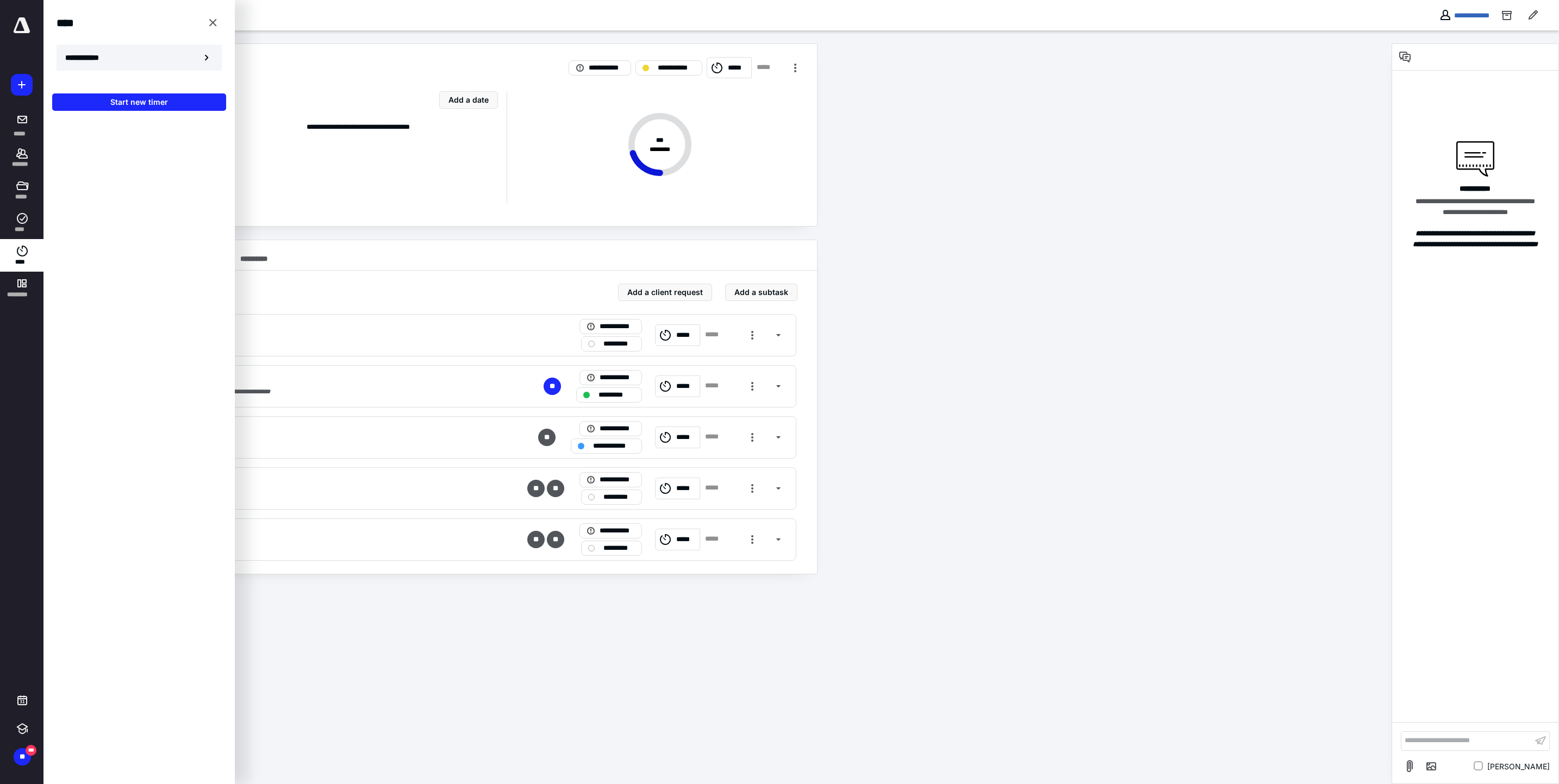 click on "**********" at bounding box center (88, 58) 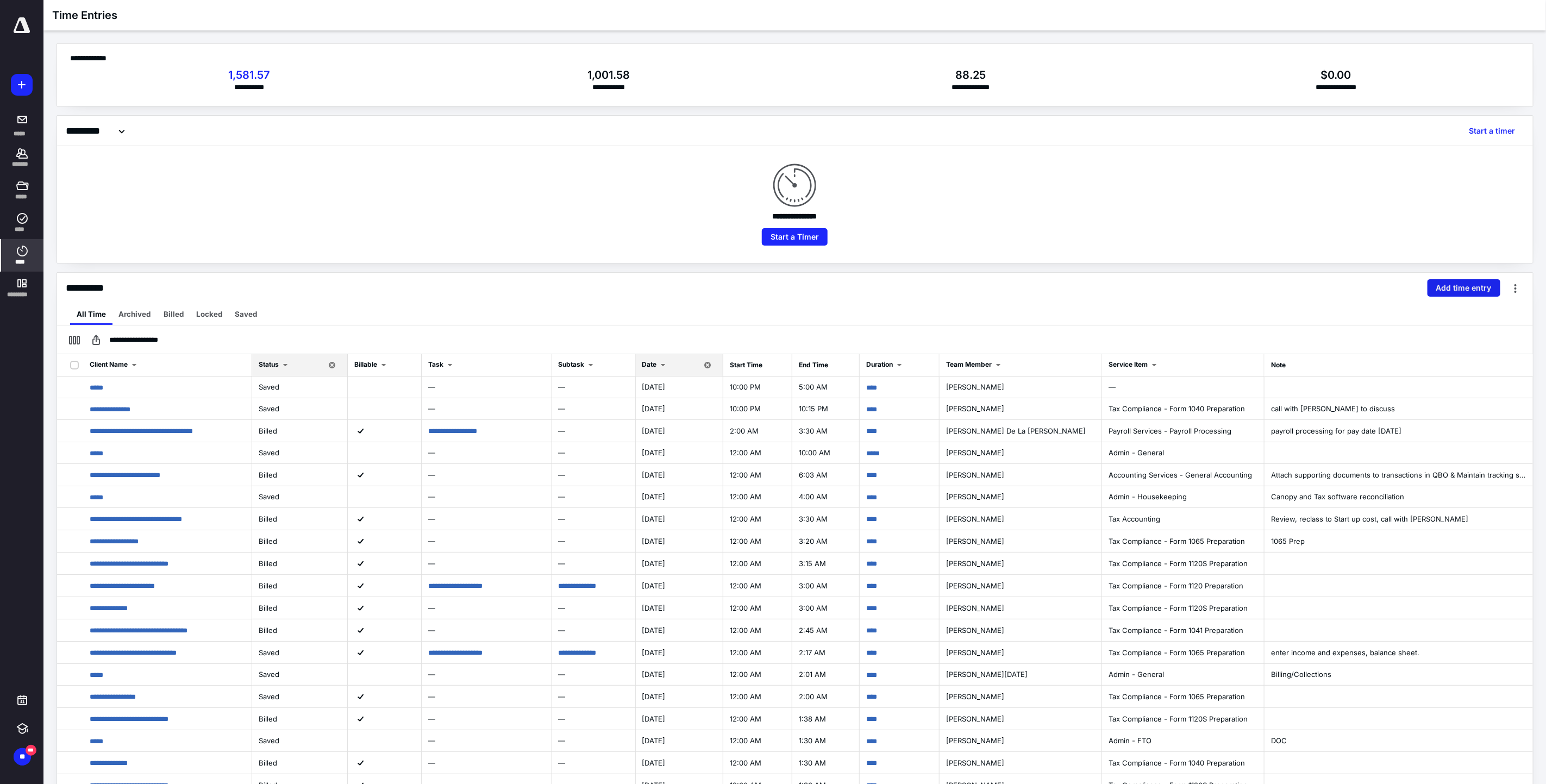 click on "Add time entry" at bounding box center (1464, 288) 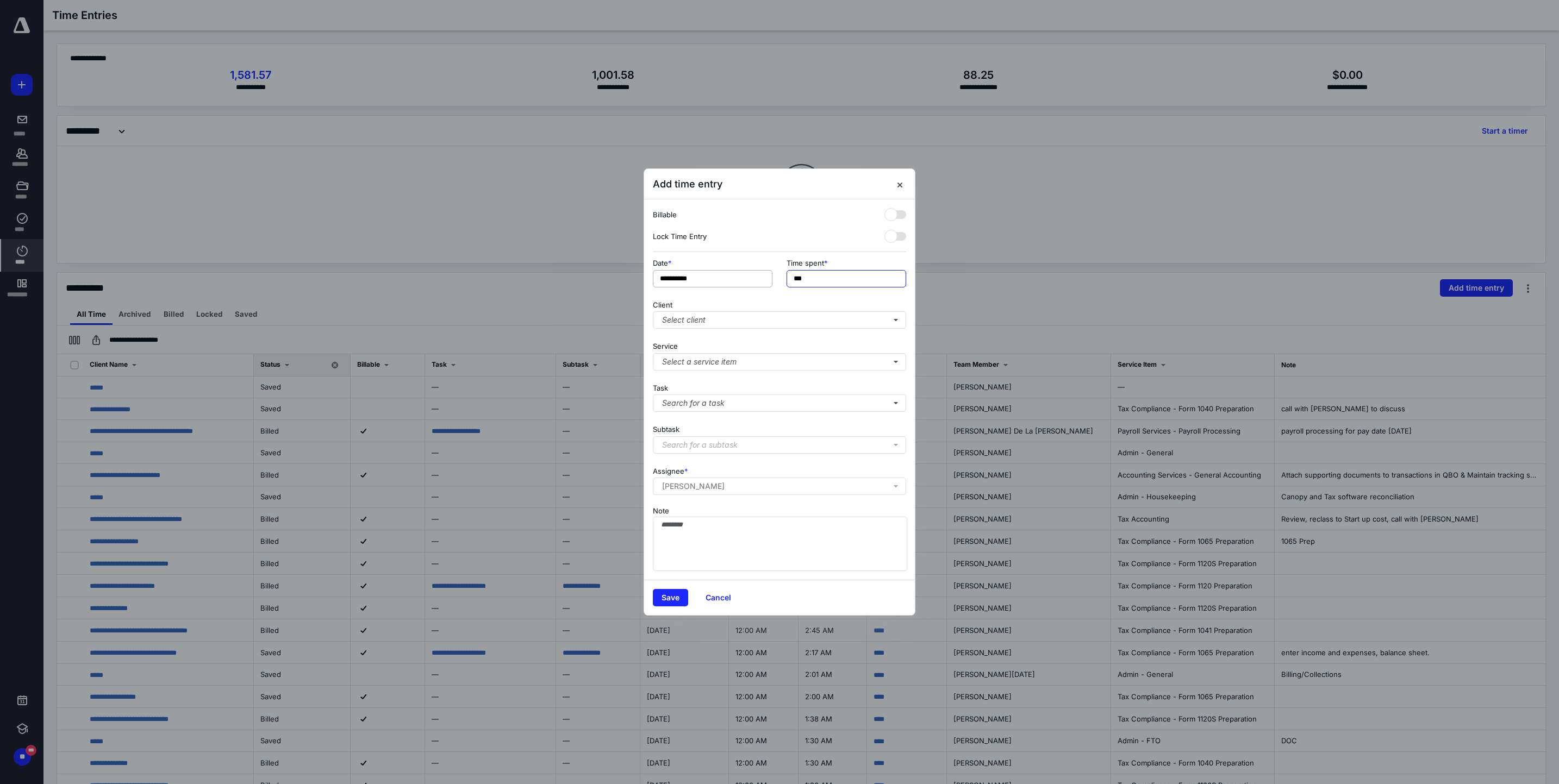drag, startPoint x: 825, startPoint y: 284, endPoint x: 736, endPoint y: 287, distance: 89.0505 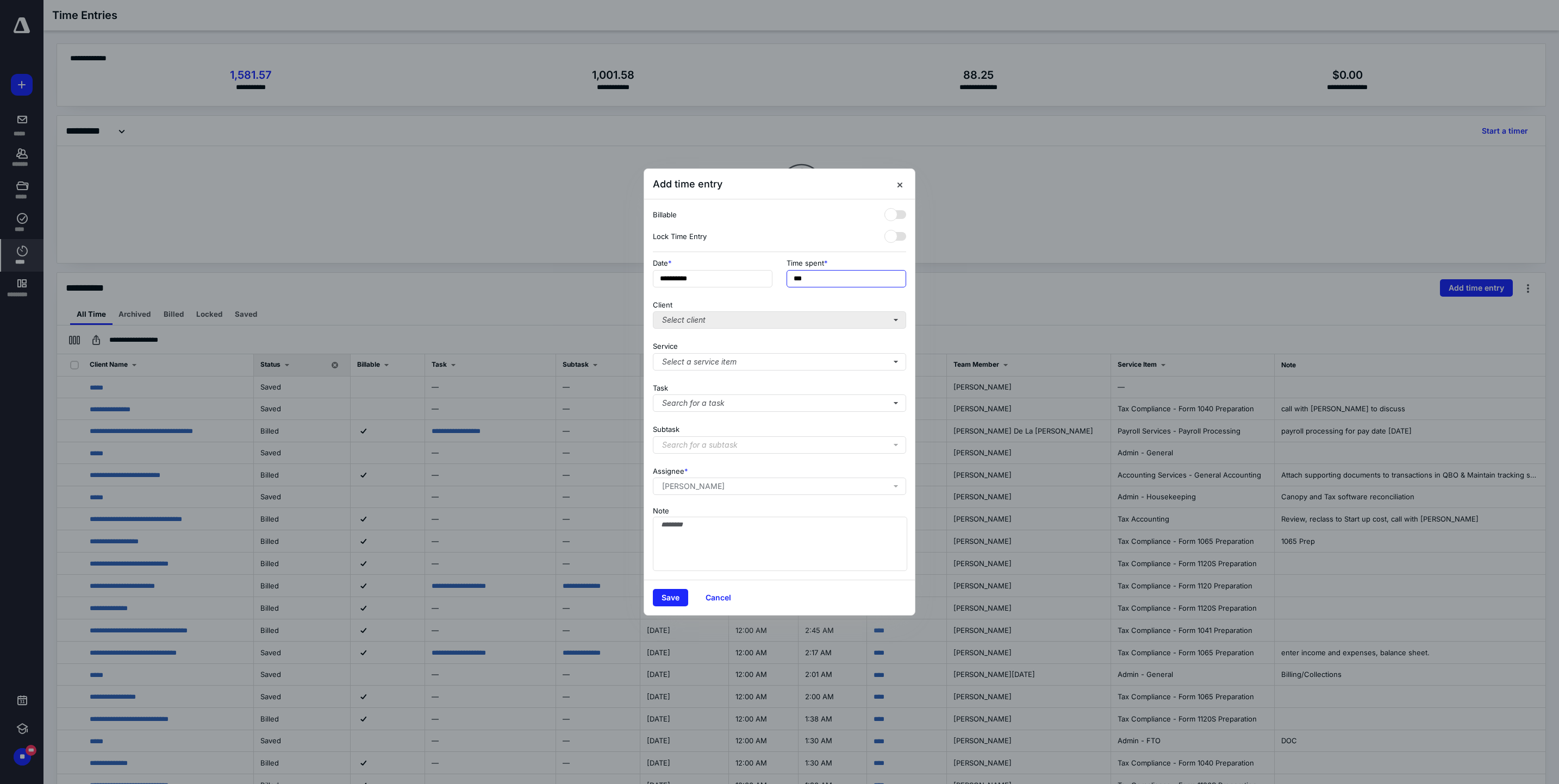type on "***" 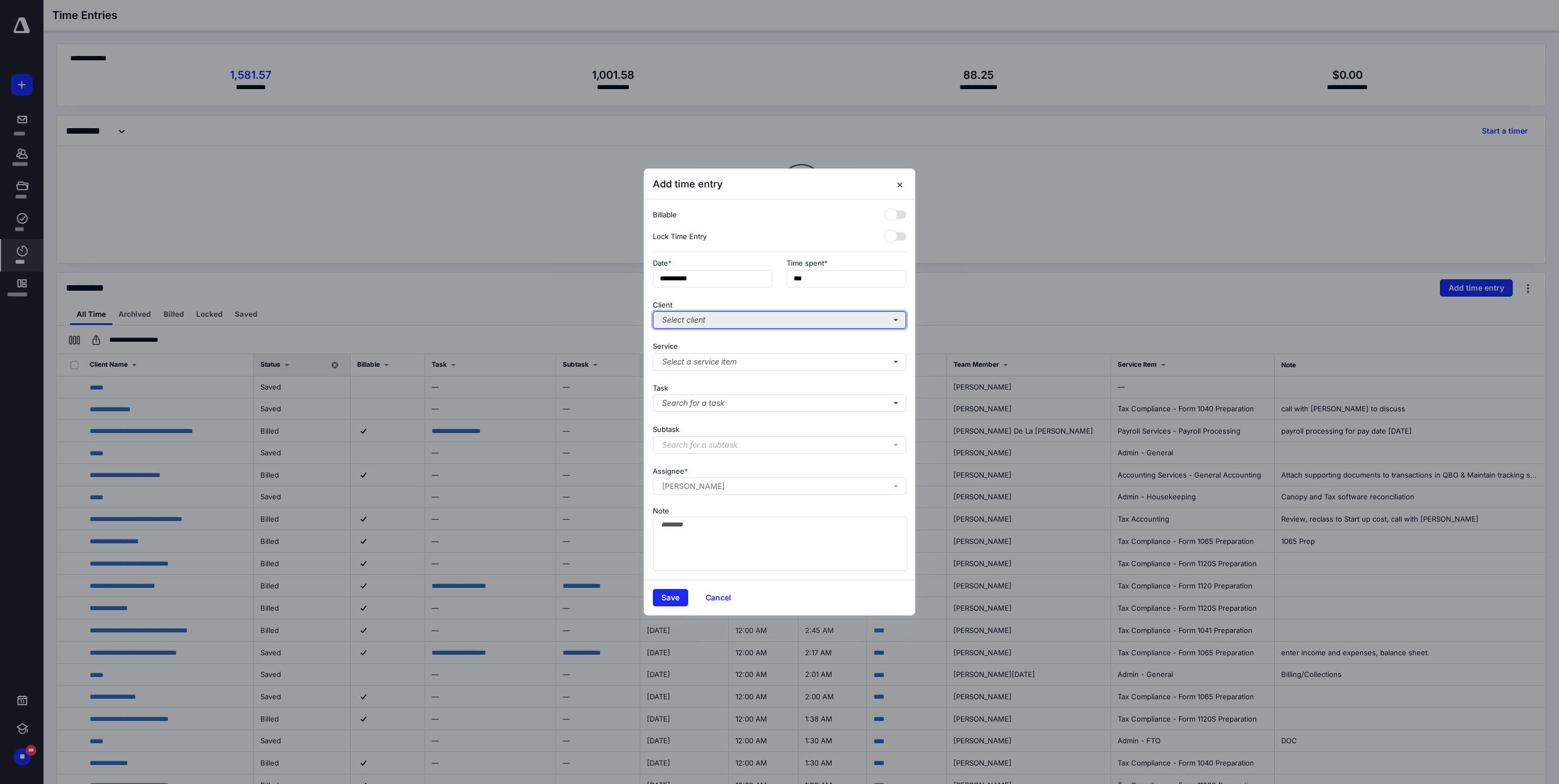 click on "Select client" at bounding box center (780, 320) 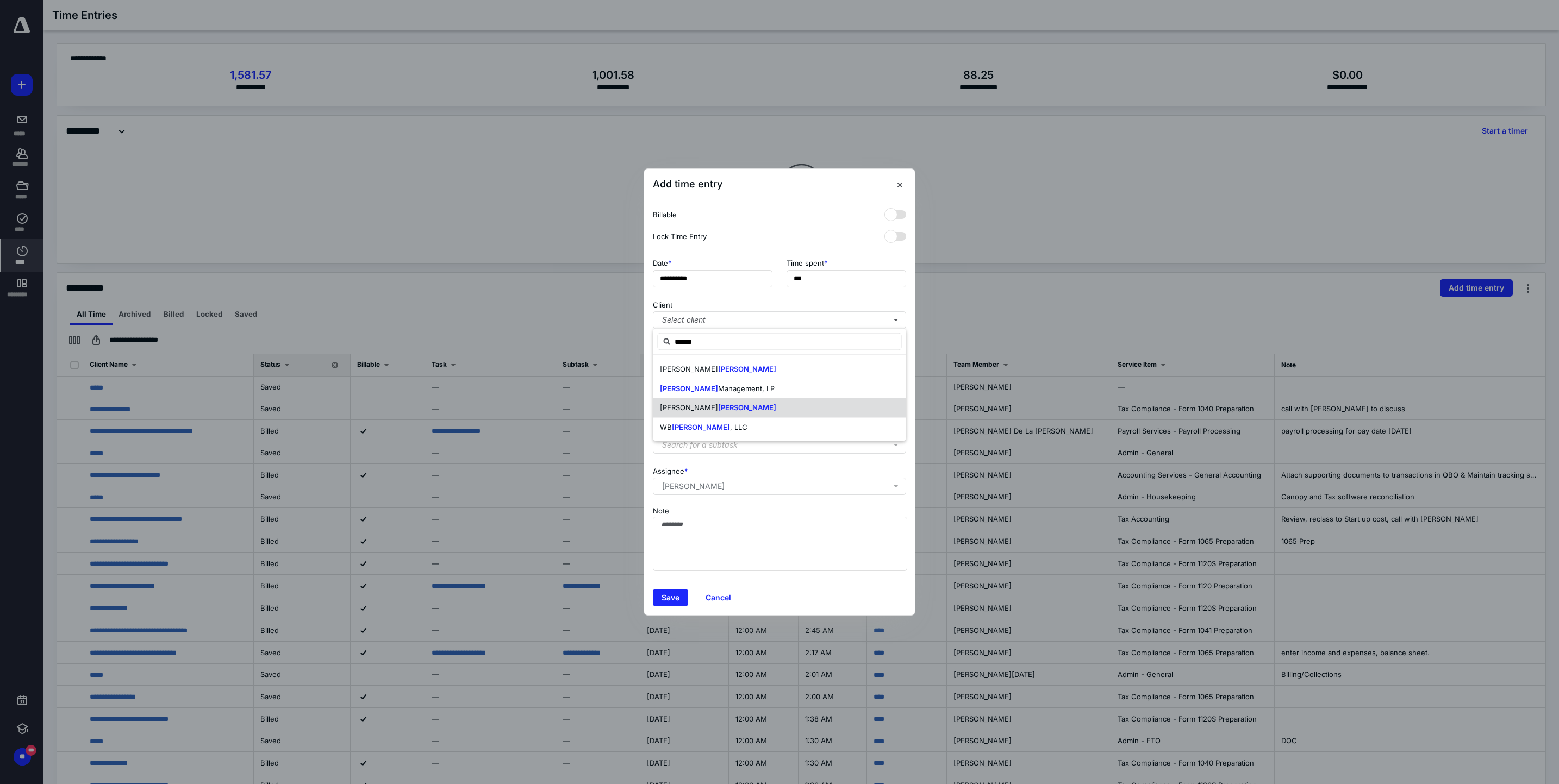 click on "[PERSON_NAME]" at bounding box center (780, 408) 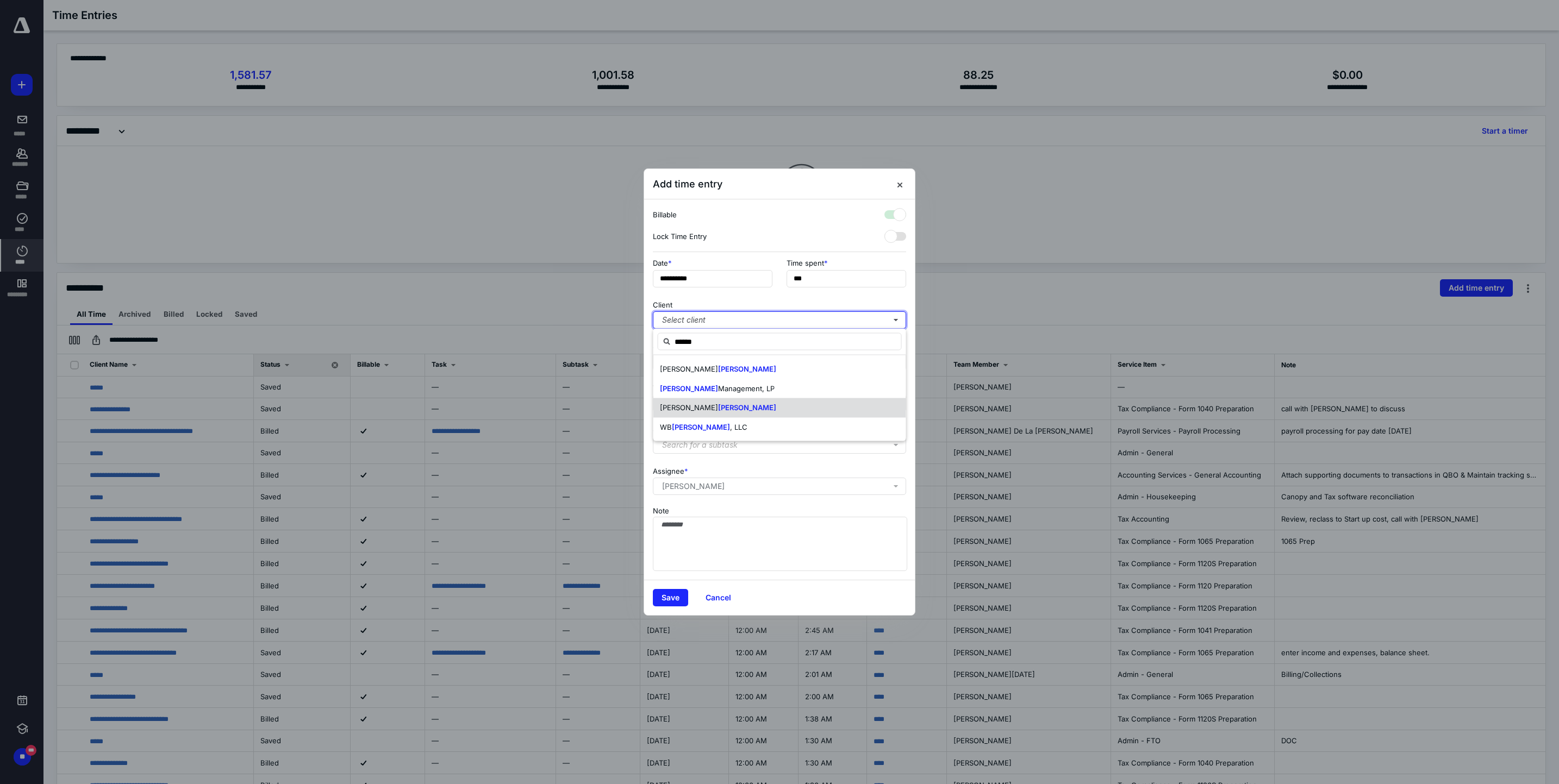 checkbox on "true" 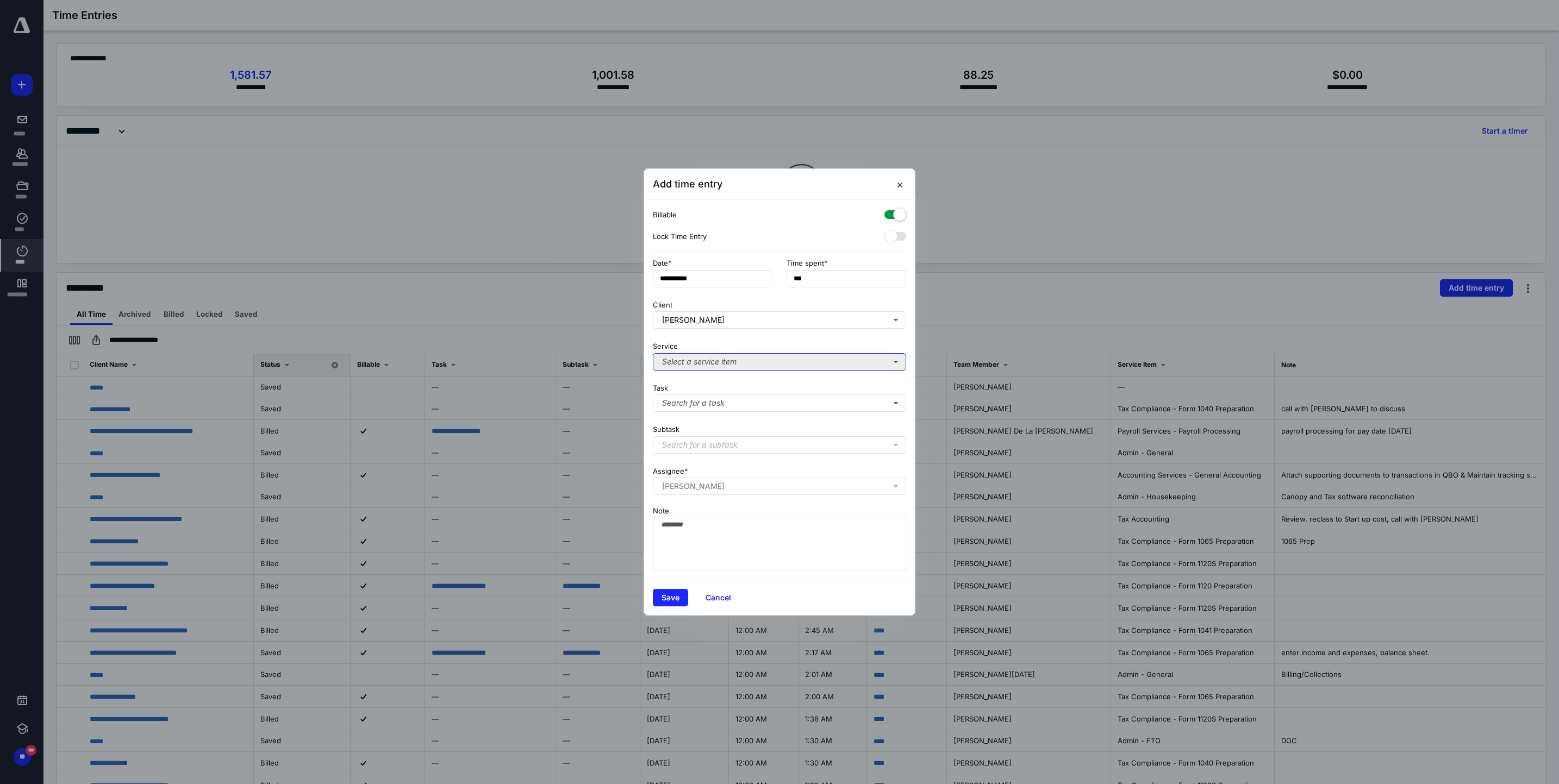 click on "Select a service item" at bounding box center (780, 362) 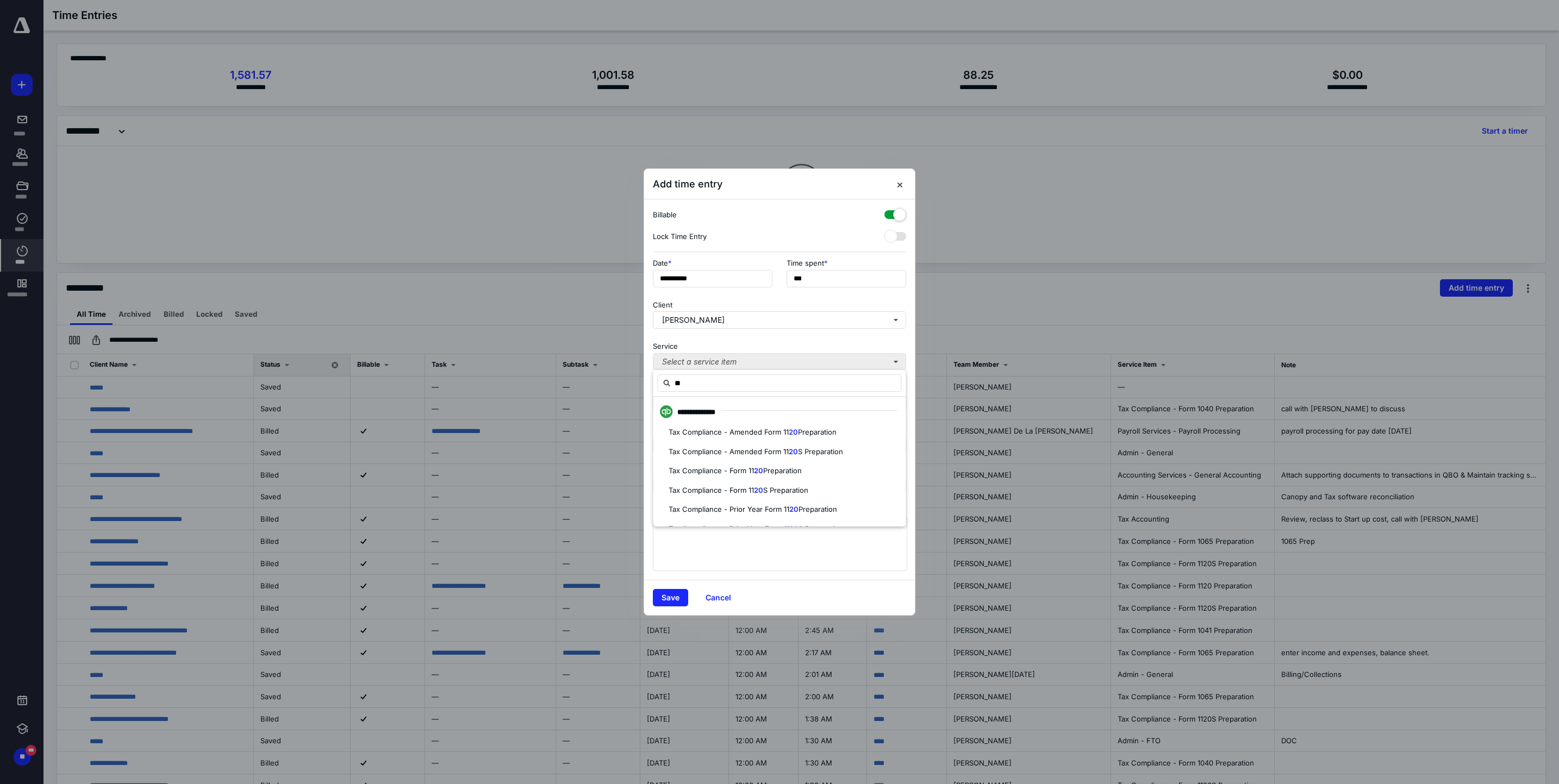 type on "*" 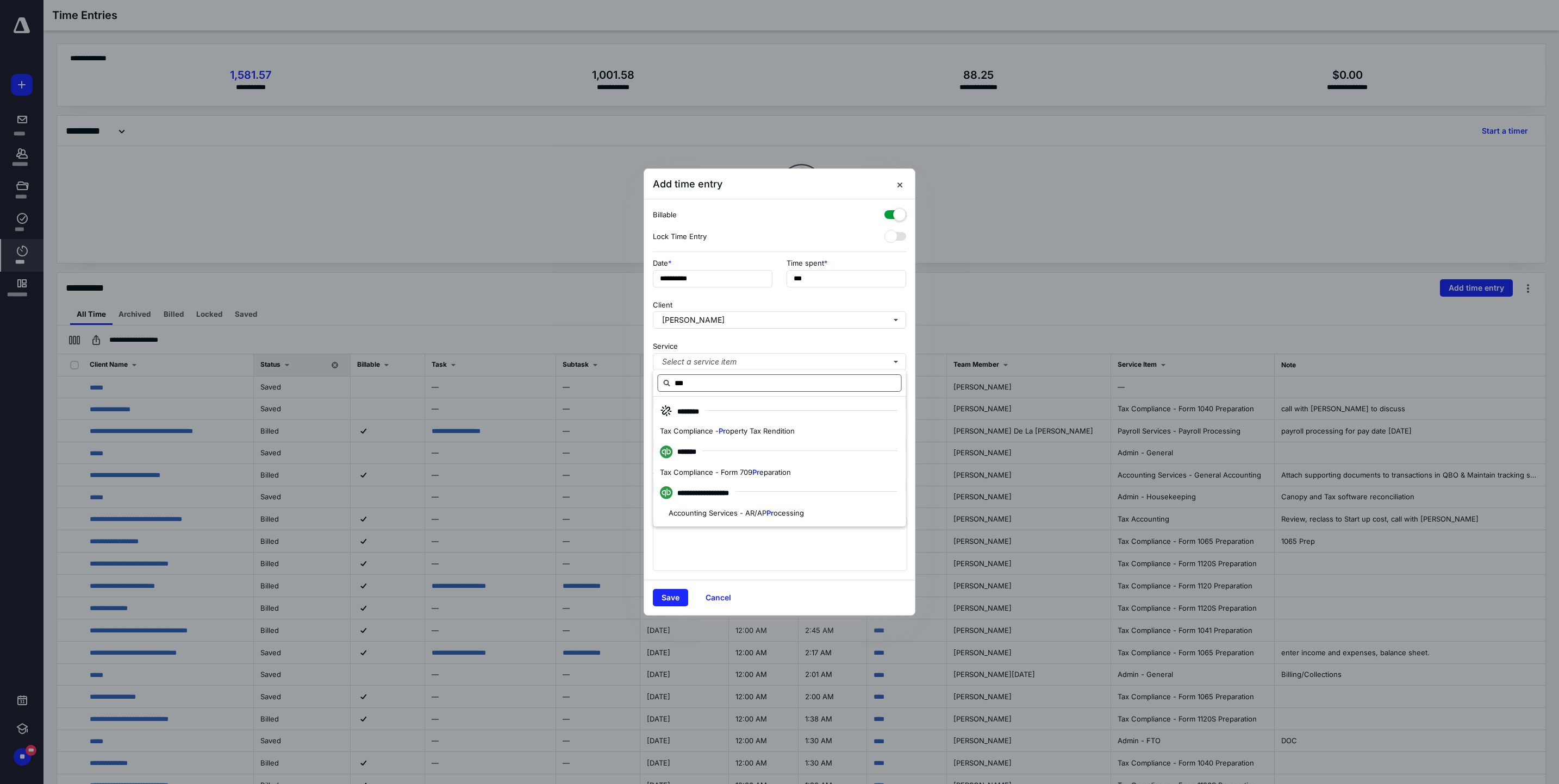 click on "***" at bounding box center (780, 383) 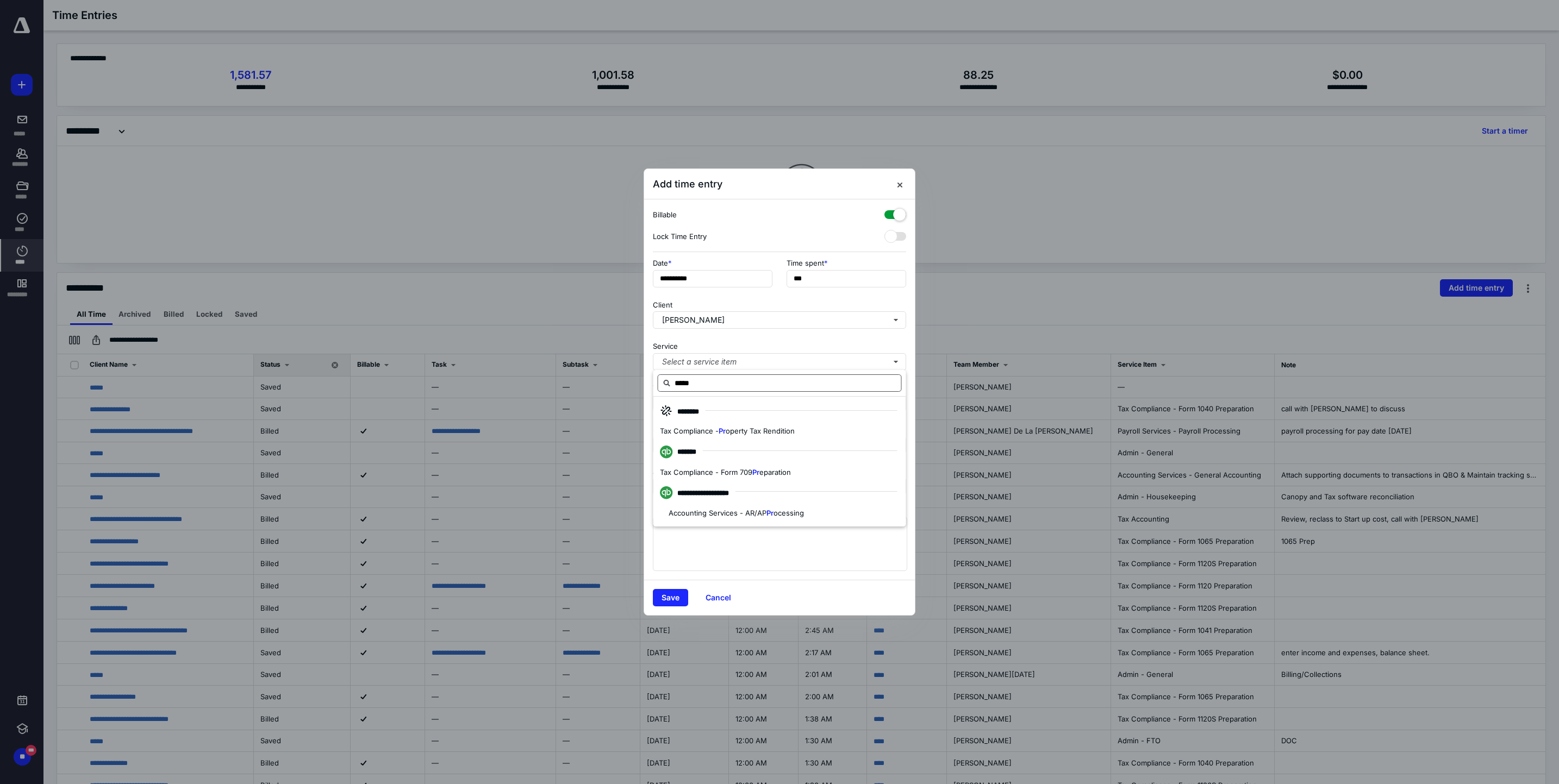 type on "******" 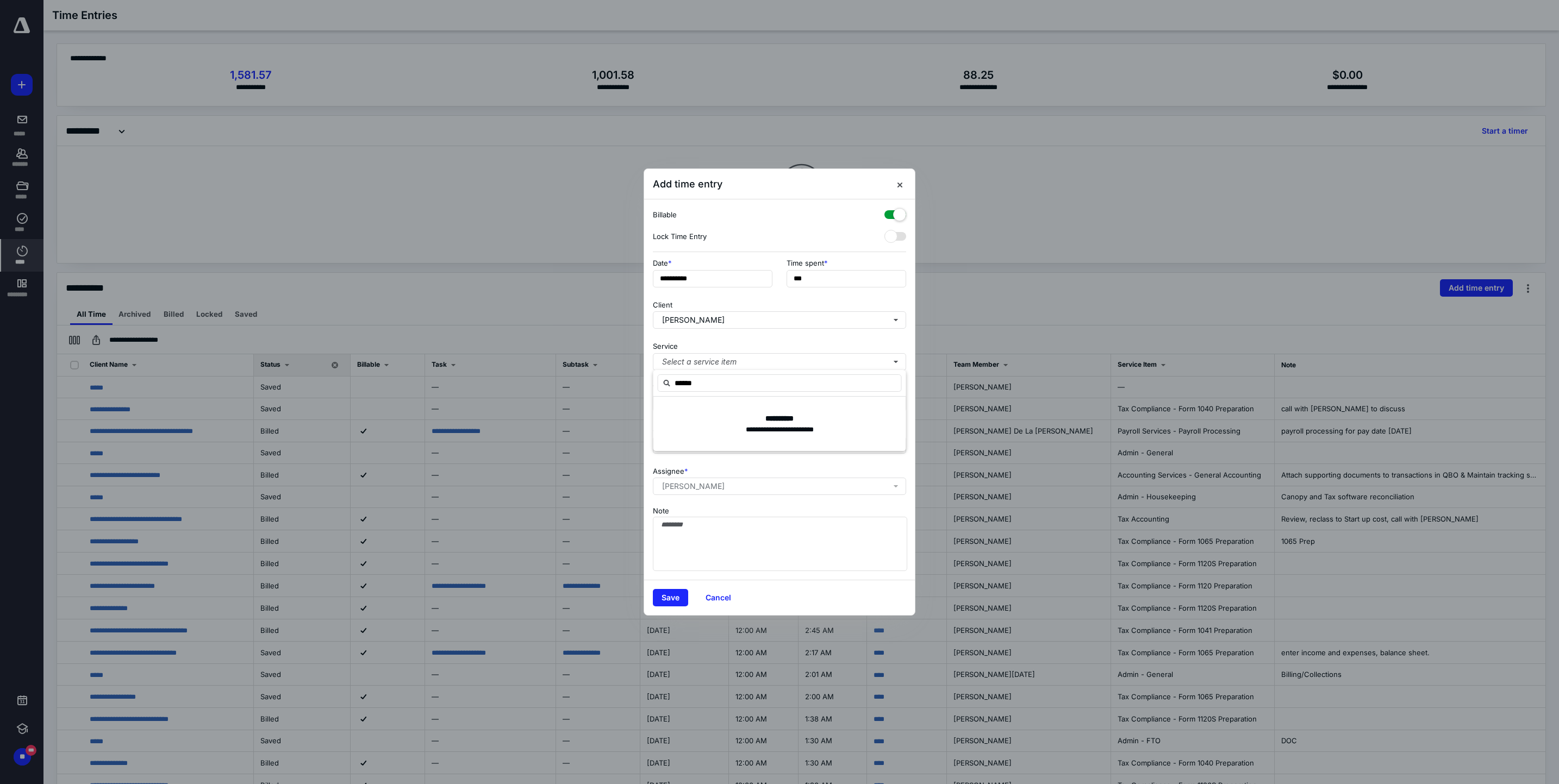 drag, startPoint x: 716, startPoint y: 379, endPoint x: 651, endPoint y: 393, distance: 66 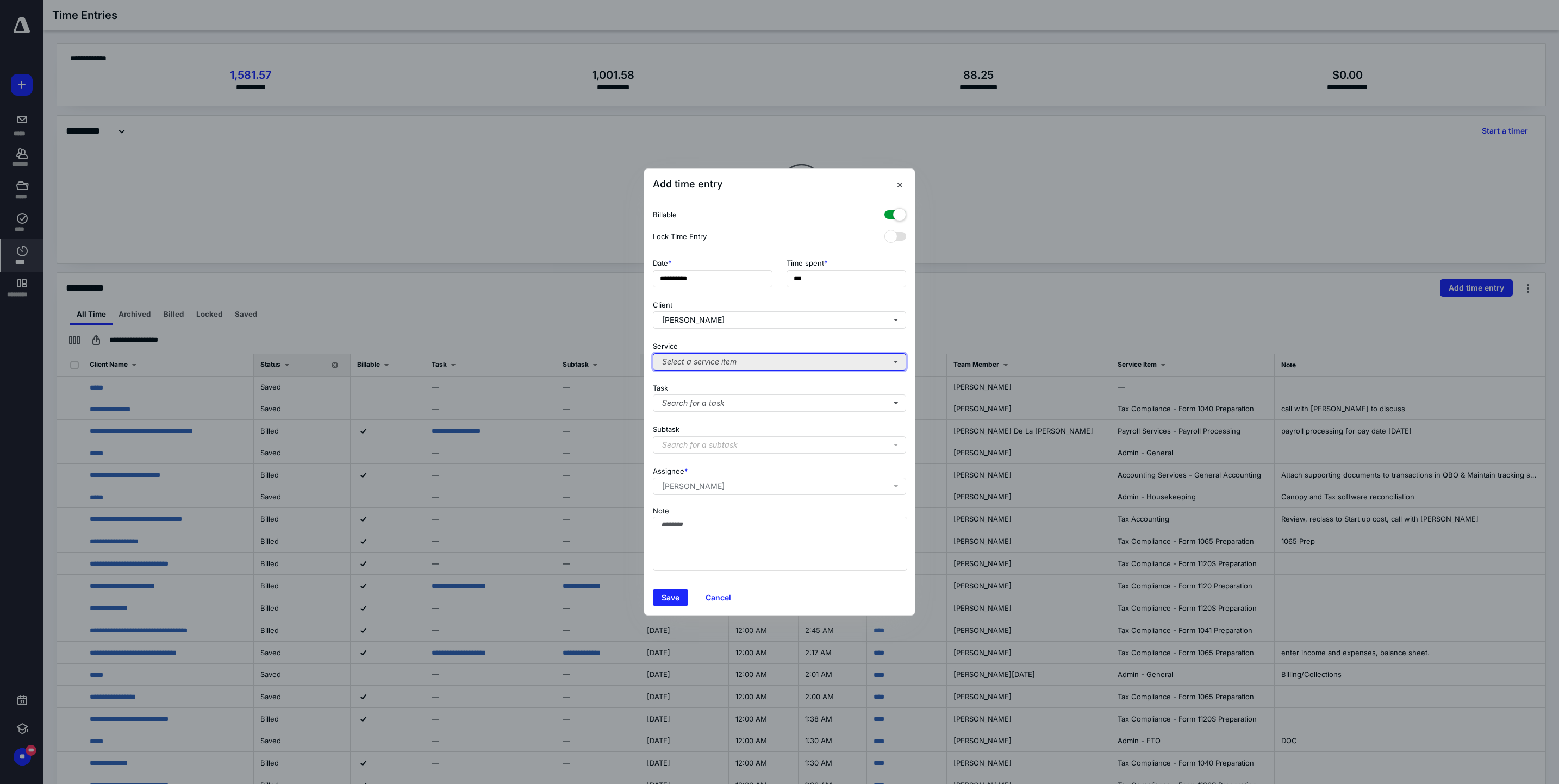 click on "Select a service item" at bounding box center [780, 362] 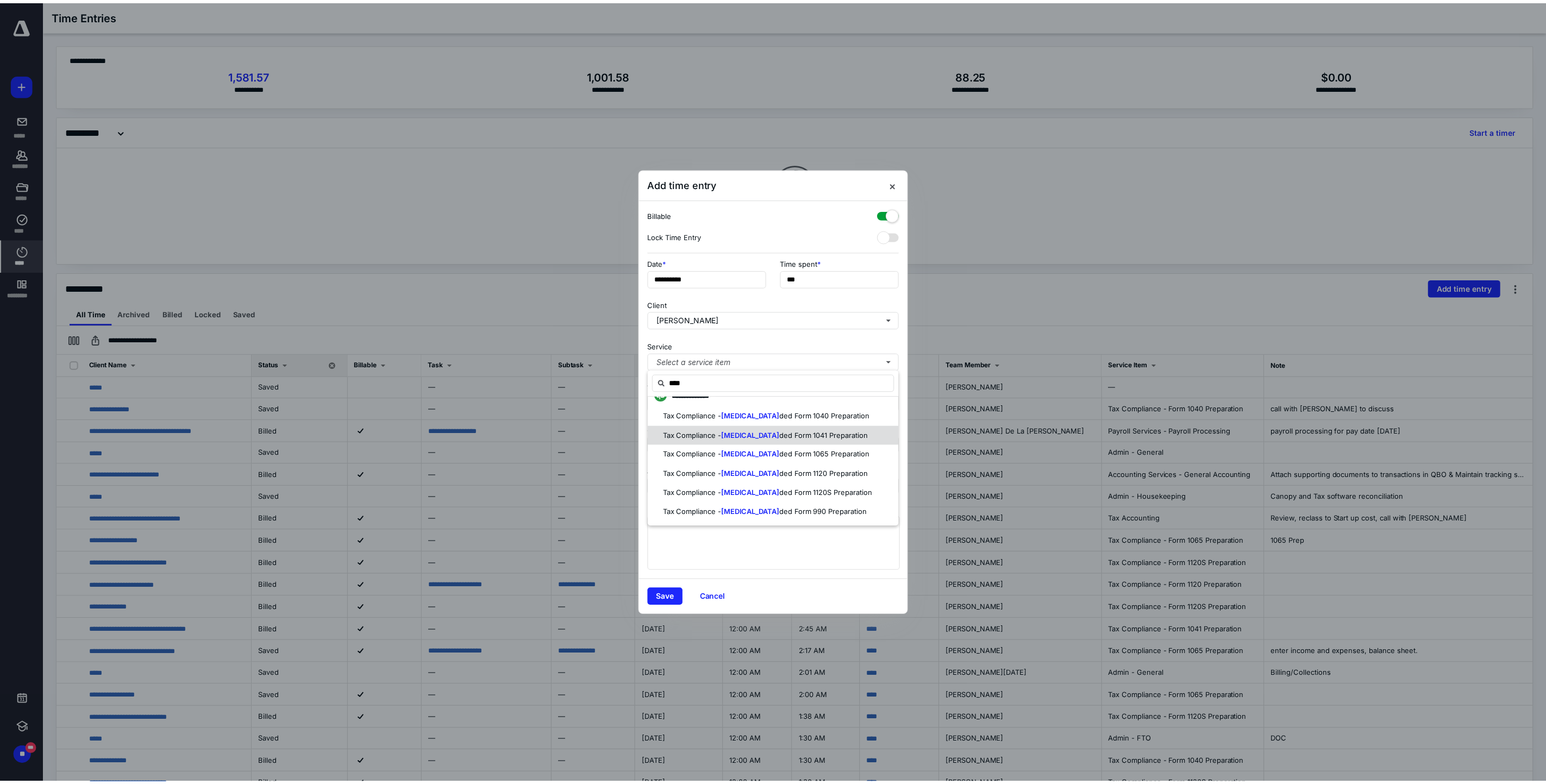 scroll, scrollTop: 0, scrollLeft: 0, axis: both 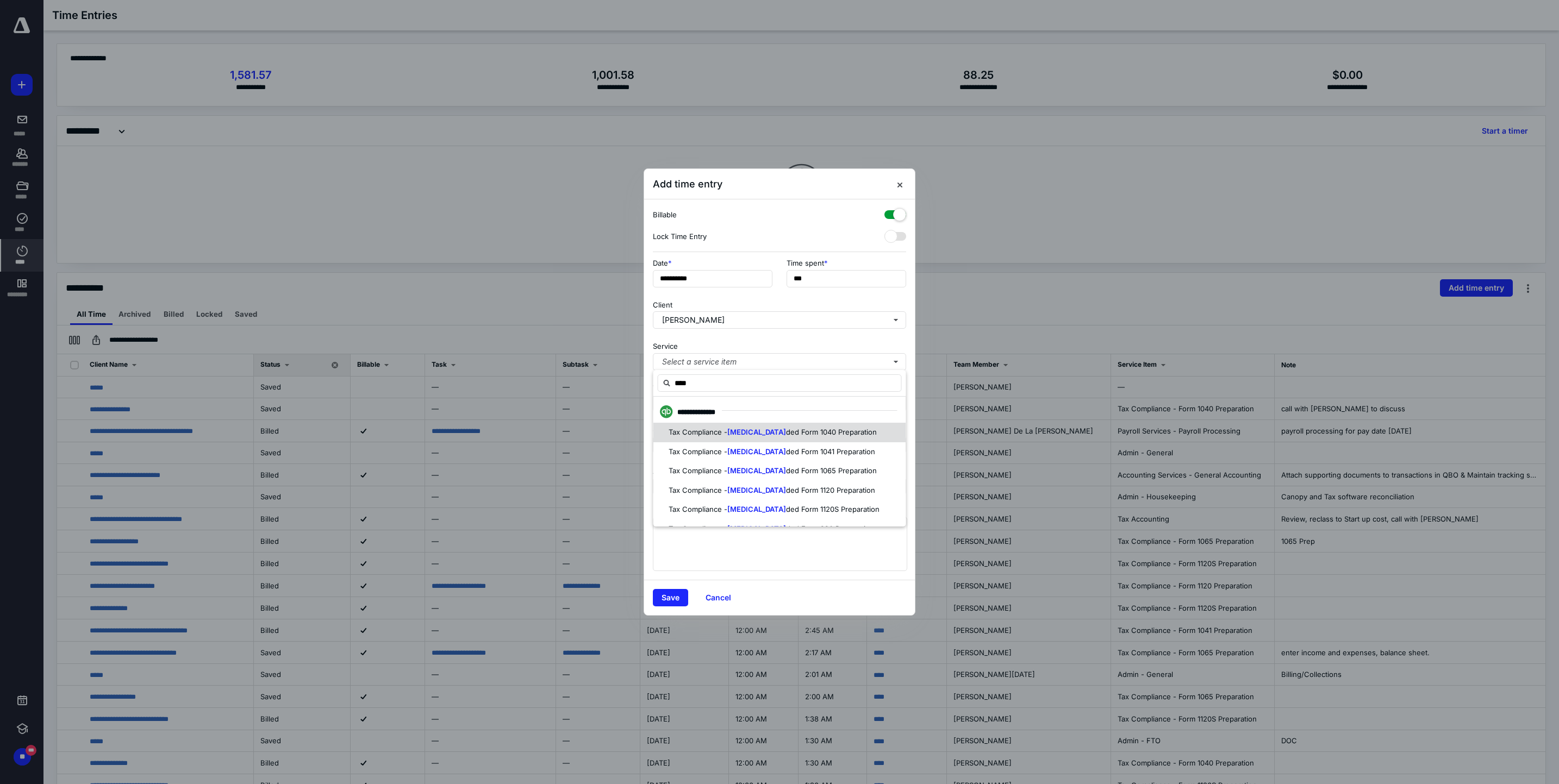 click on "[MEDICAL_DATA]" at bounding box center (757, 432) 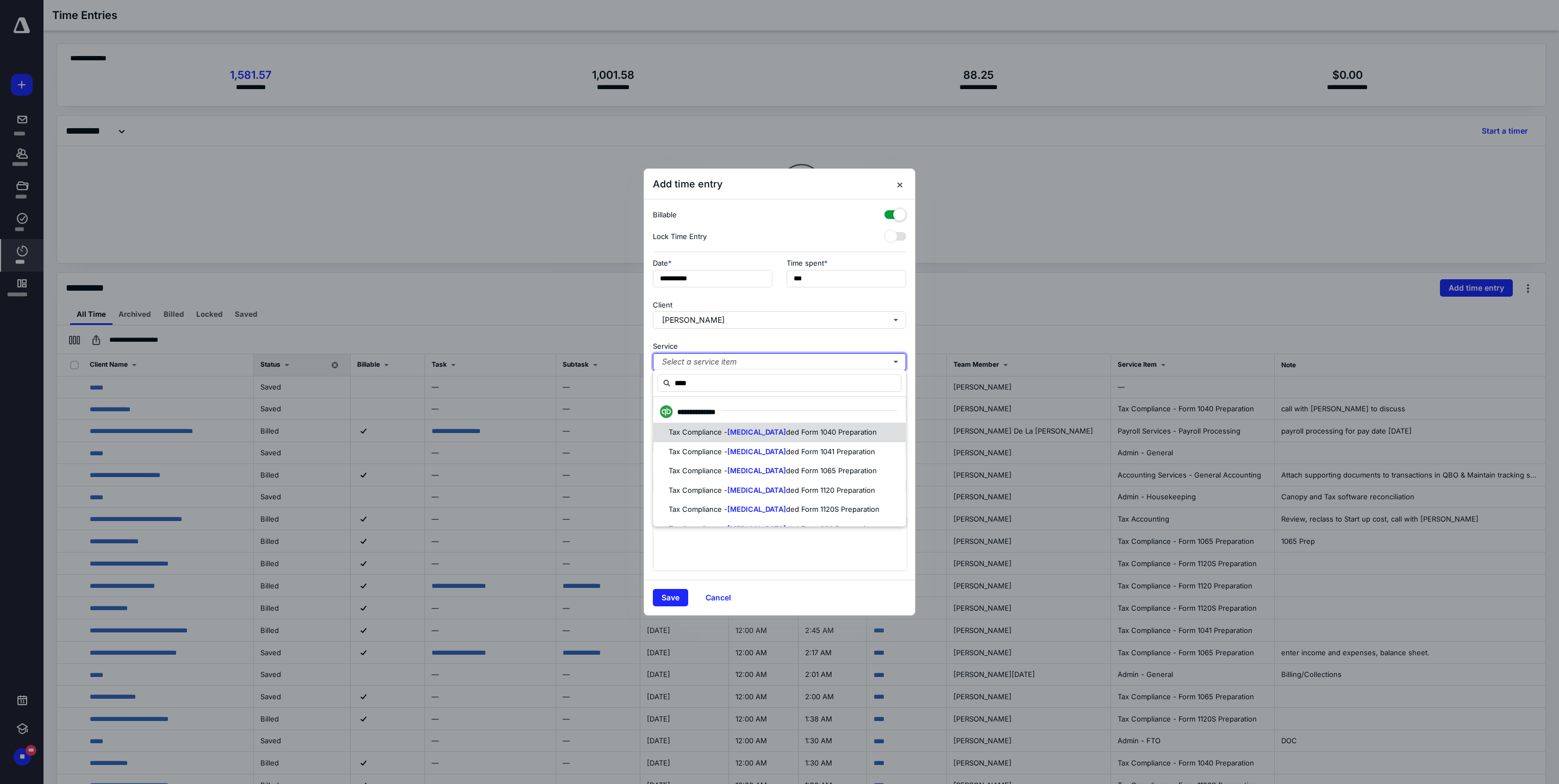 type 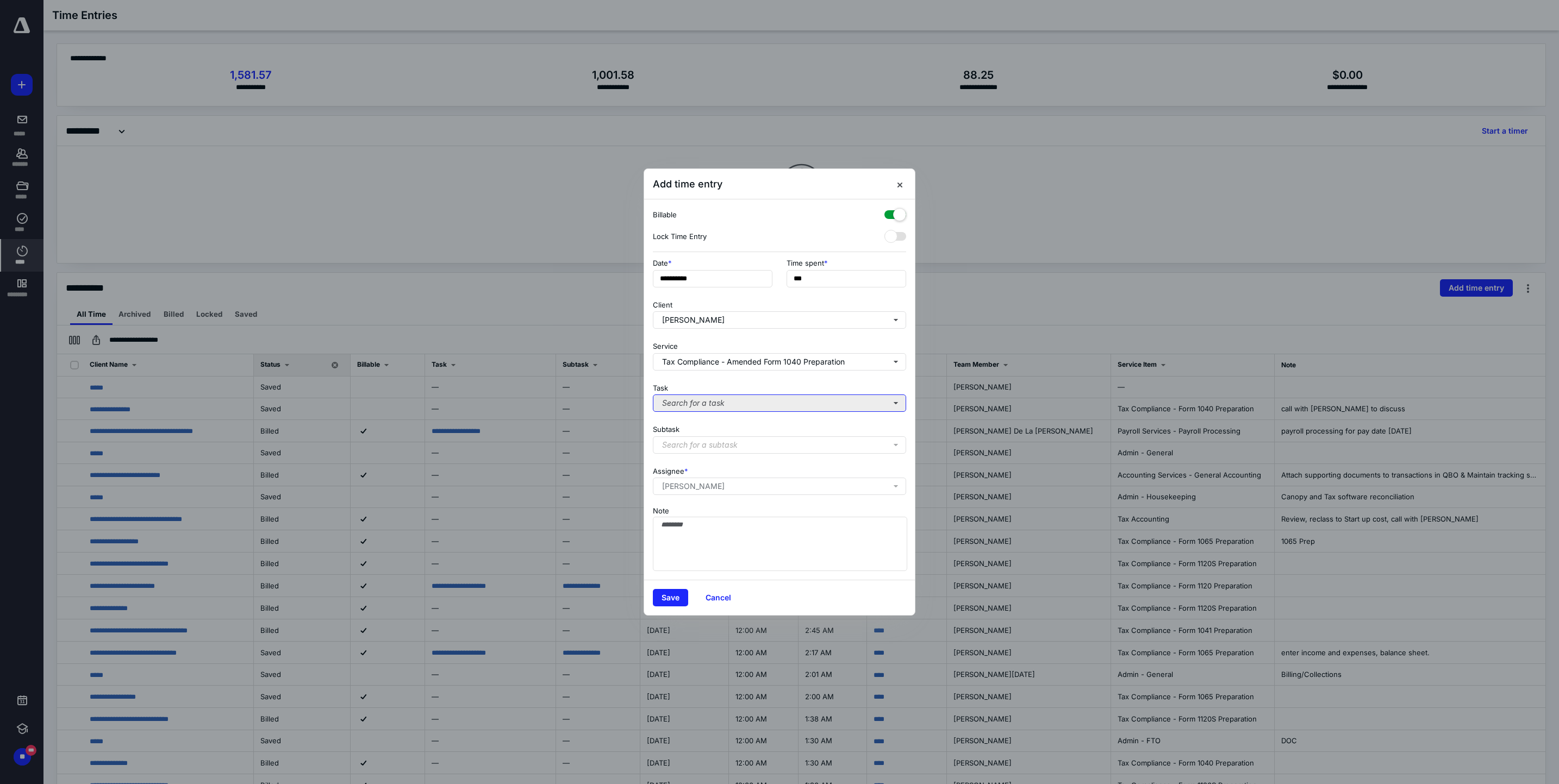 click on "Search for a task" at bounding box center (780, 403) 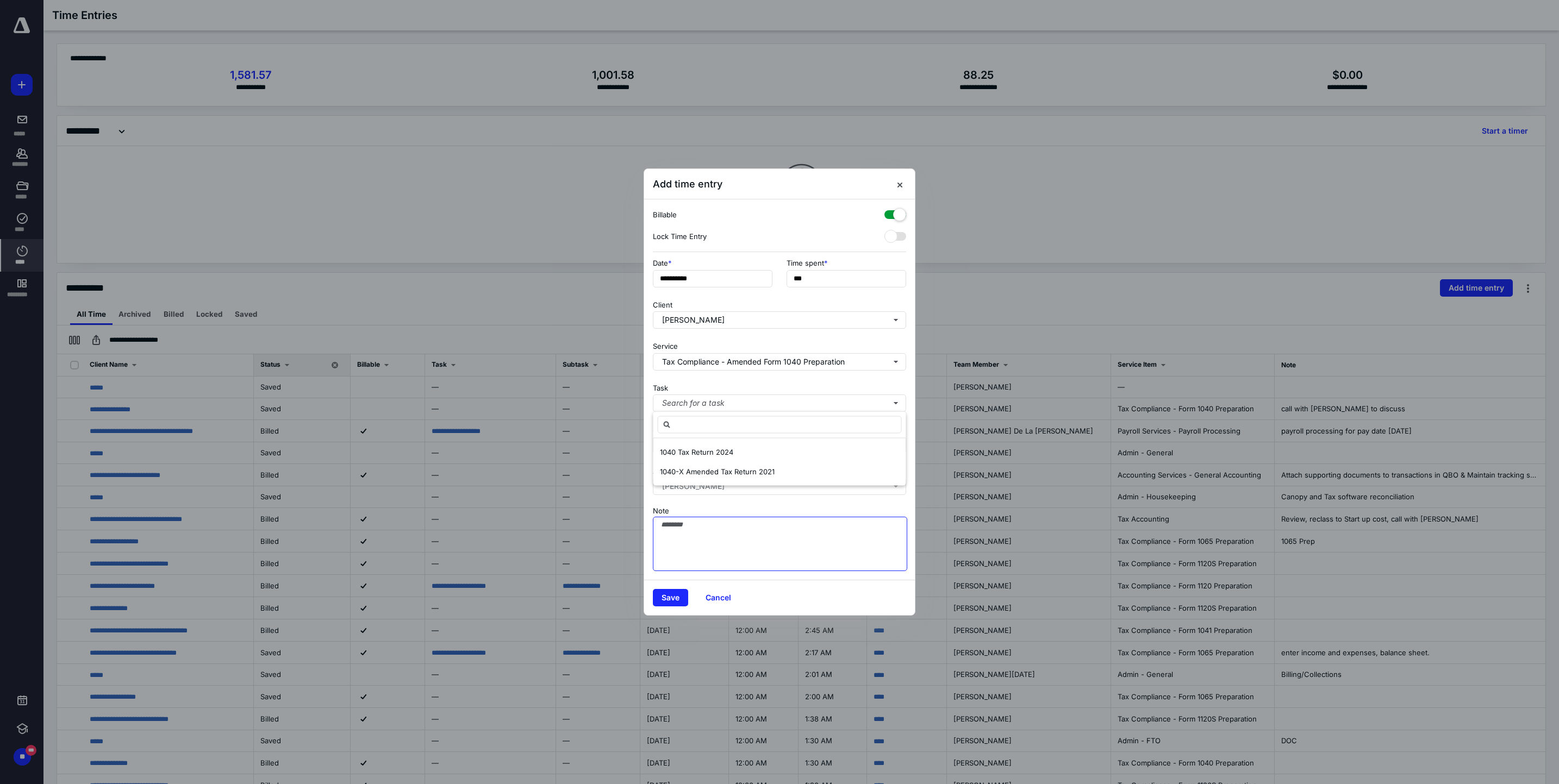 click on "Note" at bounding box center [780, 544] 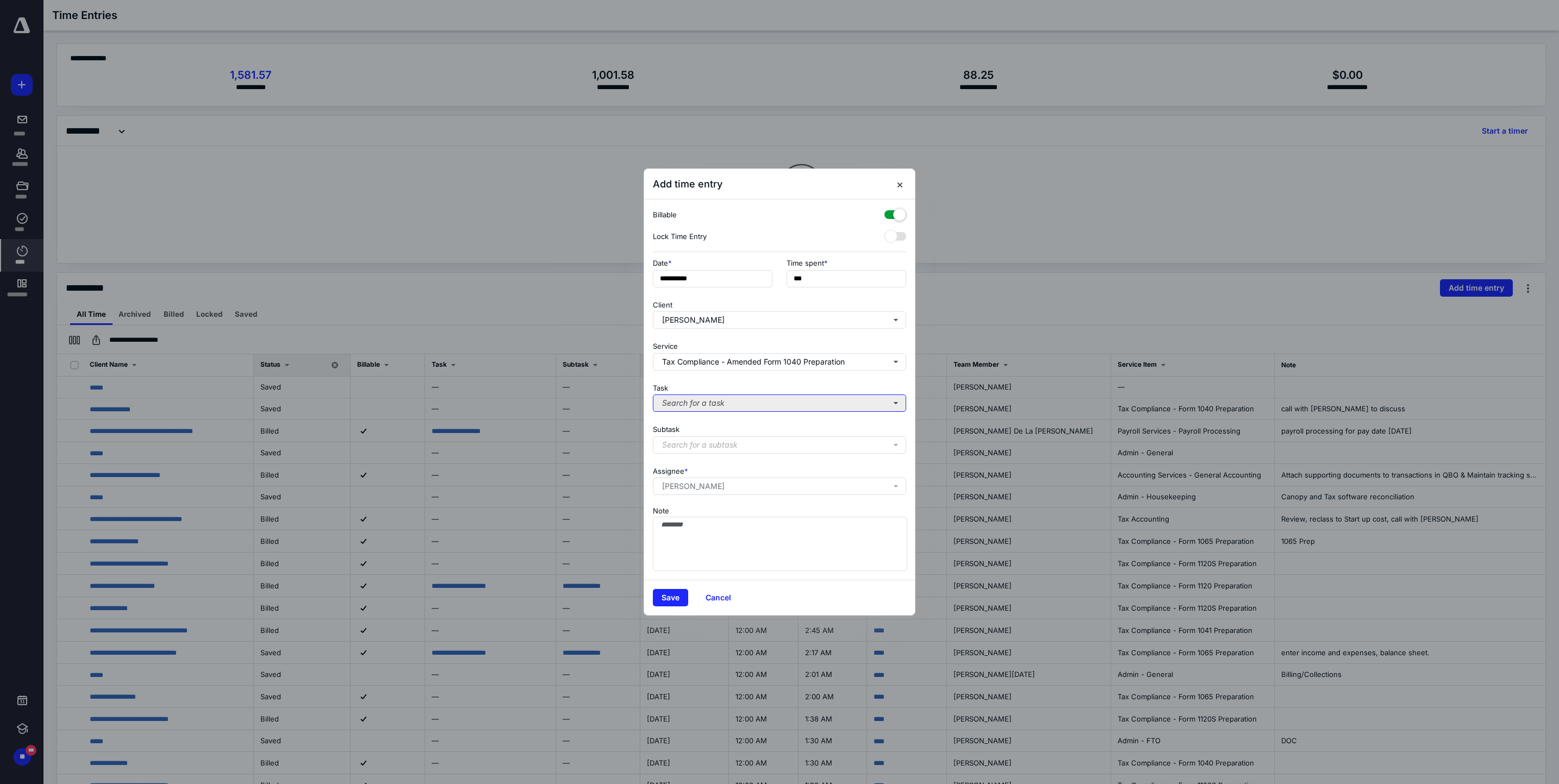 click on "Search for a task" at bounding box center [780, 403] 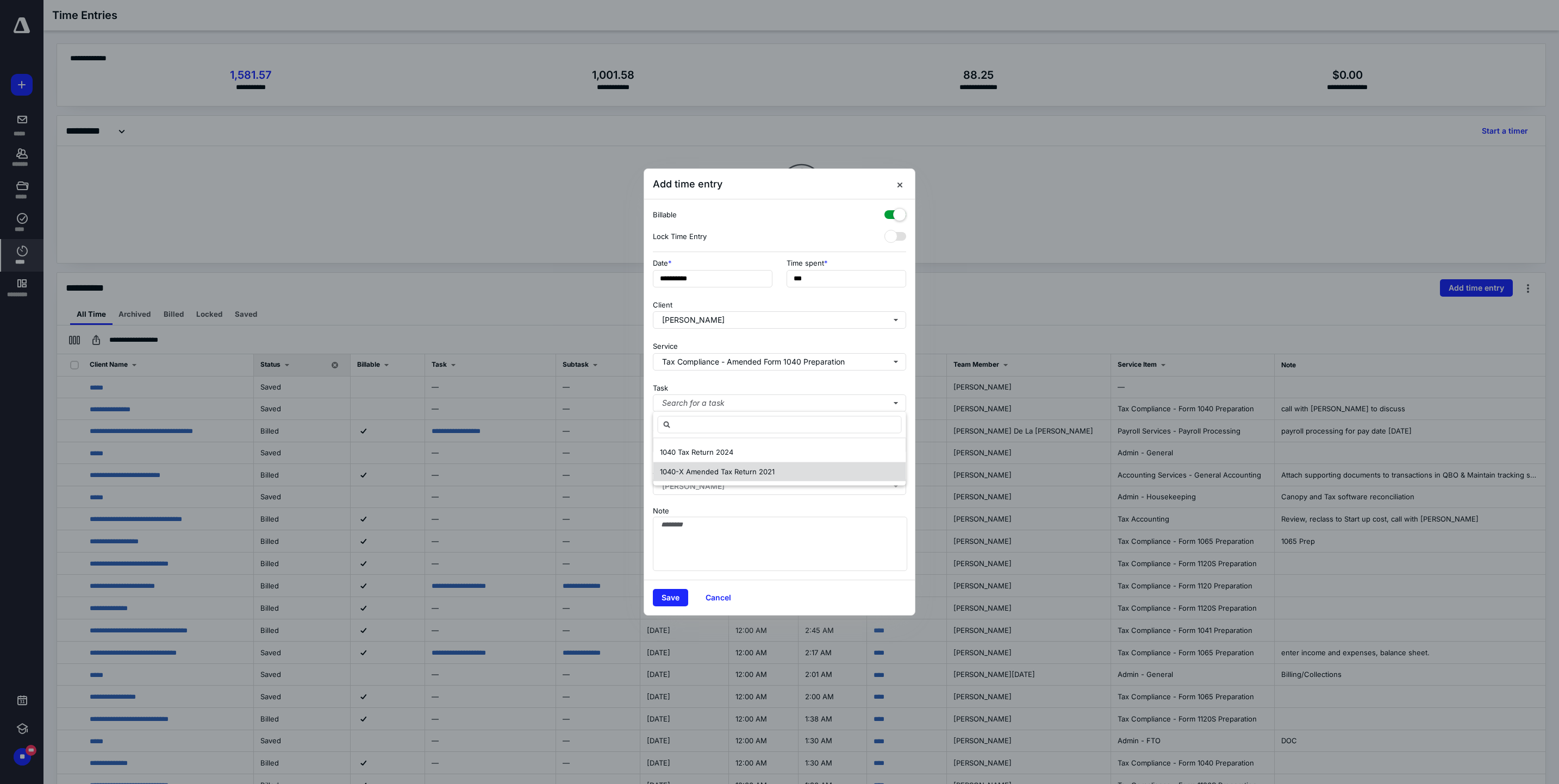 click on "1040-X Amended Tax Return 2021" at bounding box center [717, 471] 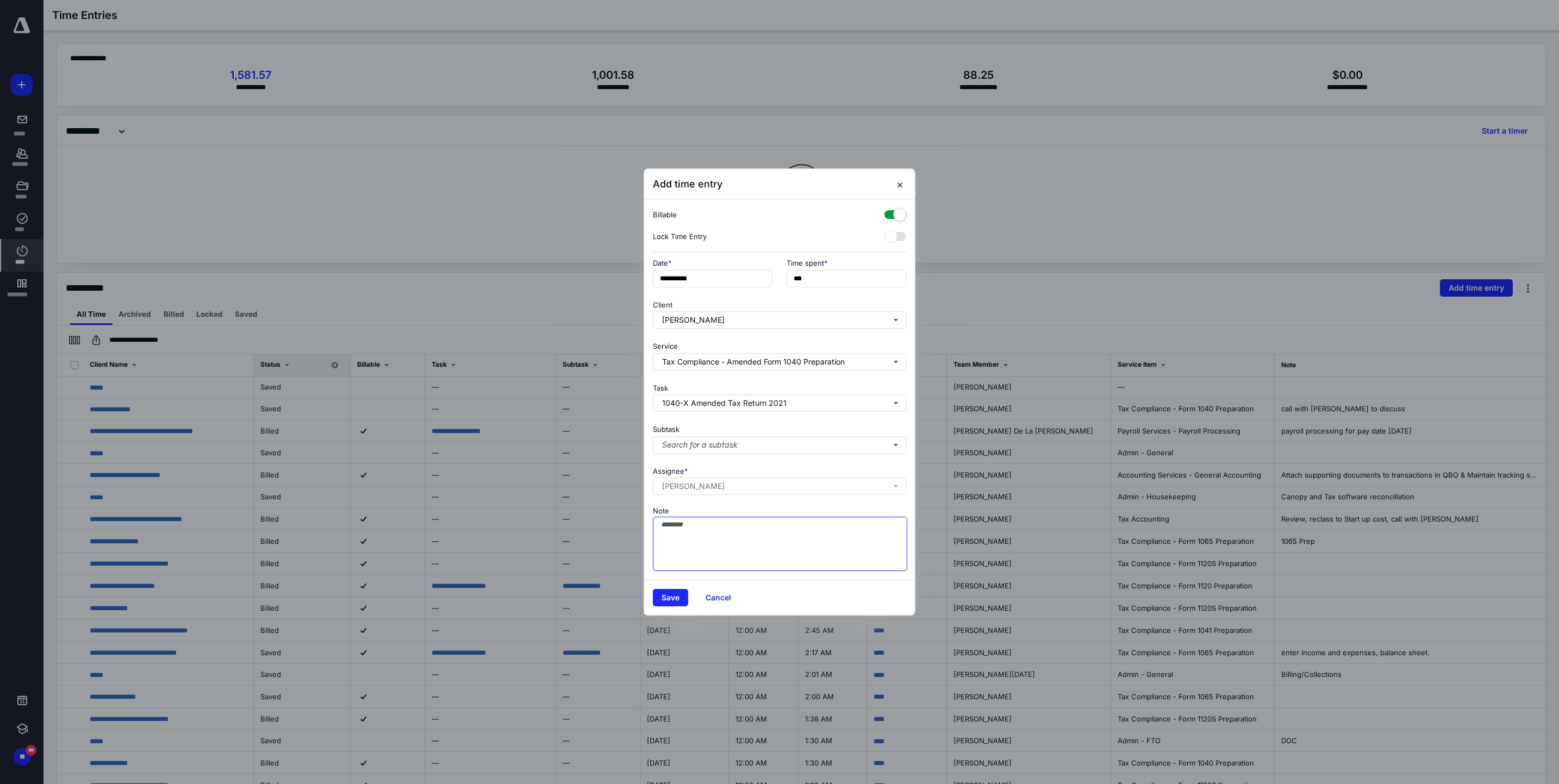 click on "Note" at bounding box center [780, 544] 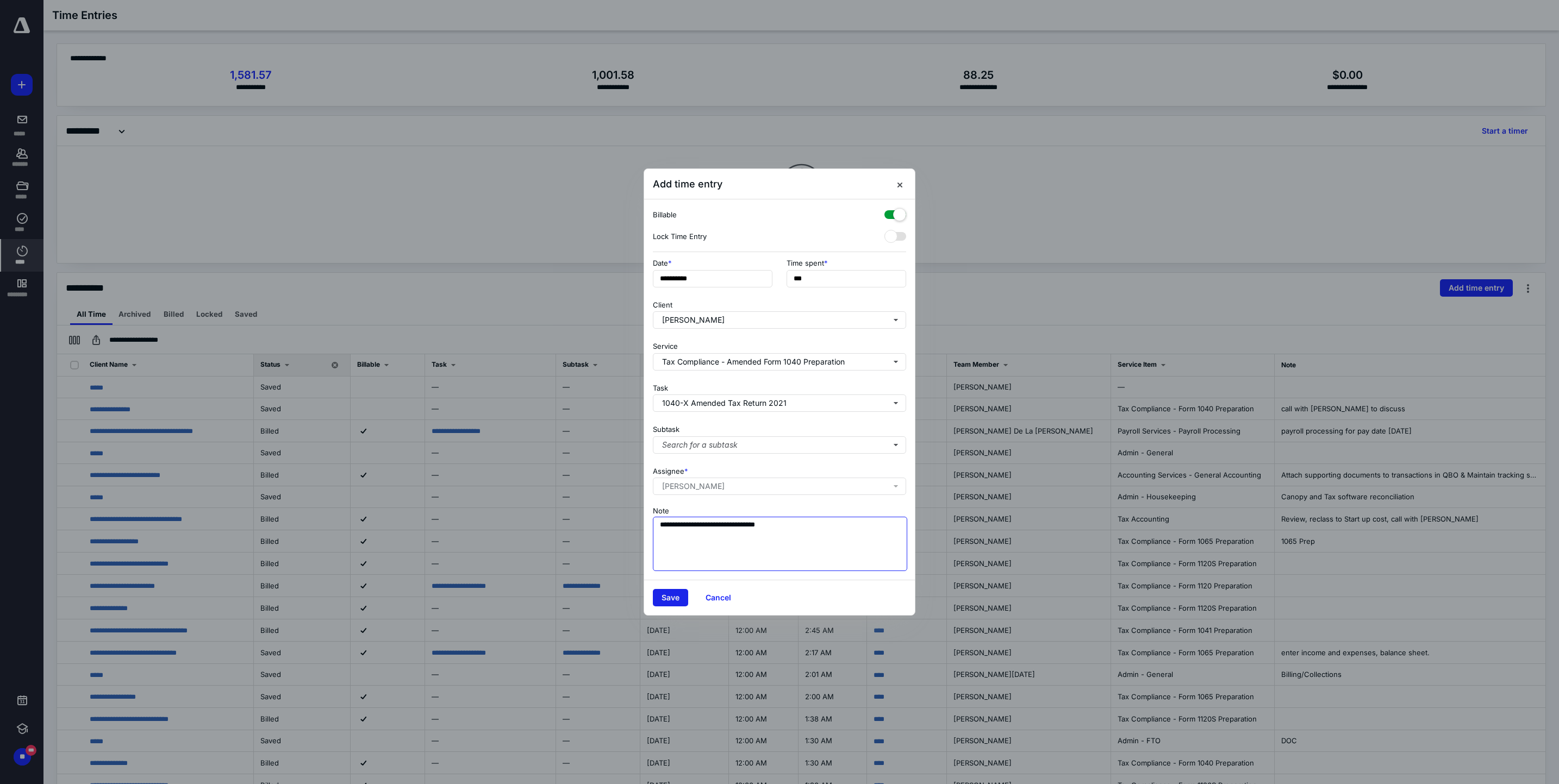 type on "**********" 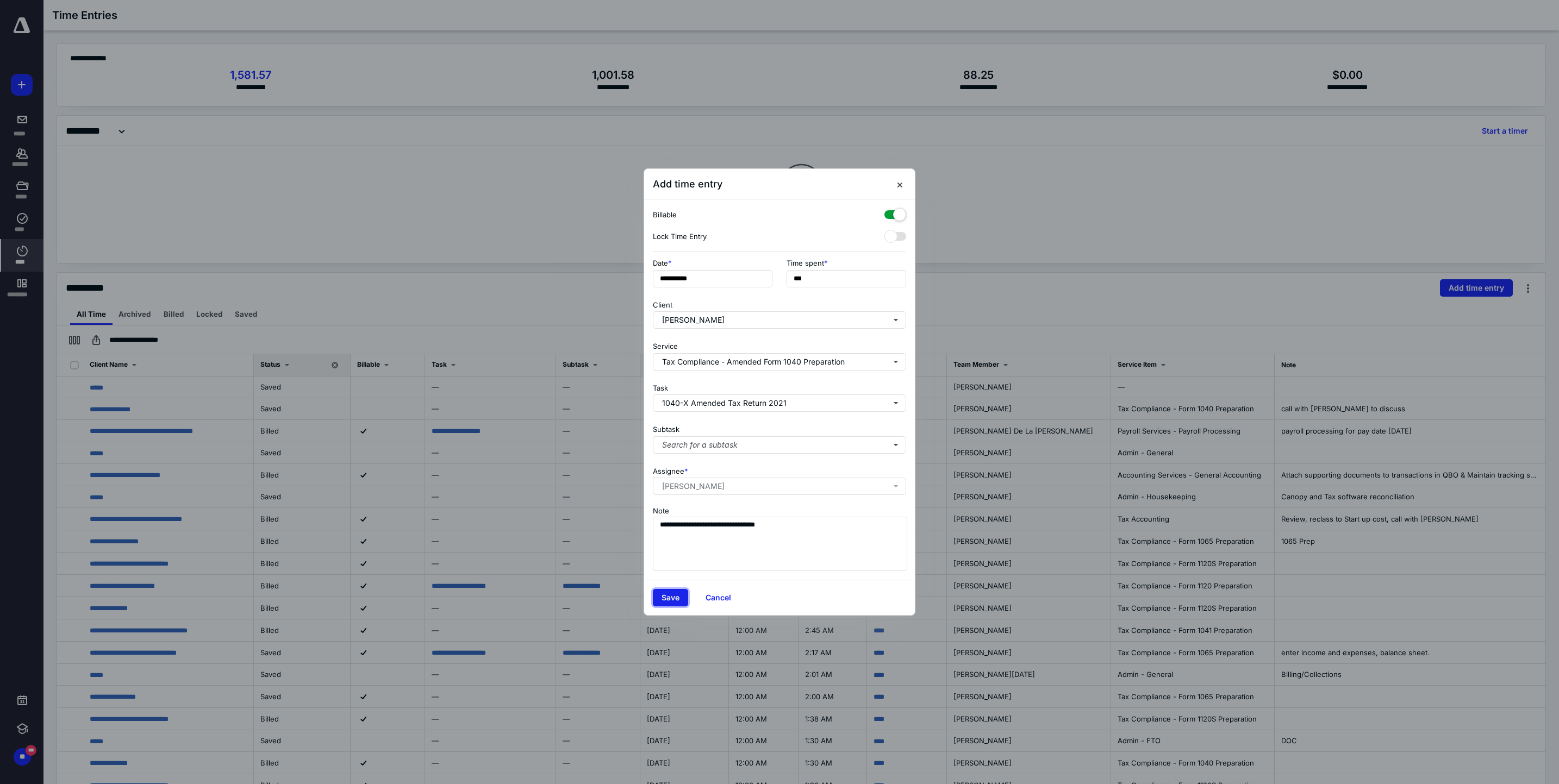 click on "Save" at bounding box center (670, 598) 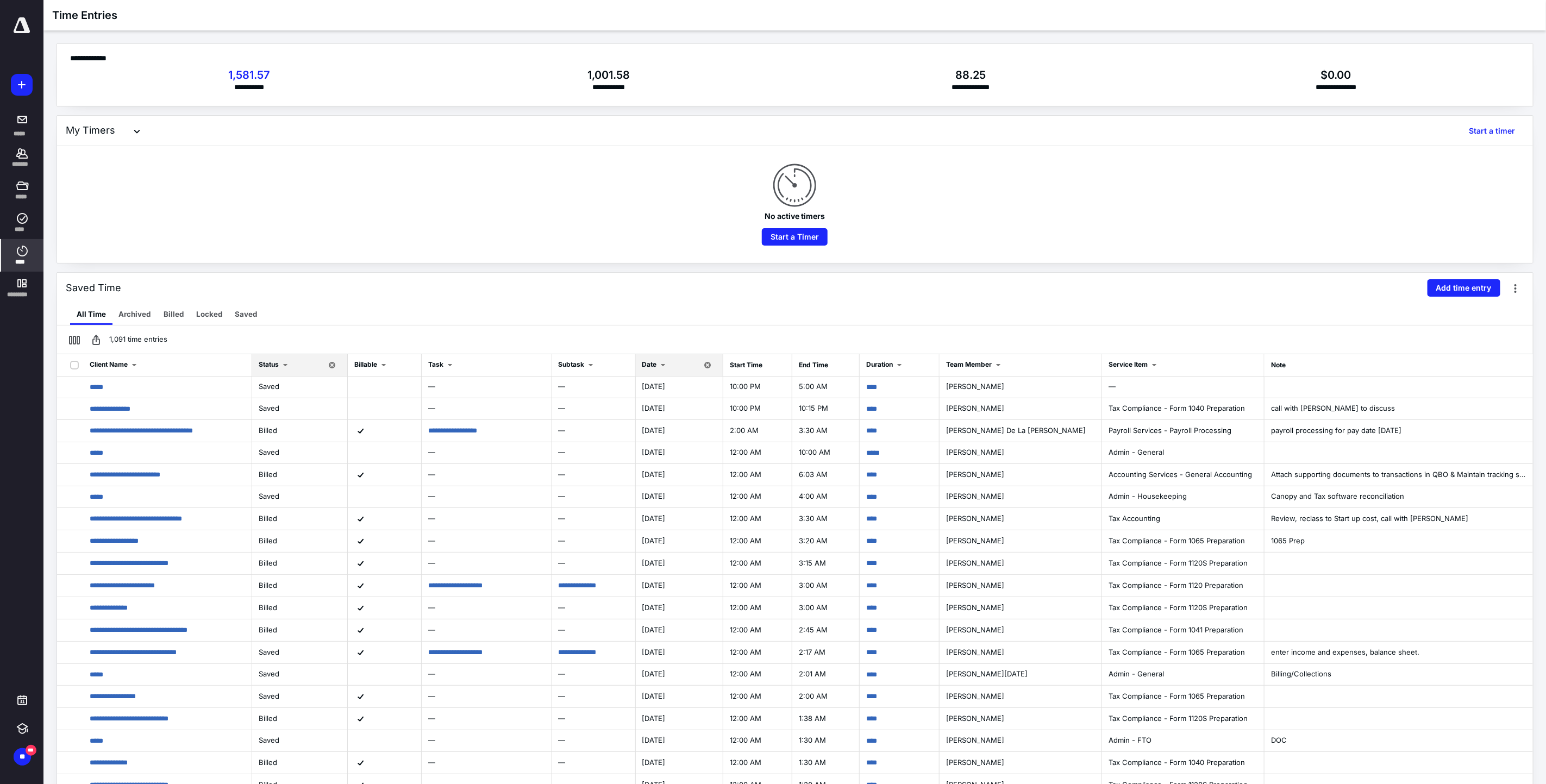 click on "No active timers Start a Timer" at bounding box center [795, 204] 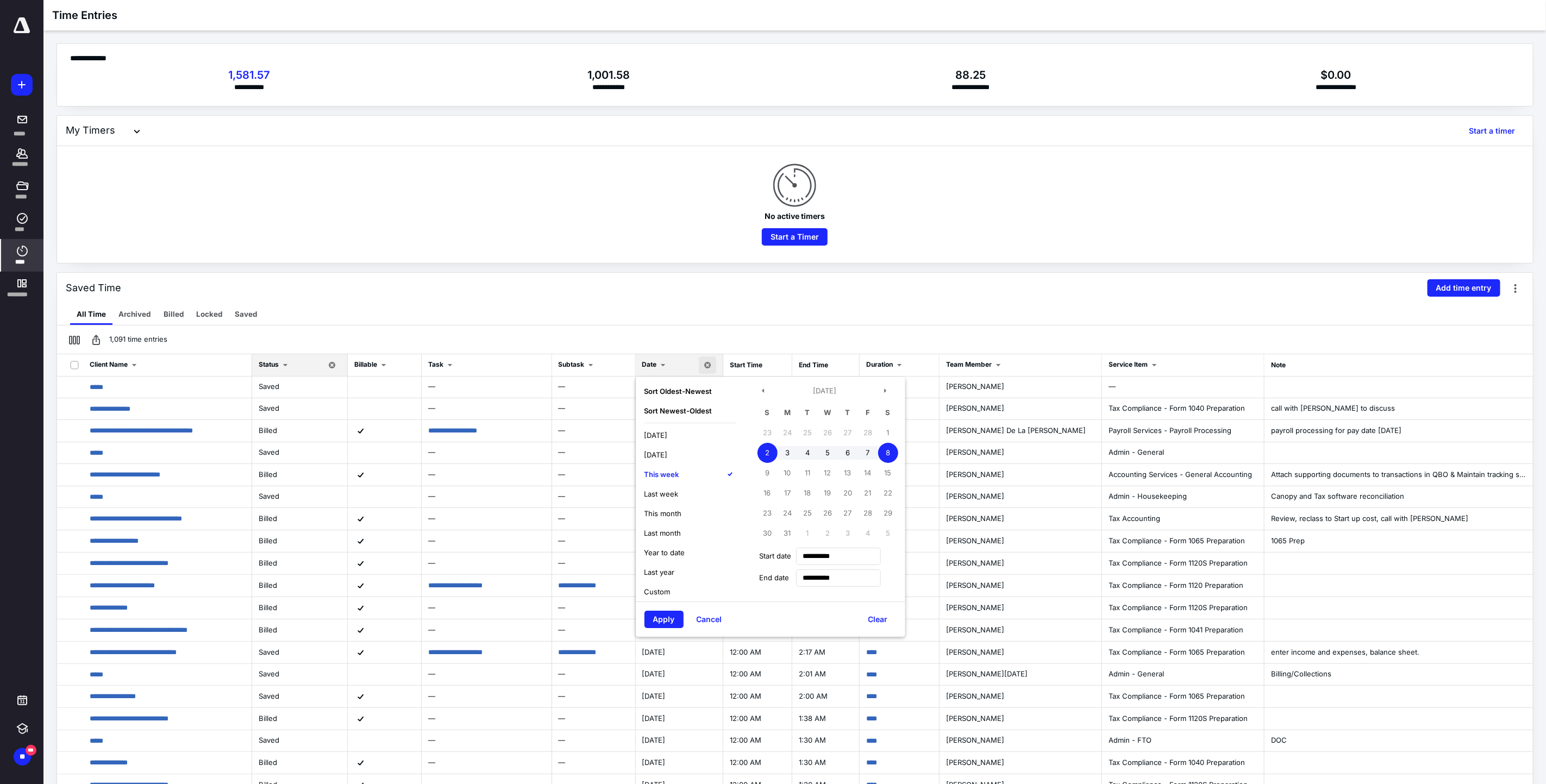 click on "Last week" at bounding box center (690, 494) 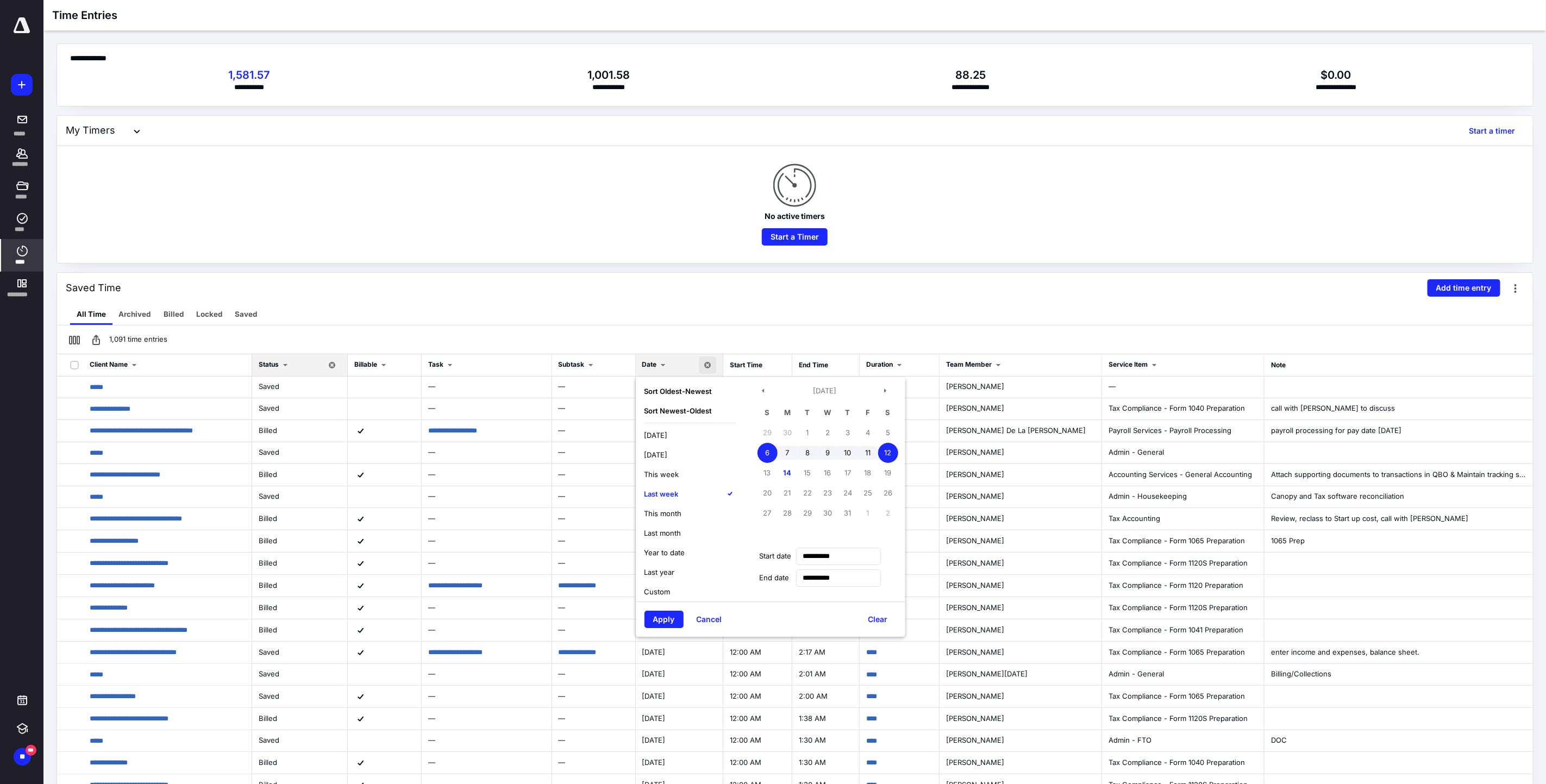click on "This week" at bounding box center [662, 474] 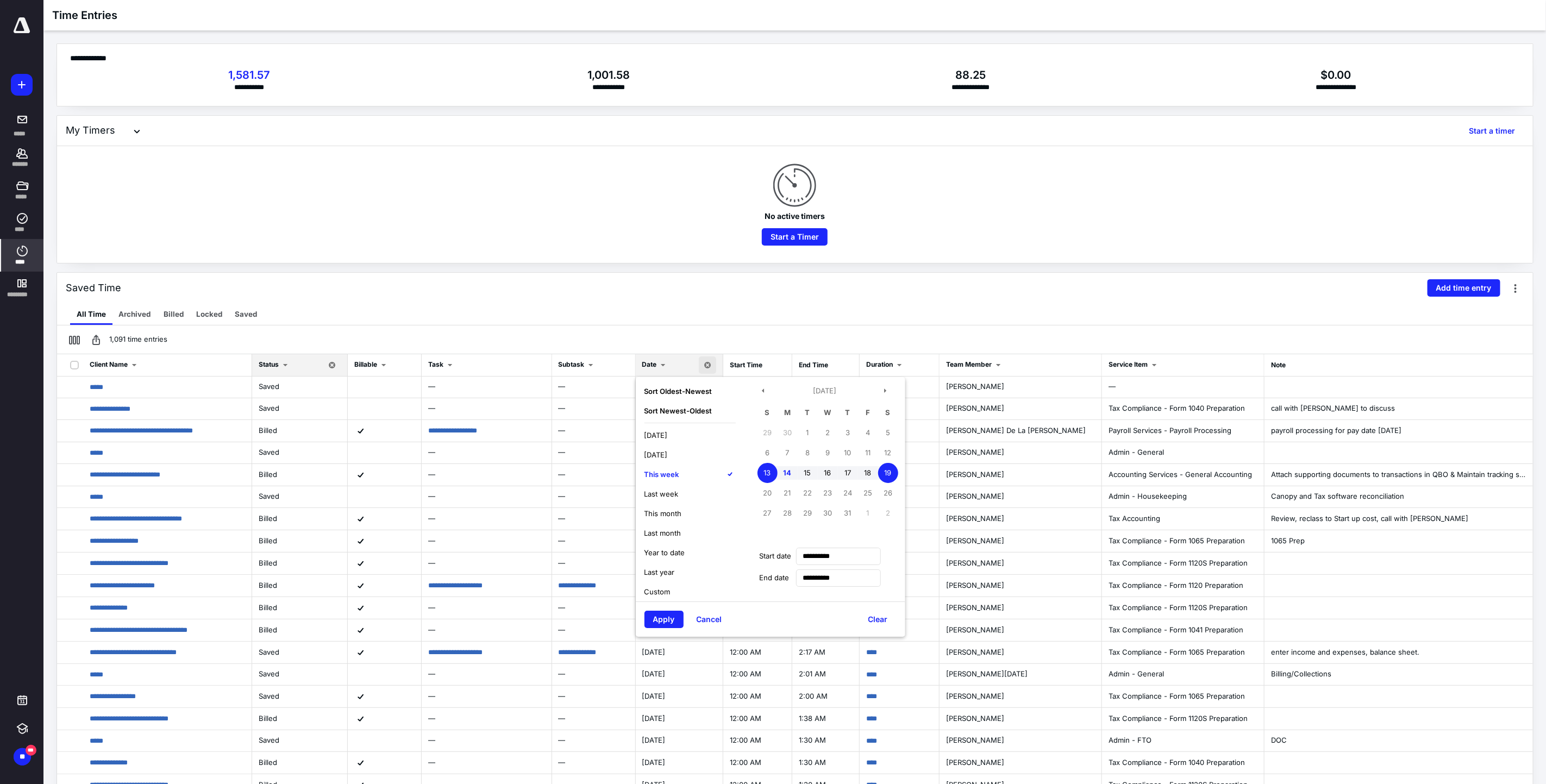 click on "This week" at bounding box center (662, 474) 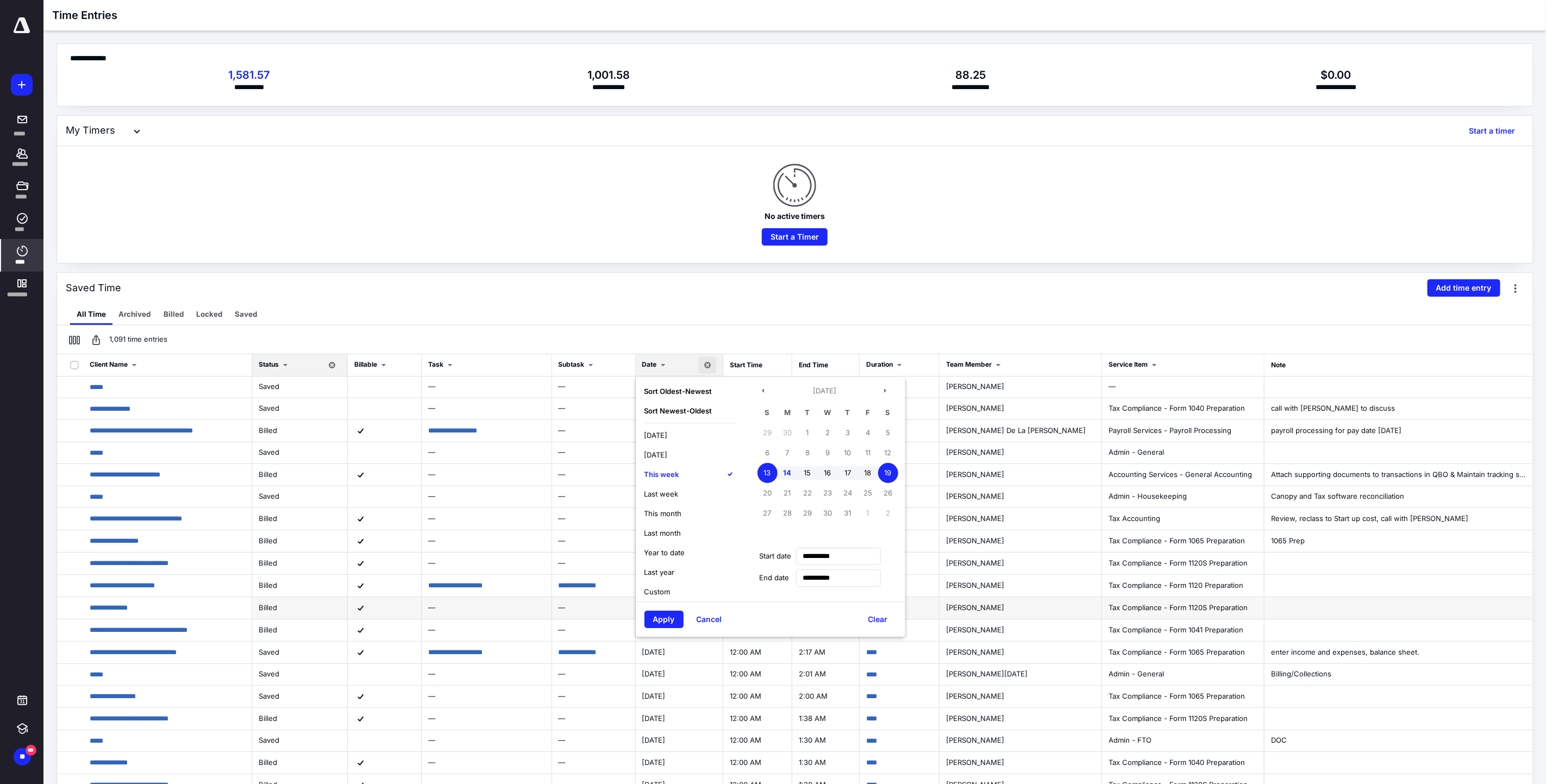 click on "Apply" at bounding box center [664, 619] 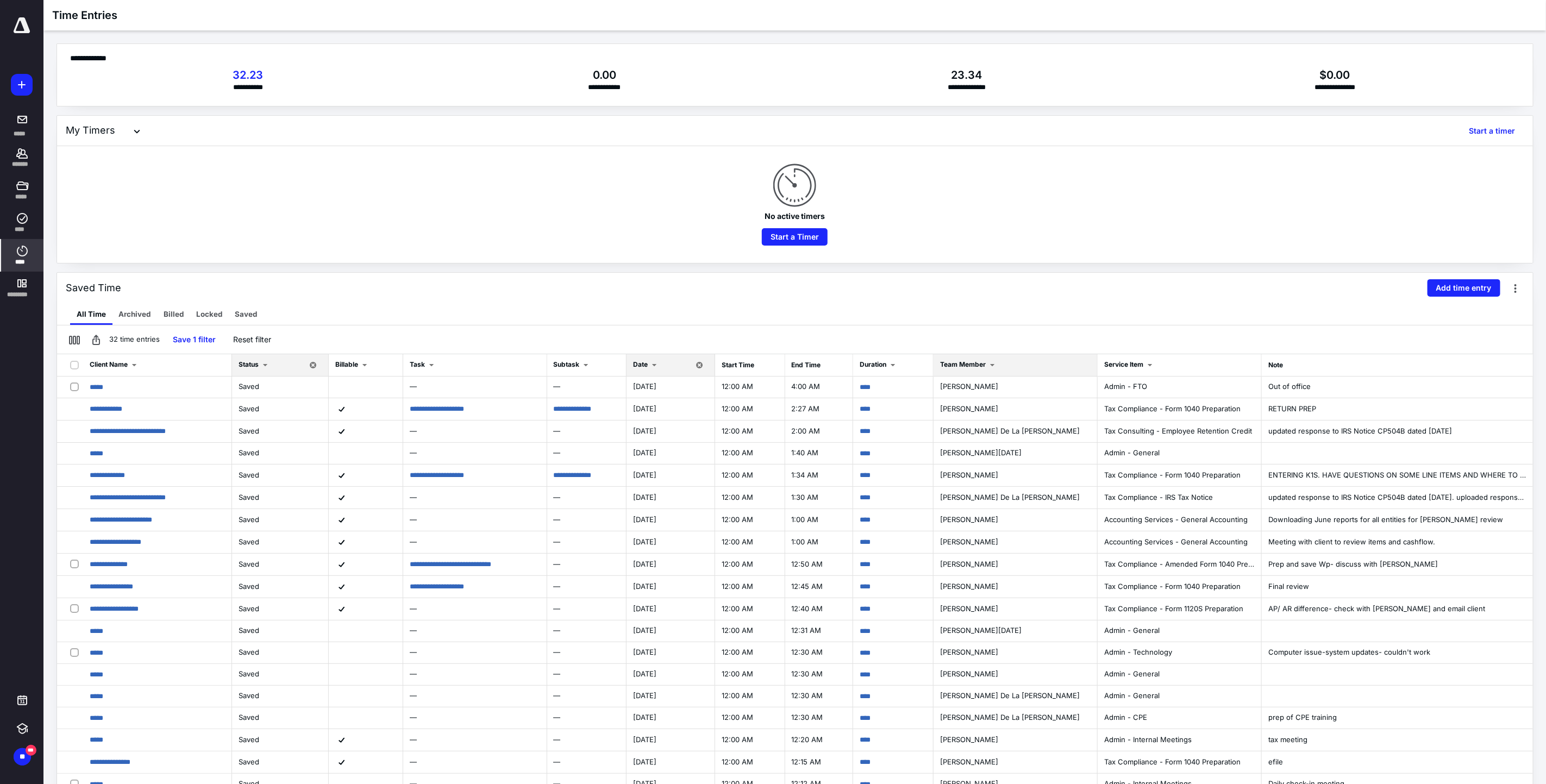 click on "Team Member" at bounding box center (969, 365) 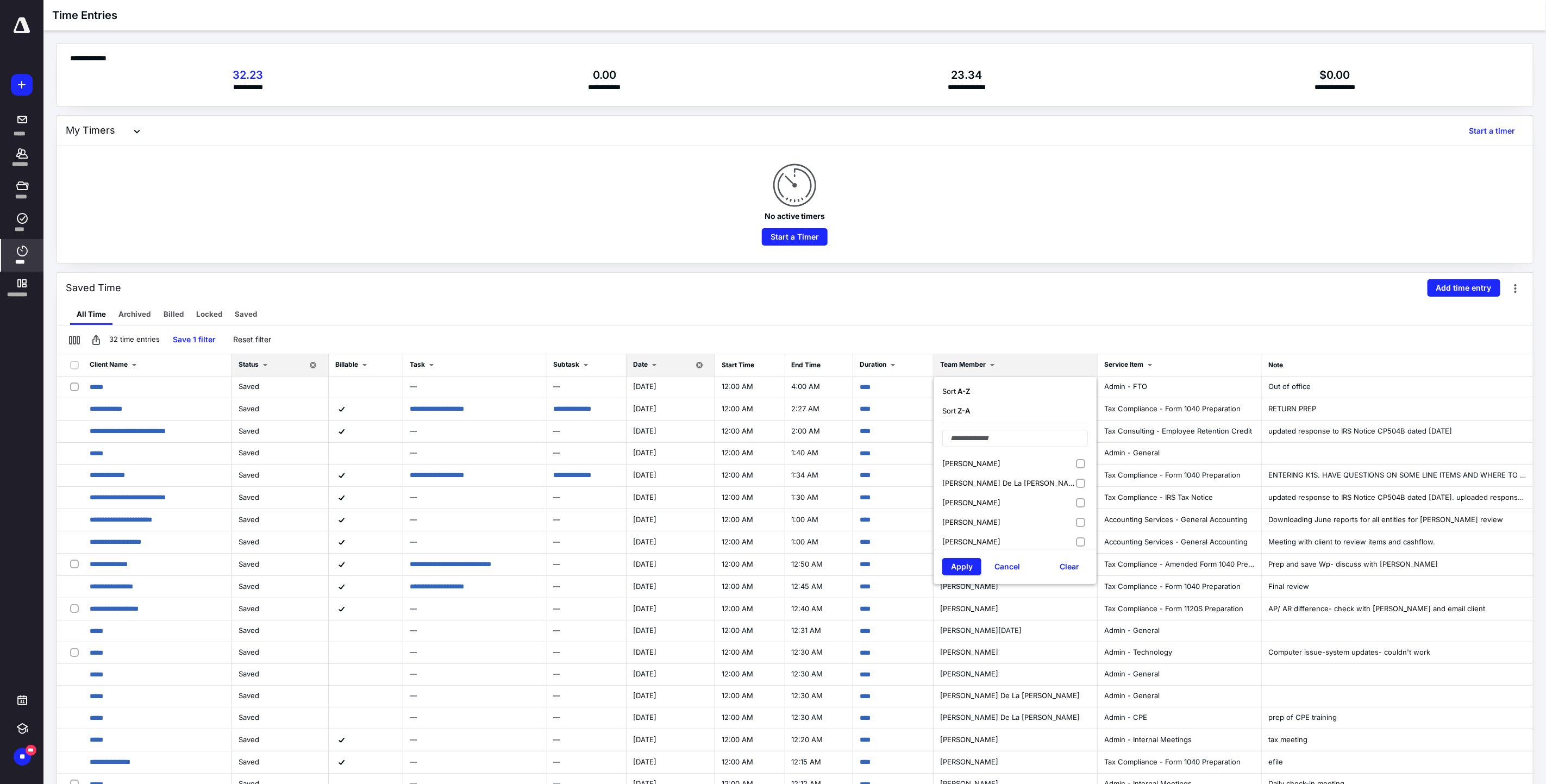 scroll, scrollTop: 139, scrollLeft: 0, axis: vertical 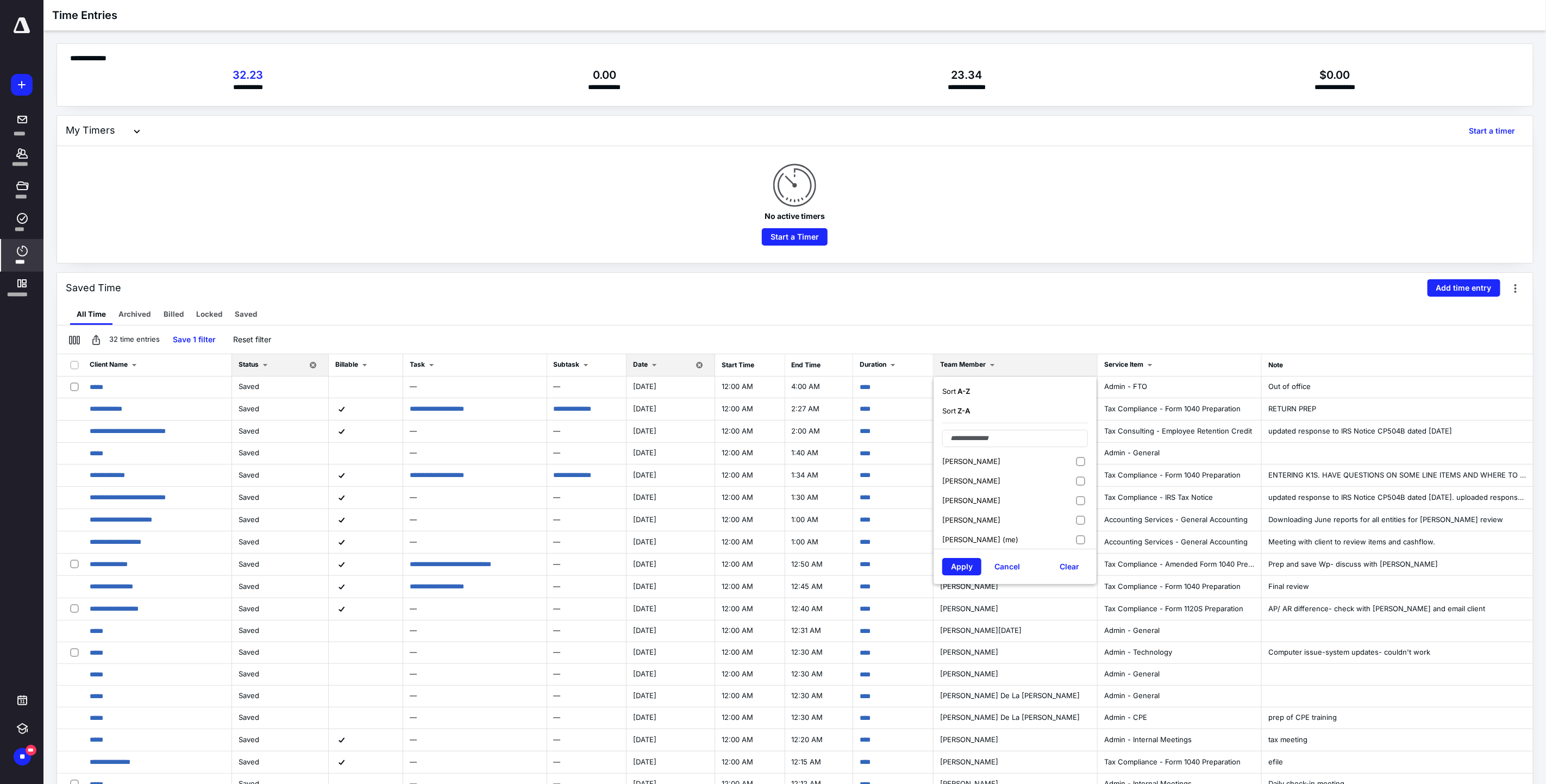 click on "[PERSON_NAME] (me)" at bounding box center [1015, 540] 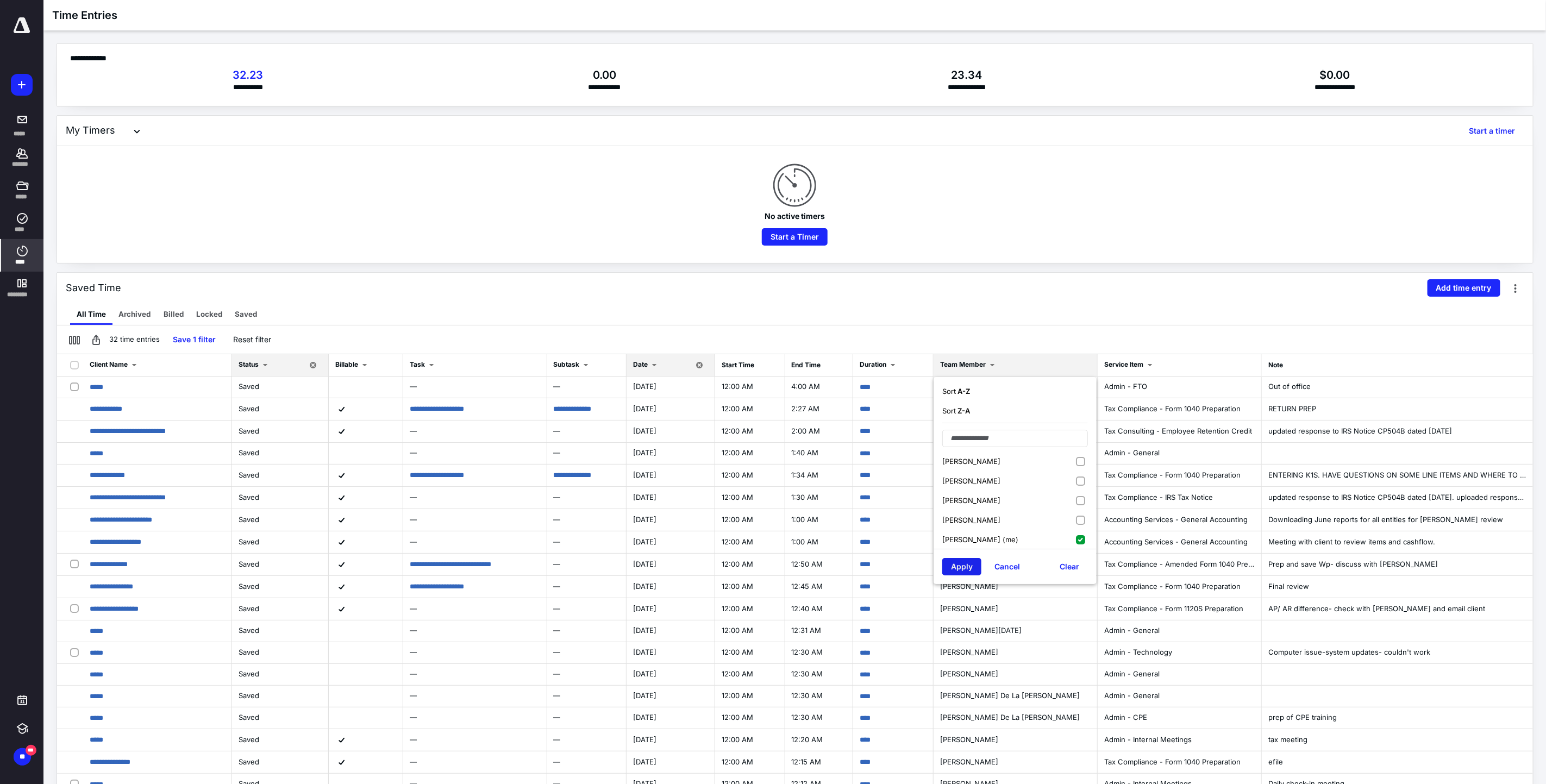 click on "Apply" at bounding box center (962, 567) 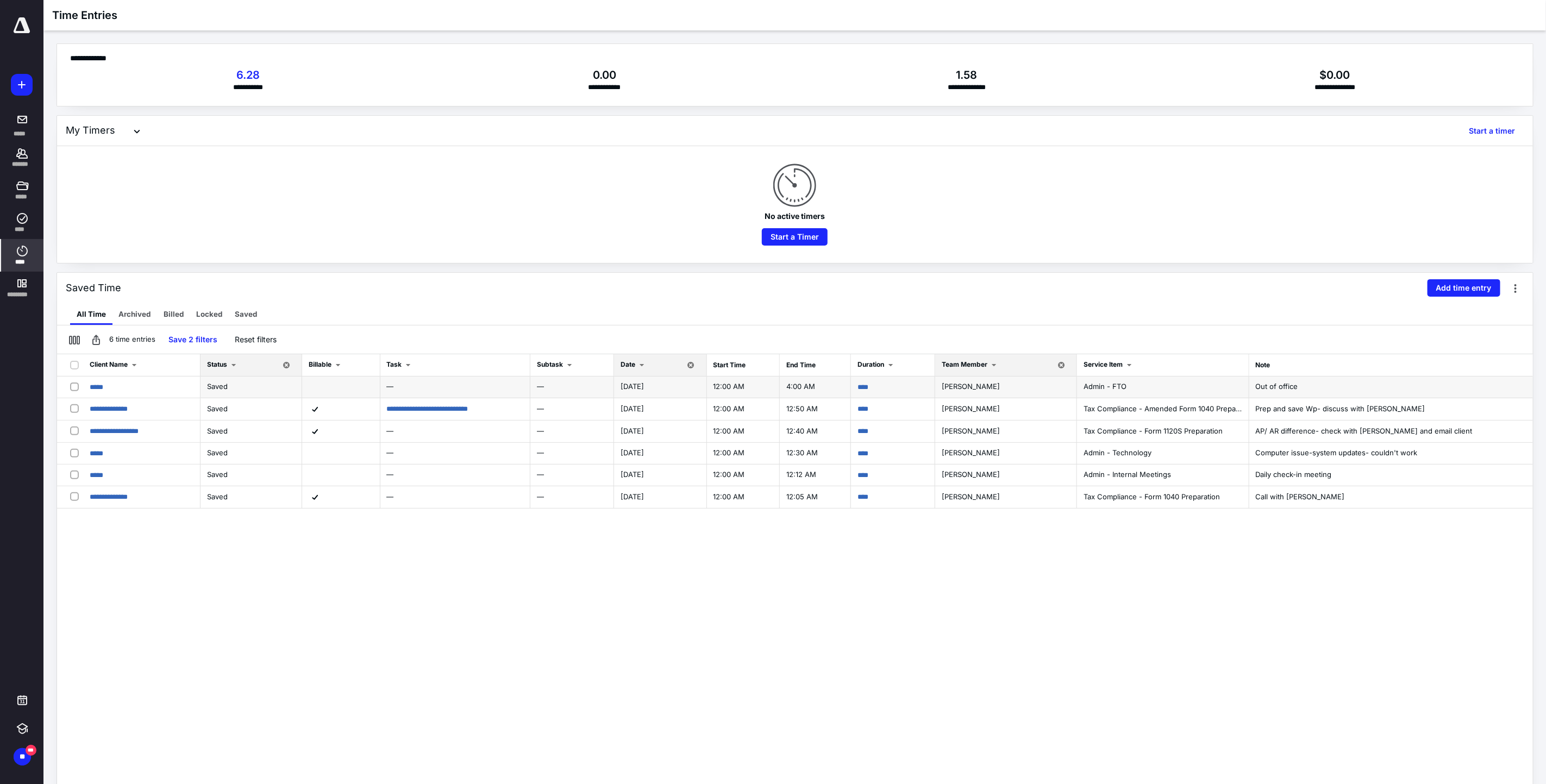 click on "[DATE]" at bounding box center [632, 386] 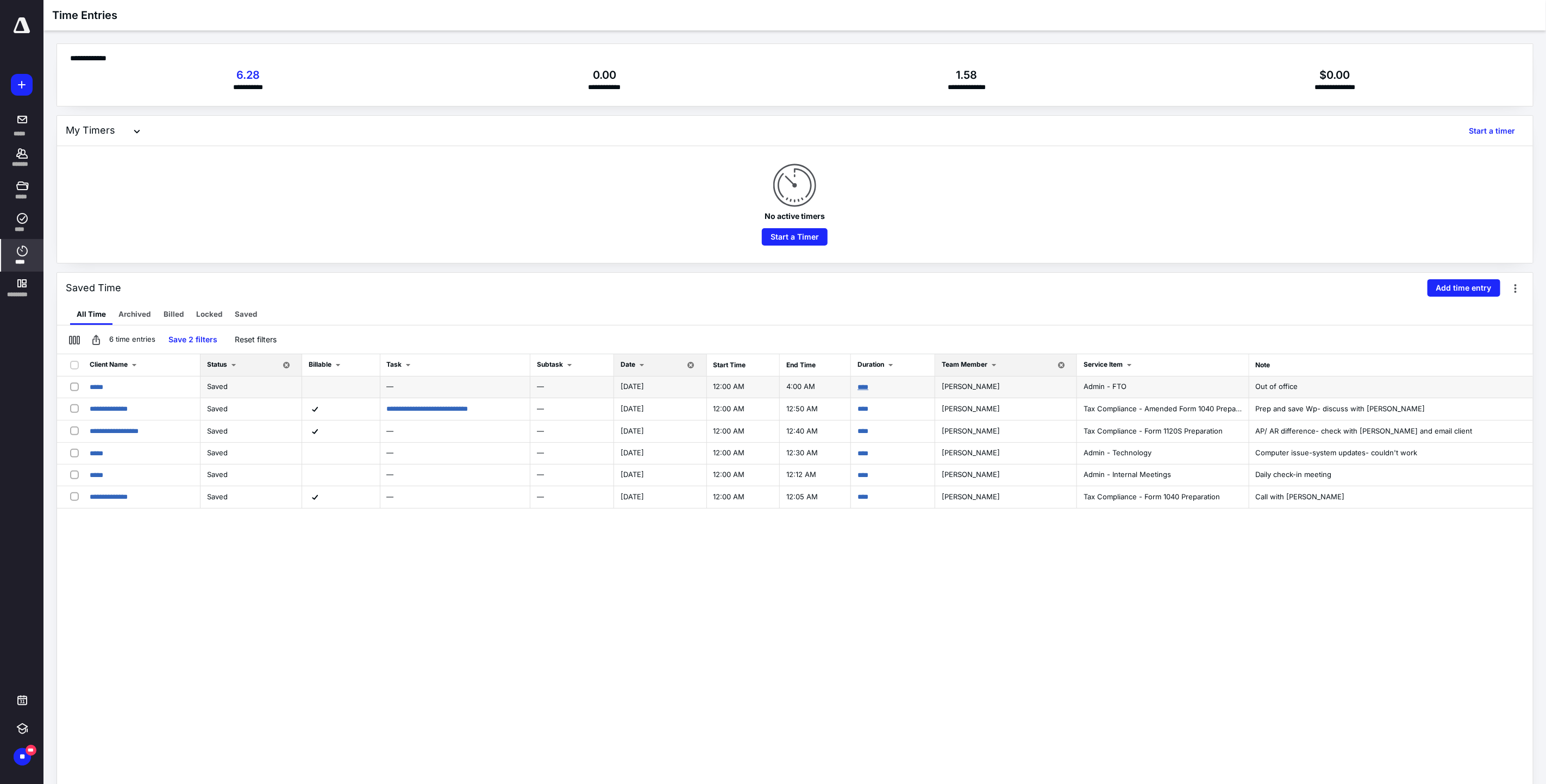 click on "****" at bounding box center [863, 387] 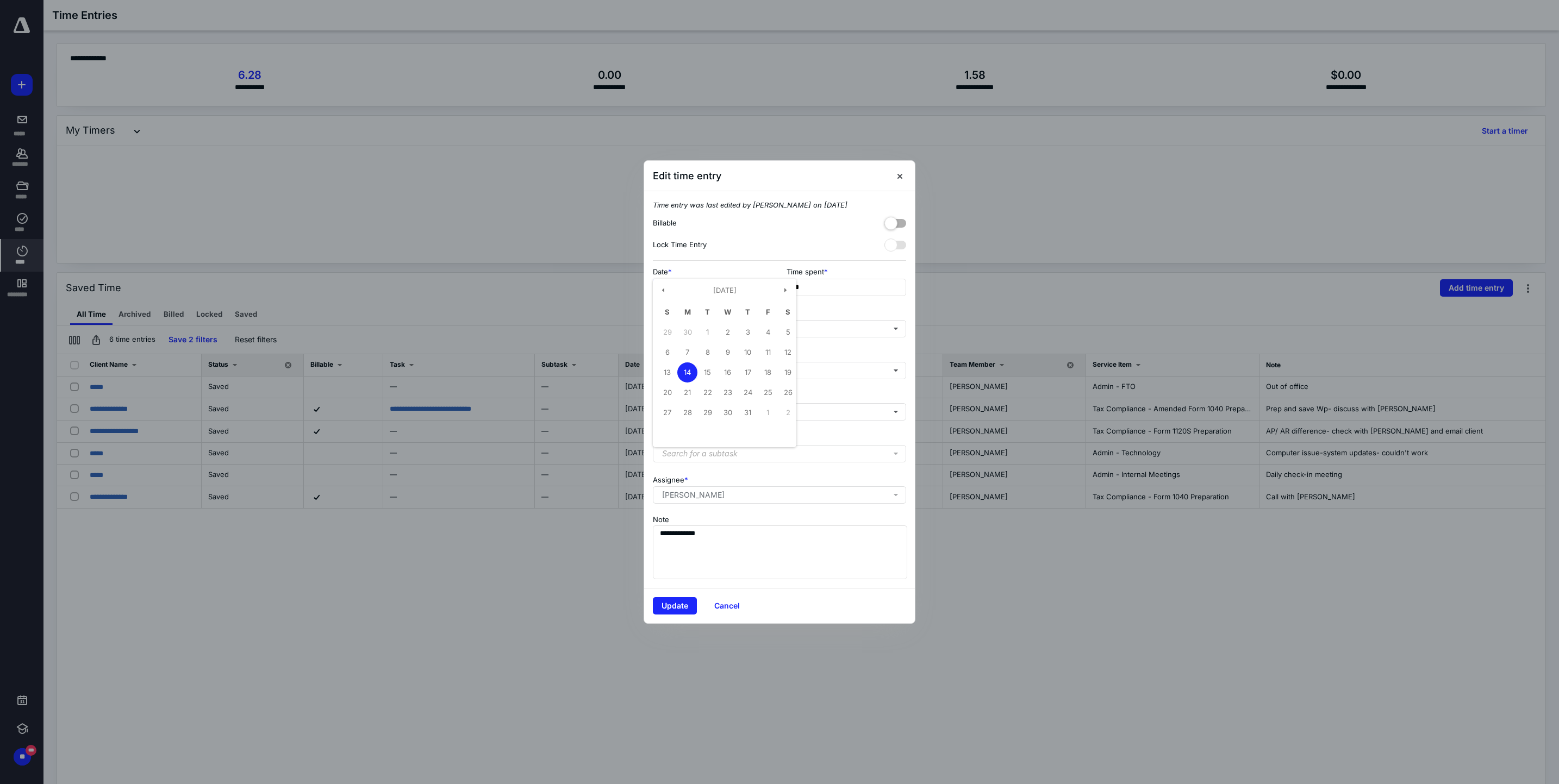 click on "**********" at bounding box center [713, 287] 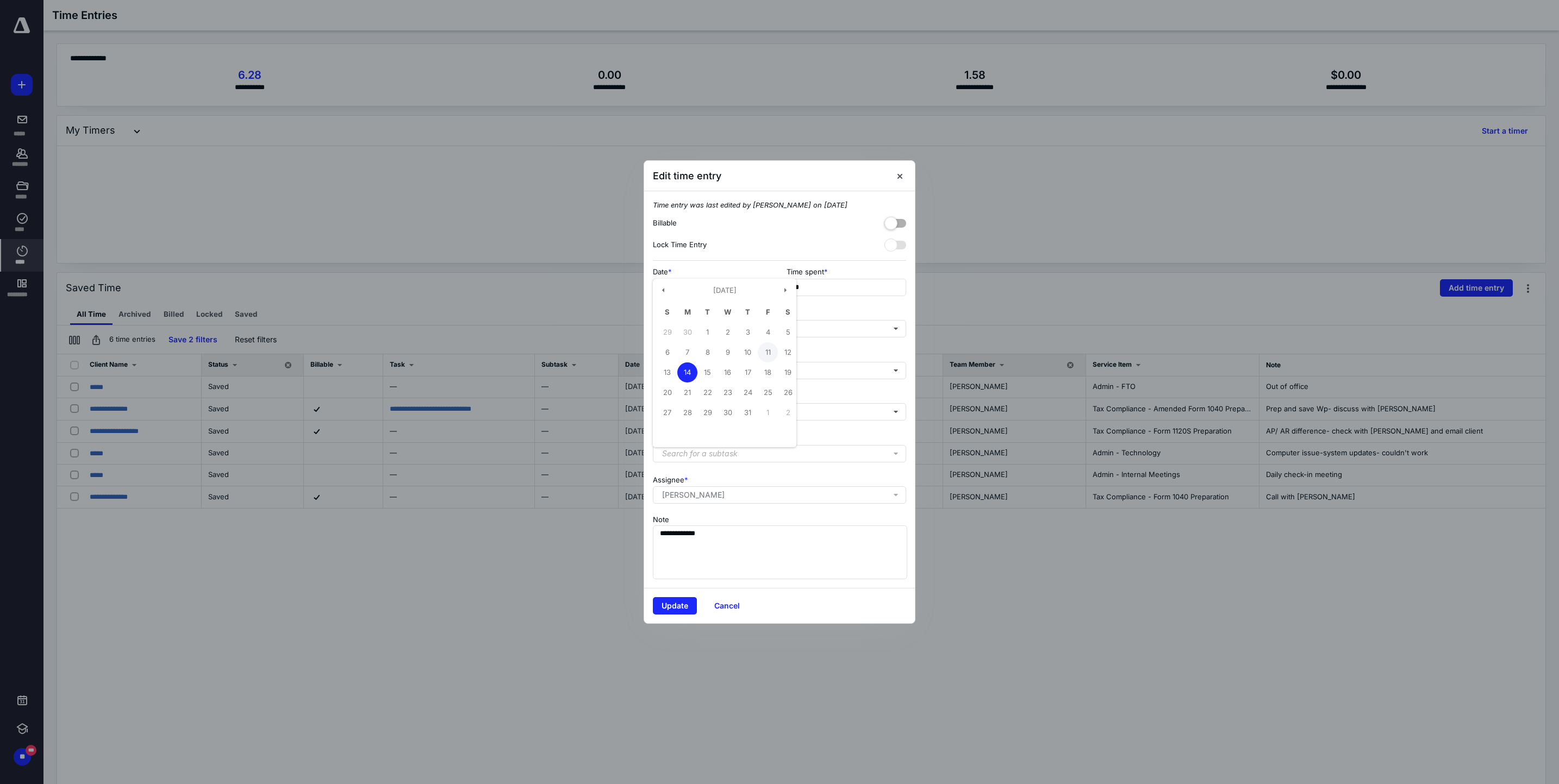 click on "11" at bounding box center [768, 352] 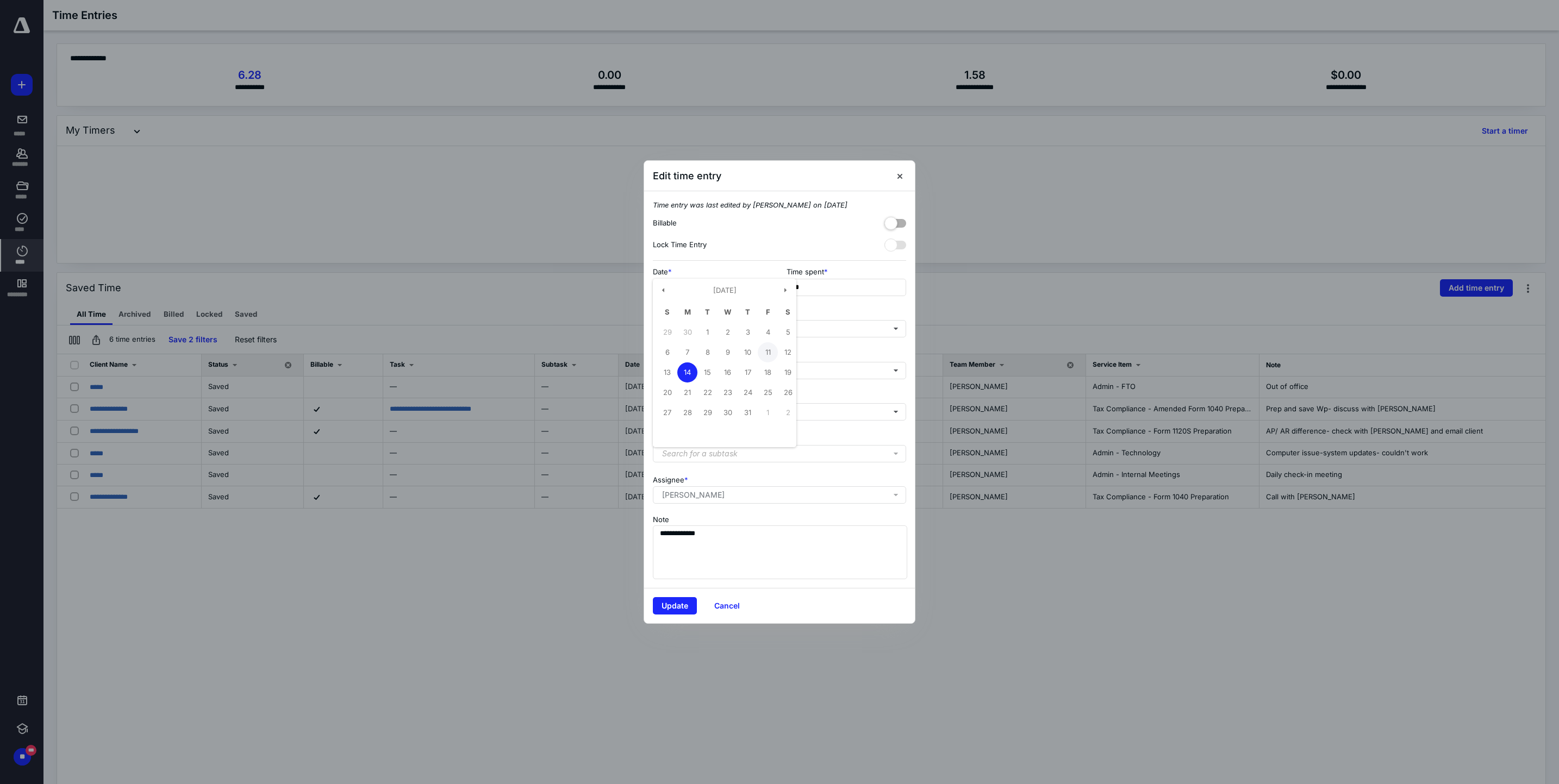 type on "**********" 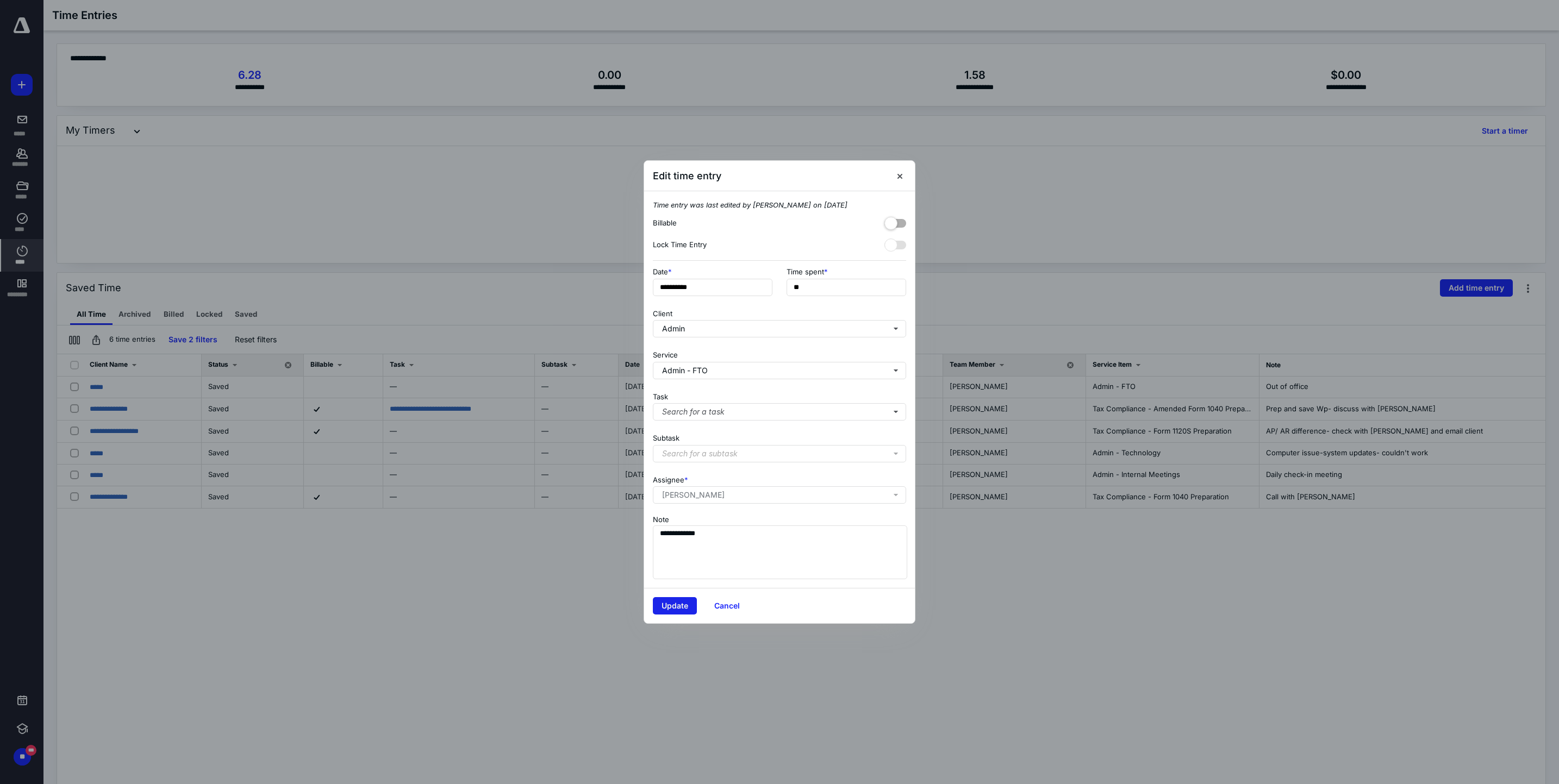 click on "Update" at bounding box center [675, 606] 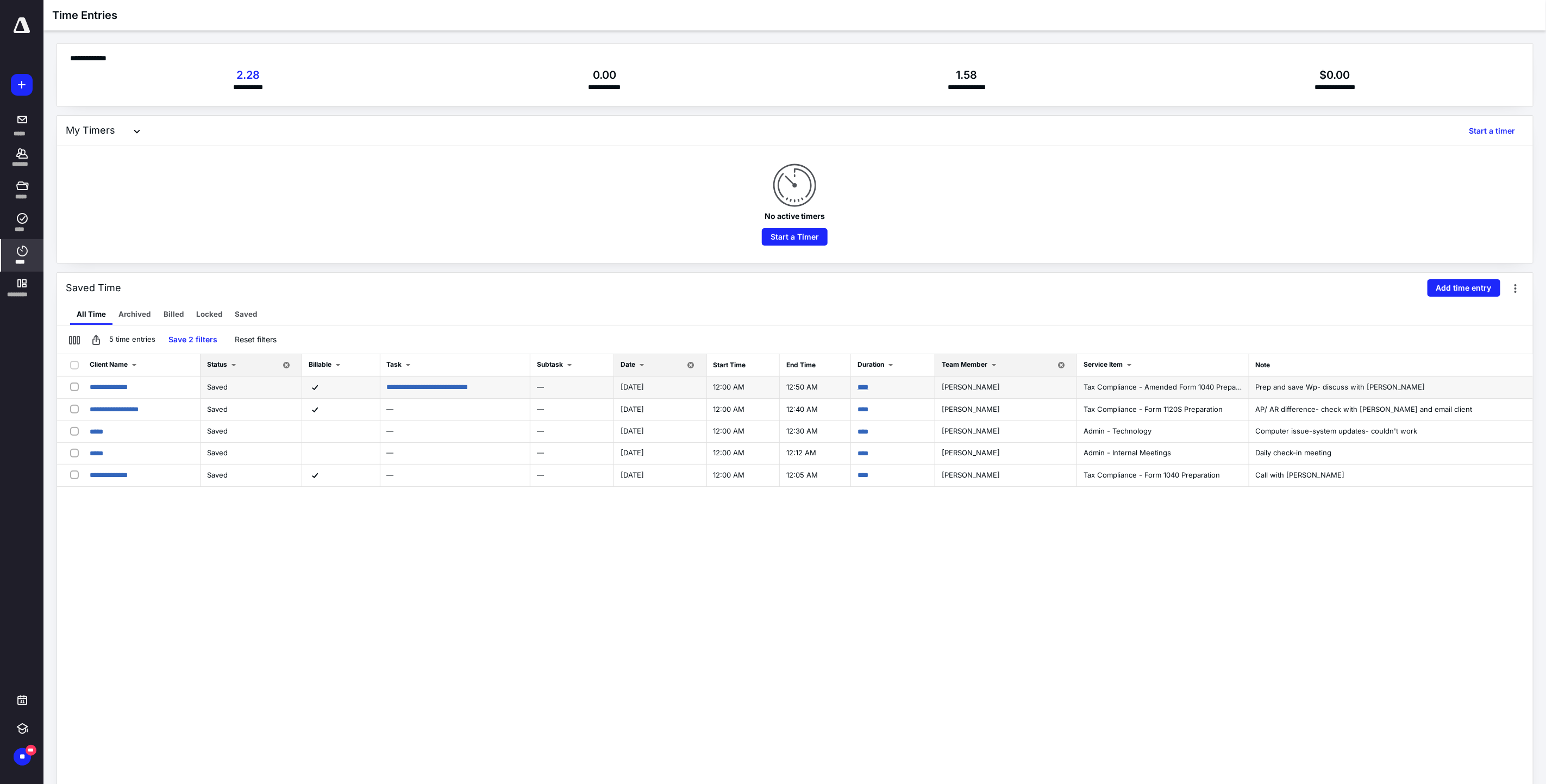click on "****" at bounding box center [863, 387] 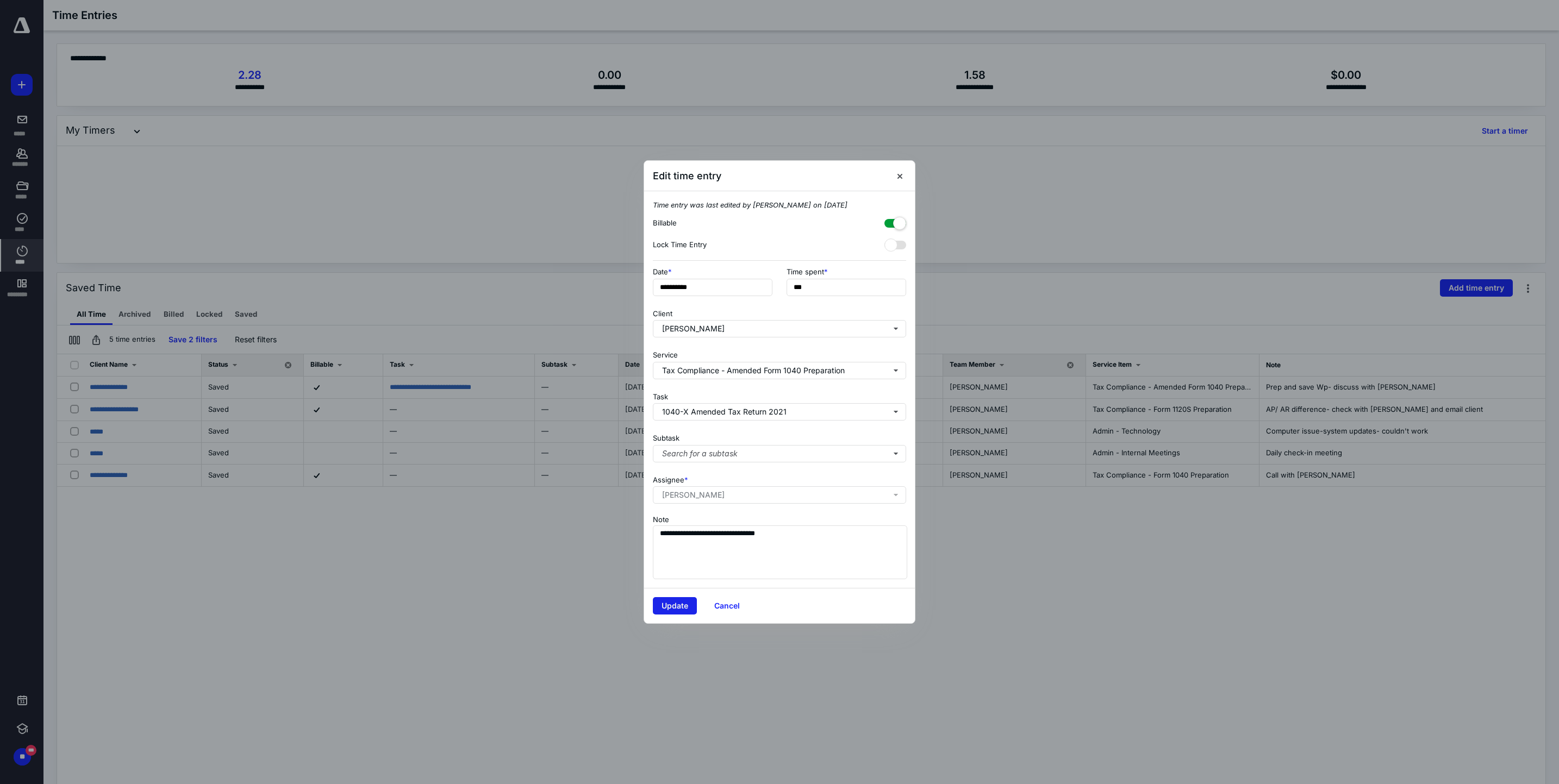 click on "Update" at bounding box center (675, 606) 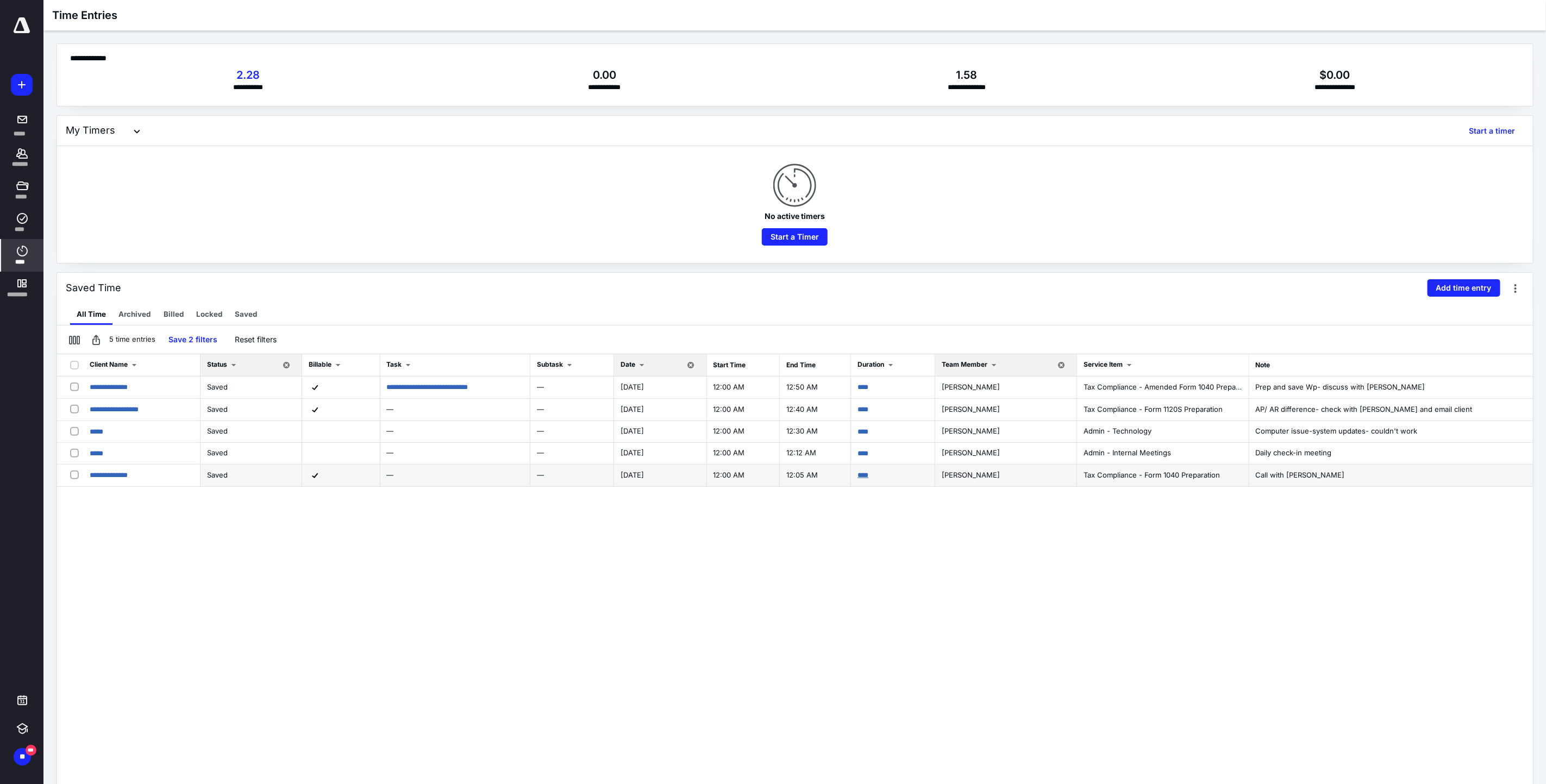click on "****" at bounding box center (863, 475) 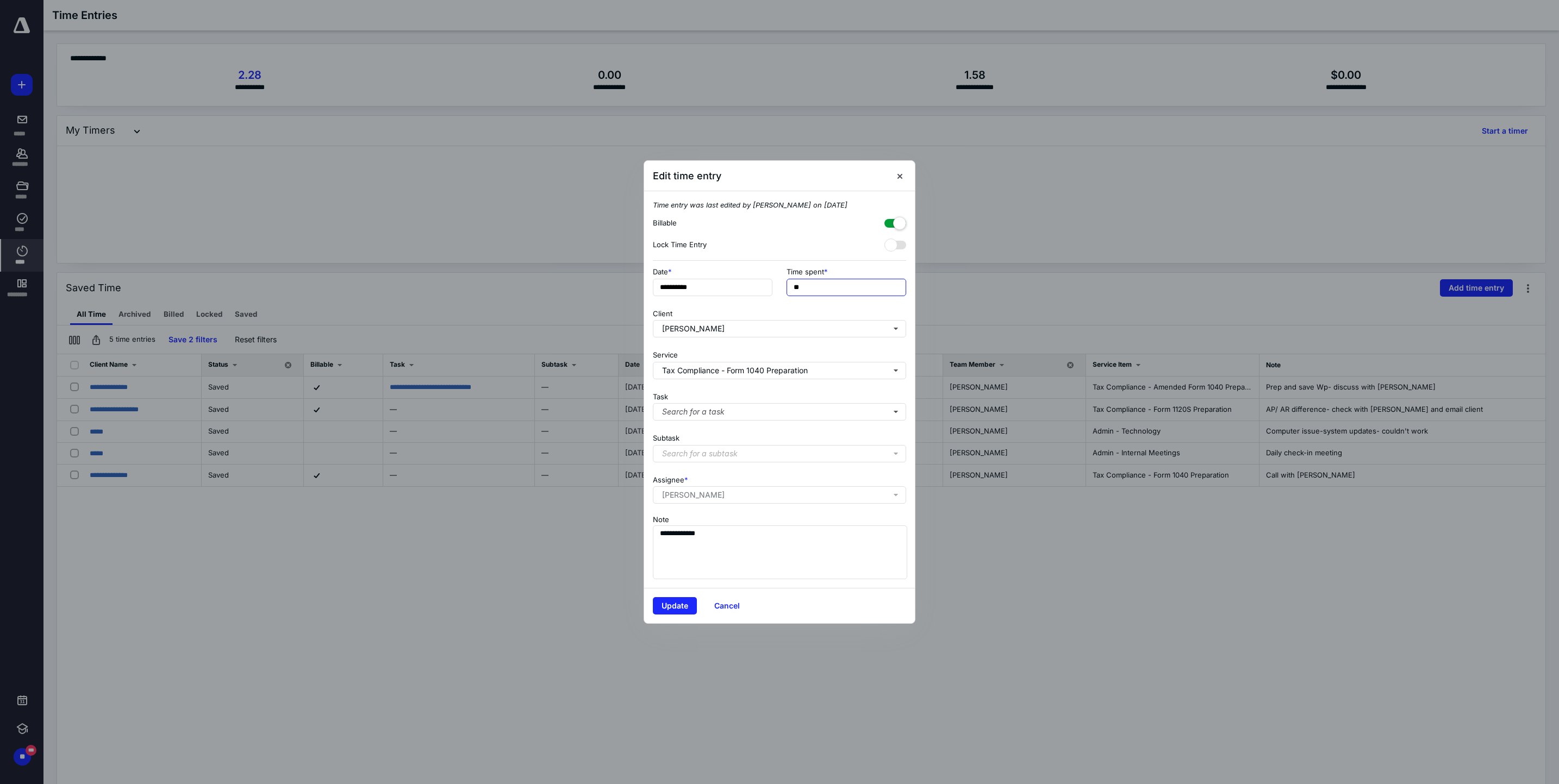 click on "**" at bounding box center [846, 287] 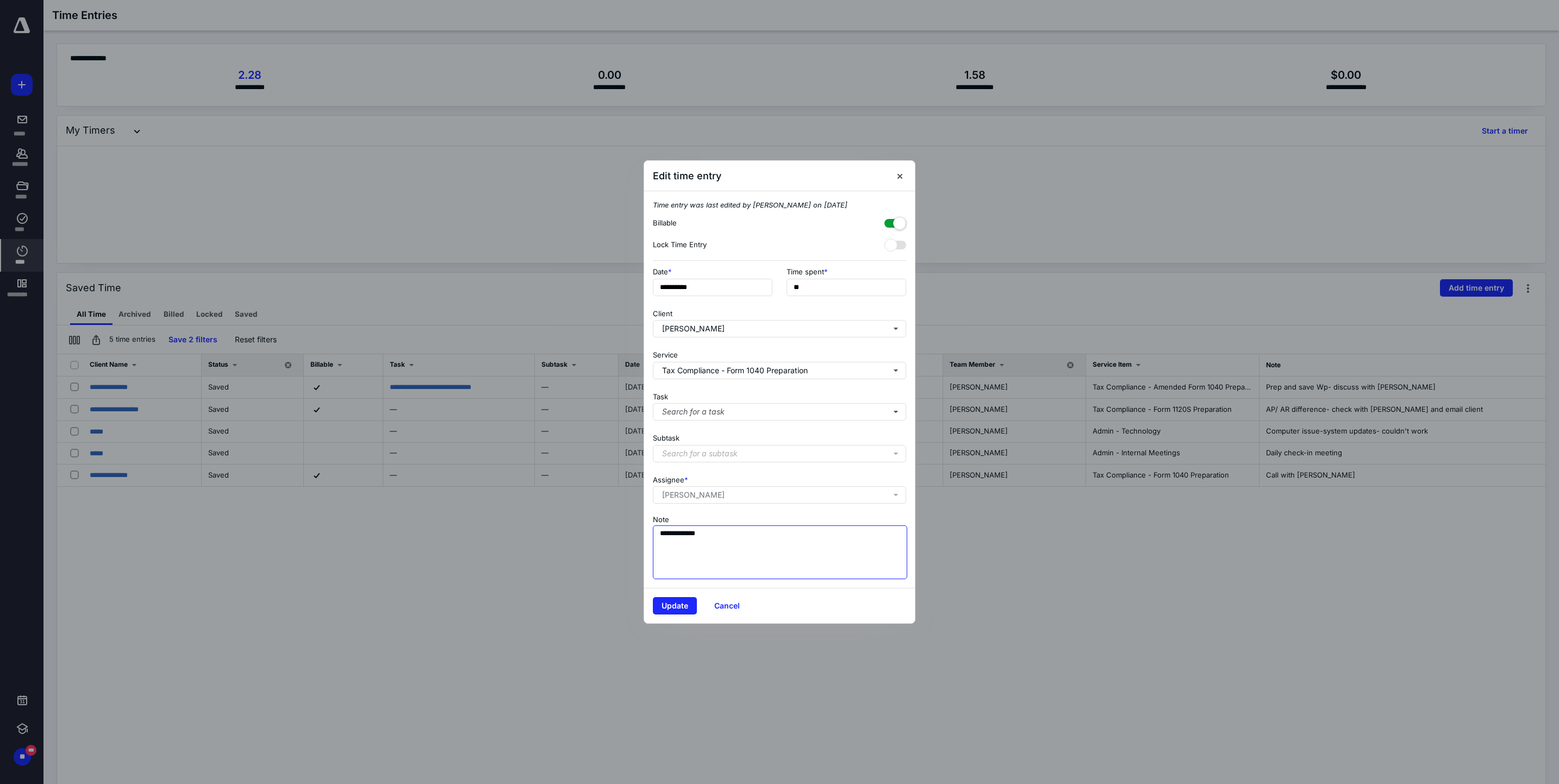 click on "**********" at bounding box center [780, 553] 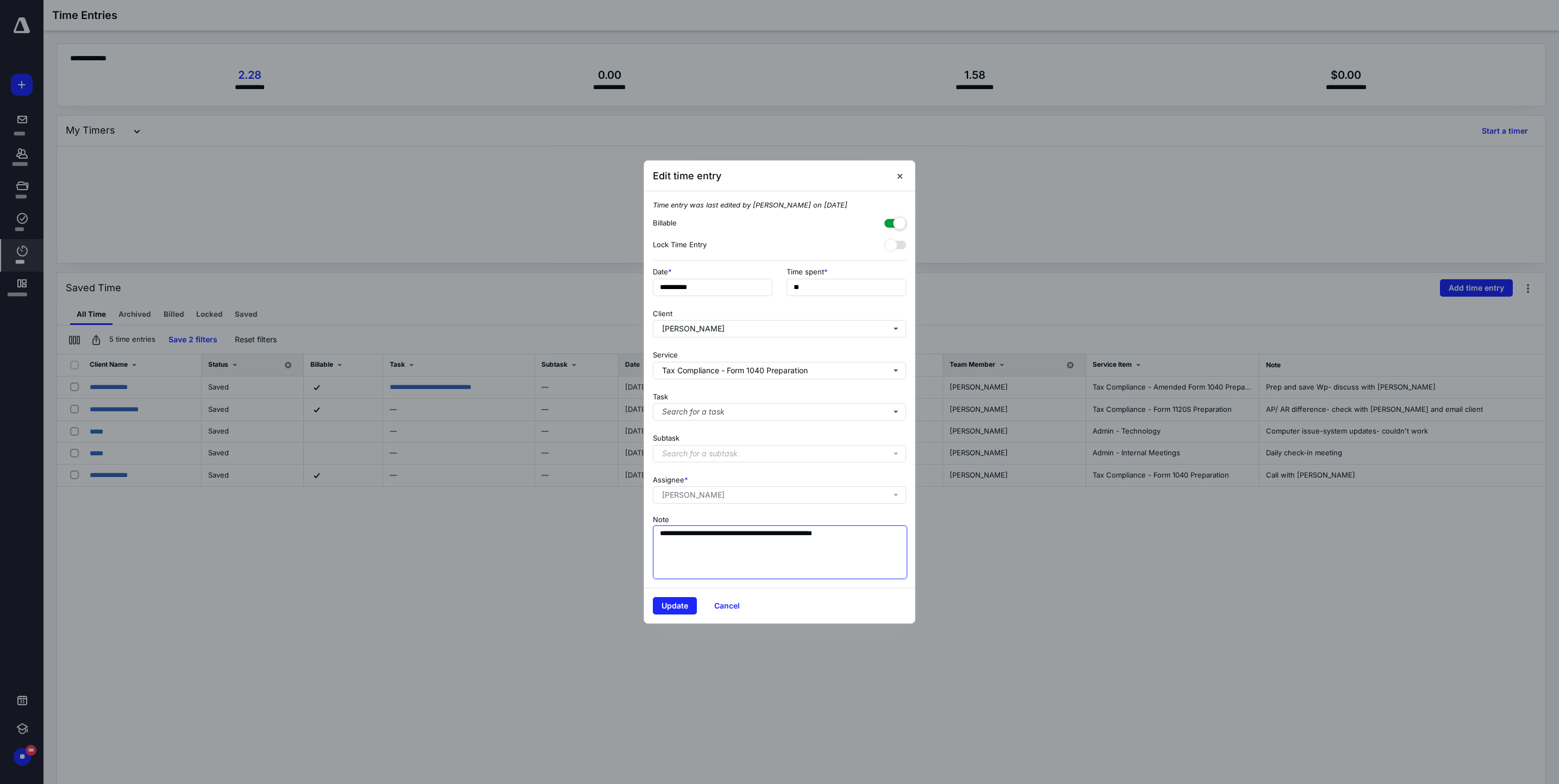 click on "**********" at bounding box center [780, 553] 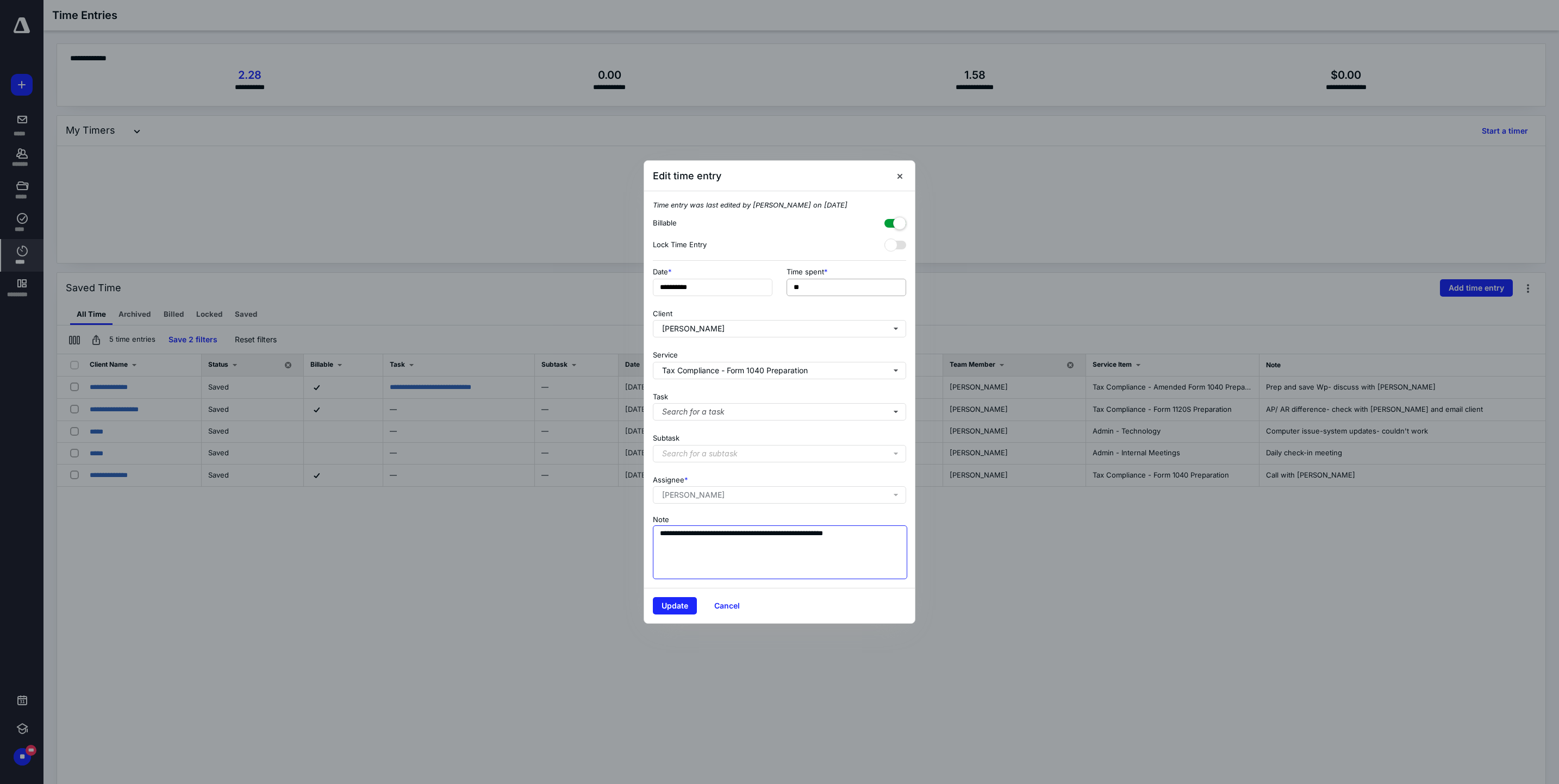 type on "**********" 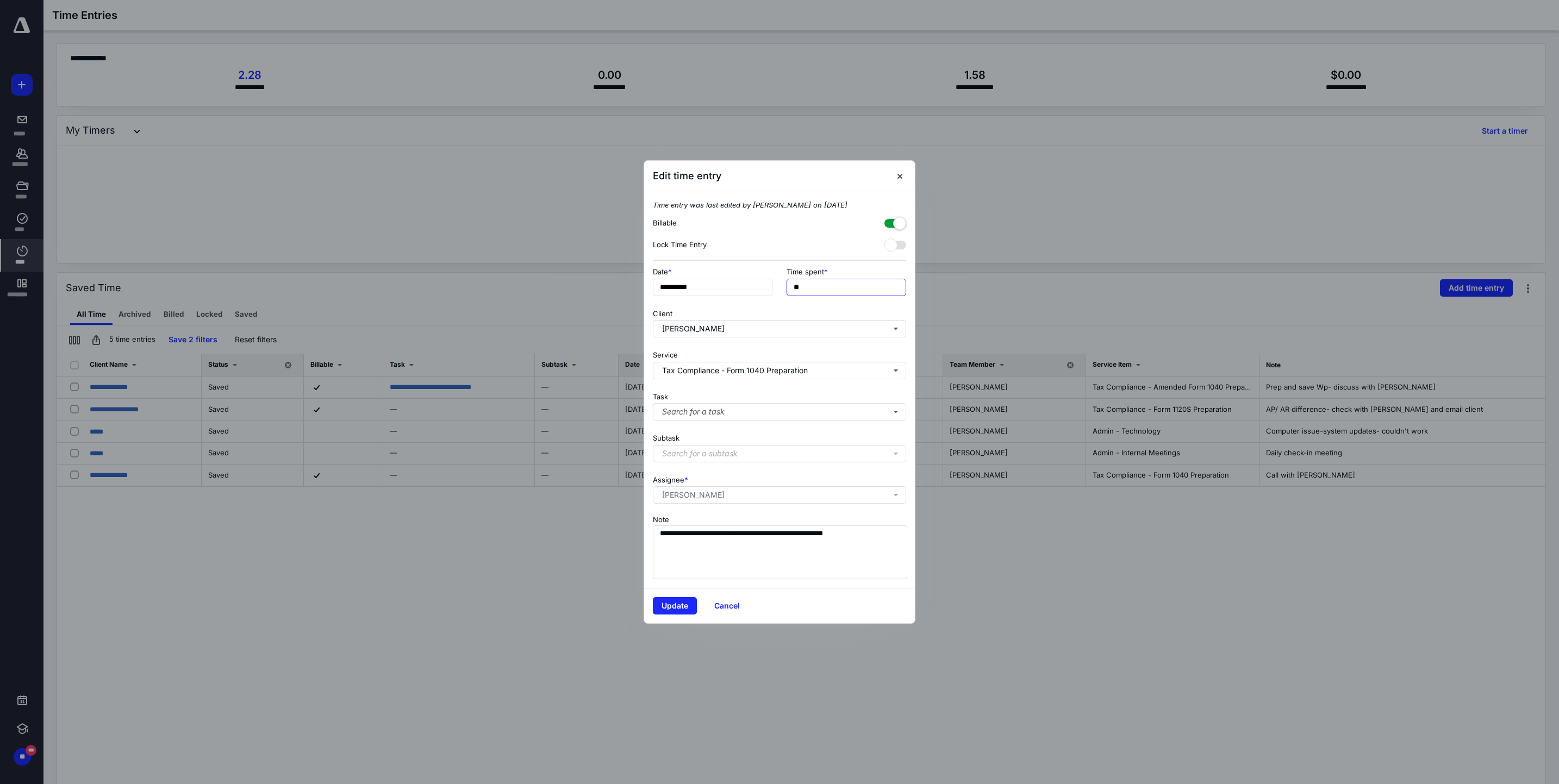click on "**" at bounding box center (846, 287) 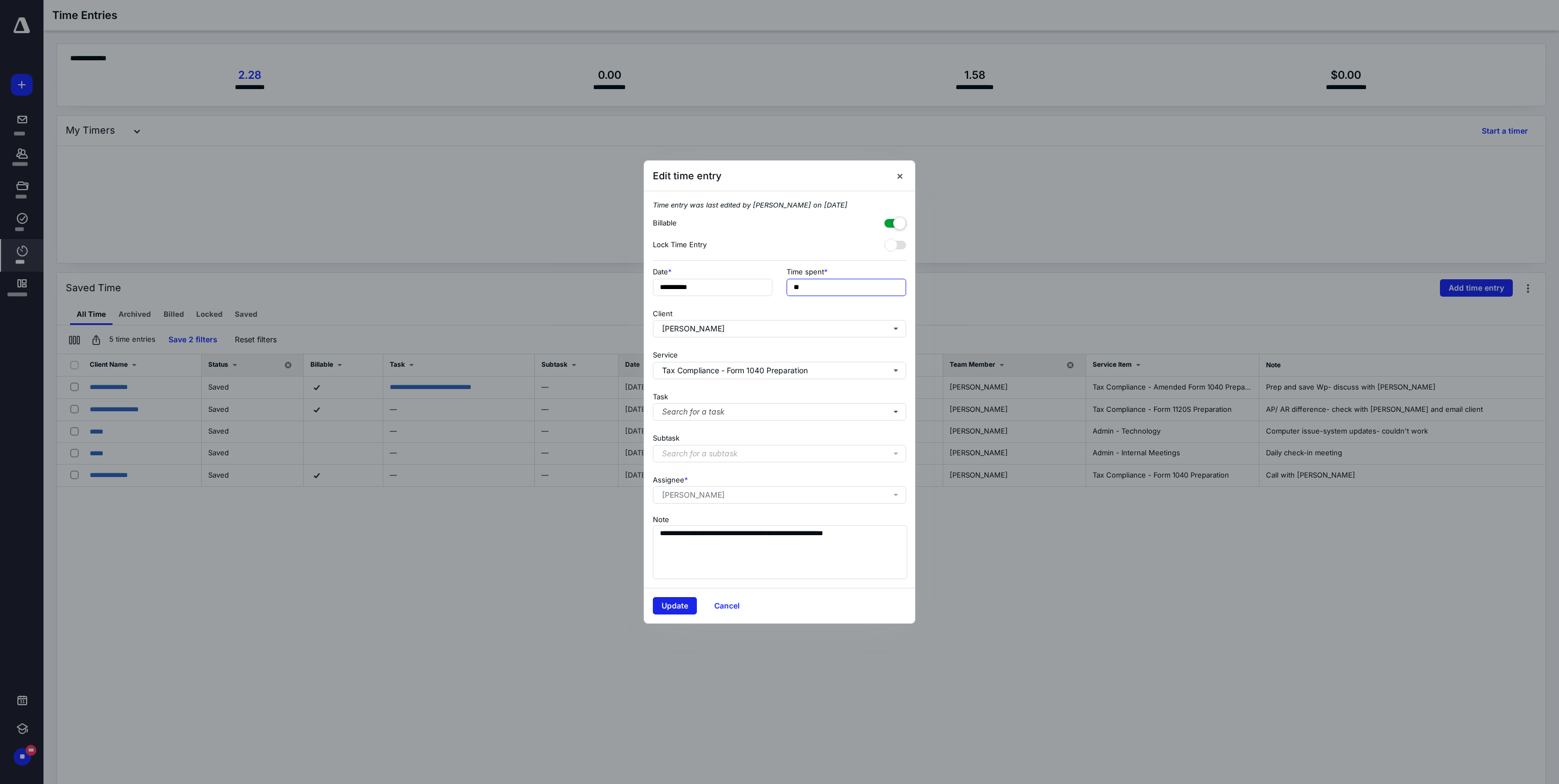 type on "**" 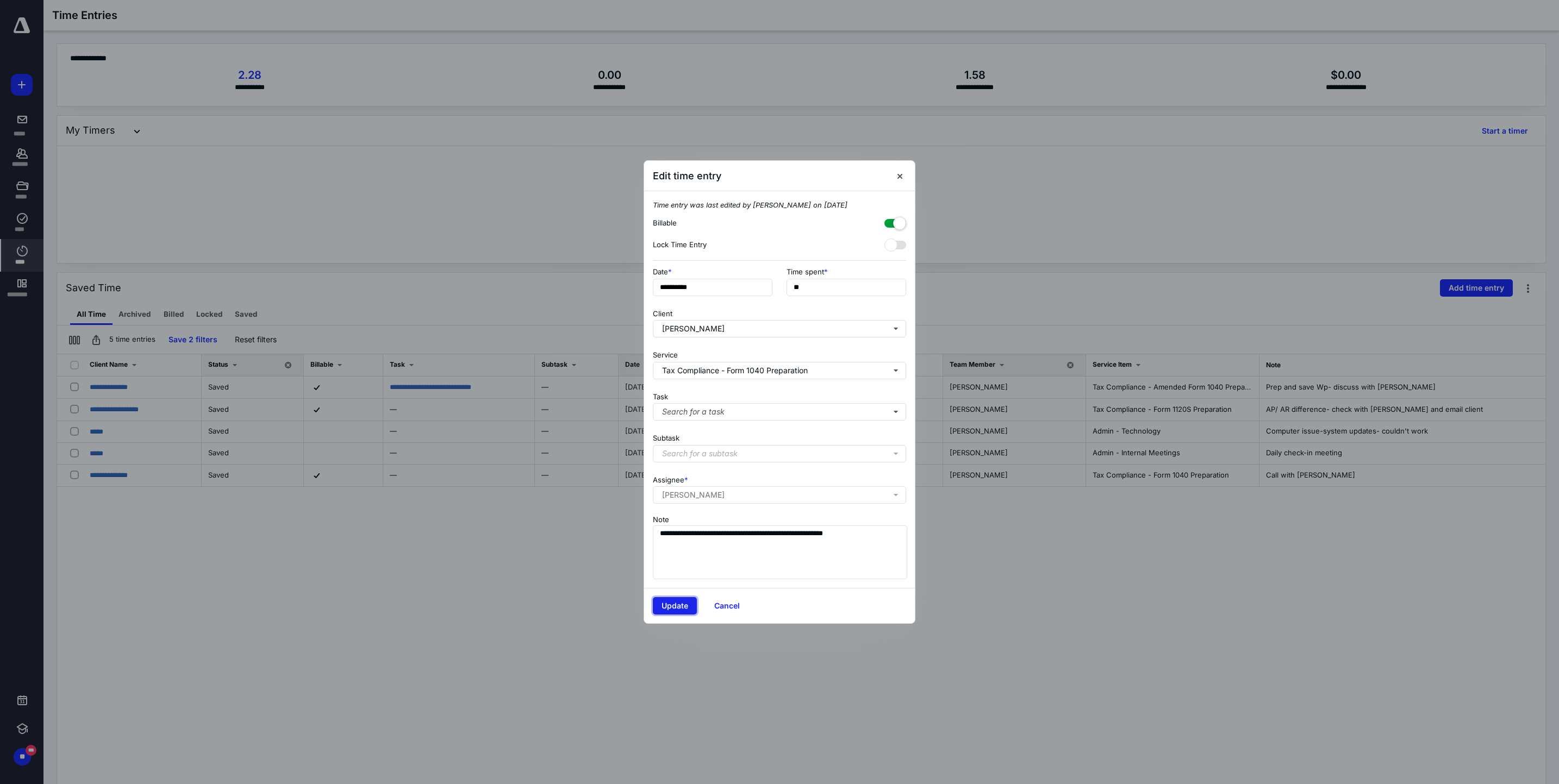 click on "Update" at bounding box center [675, 606] 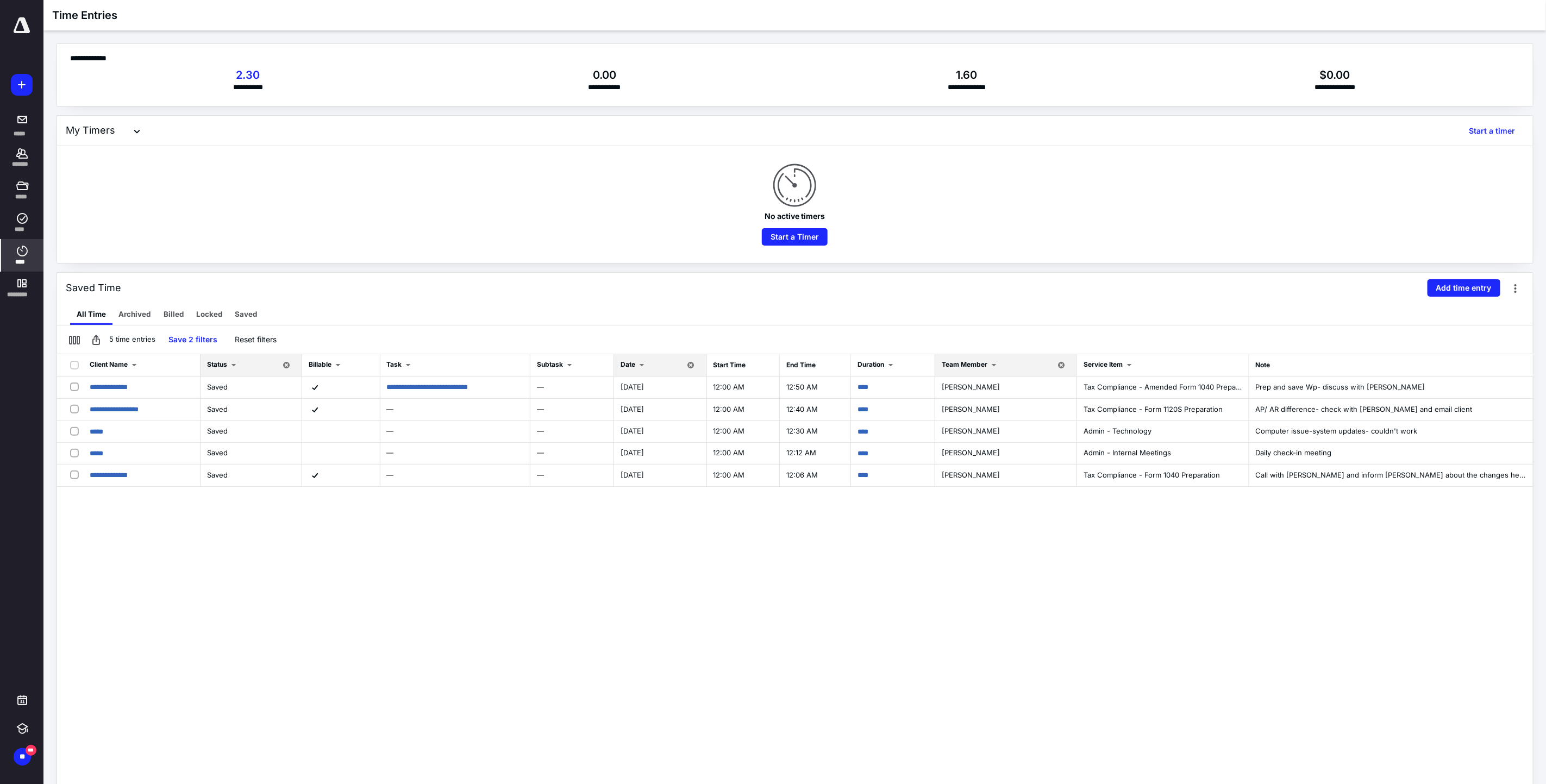 click on "**********" at bounding box center [795, 678] 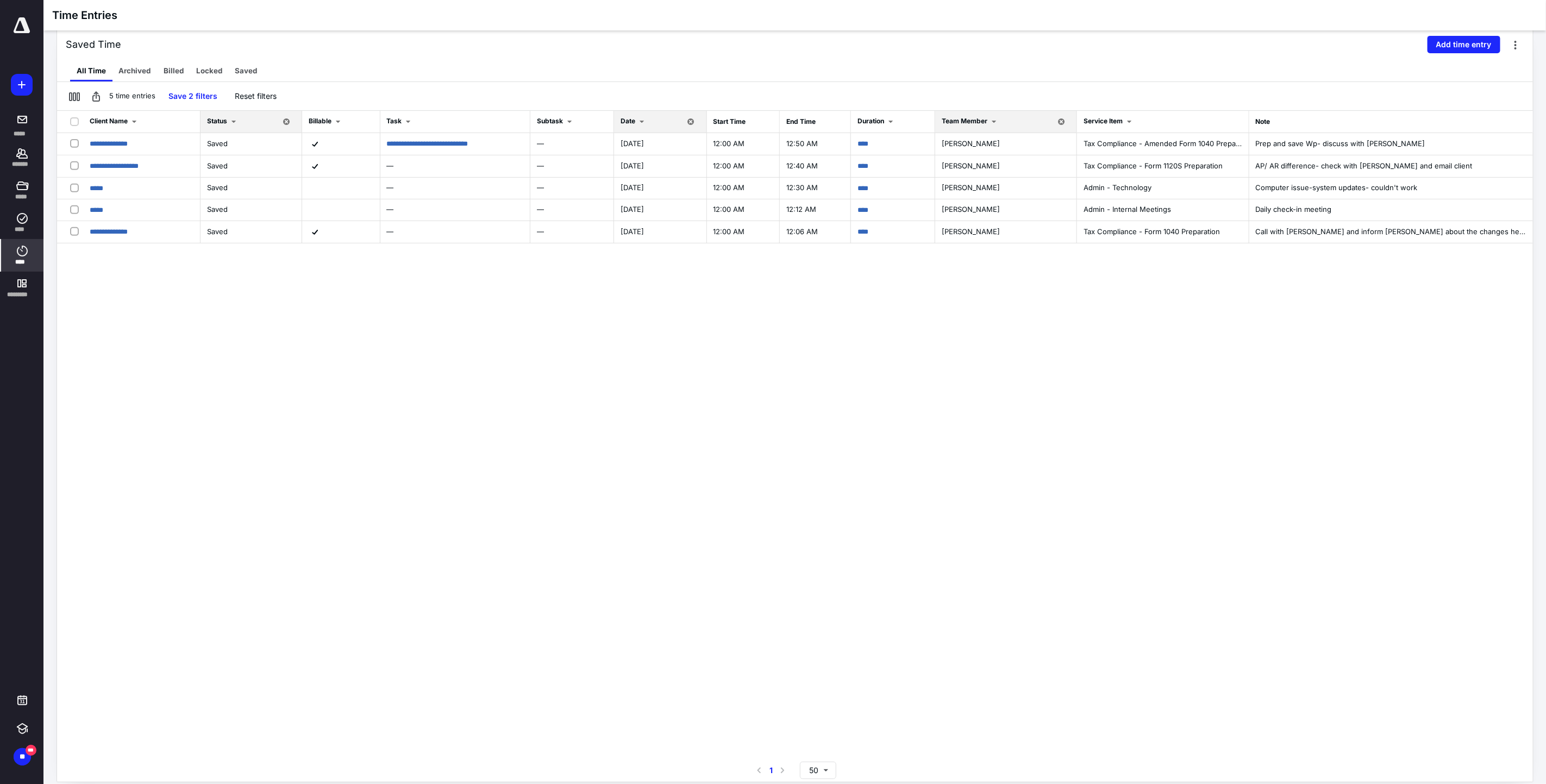 scroll, scrollTop: 0, scrollLeft: 0, axis: both 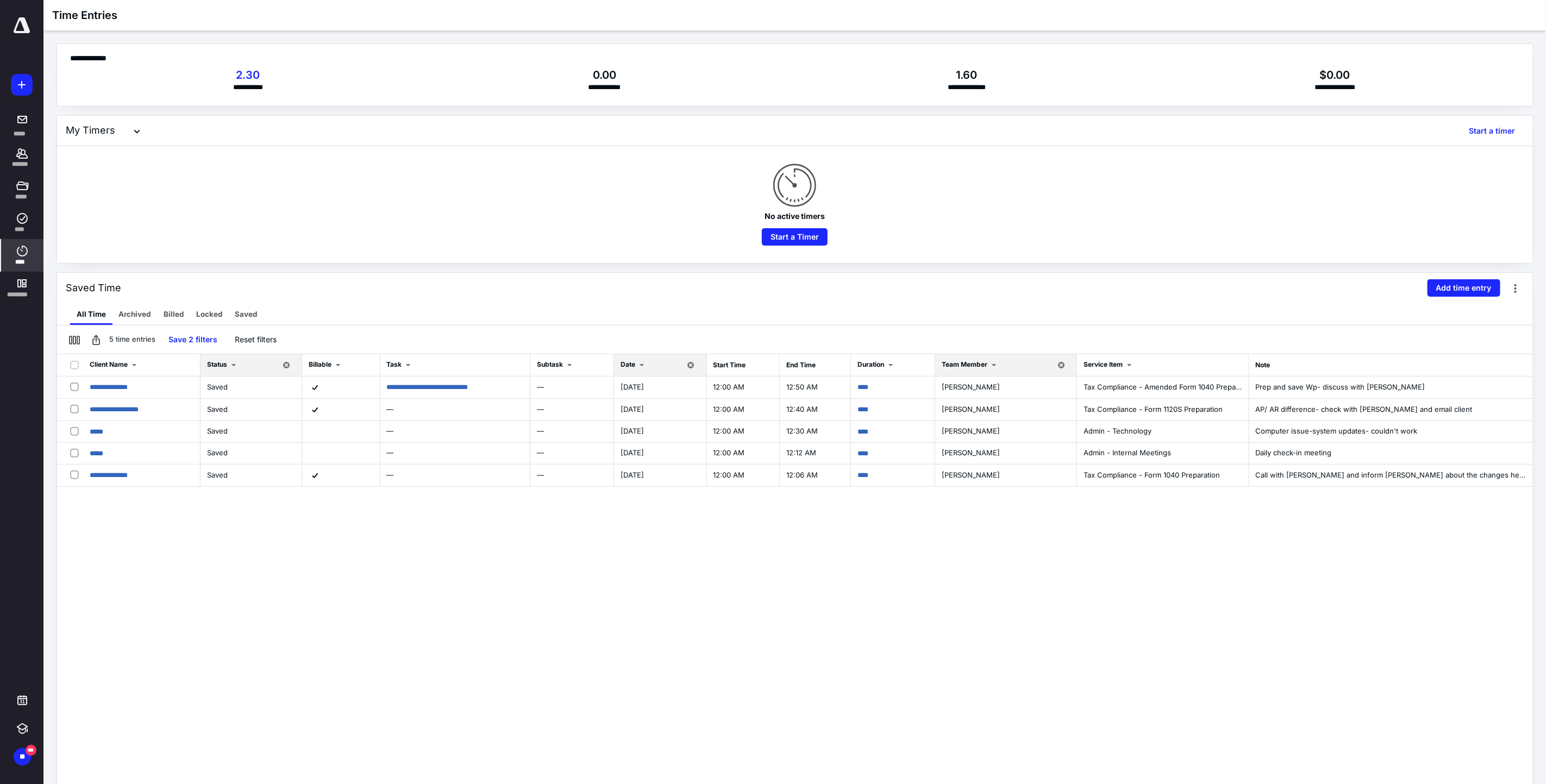 click on "**********" at bounding box center [795, 678] 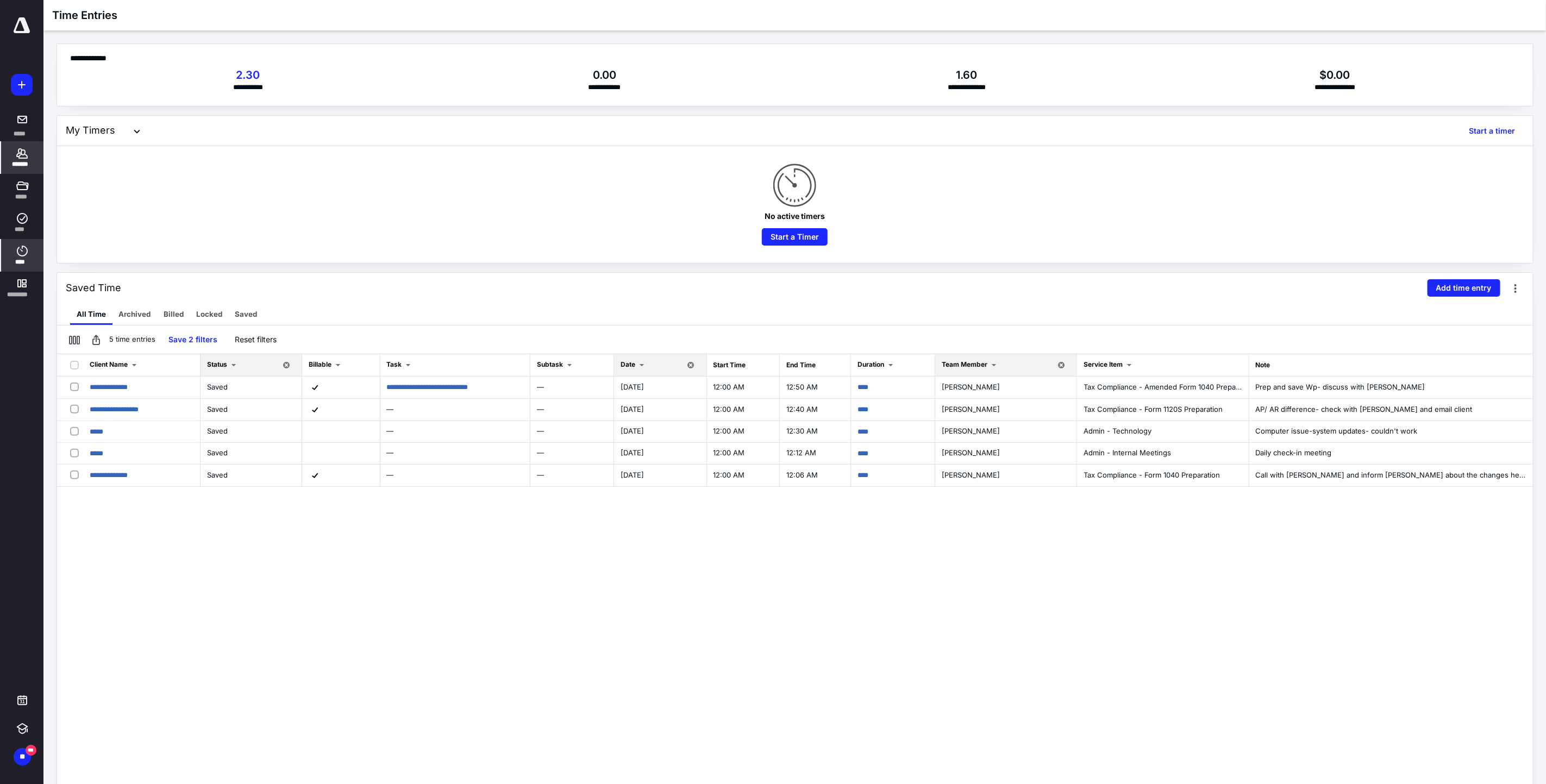 click 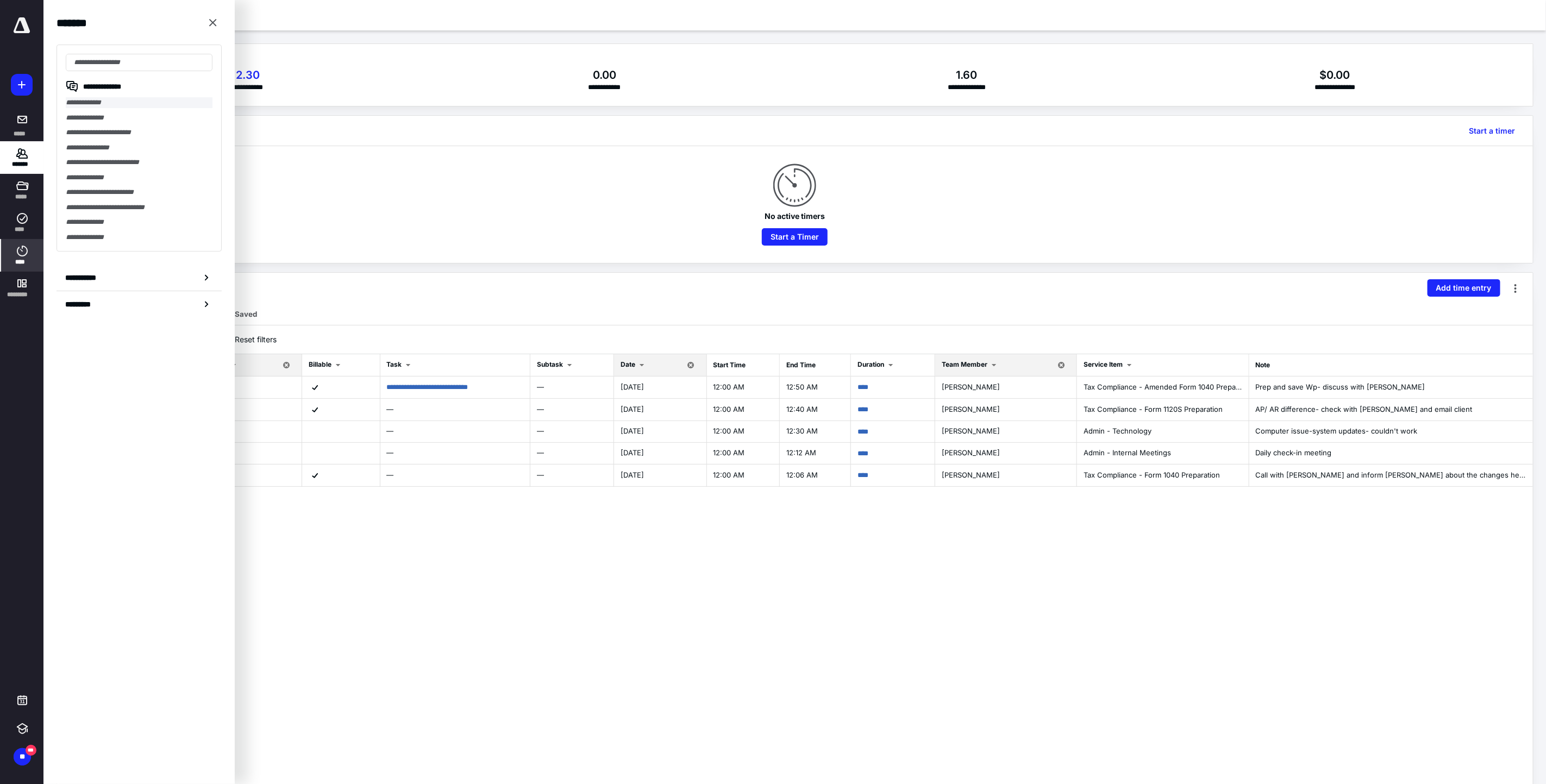 click on "**********" at bounding box center [139, 103] 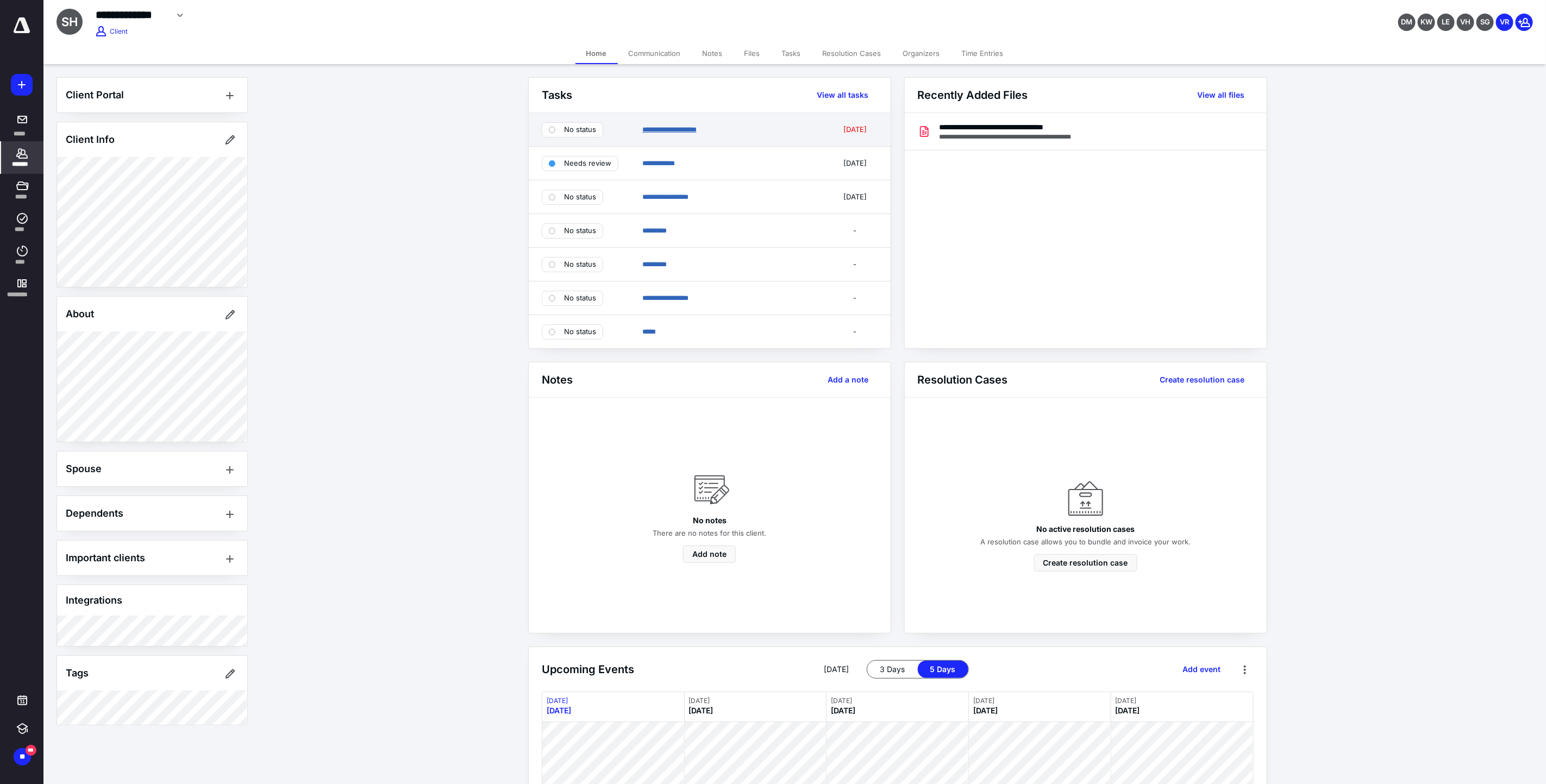 click on "**********" at bounding box center (669, 129) 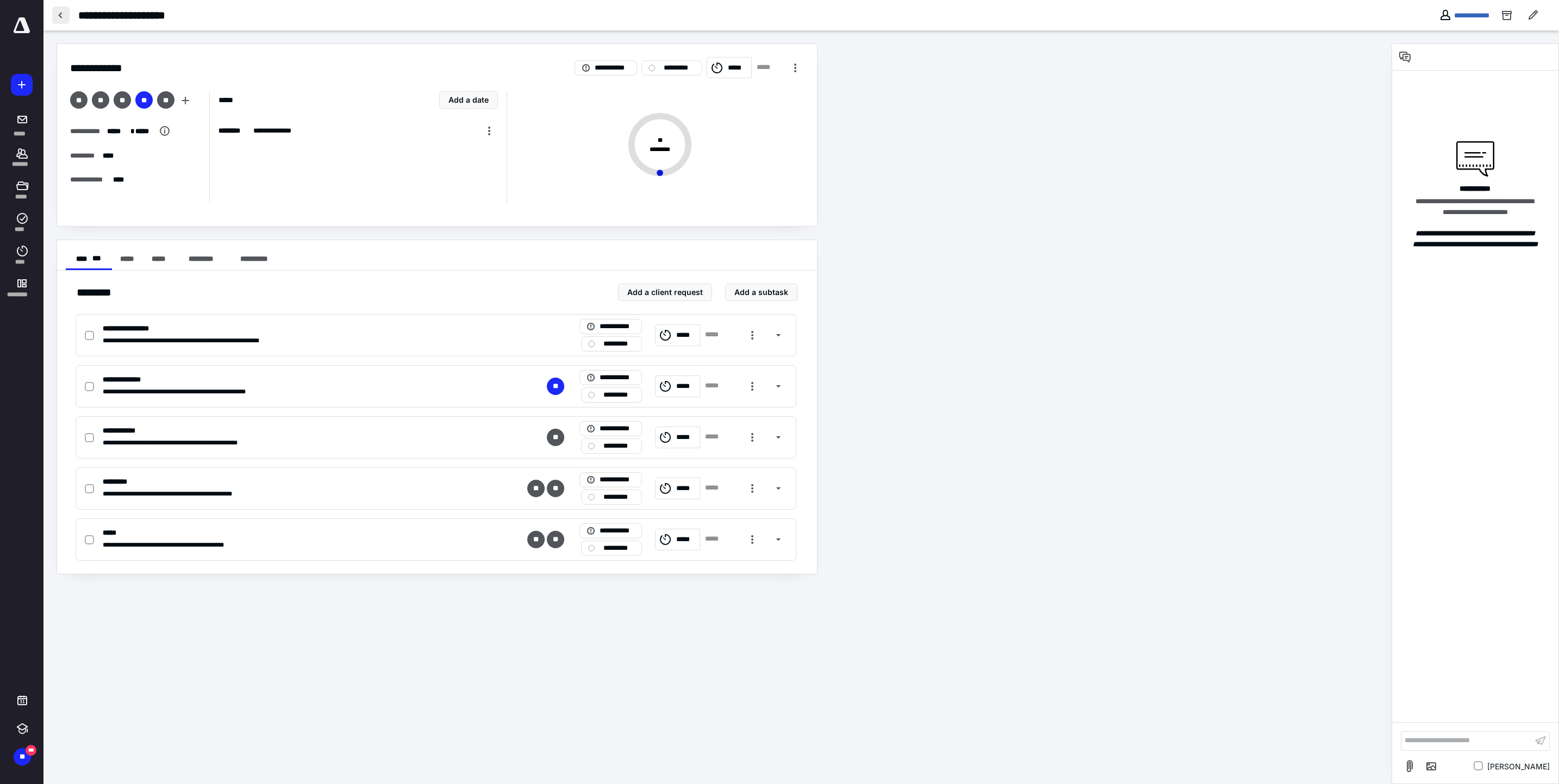 click at bounding box center [61, 15] 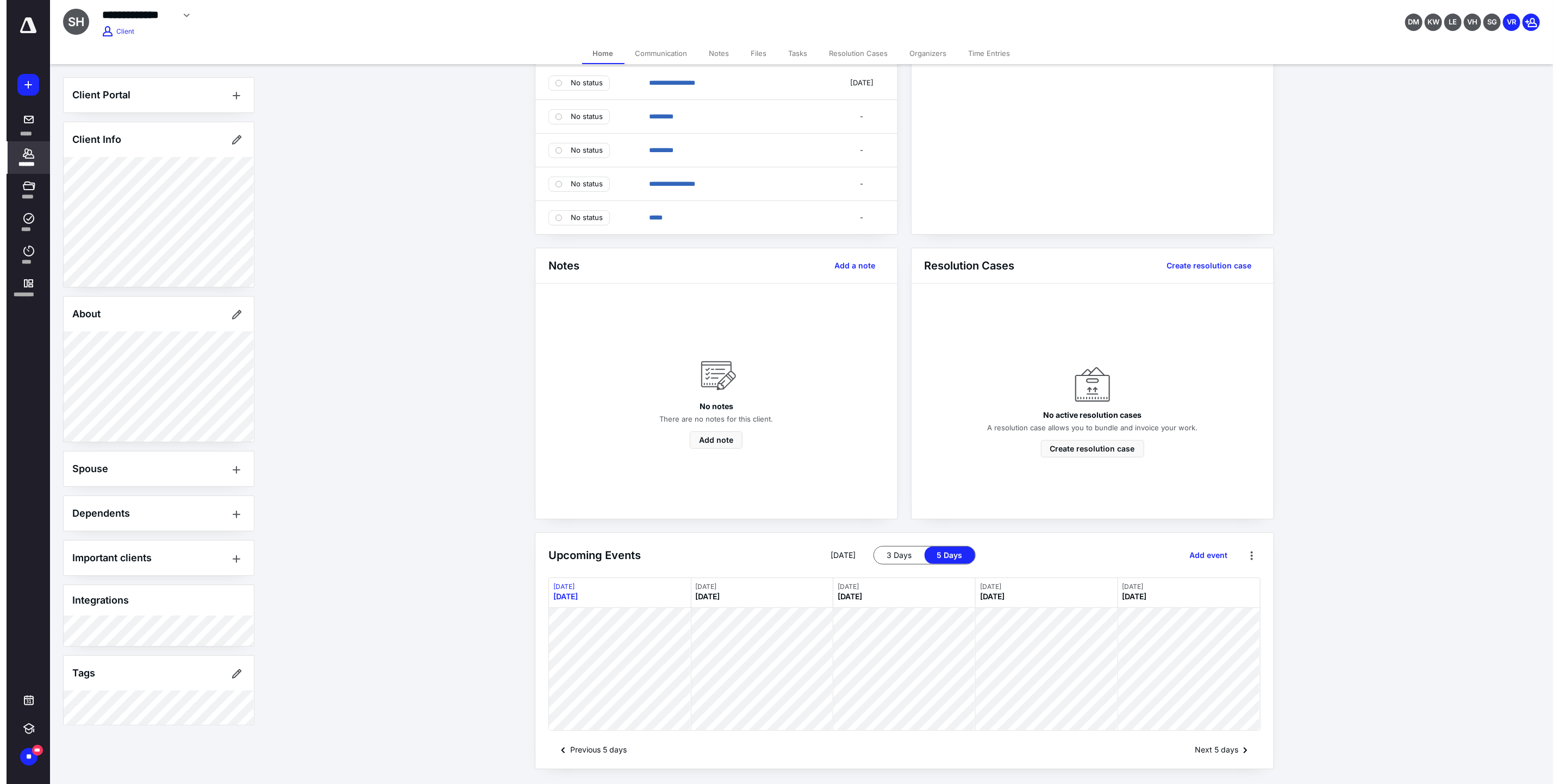 scroll, scrollTop: 0, scrollLeft: 0, axis: both 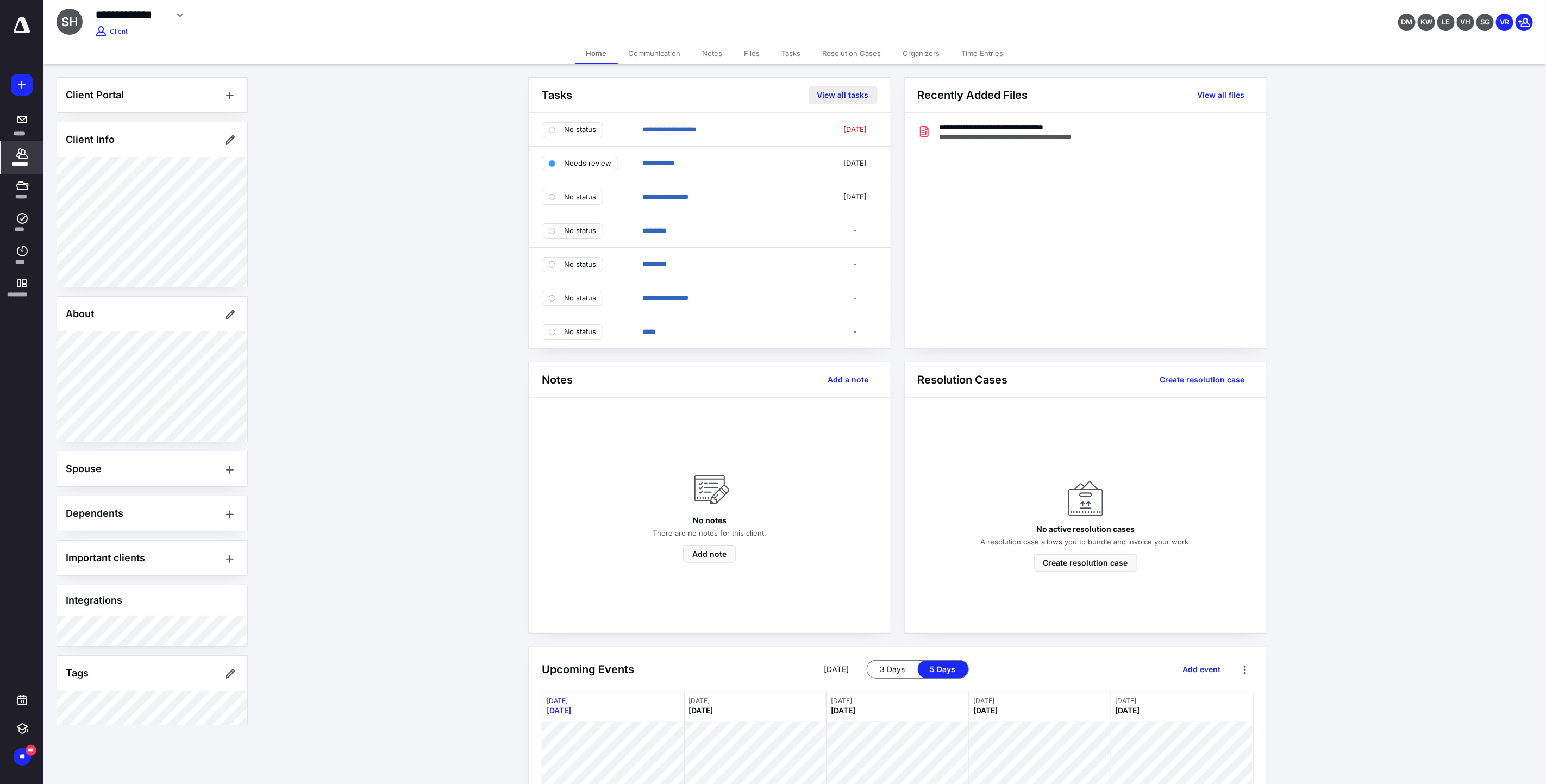 click on "View all tasks" at bounding box center (843, 95) 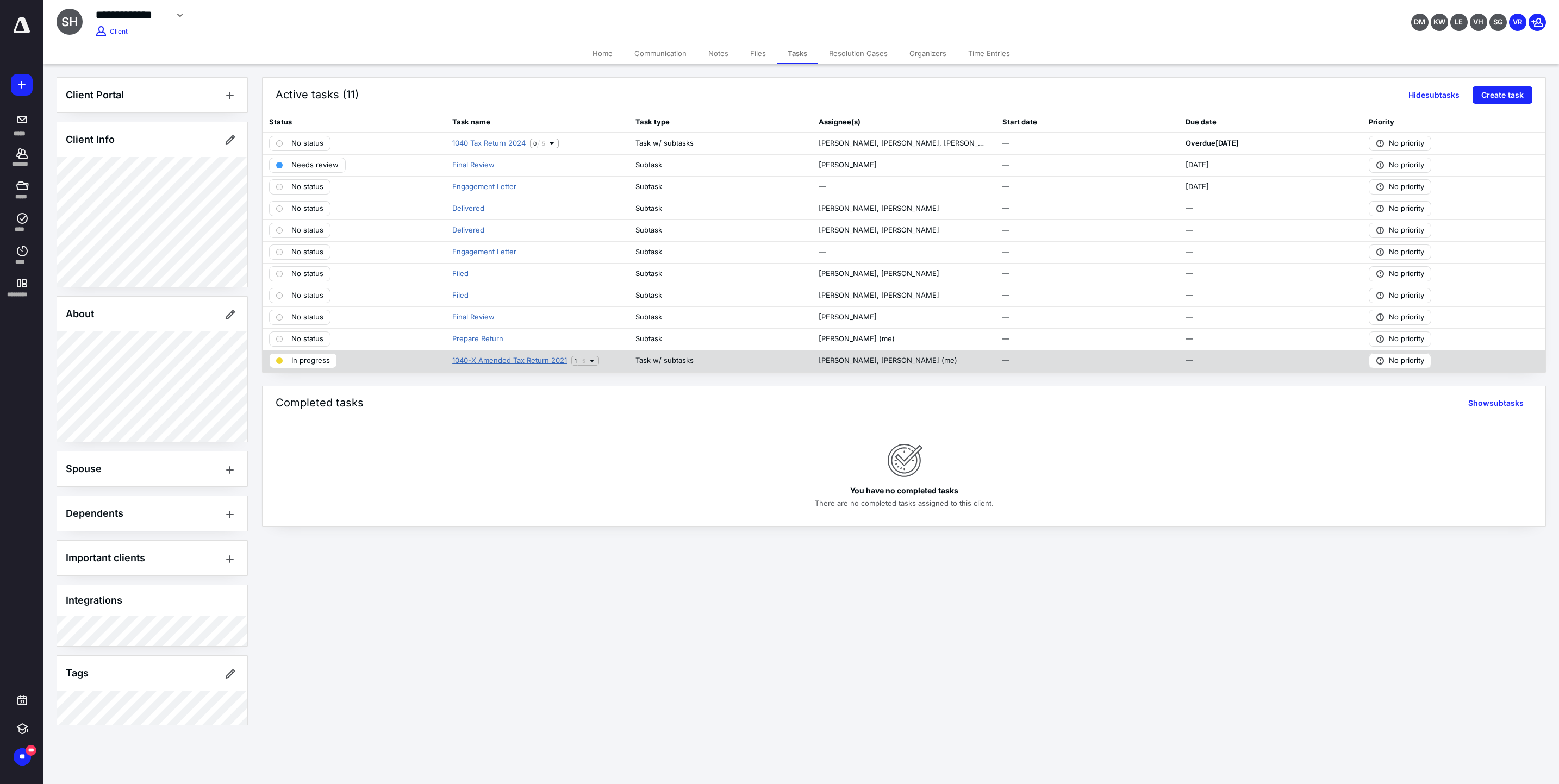 click on "1040-X Amended Tax Return 2021" at bounding box center [509, 361] 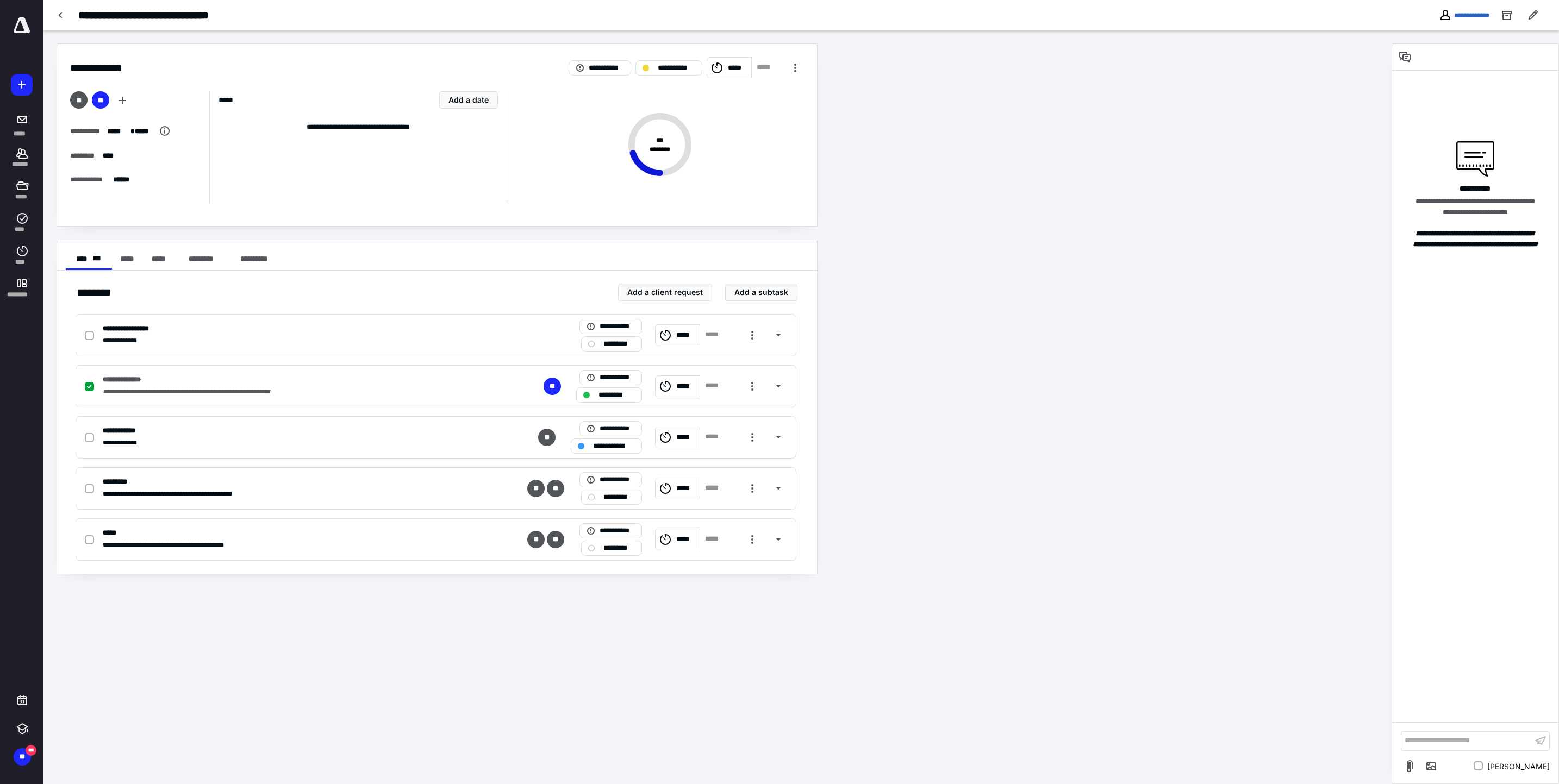 click on "**********" at bounding box center [718, 407] 